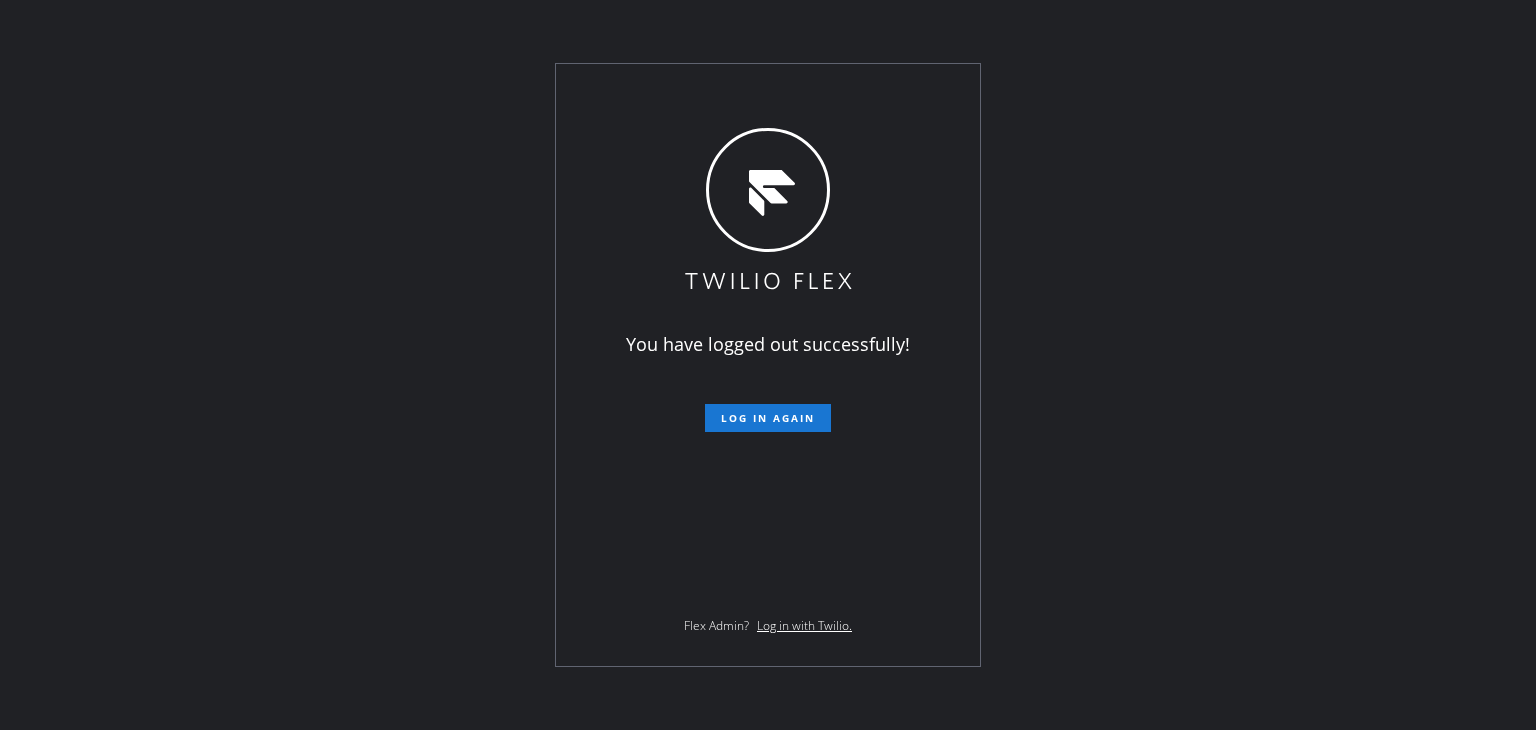 scroll, scrollTop: 0, scrollLeft: 0, axis: both 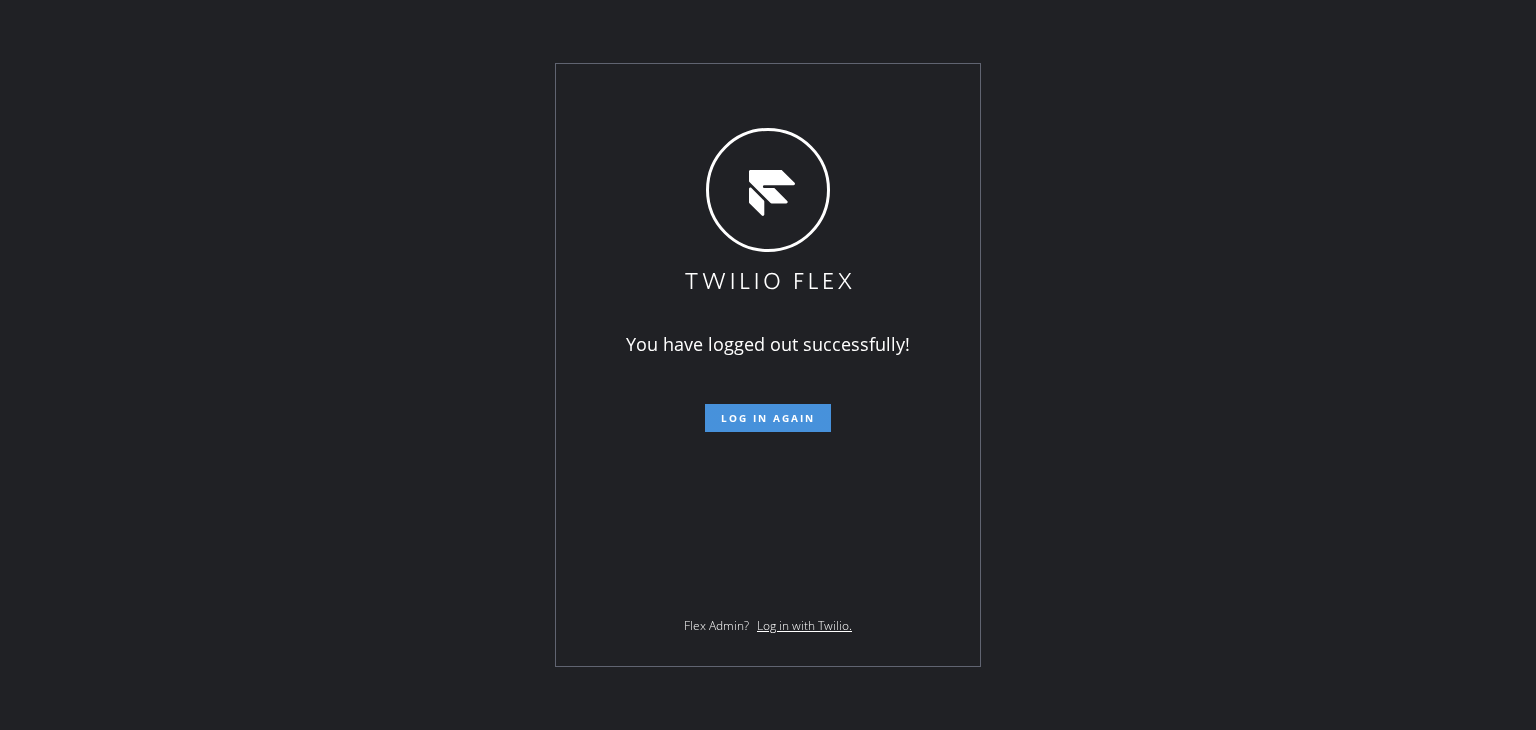 click on "Log in again" at bounding box center [768, 418] 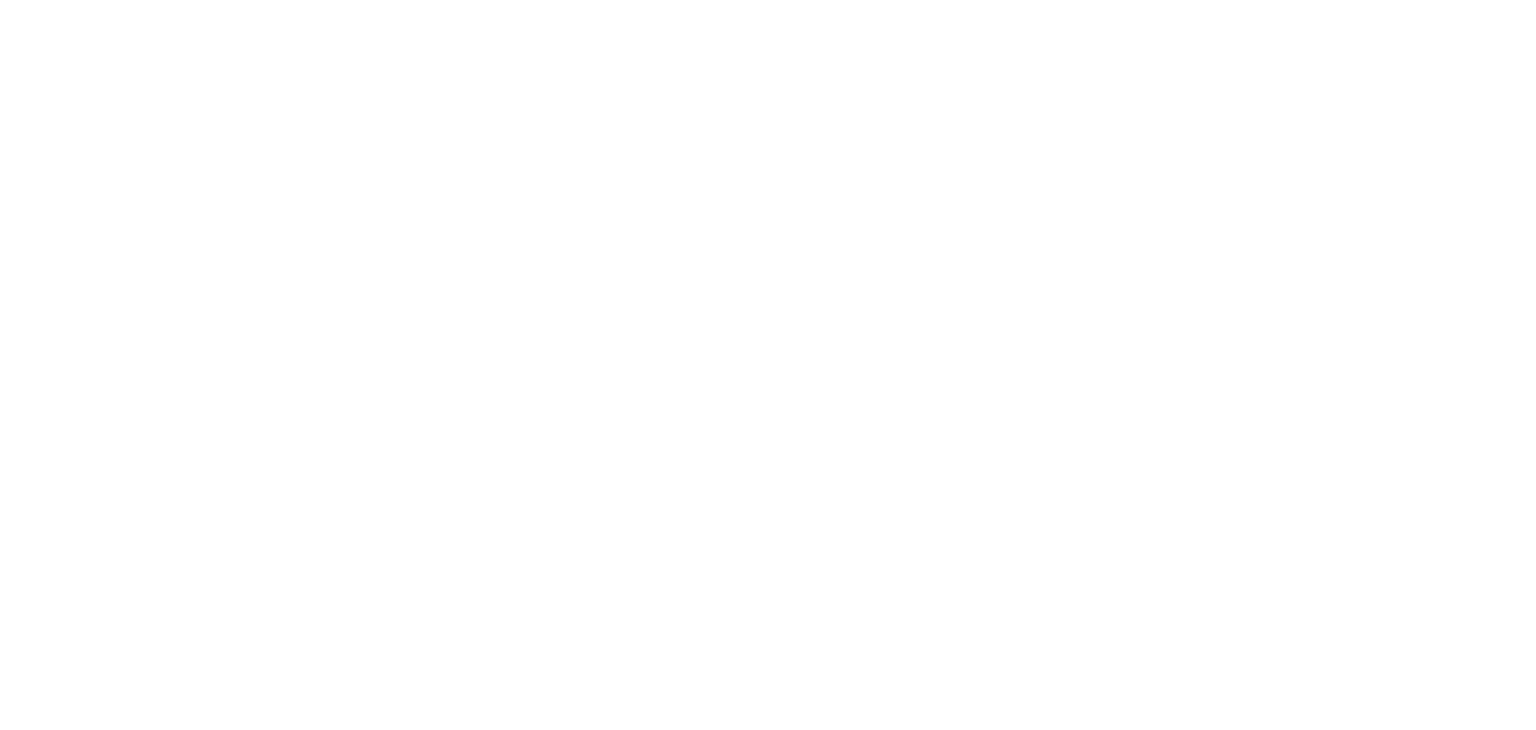 scroll, scrollTop: 0, scrollLeft: 0, axis: both 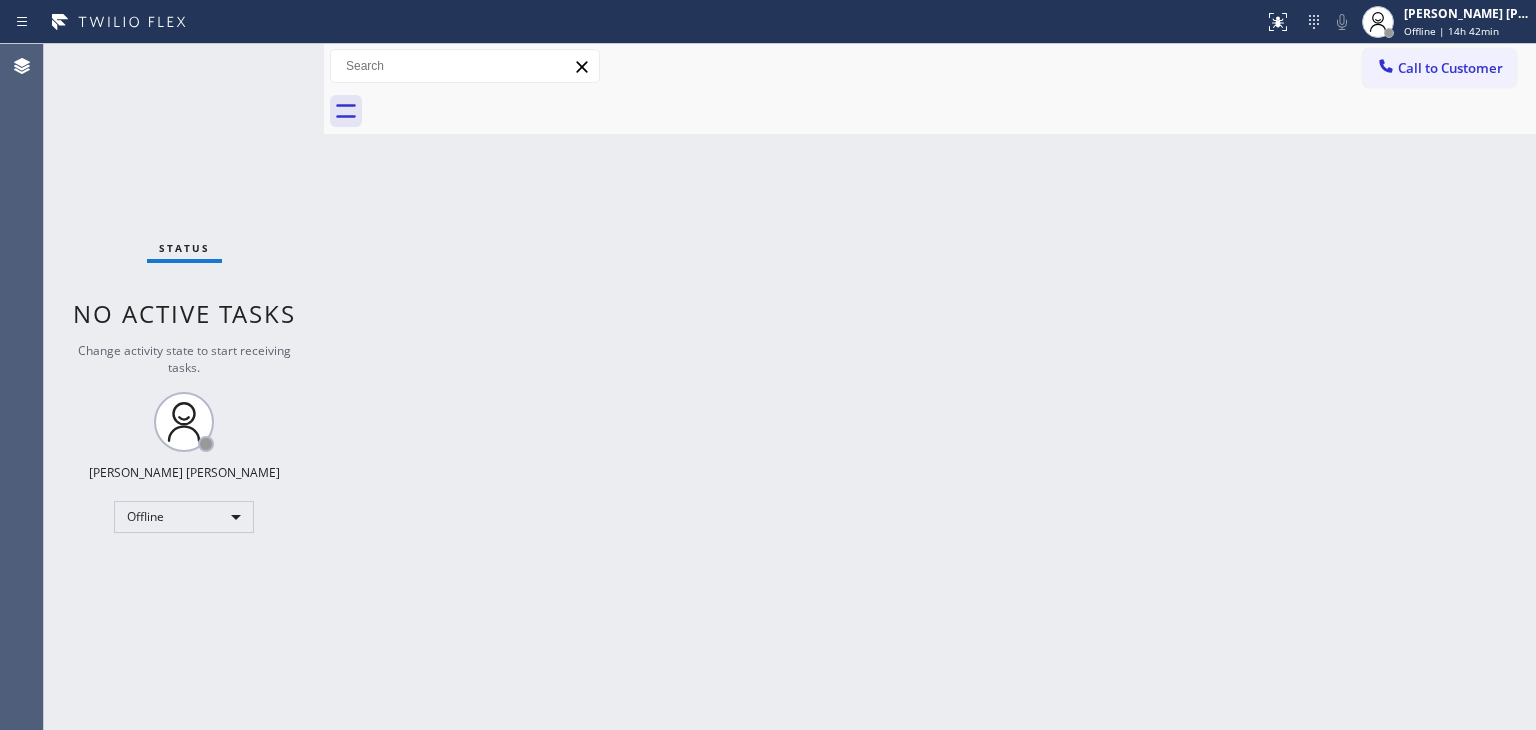 click on "Back to Dashboard Change Sender ID Customers Technicians Select a contact Outbound call Technician Search Technician Your caller id phone number Your caller id phone number Call Technician info Name   Phone none Address none Change Sender ID HVAC [PHONE_NUMBER] 5 Star Appliance [PHONE_NUMBER] Appliance Repair [PHONE_NUMBER] Plumbing [PHONE_NUMBER] Air Duct Cleaning [PHONE_NUMBER]  Electricians [PHONE_NUMBER] Cancel Change Check personal SMS Reset Change No tabs Call to Customer Outbound call Location Search location Your caller id phone number Customer number Call Outbound call Technician Search Technician Your caller id phone number Your caller id phone number Call" at bounding box center [930, 387] 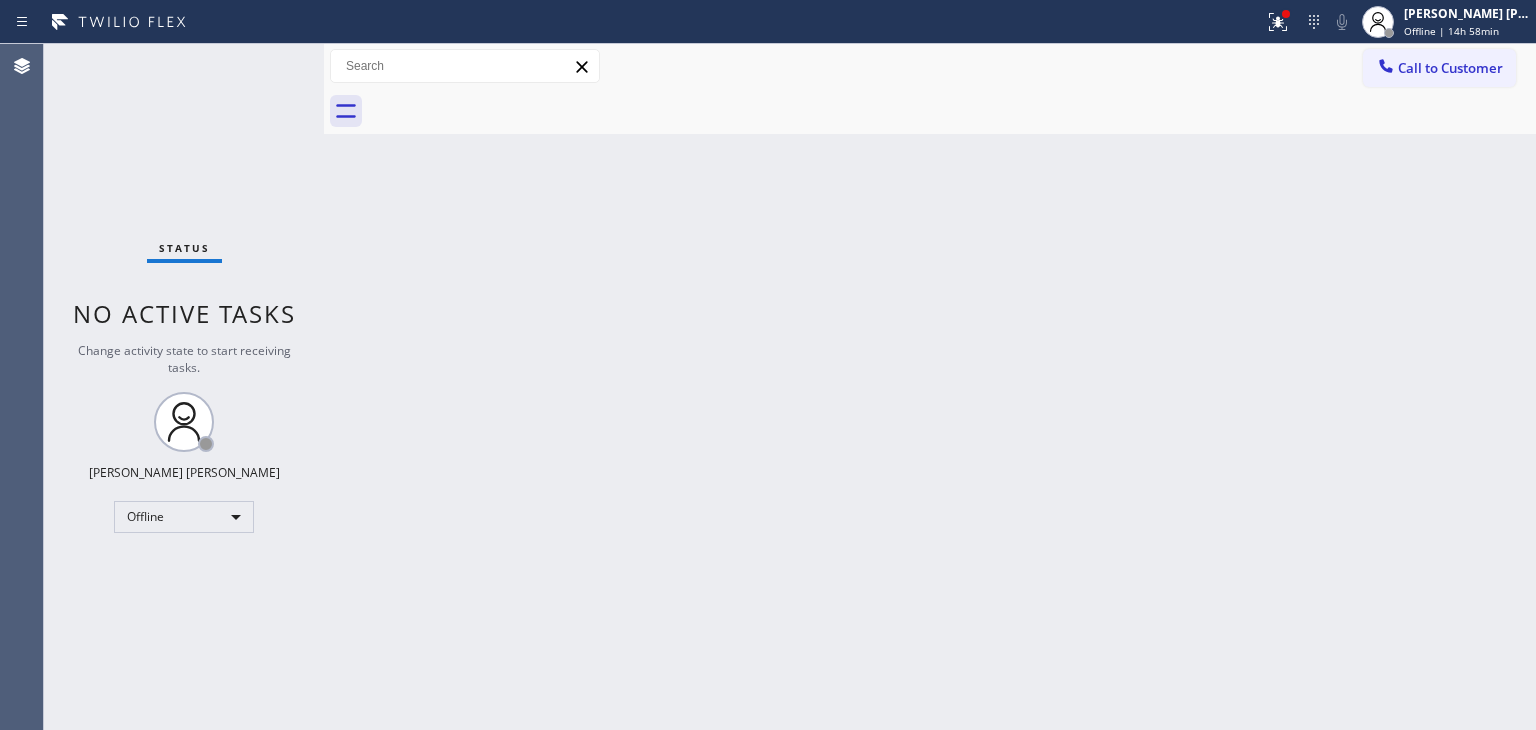 click on "Status   No active tasks     Change activity state to start receiving tasks.   [PERSON_NAME] [PERSON_NAME] Offline" at bounding box center [184, 387] 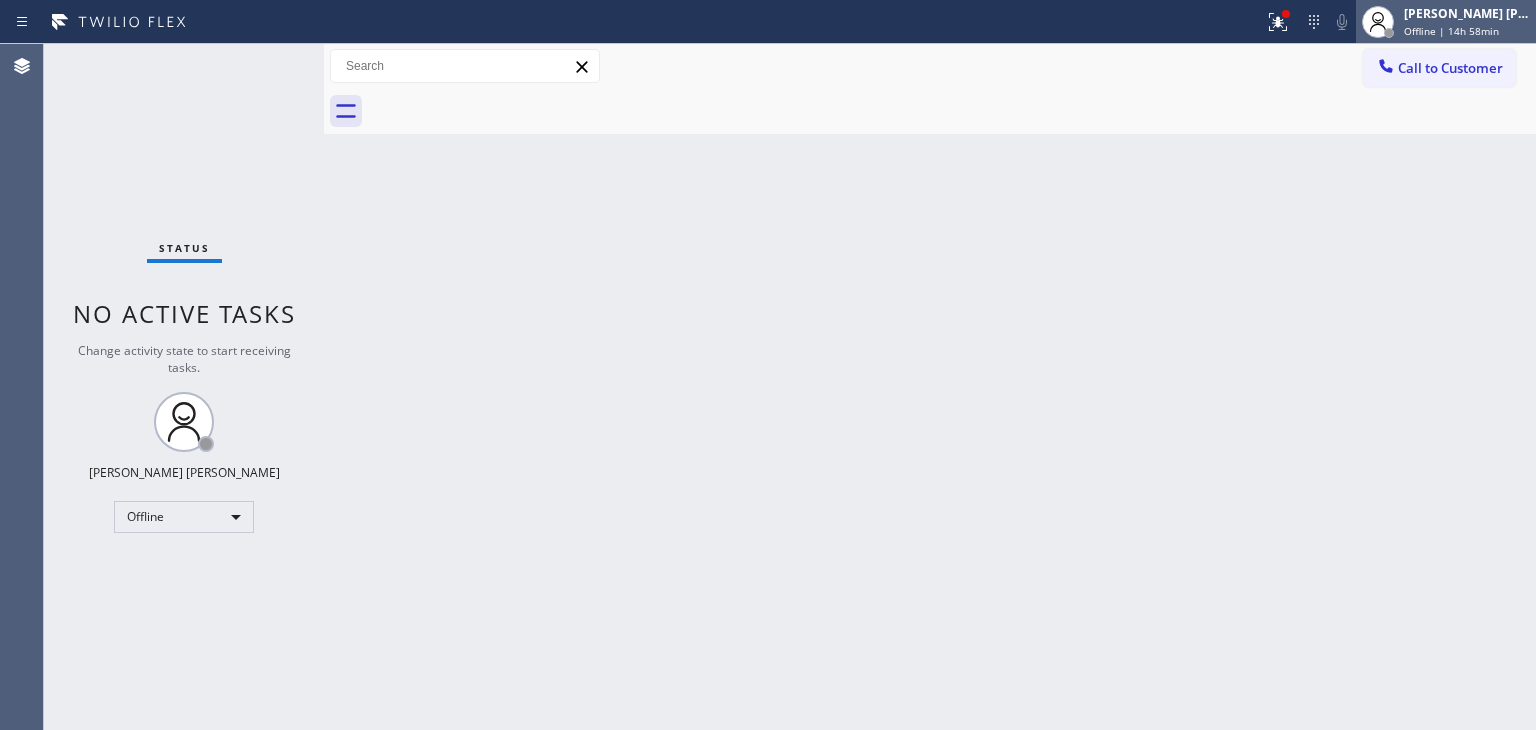click on "[PERSON_NAME] [PERSON_NAME] Offline | 14h 58min" at bounding box center (1468, 21) 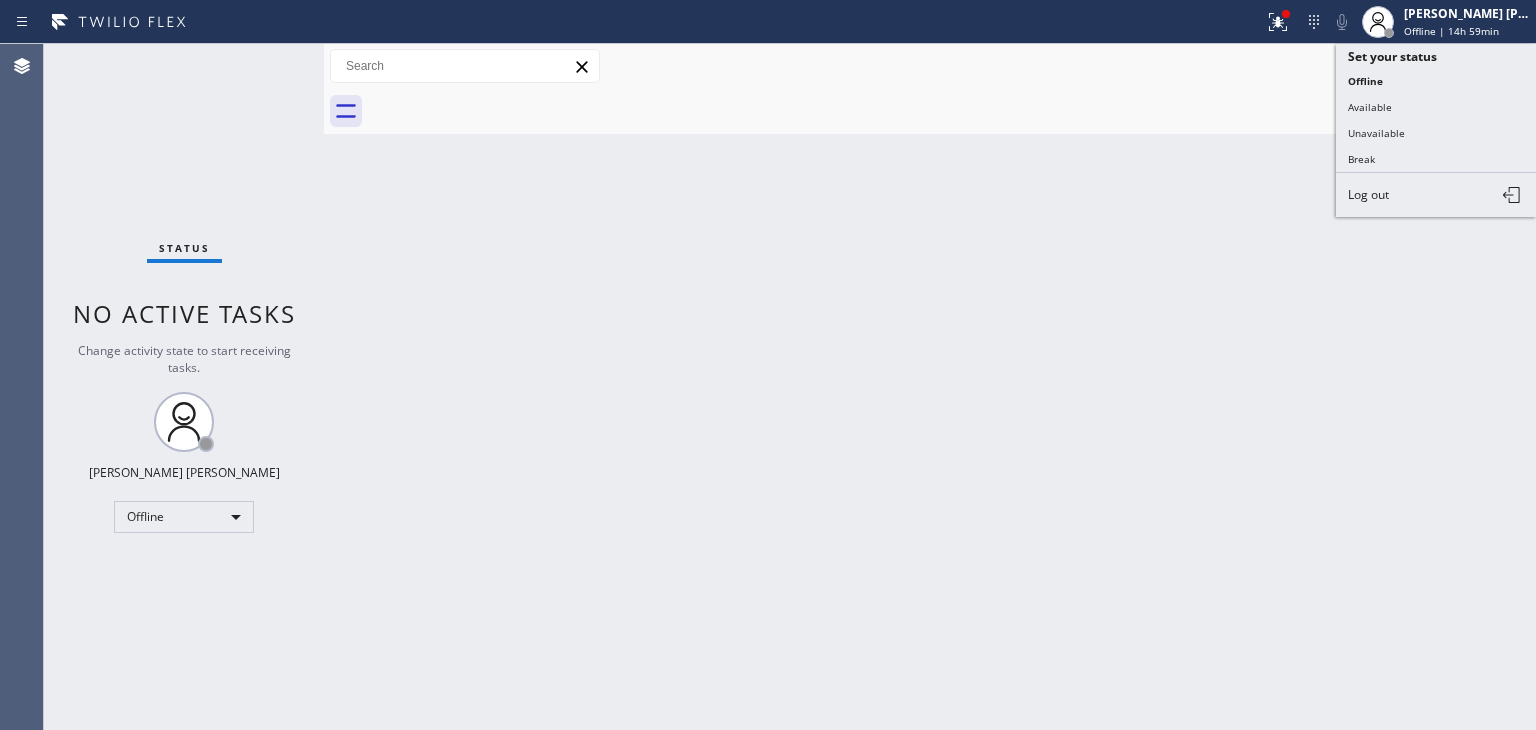 drag, startPoint x: 1402, startPoint y: 112, endPoint x: 1385, endPoint y: 104, distance: 18.788294 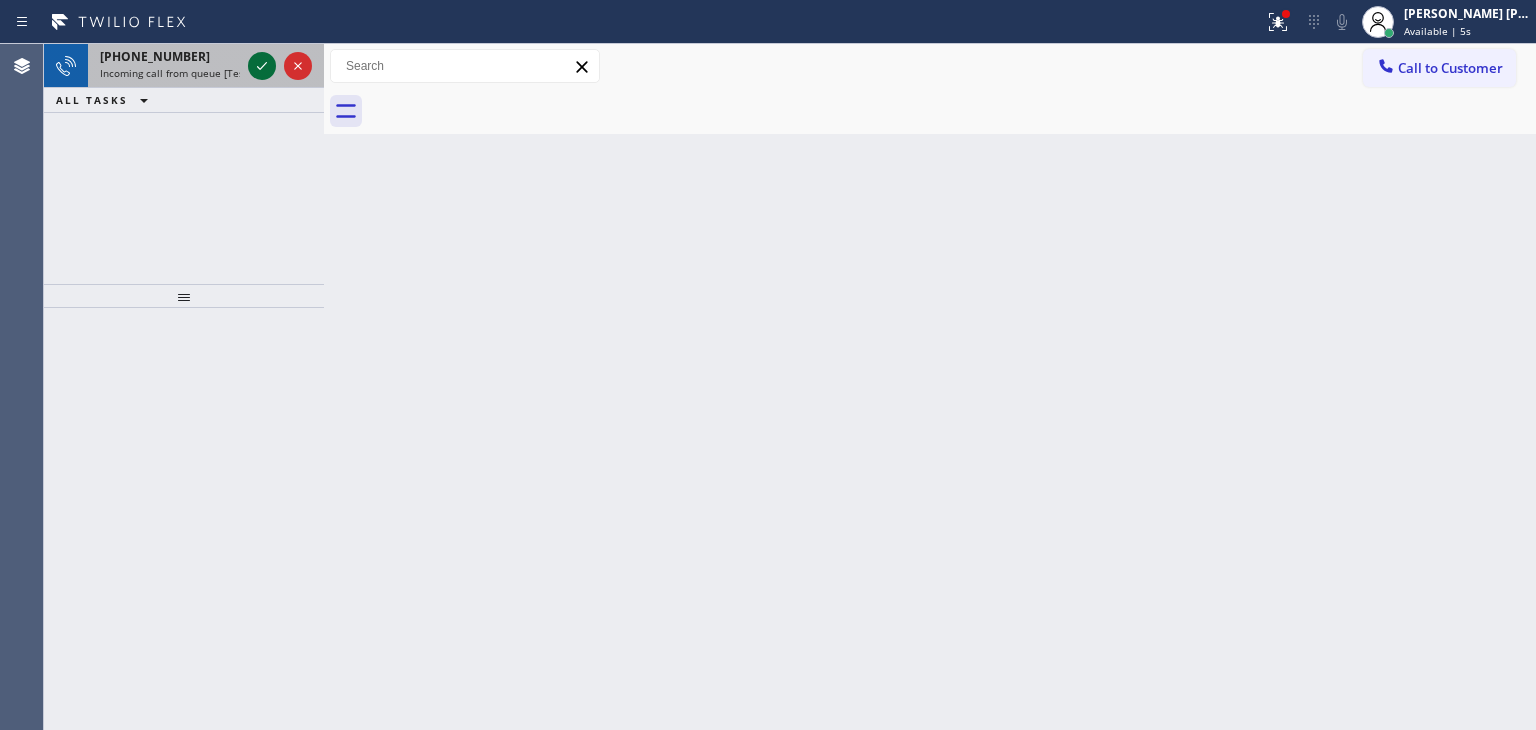click 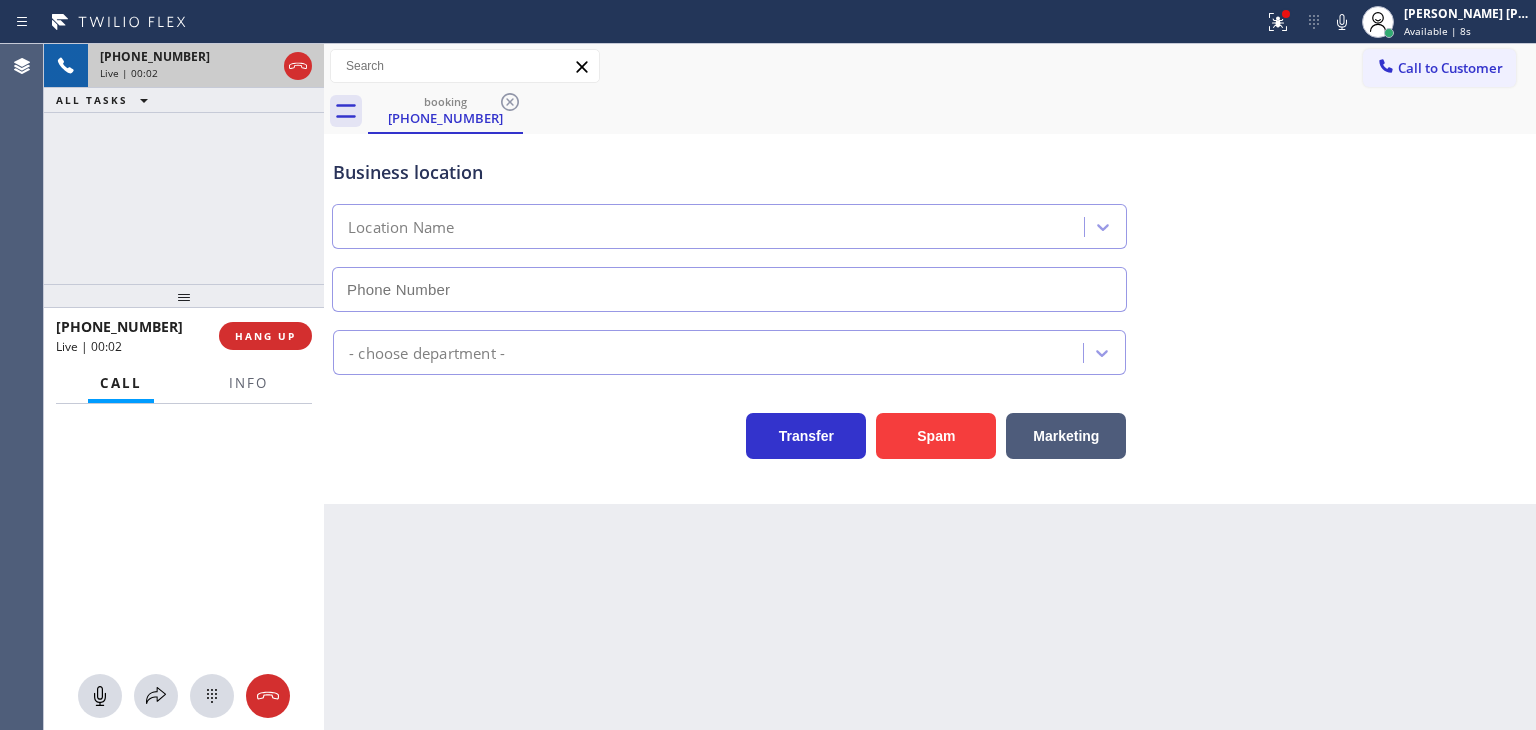 type on "[PHONE_NUMBER]" 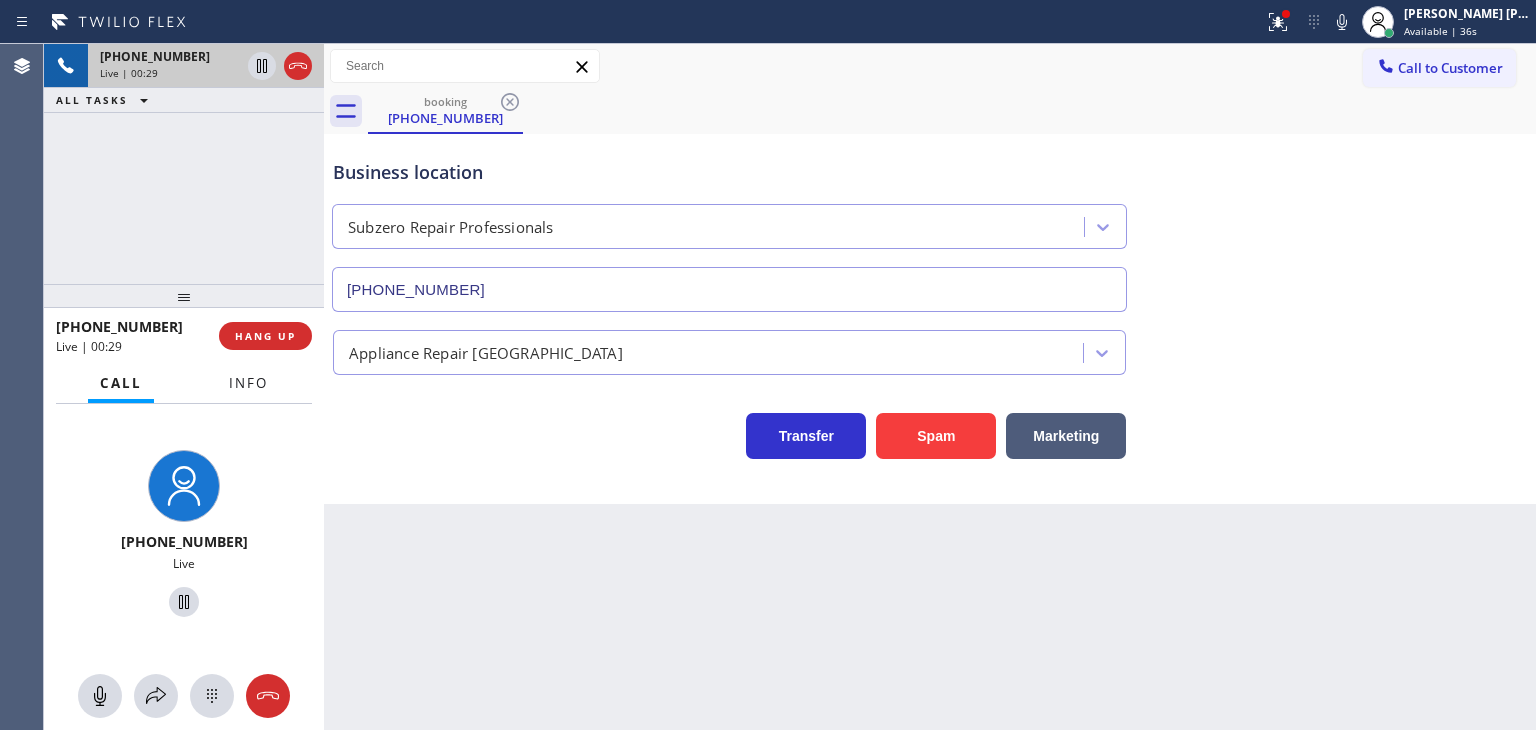 click on "Info" at bounding box center (248, 383) 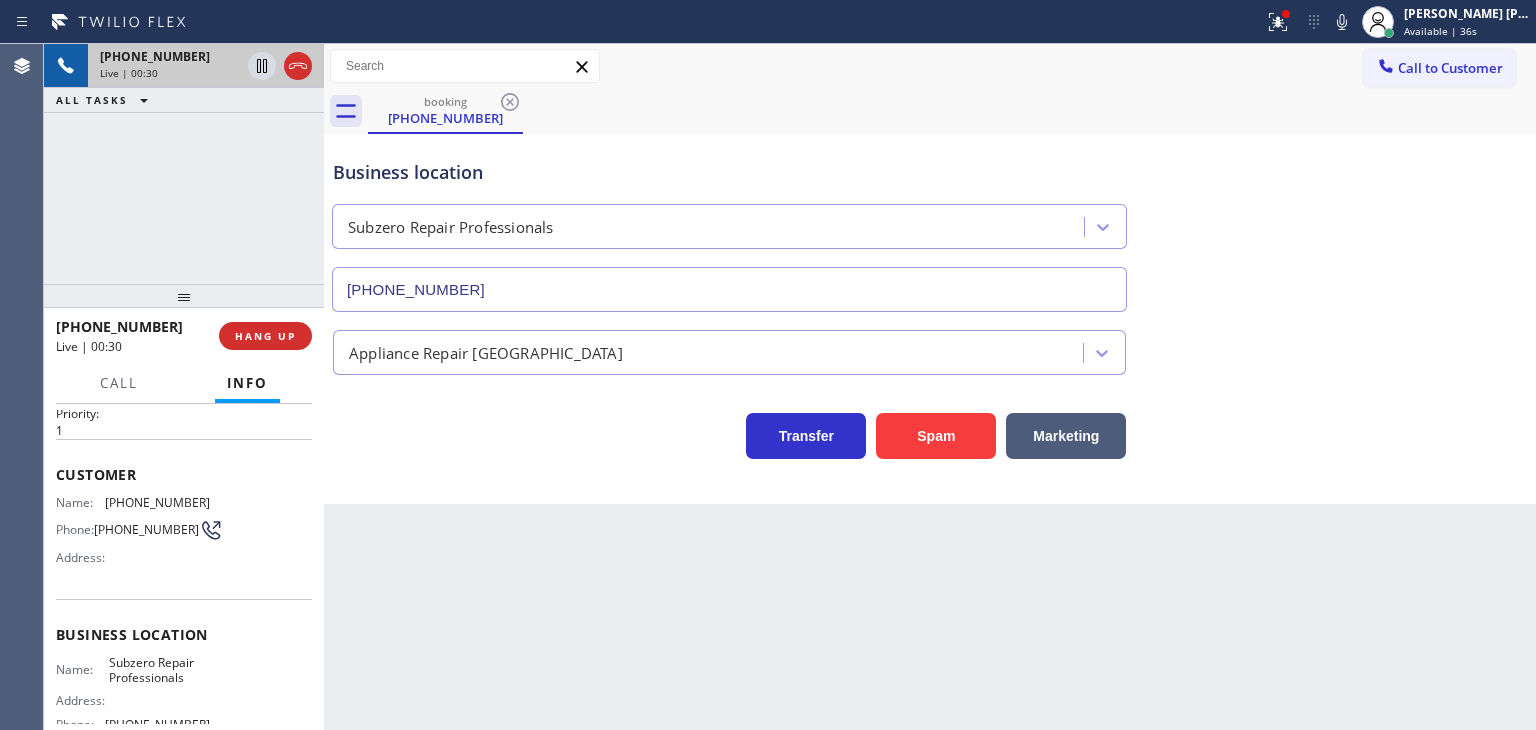 scroll, scrollTop: 100, scrollLeft: 0, axis: vertical 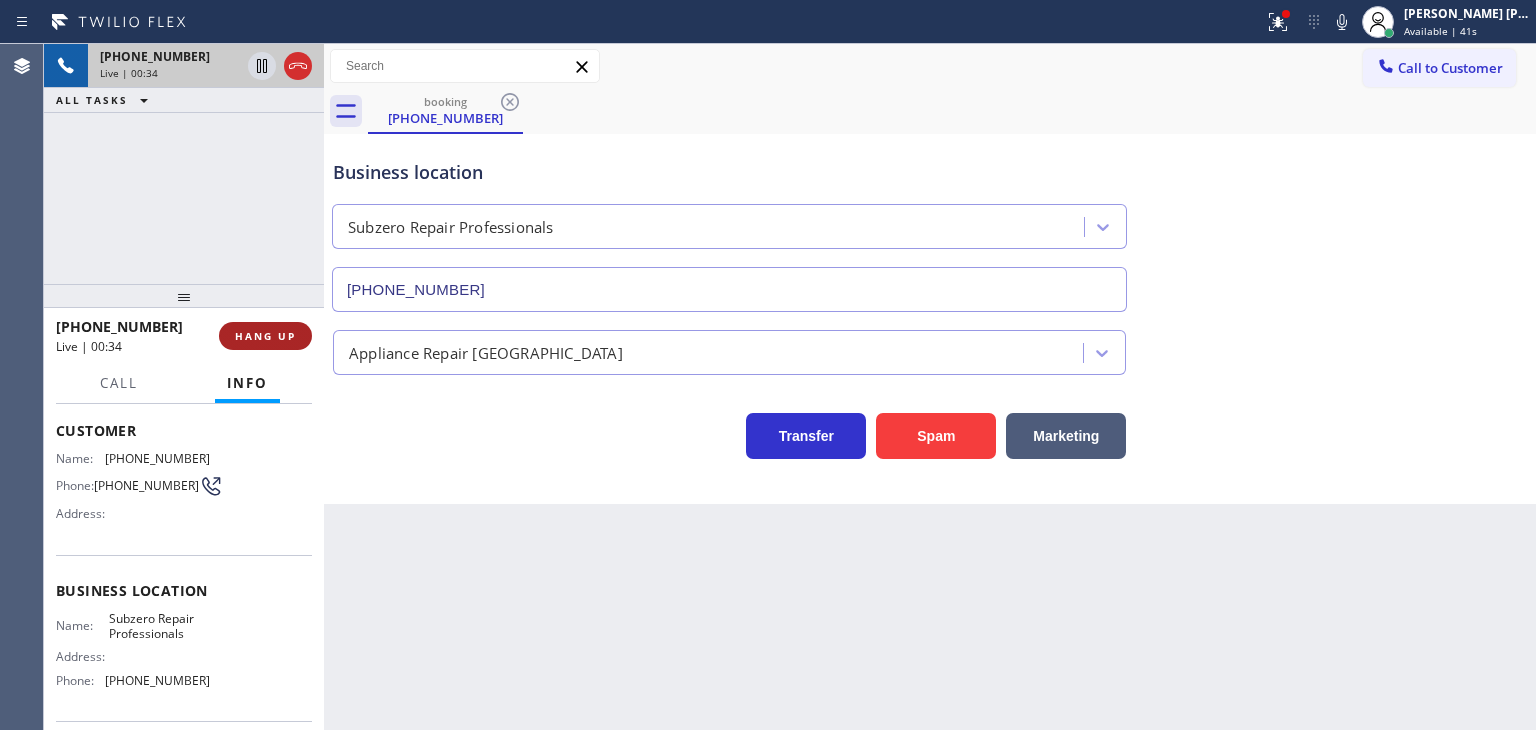 click on "HANG UP" at bounding box center (265, 336) 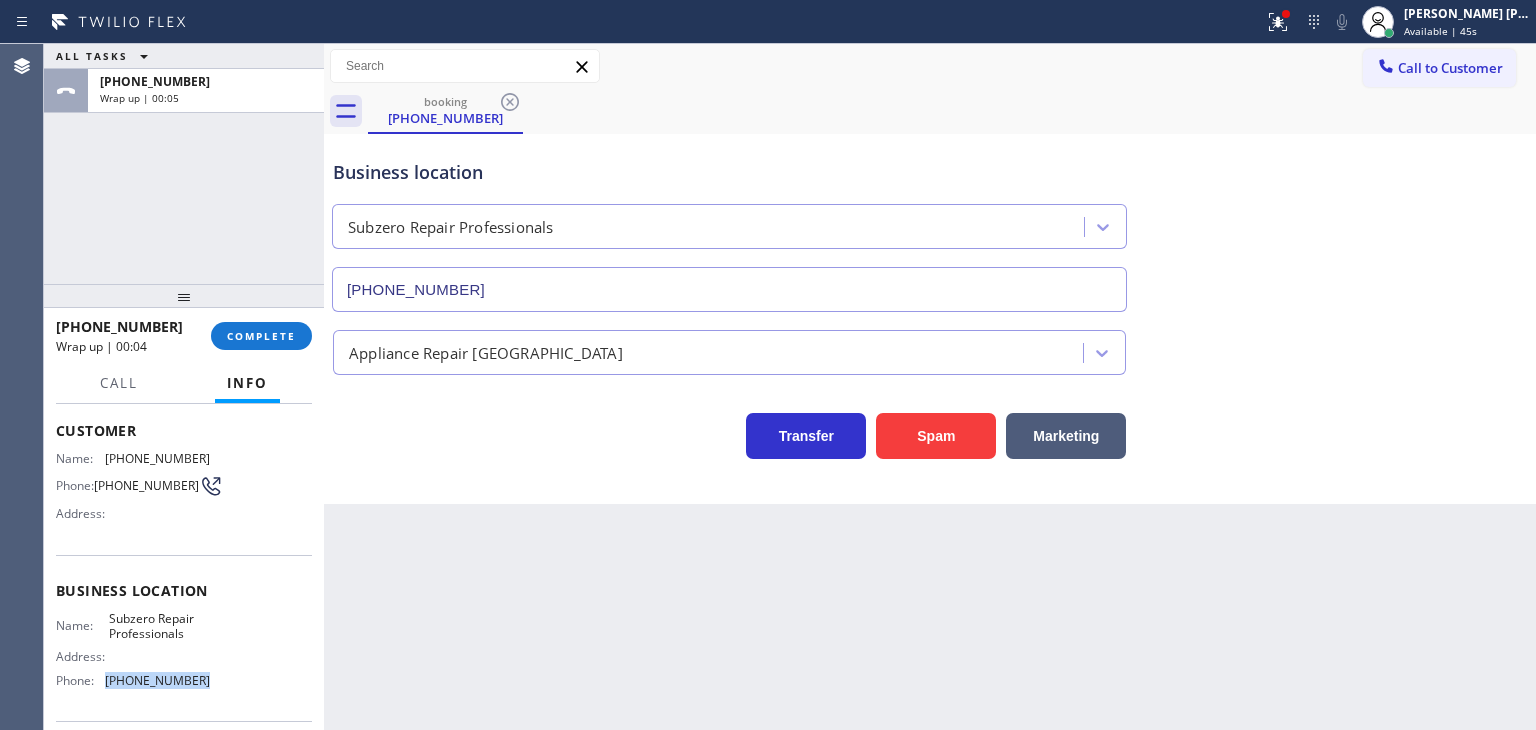 drag, startPoint x: 214, startPoint y: 689, endPoint x: 108, endPoint y: 684, distance: 106.11786 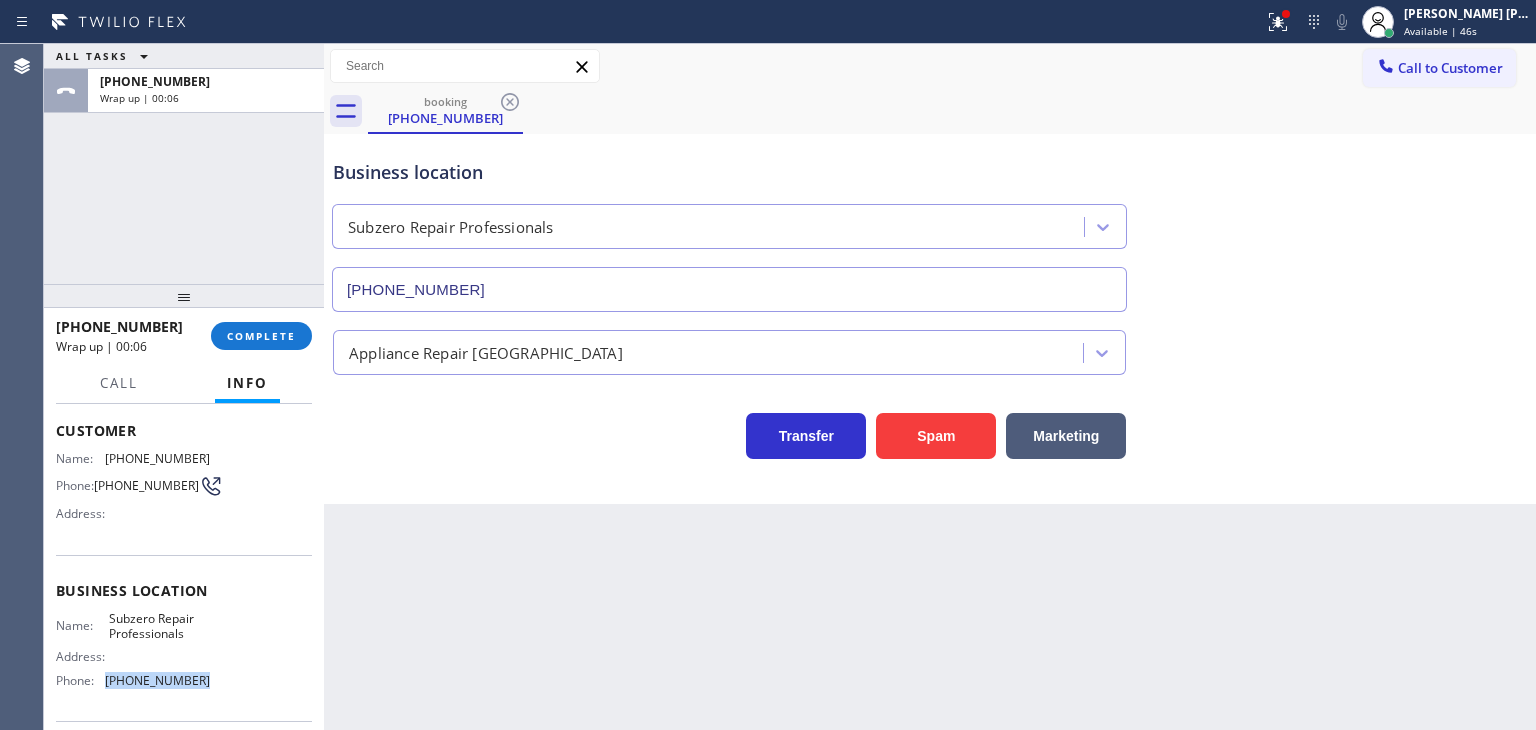 copy on "[PHONE_NUMBER]" 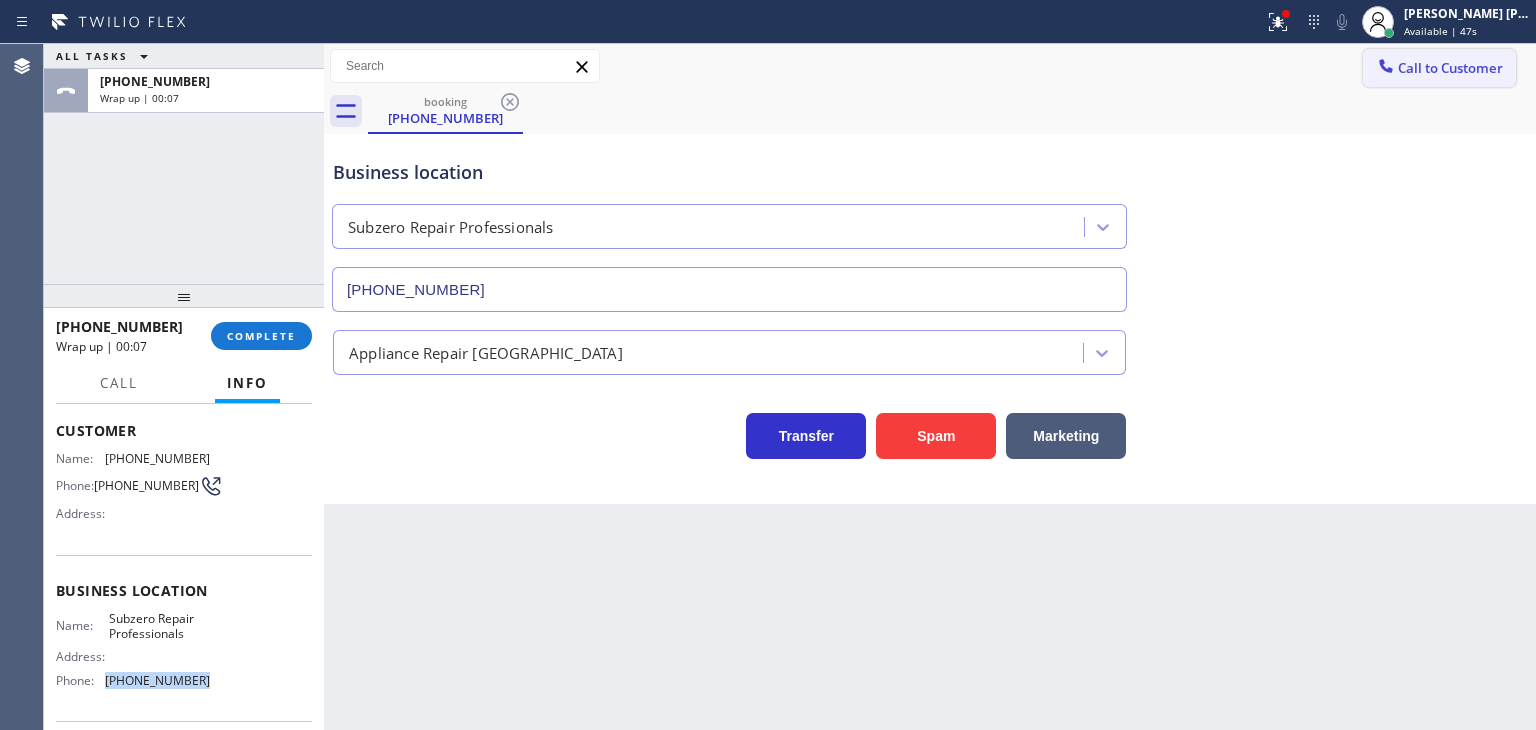 click on "Call to Customer" at bounding box center [1450, 68] 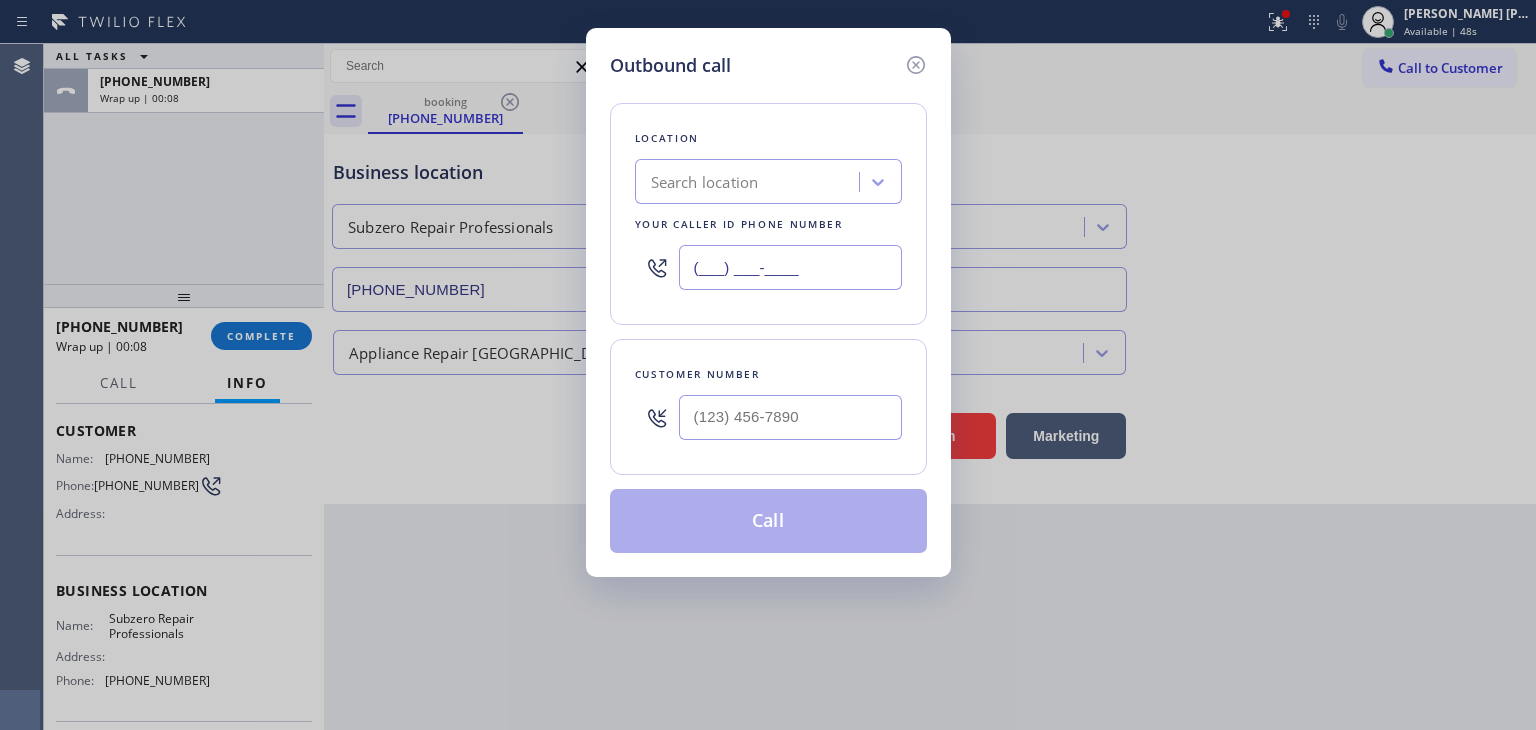 click on "(___) ___-____" at bounding box center (790, 267) 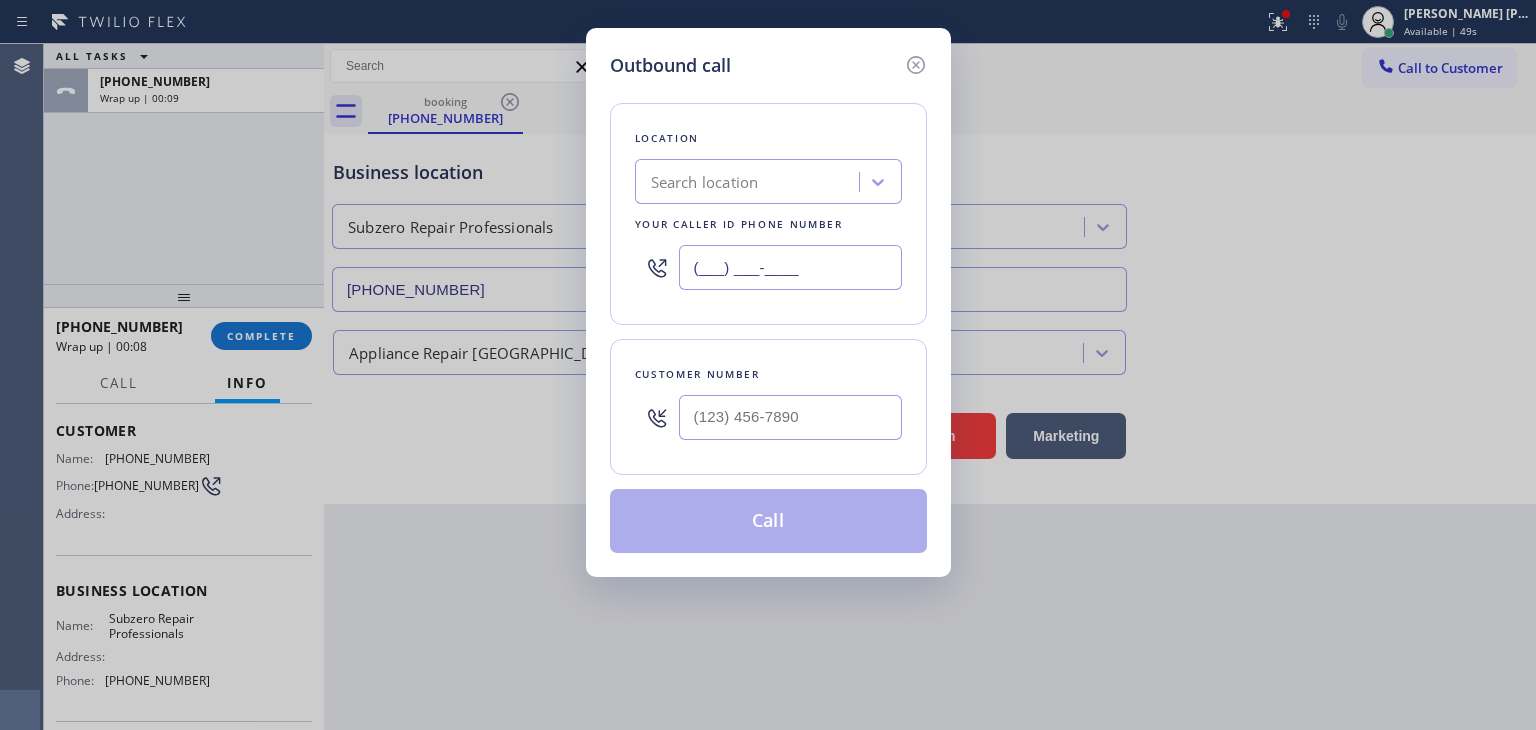 paste on "929) 242-4394" 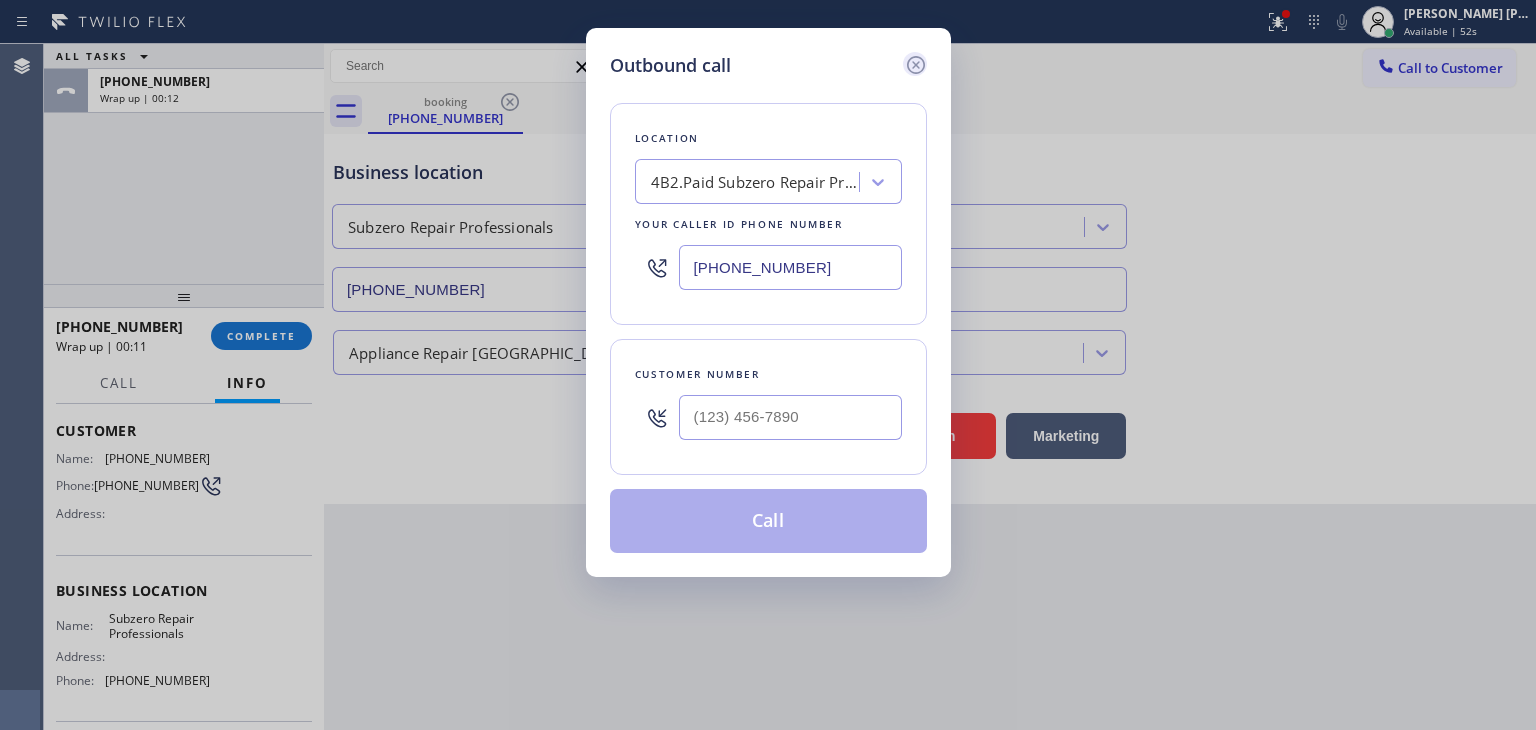 type on "[PHONE_NUMBER]" 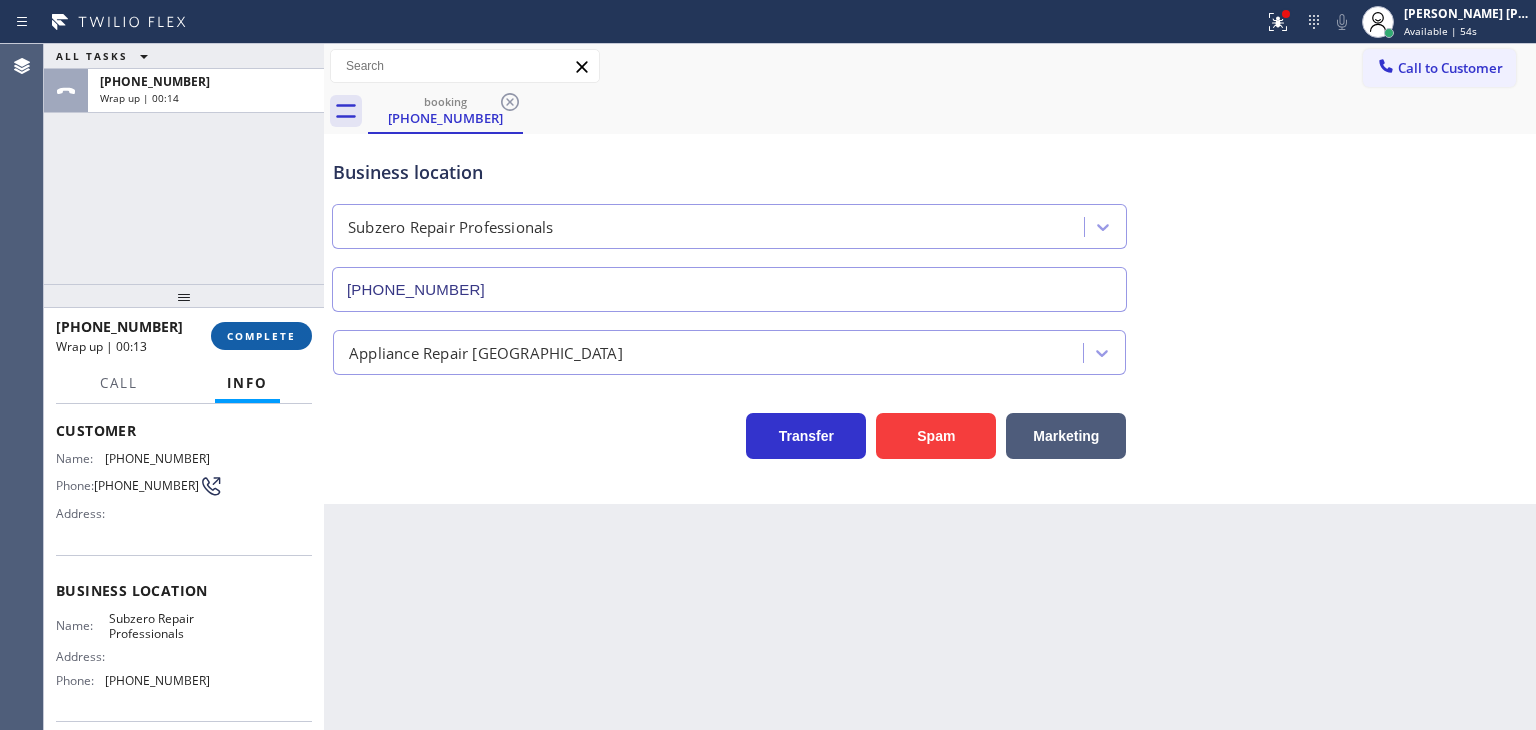 click on "COMPLETE" at bounding box center [261, 336] 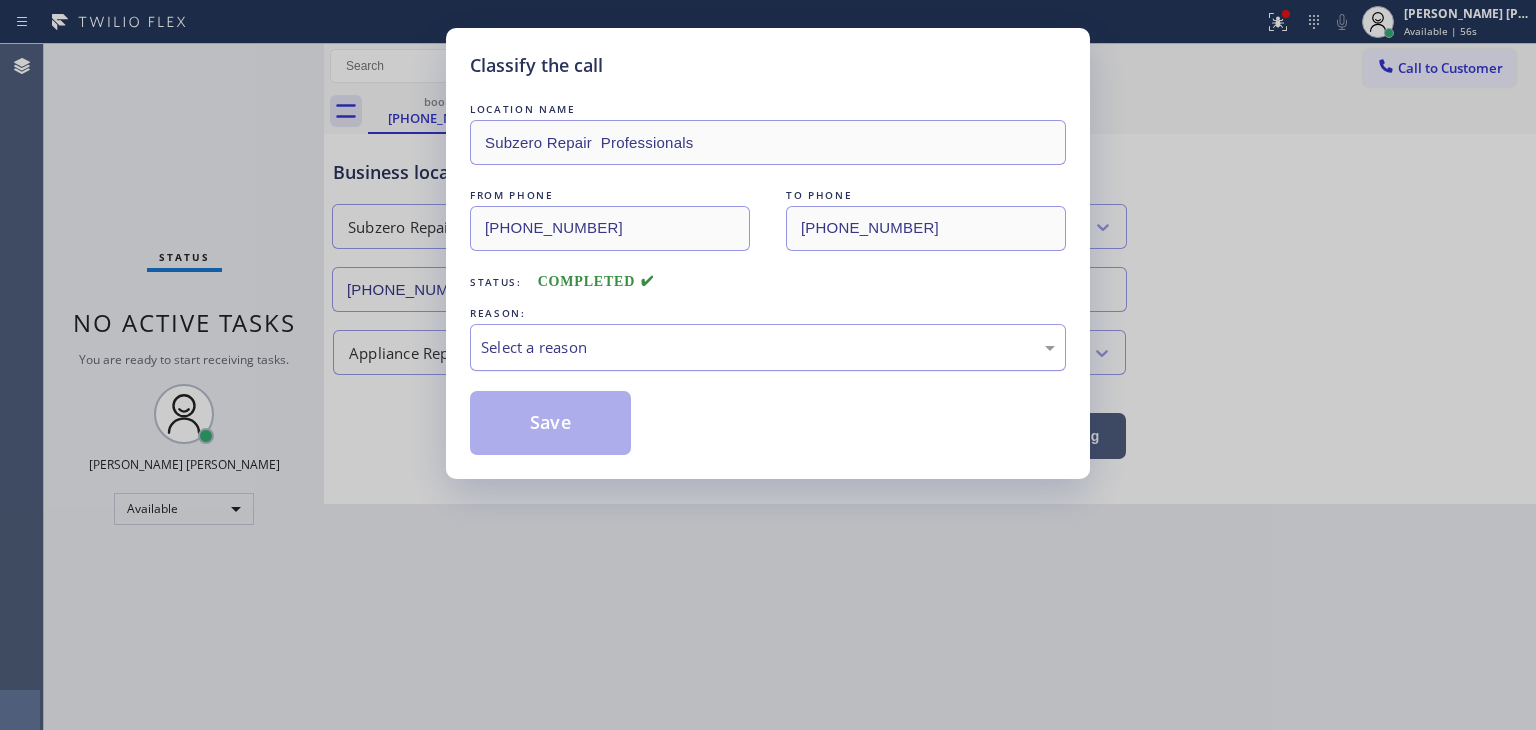 click on "Select a reason" at bounding box center (768, 347) 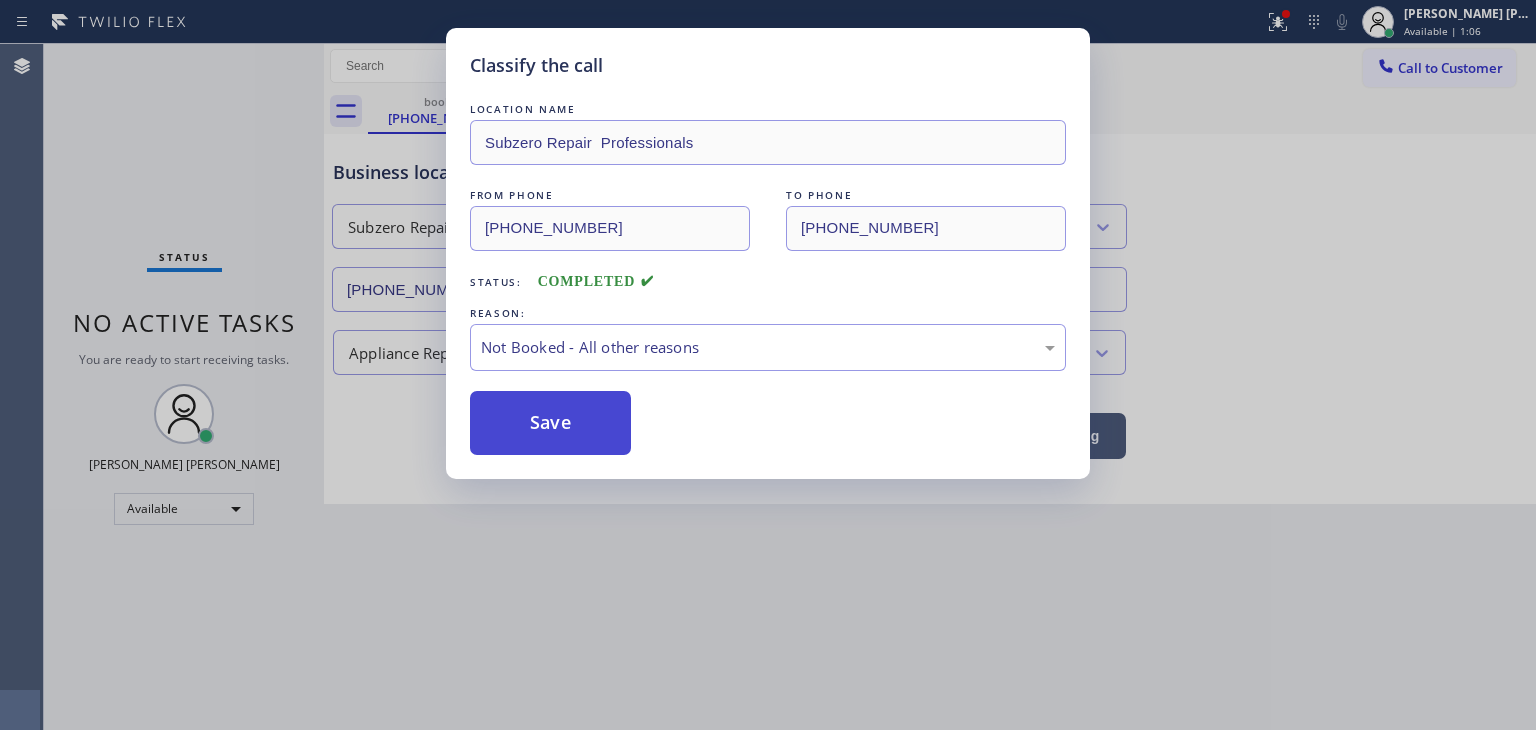 click on "Save" at bounding box center [550, 423] 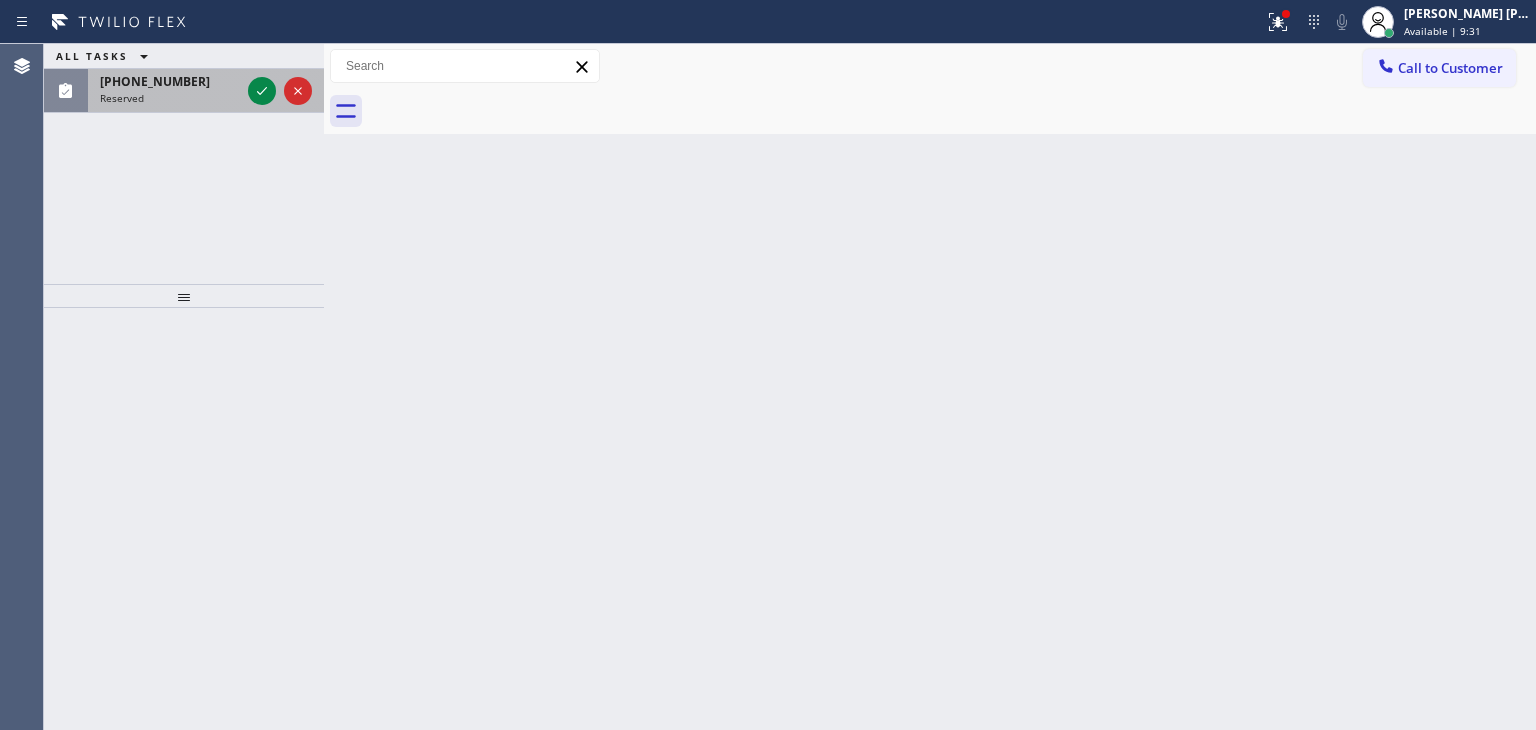 drag, startPoint x: 266, startPoint y: 93, endPoint x: 247, endPoint y: 84, distance: 21.023796 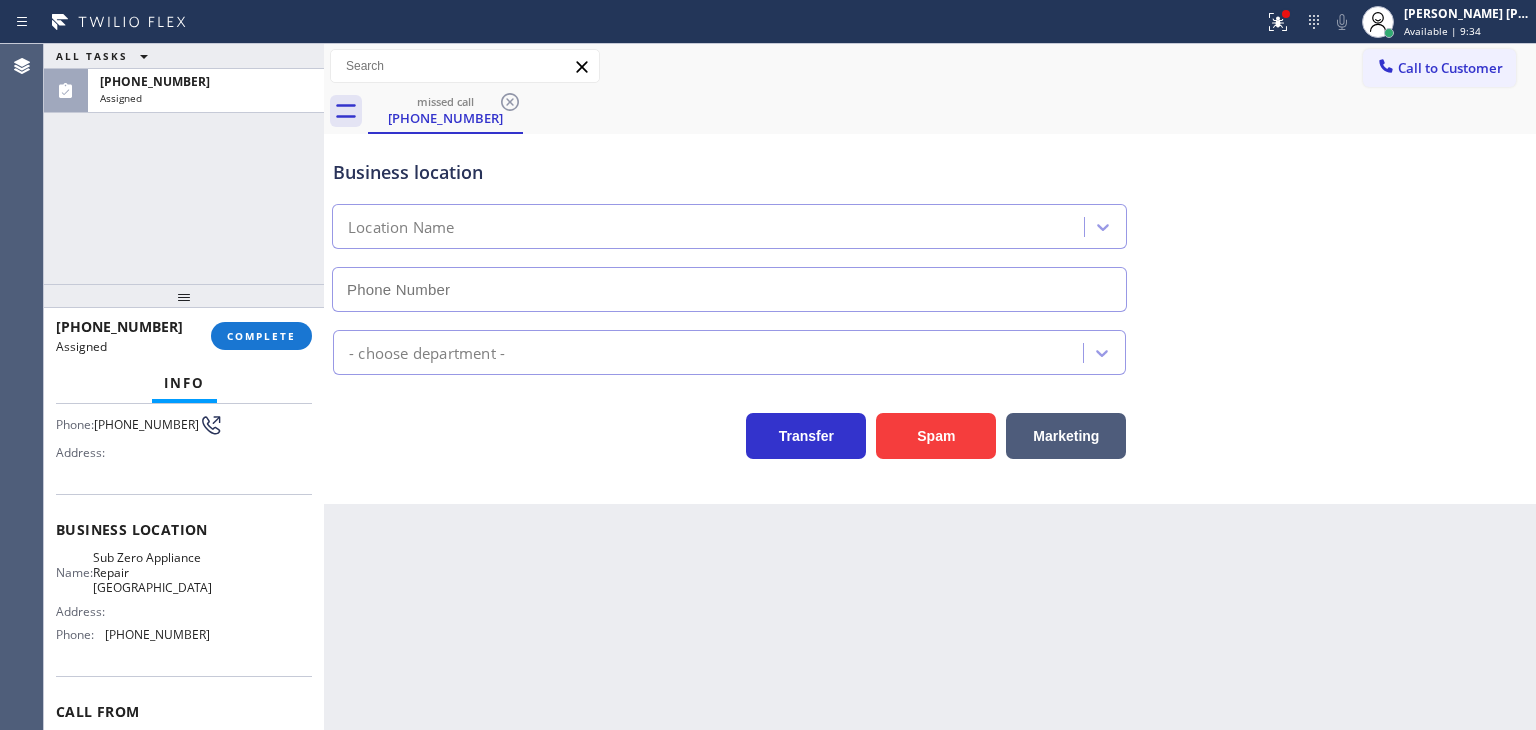 scroll, scrollTop: 200, scrollLeft: 0, axis: vertical 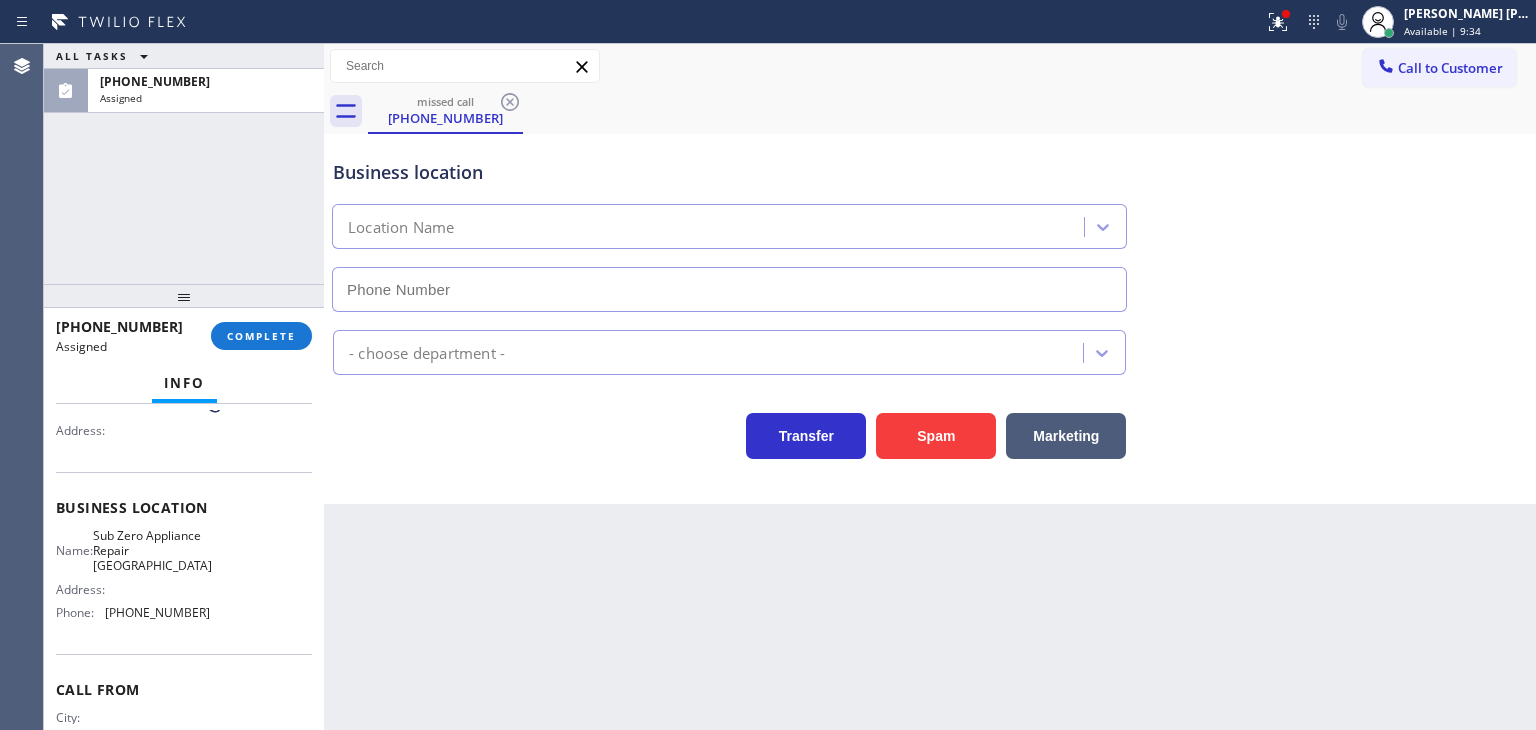 type on "[PHONE_NUMBER]" 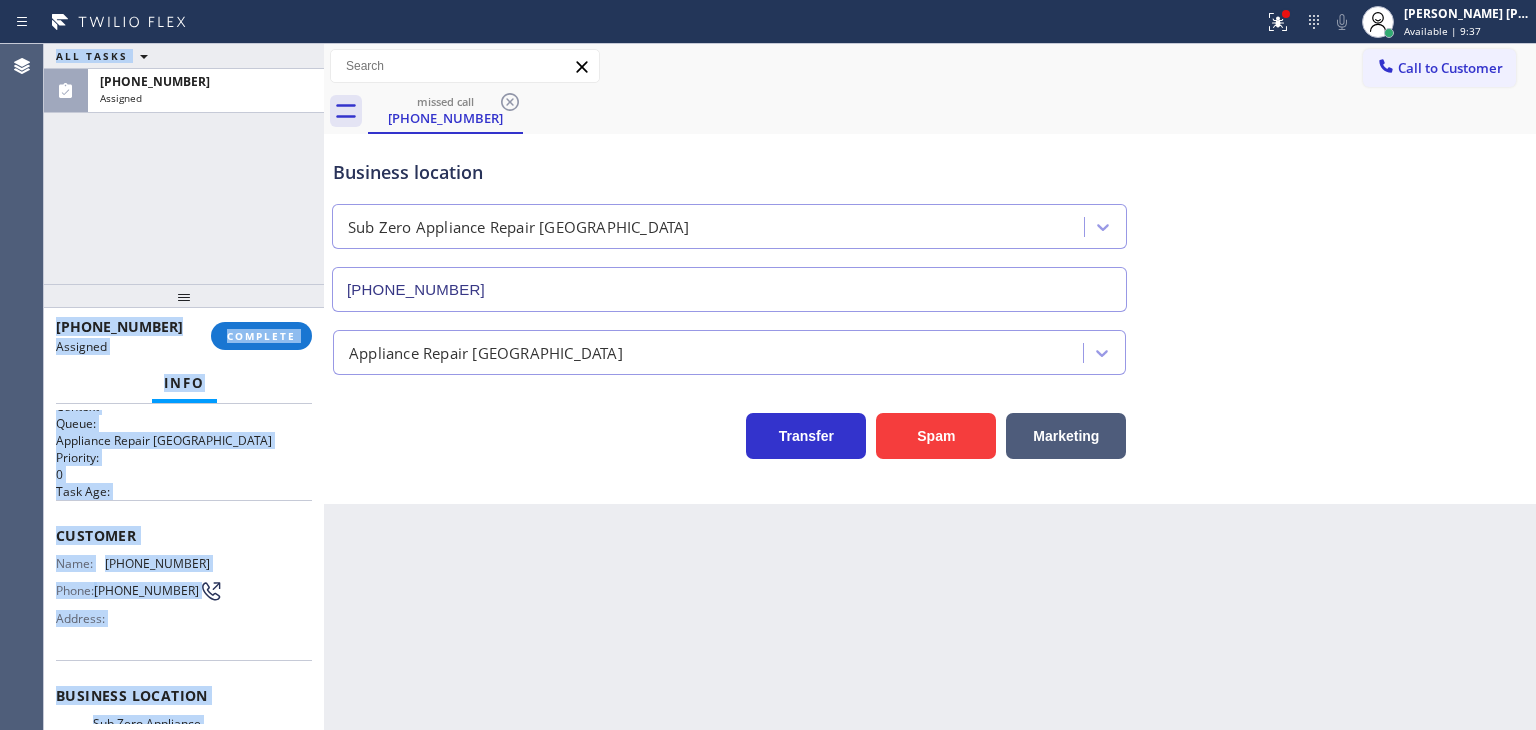 scroll, scrollTop: 0, scrollLeft: 0, axis: both 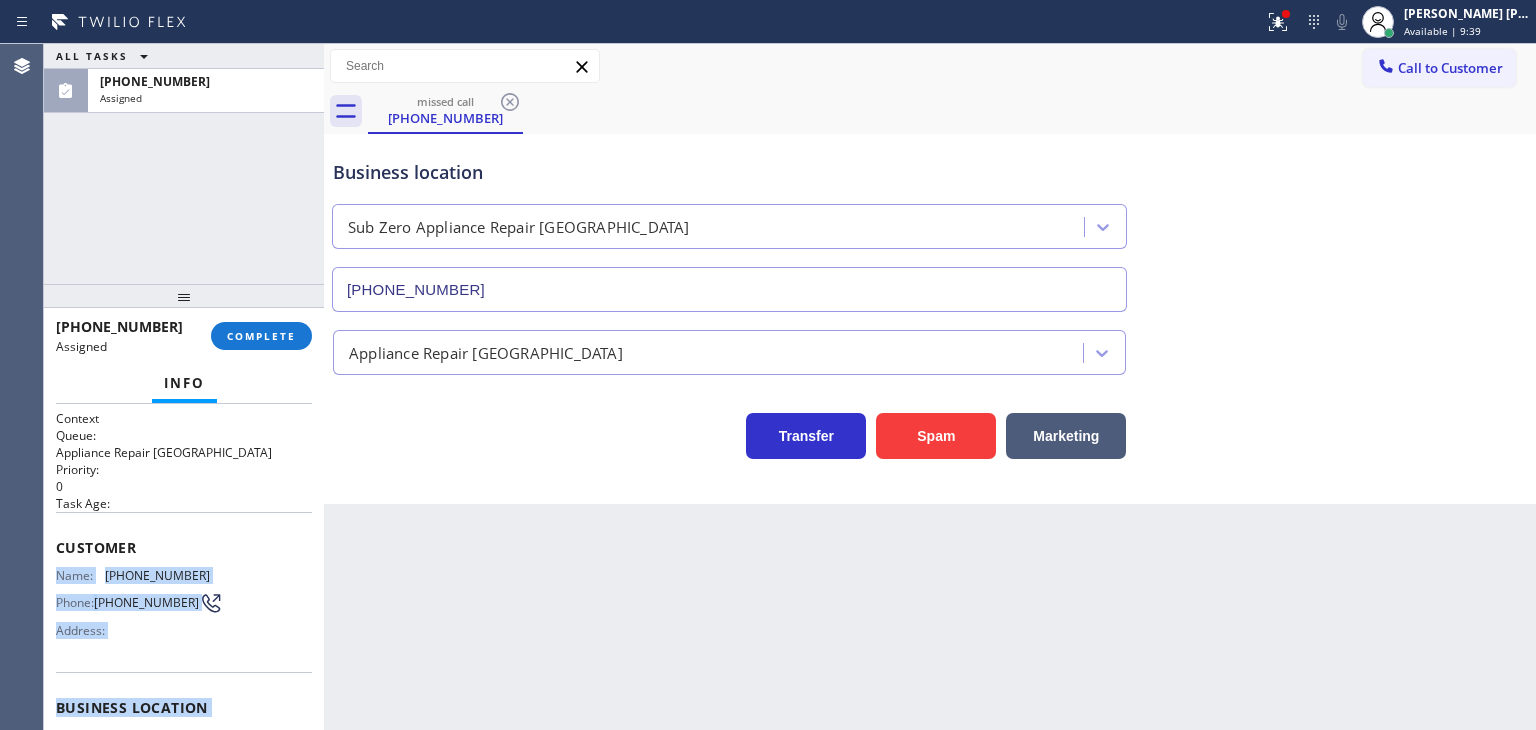 drag, startPoint x: 208, startPoint y: 617, endPoint x: 50, endPoint y: 576, distance: 163.23296 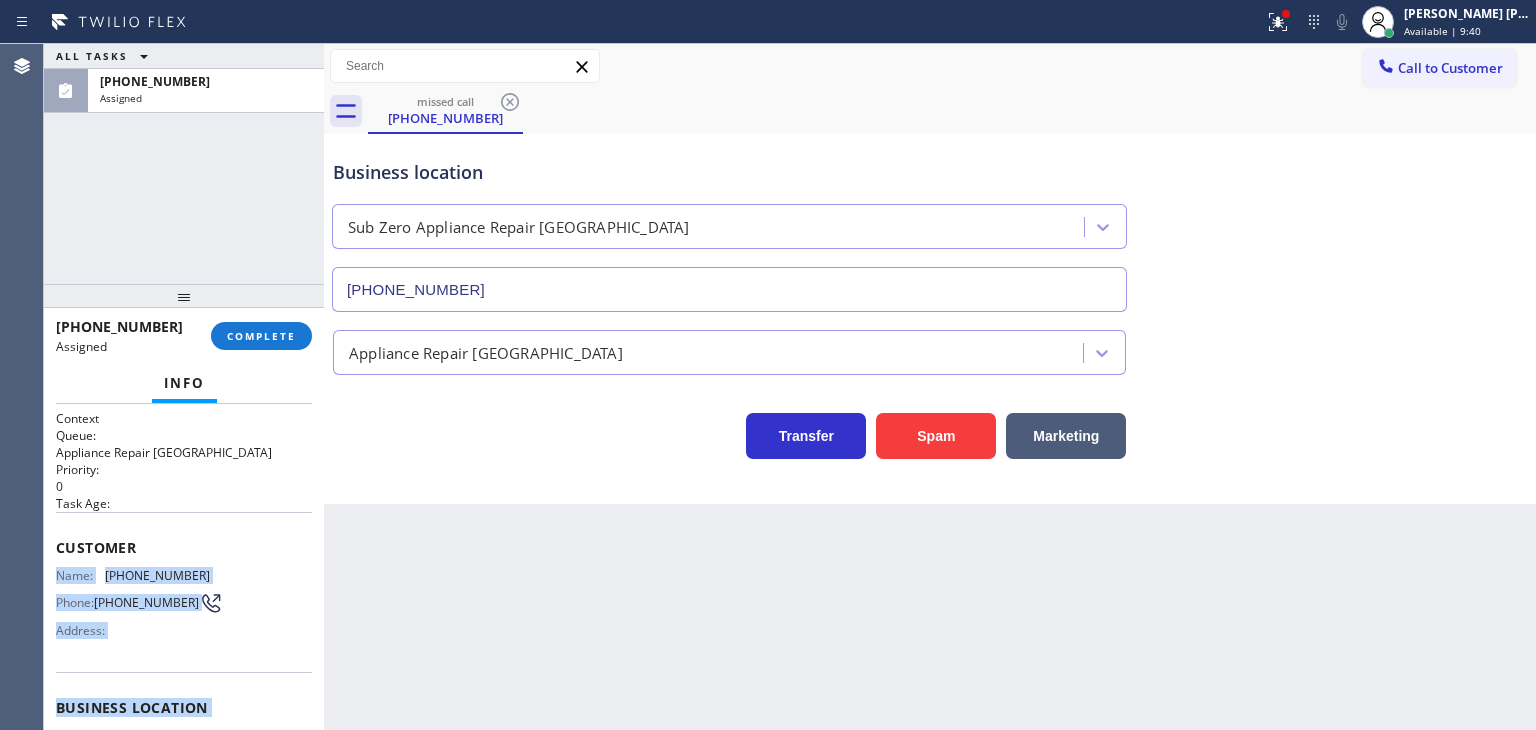 copy on "Name: [PHONE_NUMBER] Phone: [PHONE_NUMBER] Address: Business location Name: Sub Zero Appliance Repair Fremont Address:   Phone: [PHONE_NUMBER]" 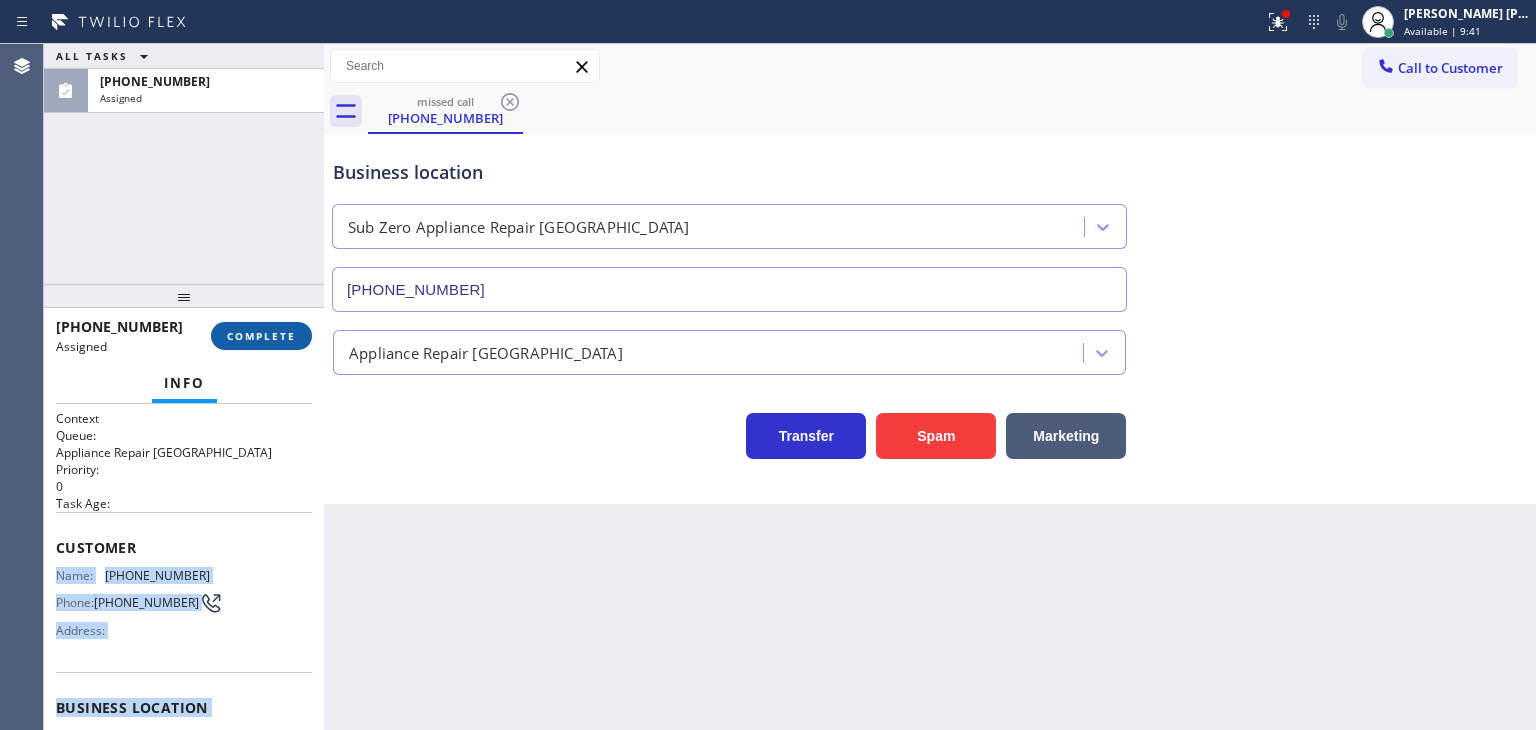 click on "COMPLETE" at bounding box center (261, 336) 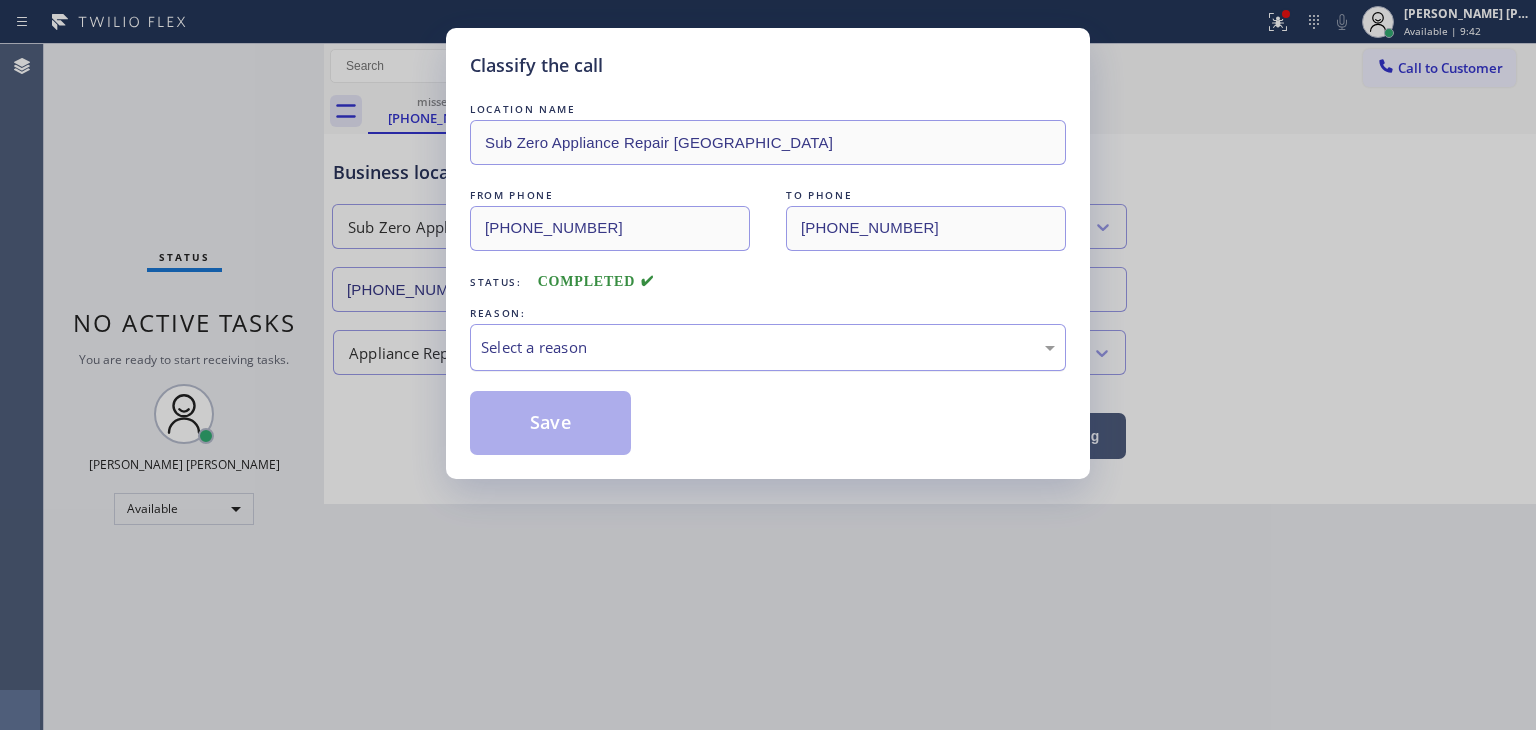 click on "Select a reason" at bounding box center (768, 347) 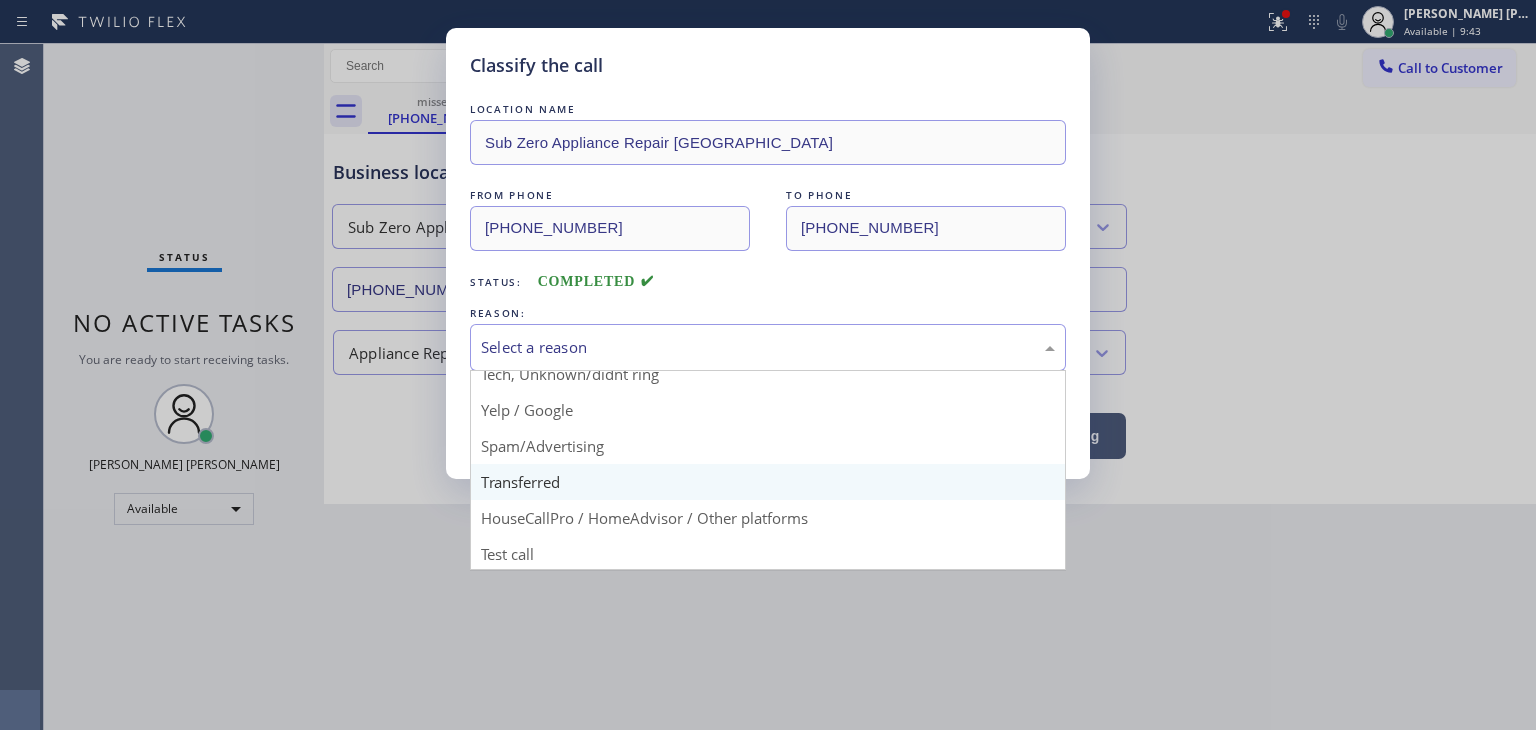 scroll, scrollTop: 125, scrollLeft: 0, axis: vertical 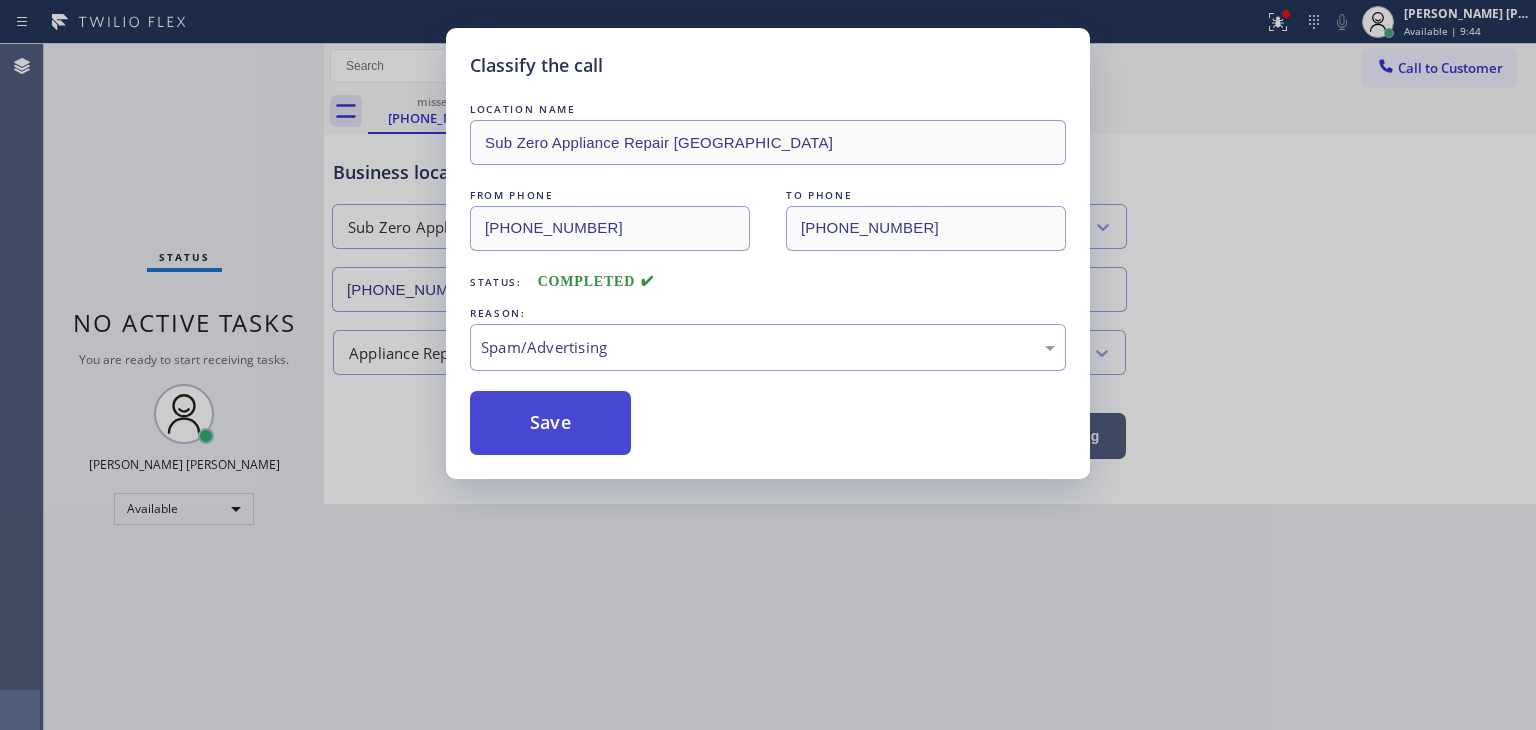 click on "Save" at bounding box center [550, 423] 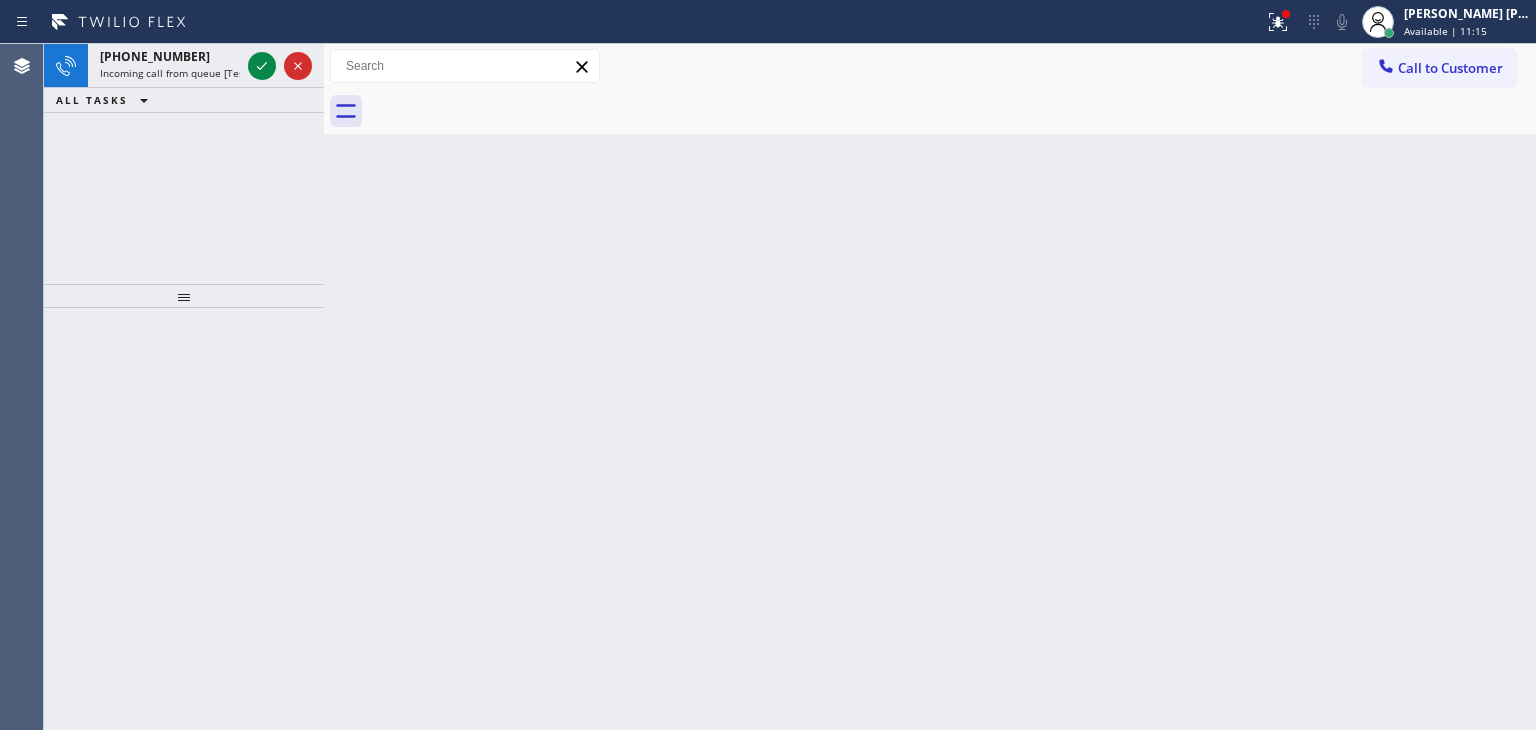 drag, startPoint x: 263, startPoint y: 61, endPoint x: 656, endPoint y: 290, distance: 454.85162 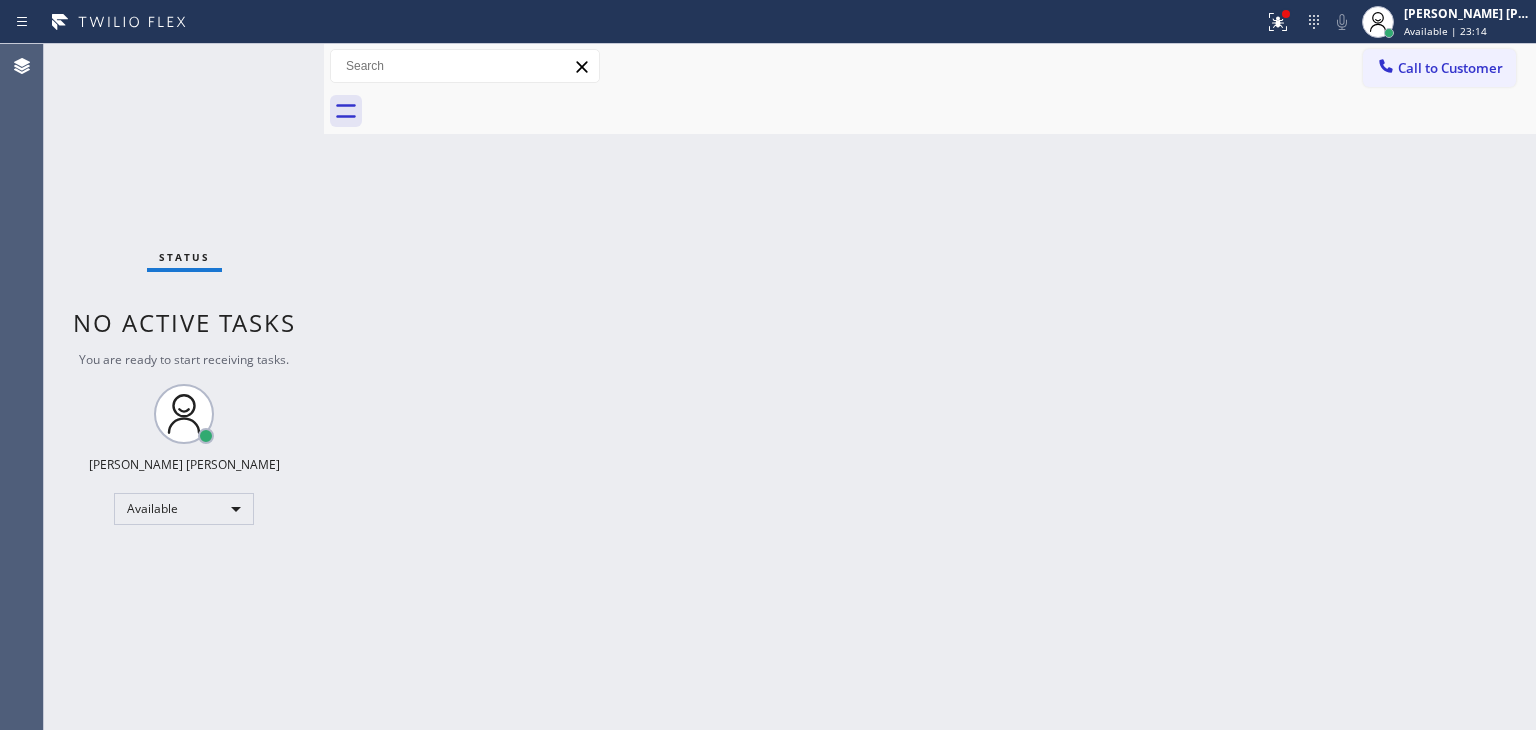 click on "Back to Dashboard Change Sender ID Customers Technicians Select a contact Outbound call Technician Search Technician Your caller id phone number Your caller id phone number Call Technician info Name   Phone none Address none Change Sender ID HVAC [PHONE_NUMBER] 5 Star Appliance [PHONE_NUMBER] Appliance Repair [PHONE_NUMBER] Plumbing [PHONE_NUMBER] Air Duct Cleaning [PHONE_NUMBER]  Electricians [PHONE_NUMBER] Cancel Change Check personal SMS Reset Change No tabs Call to Customer Outbound call Location Subzero Repair  Professionals Your caller id phone number [PHONE_NUMBER] Customer number Call Outbound call Technician Search Technician Your caller id phone number Your caller id phone number Call" at bounding box center [930, 387] 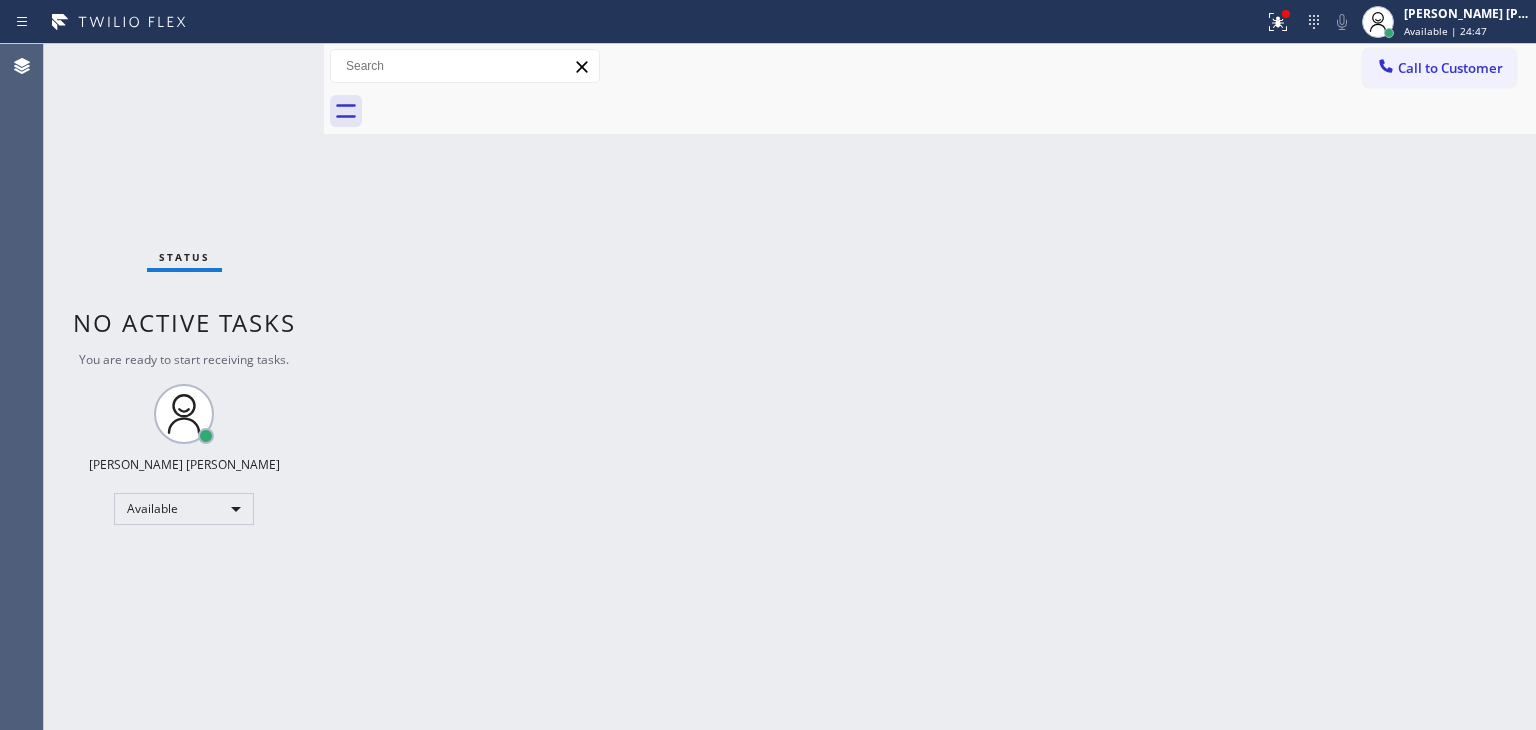 click on "Status   No active tasks     You are ready to start receiving tasks.   [PERSON_NAME] [PERSON_NAME] Available" at bounding box center (184, 387) 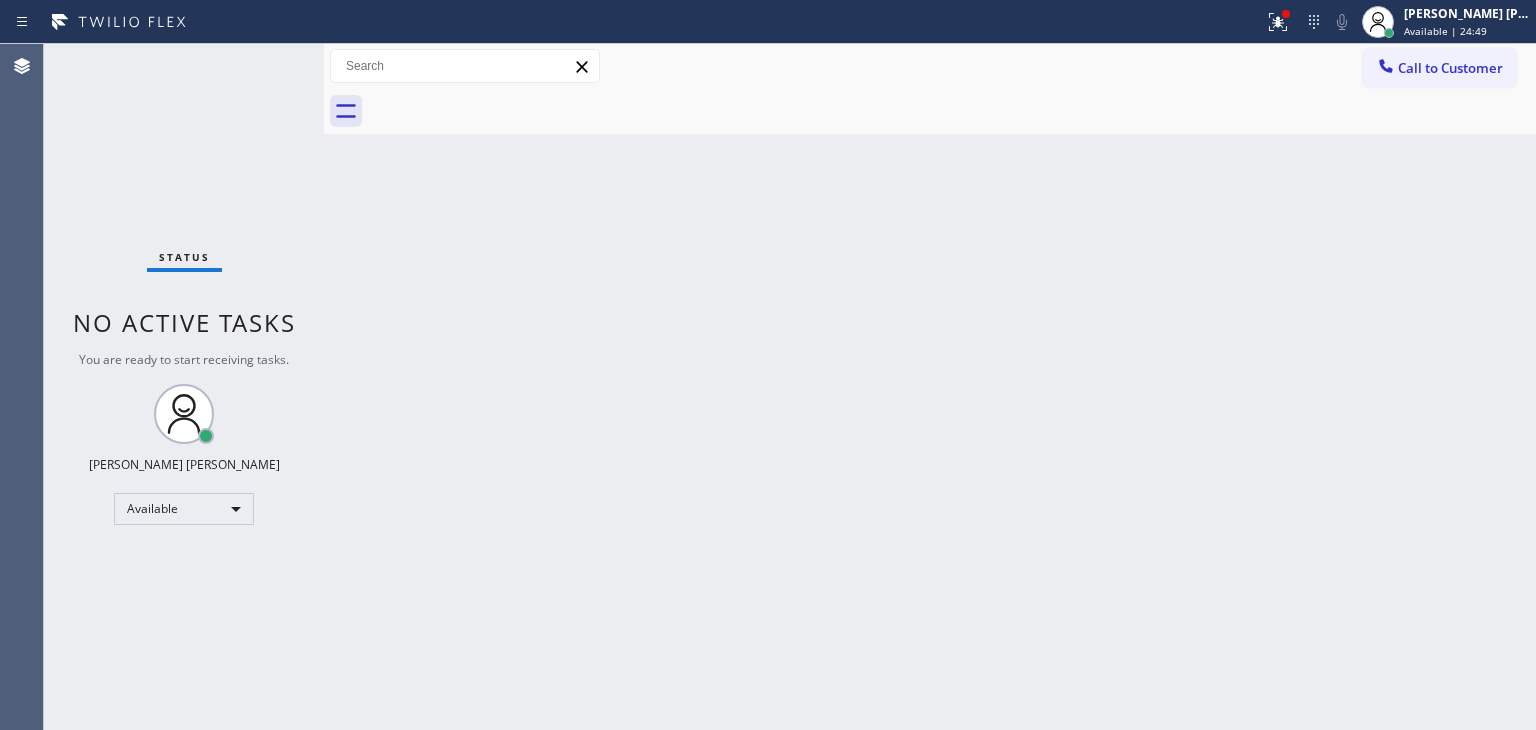 click on "Status   No active tasks     You are ready to start receiving tasks.   [PERSON_NAME] [PERSON_NAME] Available" at bounding box center (184, 387) 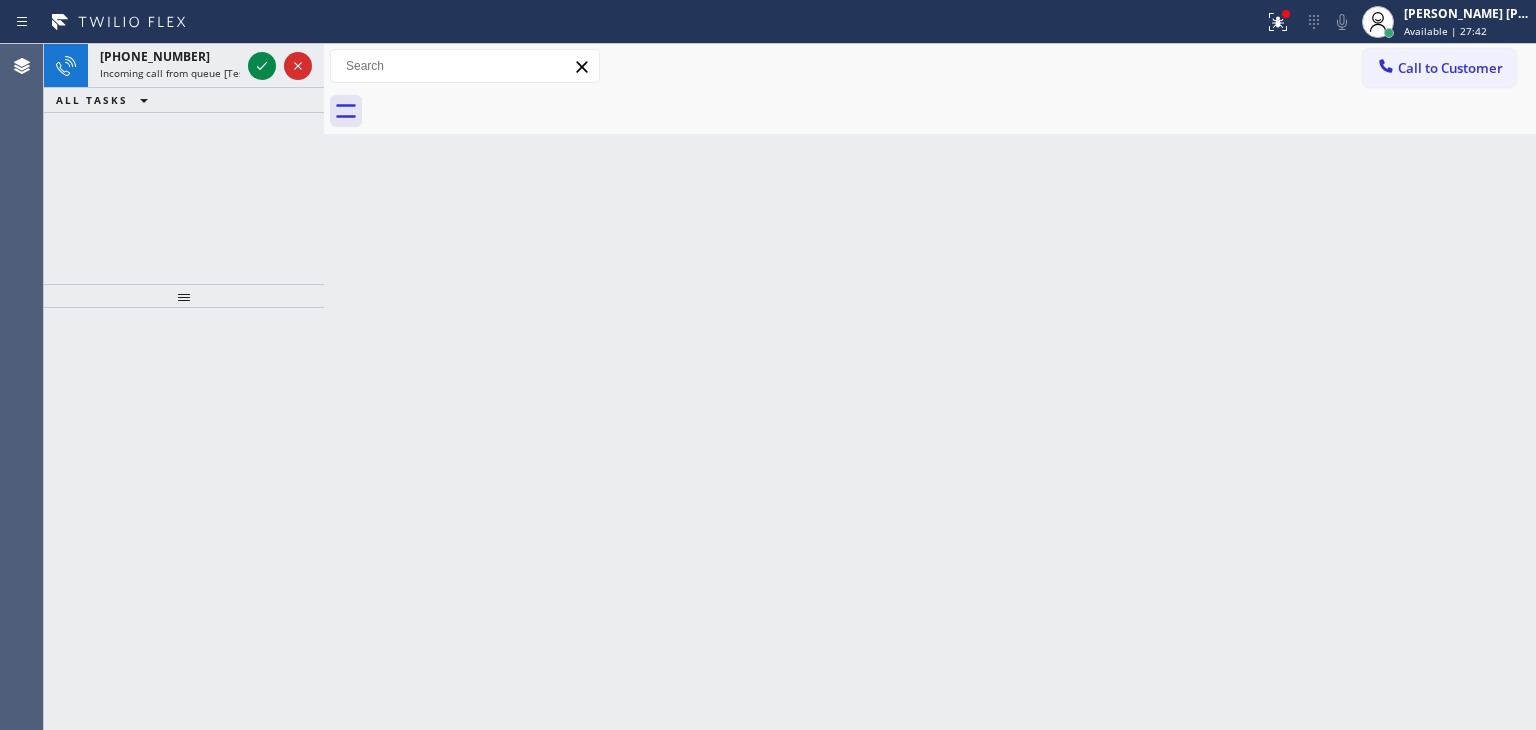 drag, startPoint x: 161, startPoint y: 173, endPoint x: 165, endPoint y: 156, distance: 17.464249 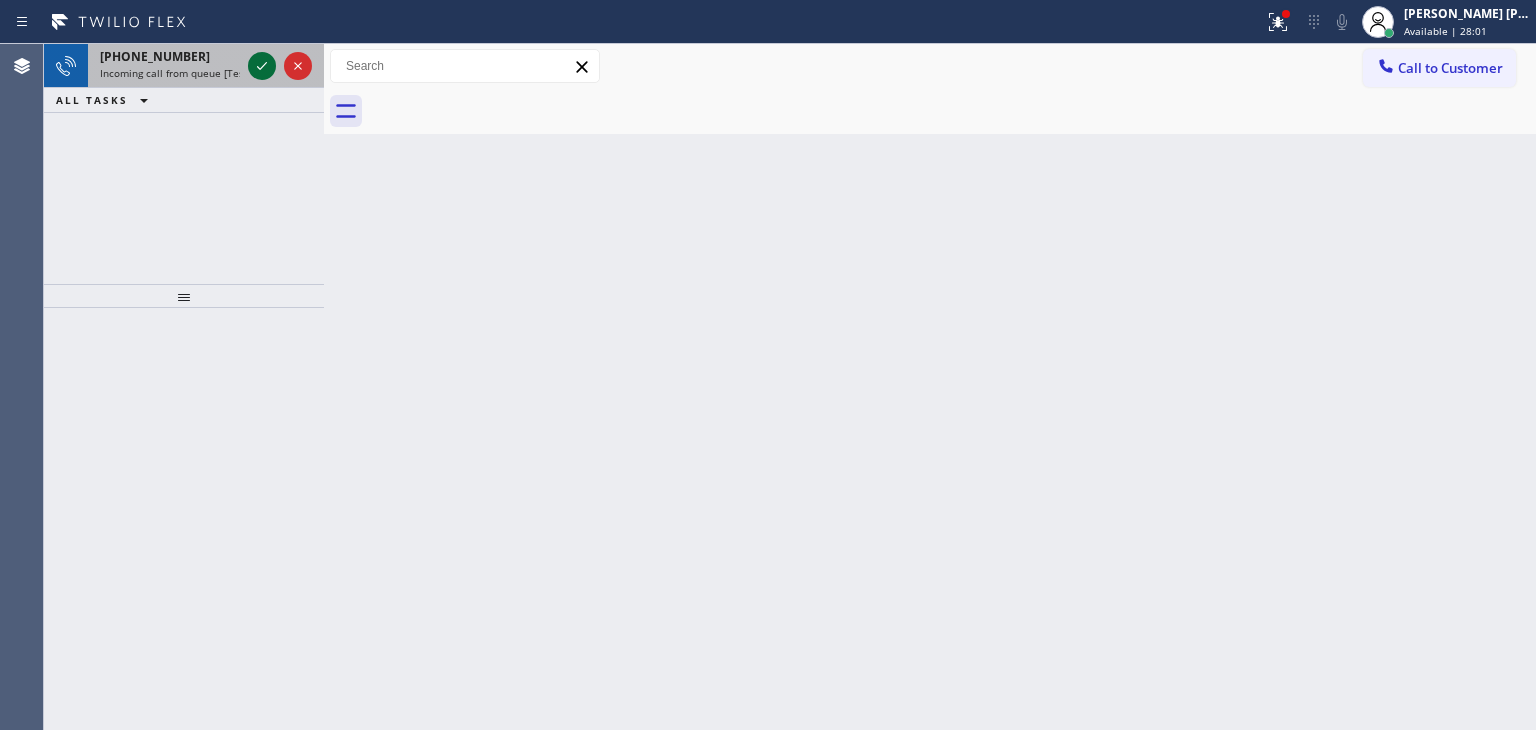 click 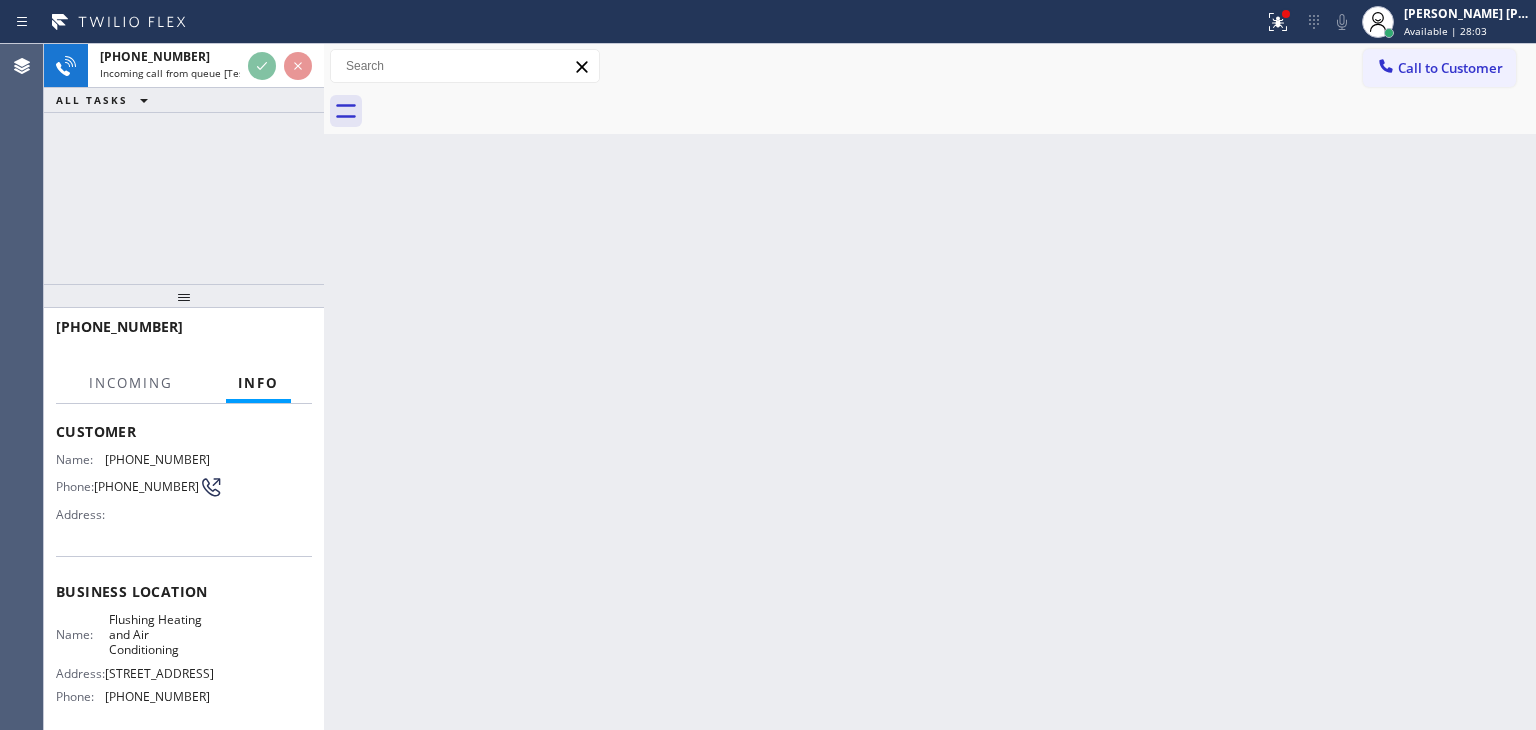 scroll, scrollTop: 100, scrollLeft: 0, axis: vertical 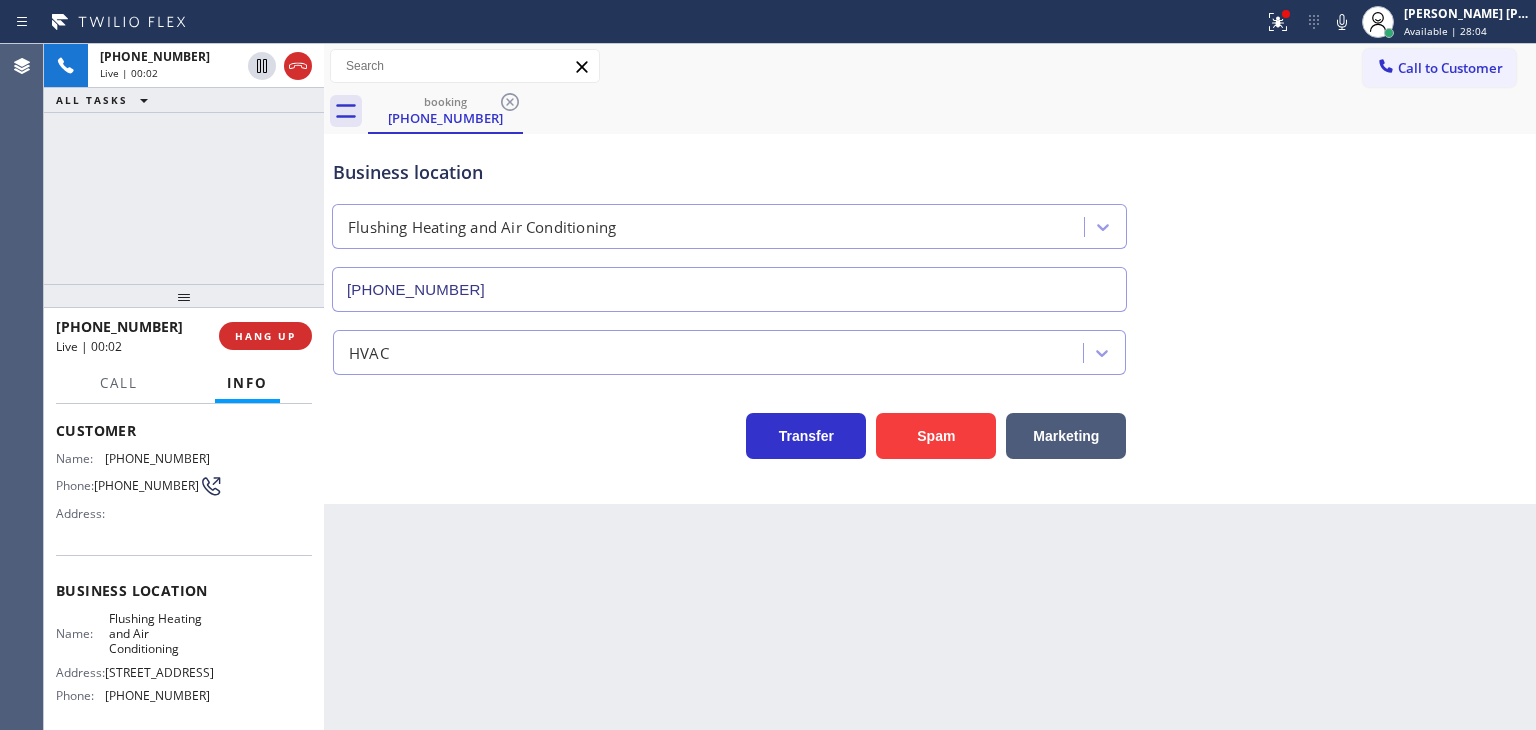 type on "[PHONE_NUMBER]" 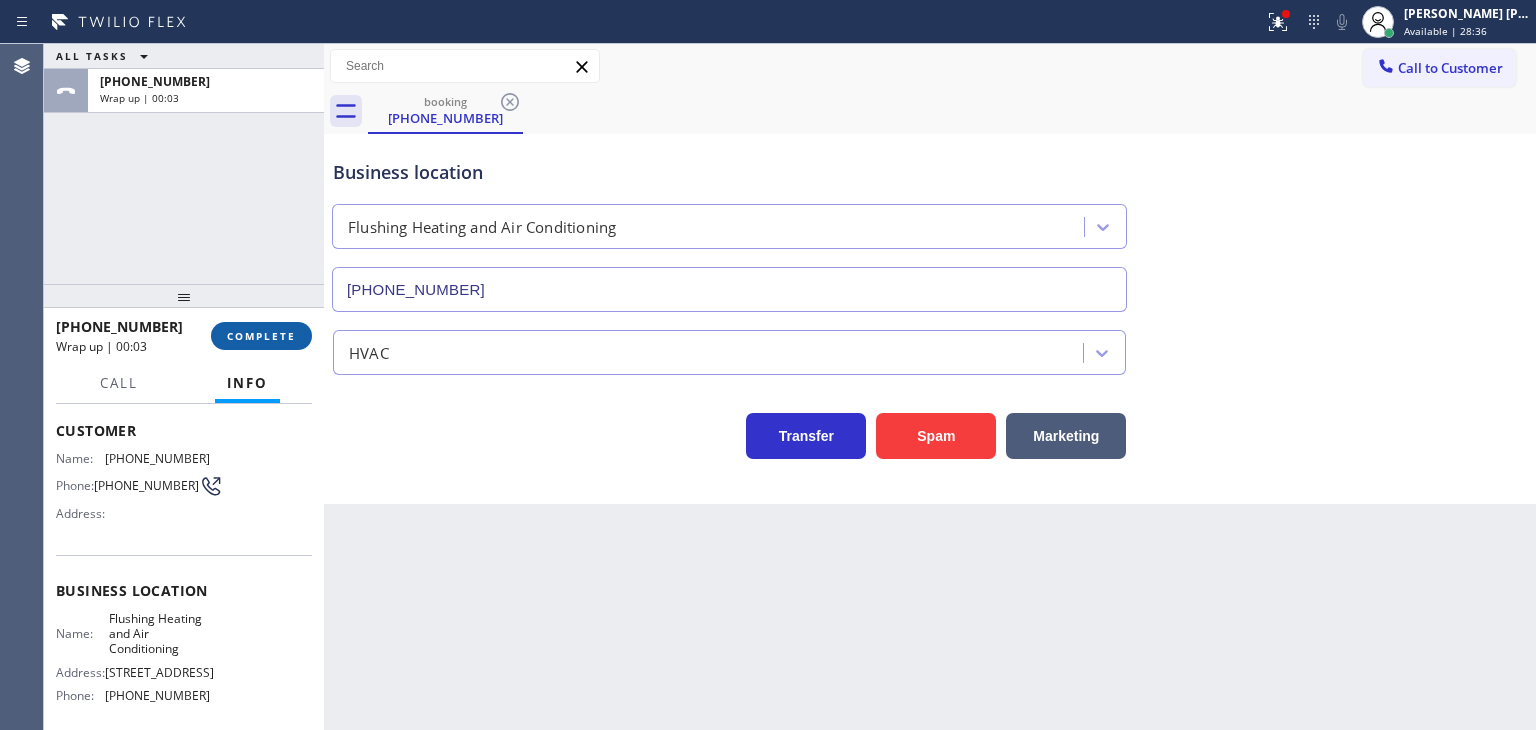 click on "COMPLETE" at bounding box center (261, 336) 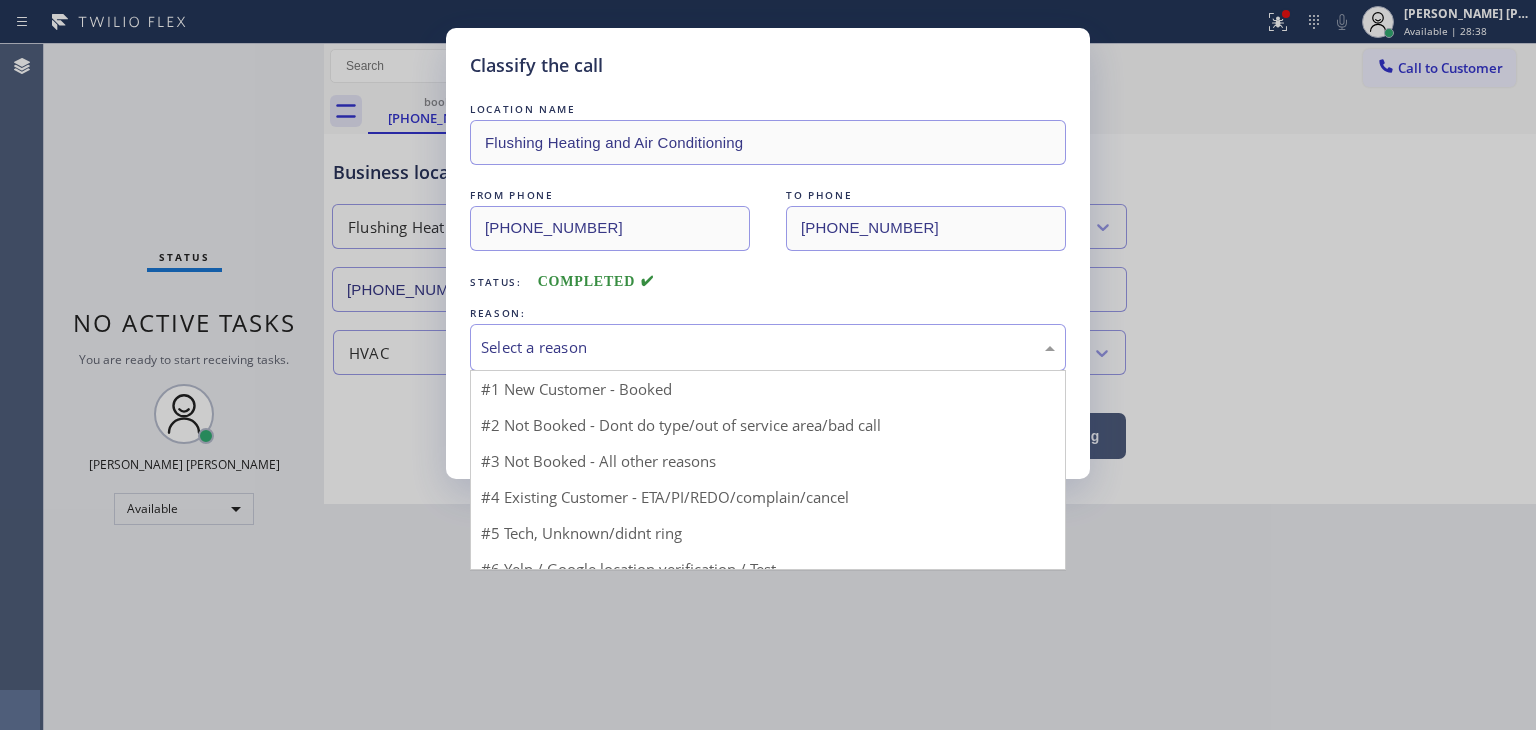 click on "Select a reason" at bounding box center [768, 347] 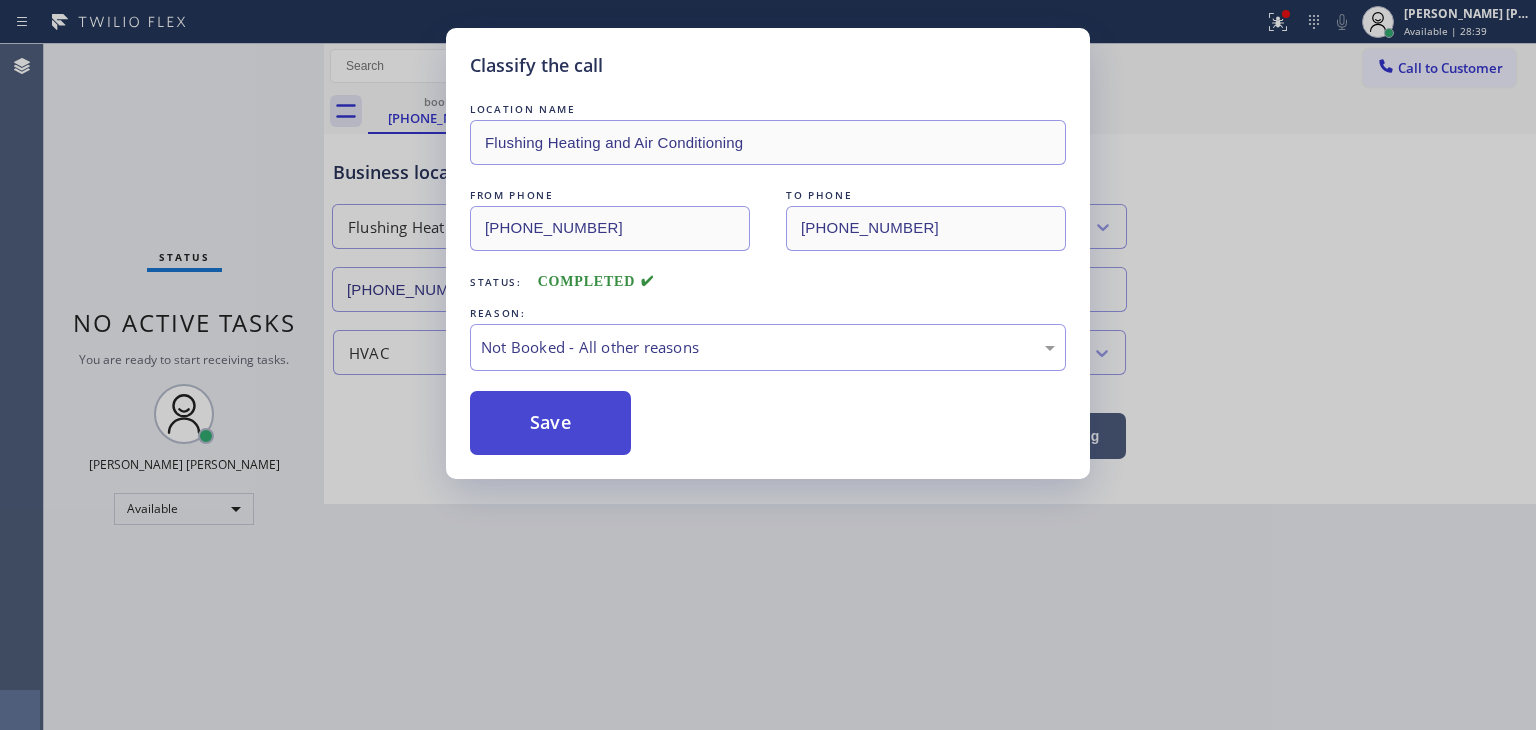 click on "Save" at bounding box center [550, 423] 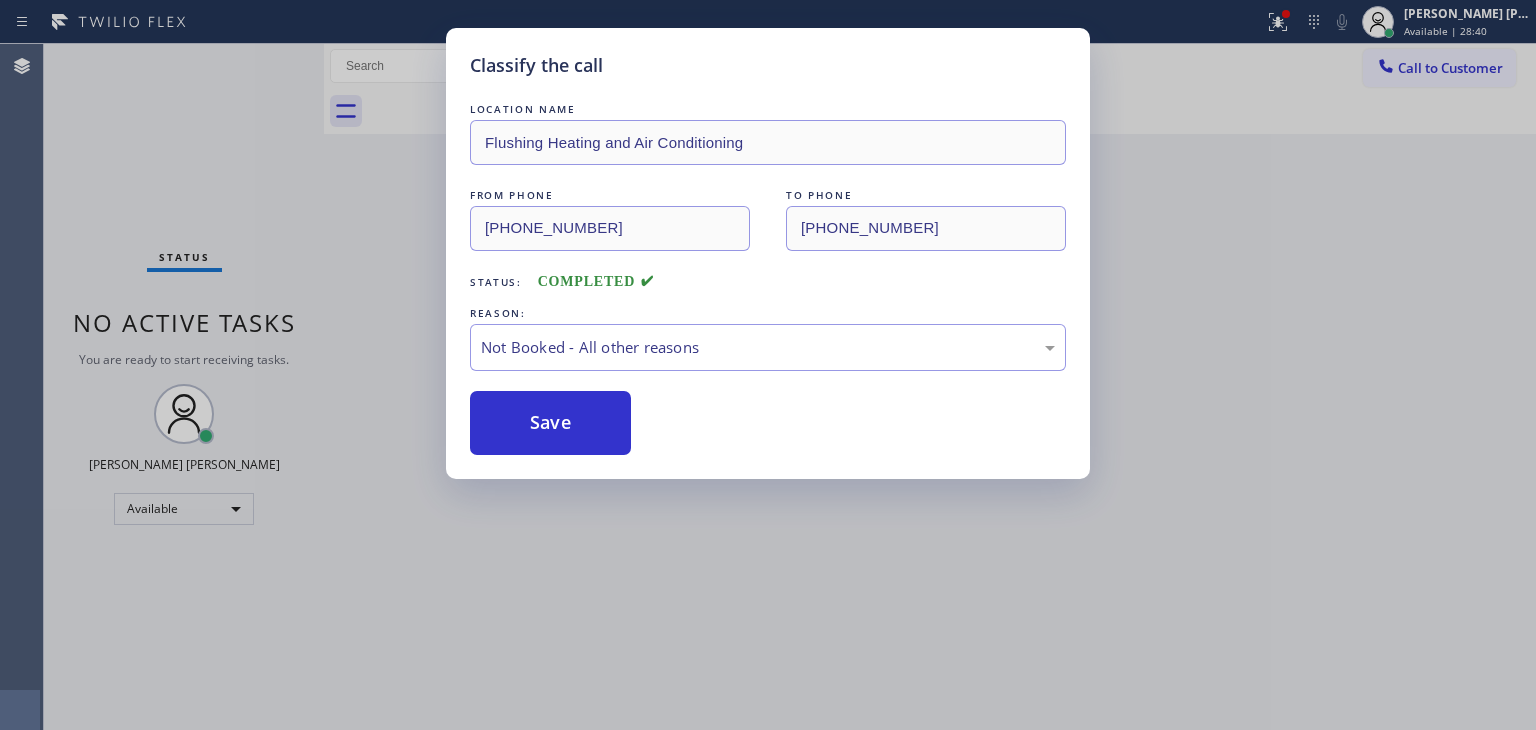 click on "Classify the call LOCATION NAME Subzero Repair  Professionals FROM PHONE [PHONE_NUMBER] TO PHONE [PHONE_NUMBER] Status: COMPLETED REASON: Not Booked - All other reasons Save Classify the call LOCATION NAME Sub Zero Appliance Repair Fremont FROM PHONE [PHONE_NUMBER] TO PHONE [PHONE_NUMBER] Status: COMPLETED REASON: Spam/Advertising Save Classify the call LOCATION NAME Flushing Heating and Air Conditioning FROM PHONE [PHONE_NUMBER] TO PHONE [PHONE_NUMBER] Status: COMPLETED REASON: Not Booked - All other reasons Save Status   No active tasks     You are ready to start receiving tasks.   [PERSON_NAME] [PERSON_NAME] Available Transfer Back to Dashboard Change Sender ID Customers Technicians Select a contact Outbound call Technician Search Technician Your caller id phone number Your caller id phone number Call Technician info Name   Phone none Address none Change Sender ID HVAC [PHONE_NUMBER] 5 Star Appliance [PHONE_NUMBER] Appliance Repair [PHONE_NUMBER] Plumbing [PHONE_NUMBER] Air Duct Cleaning [PHONE_NUMBER]  Electricians Cancel Call" at bounding box center [790, 387] 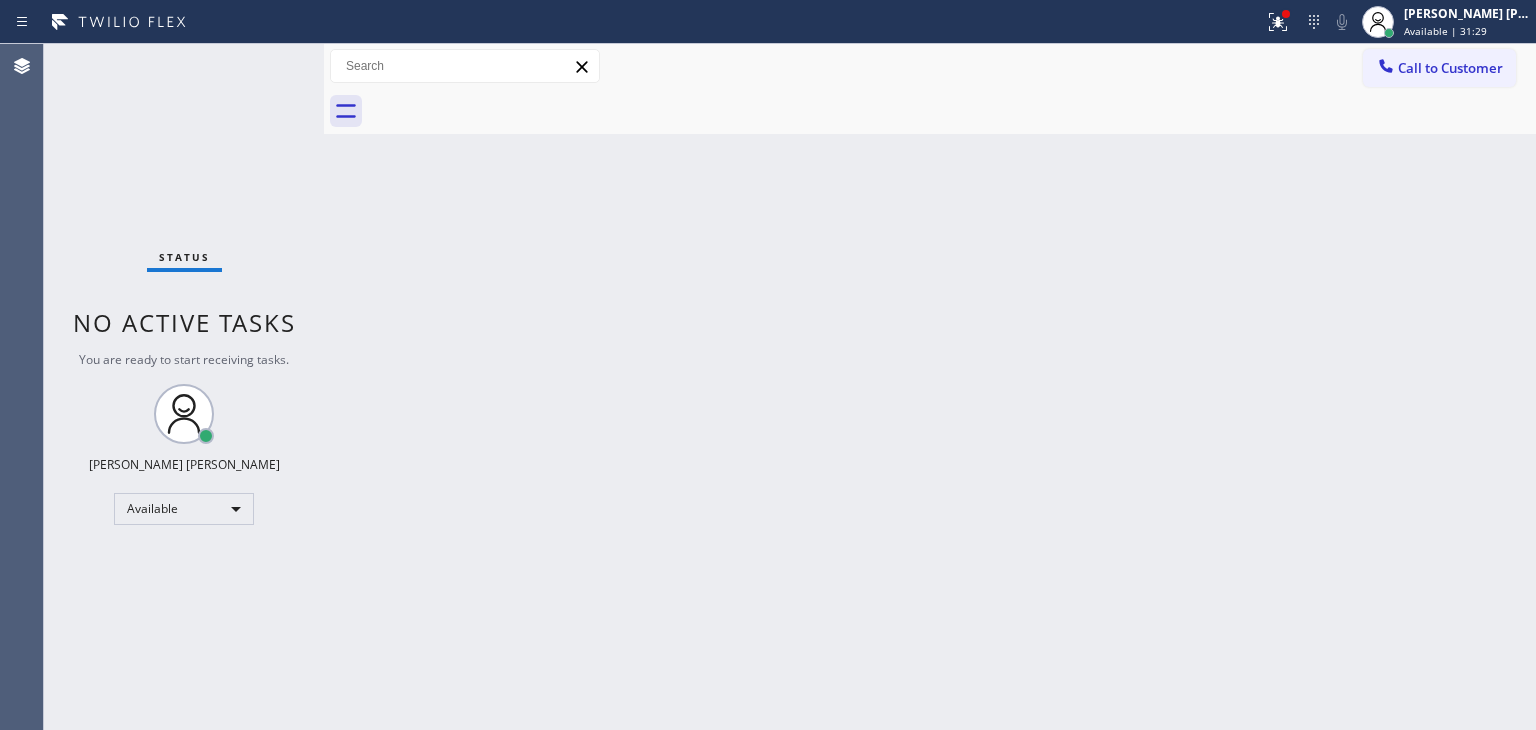 click on "Status   No active tasks     You are ready to start receiving tasks.   [PERSON_NAME] [PERSON_NAME] Available" at bounding box center [184, 387] 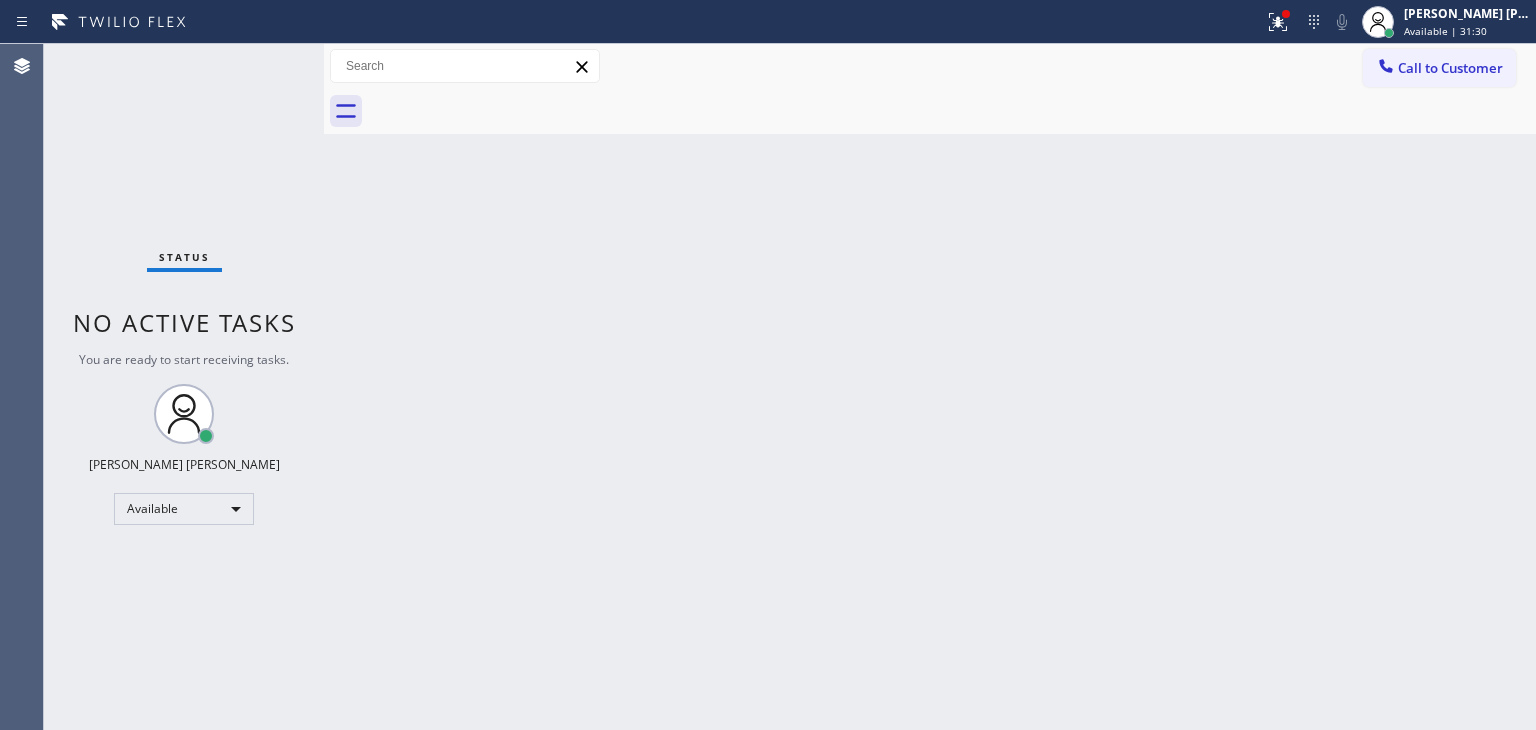 click on "Status   No active tasks     You are ready to start receiving tasks.   [PERSON_NAME] [PERSON_NAME] Available" at bounding box center [184, 387] 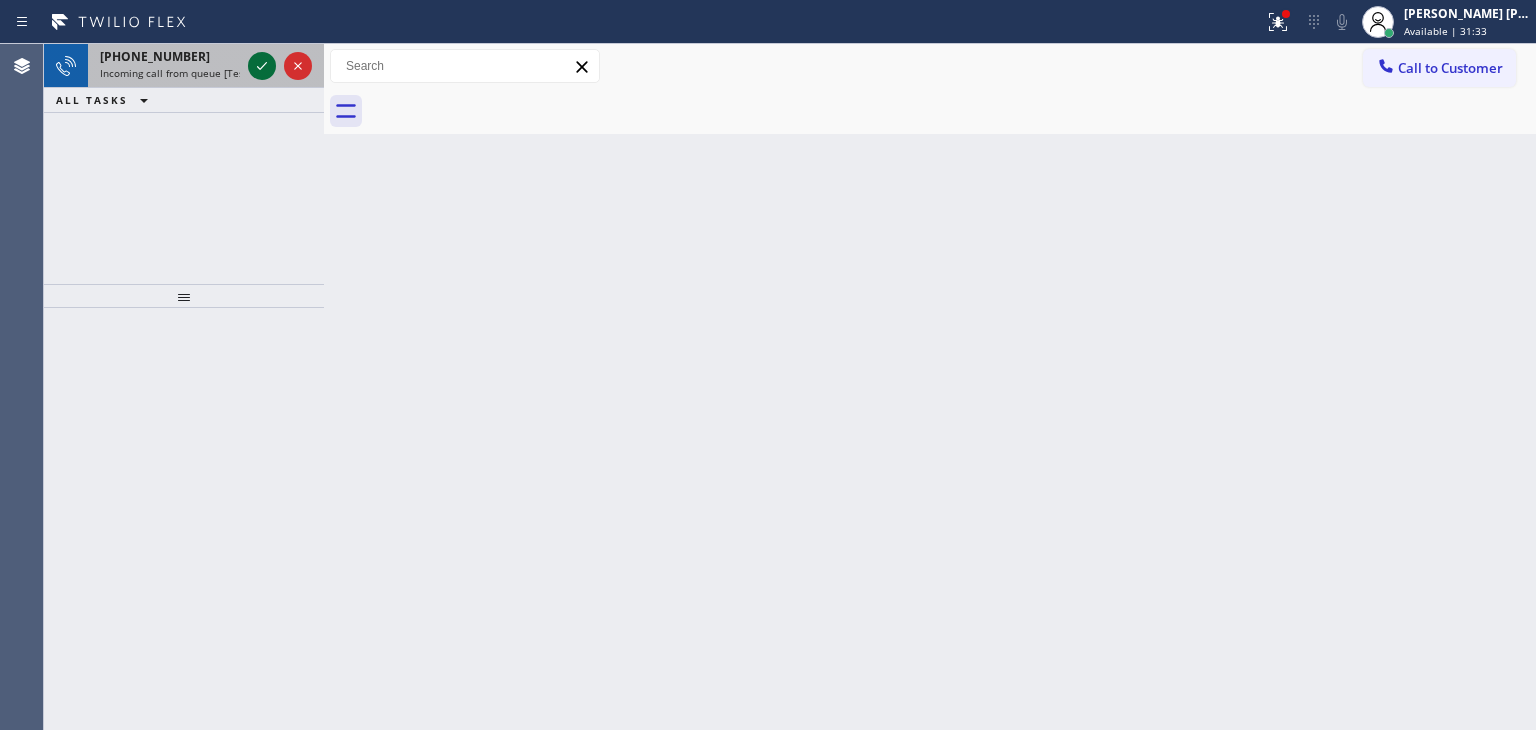 click 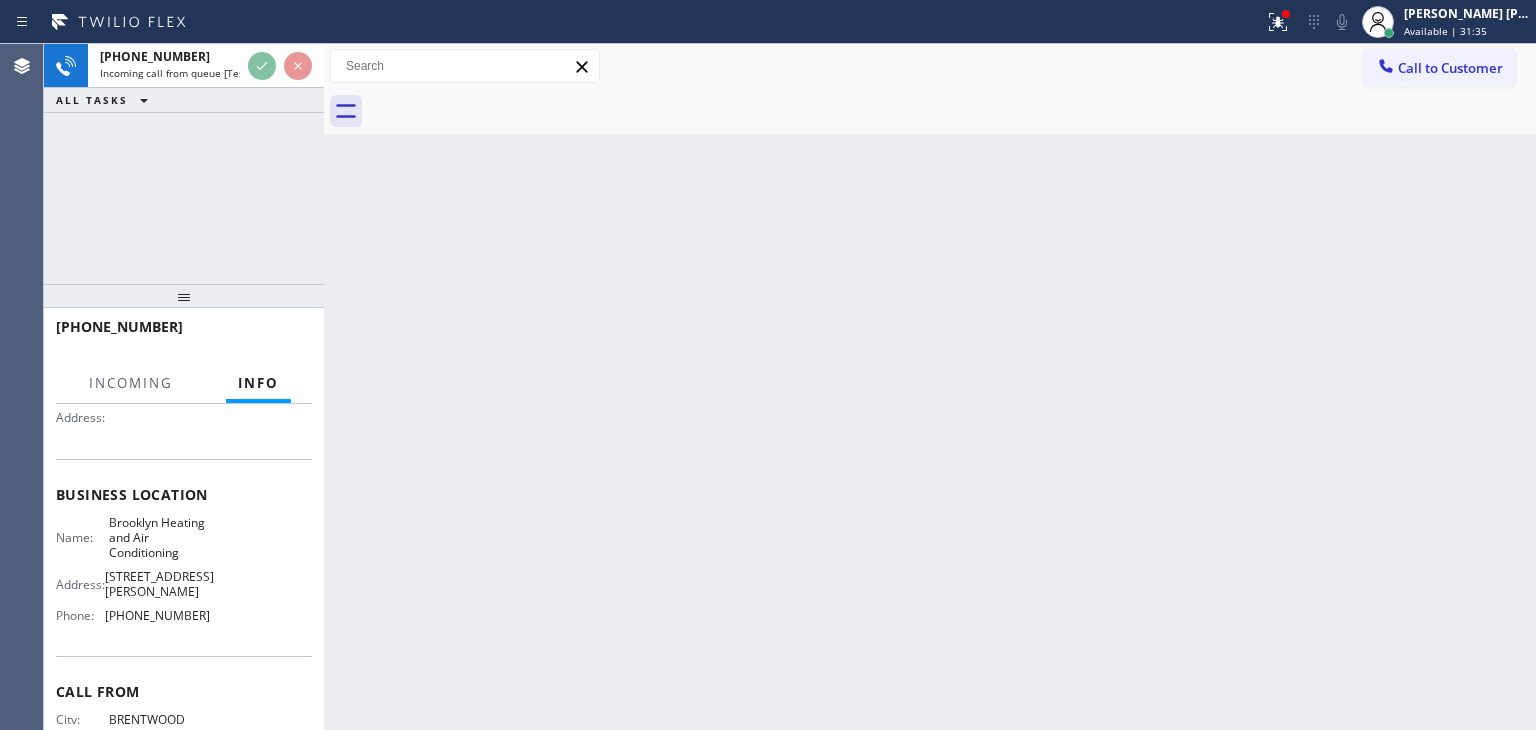 scroll, scrollTop: 200, scrollLeft: 0, axis: vertical 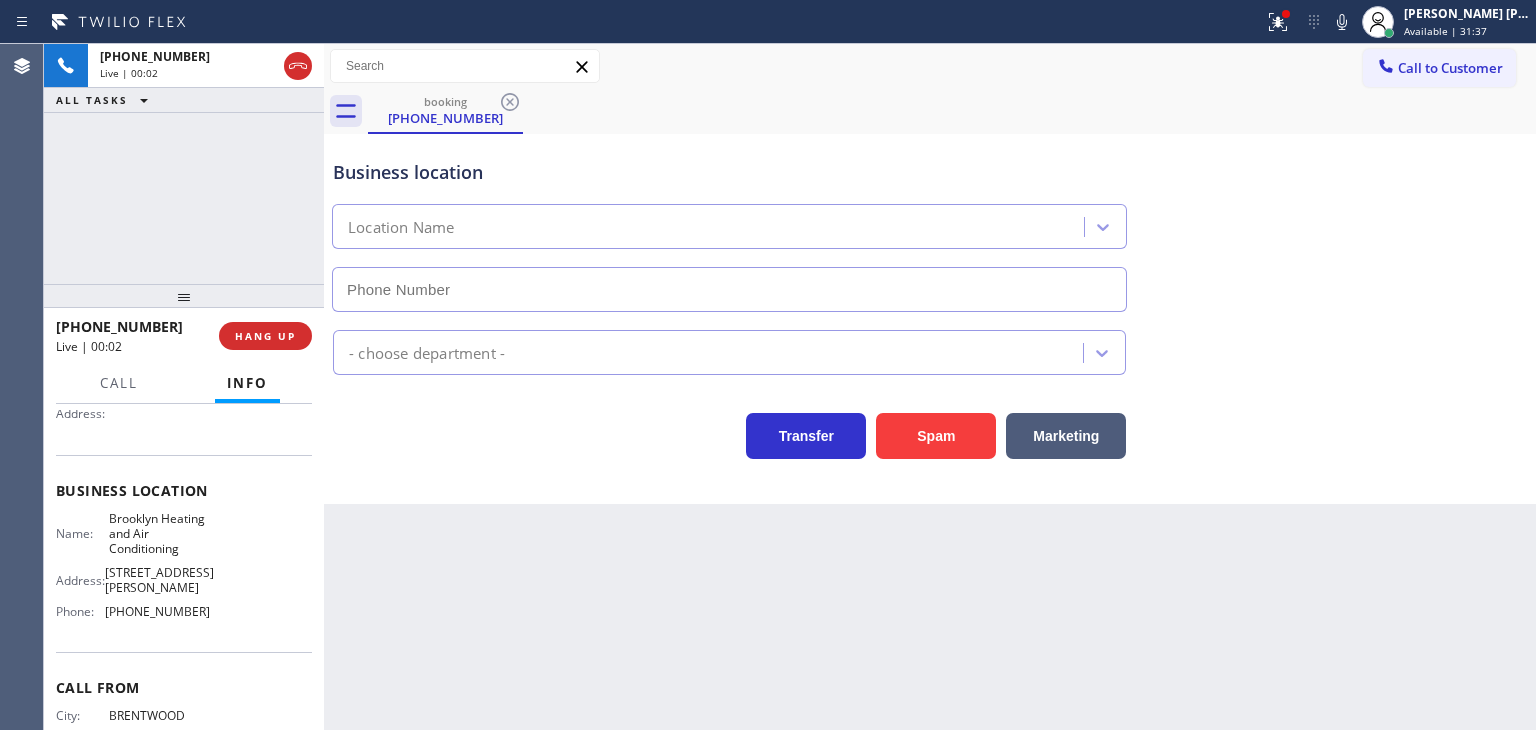type on "[PHONE_NUMBER]" 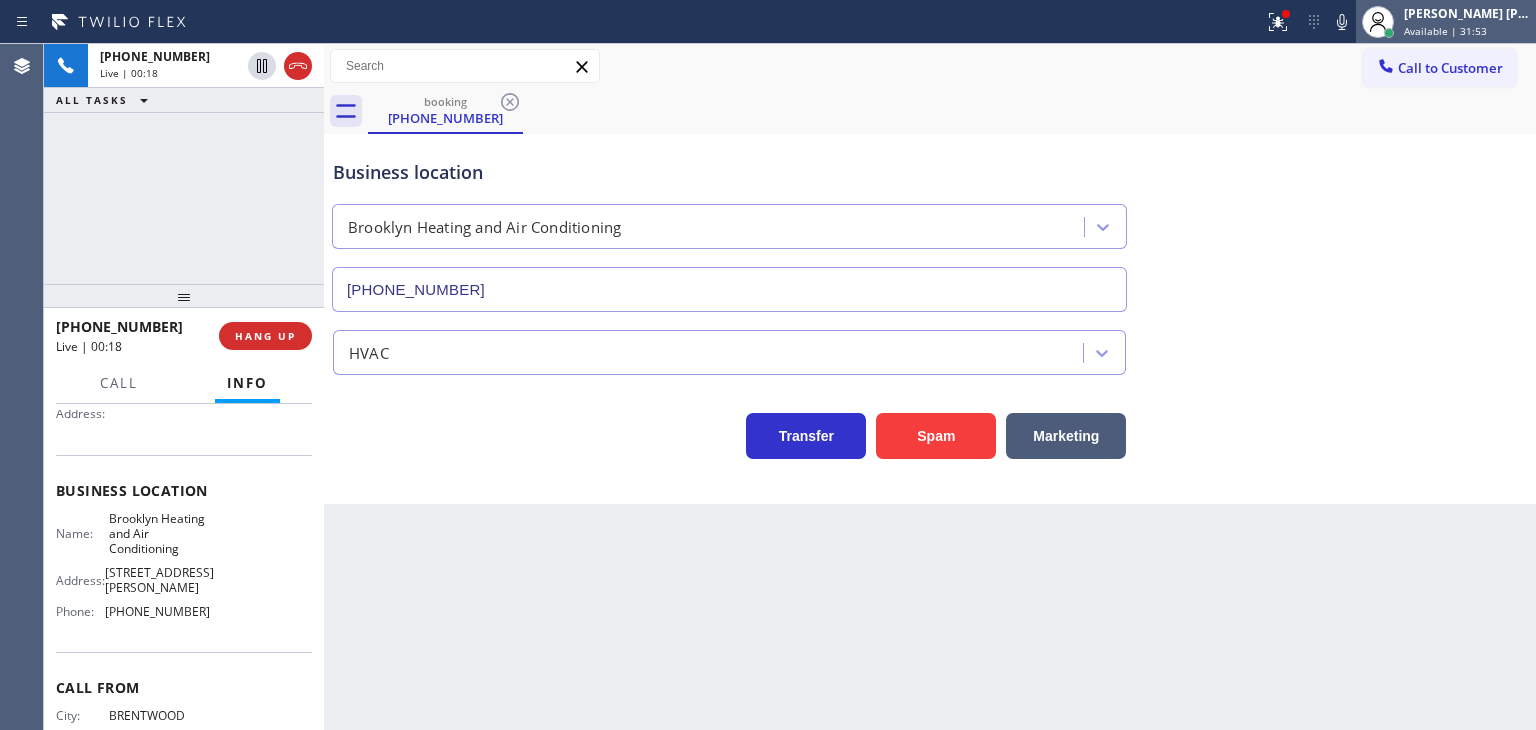 click on "Available | 31:53" at bounding box center (1445, 31) 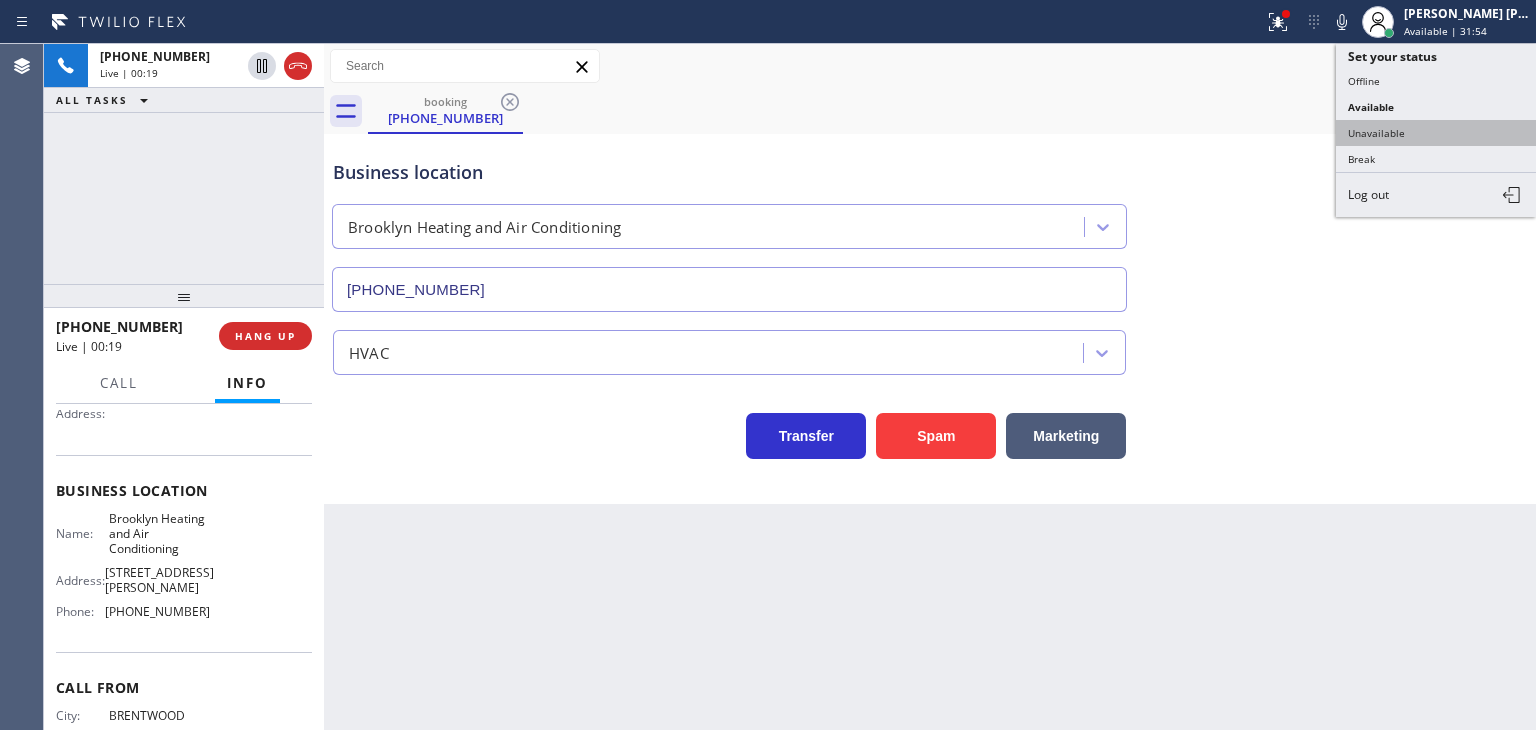 click on "Unavailable" at bounding box center (1436, 133) 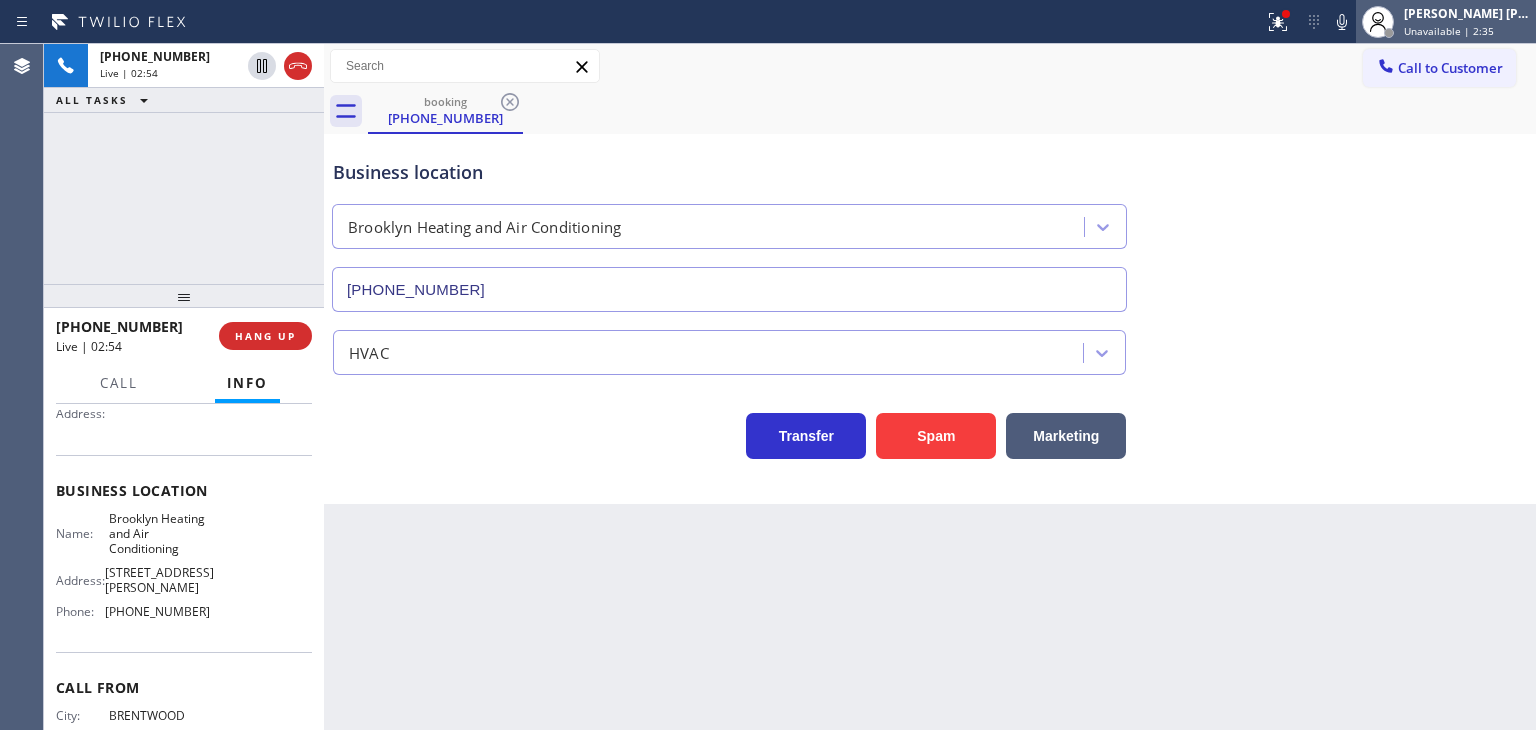 drag, startPoint x: 1375, startPoint y: 10, endPoint x: 1419, endPoint y: 17, distance: 44.553337 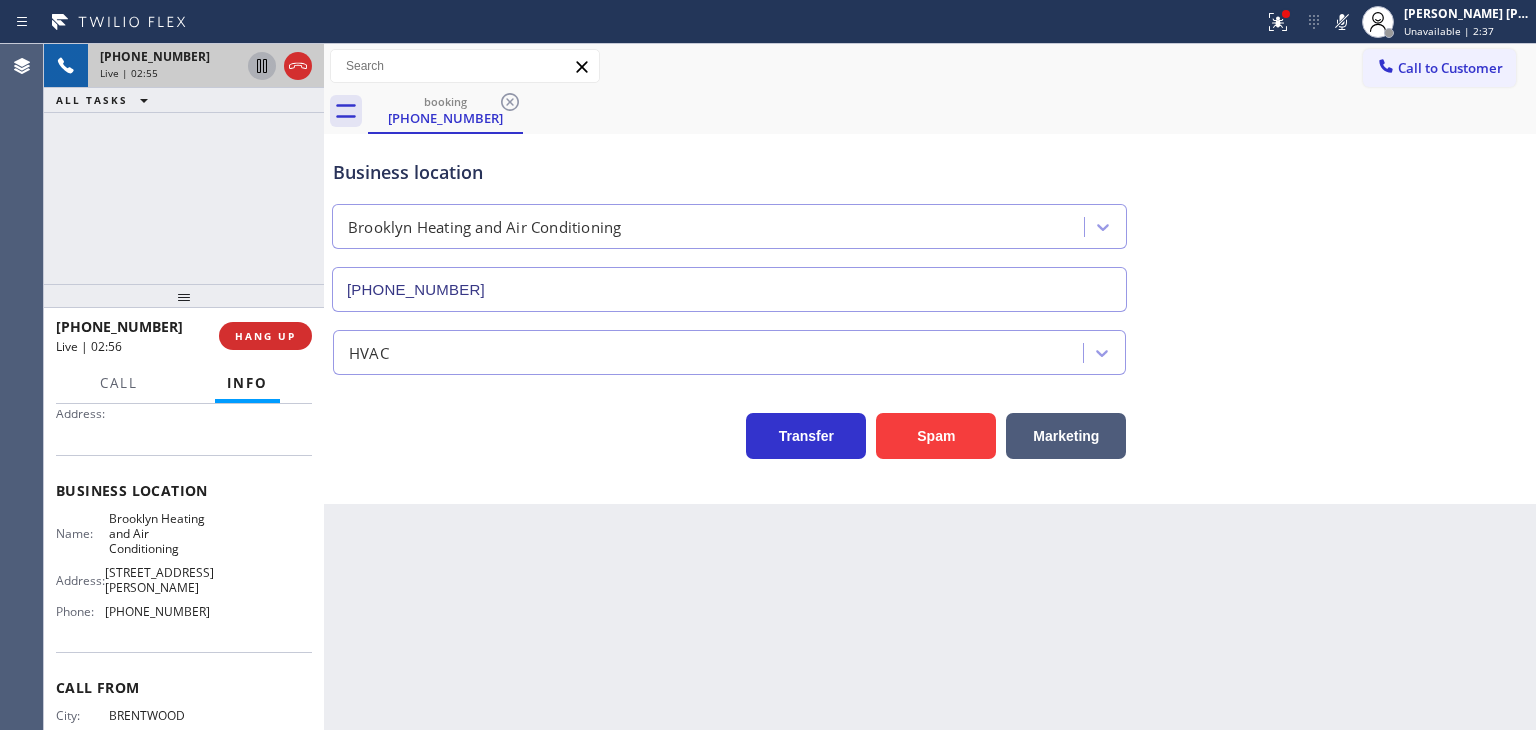 click 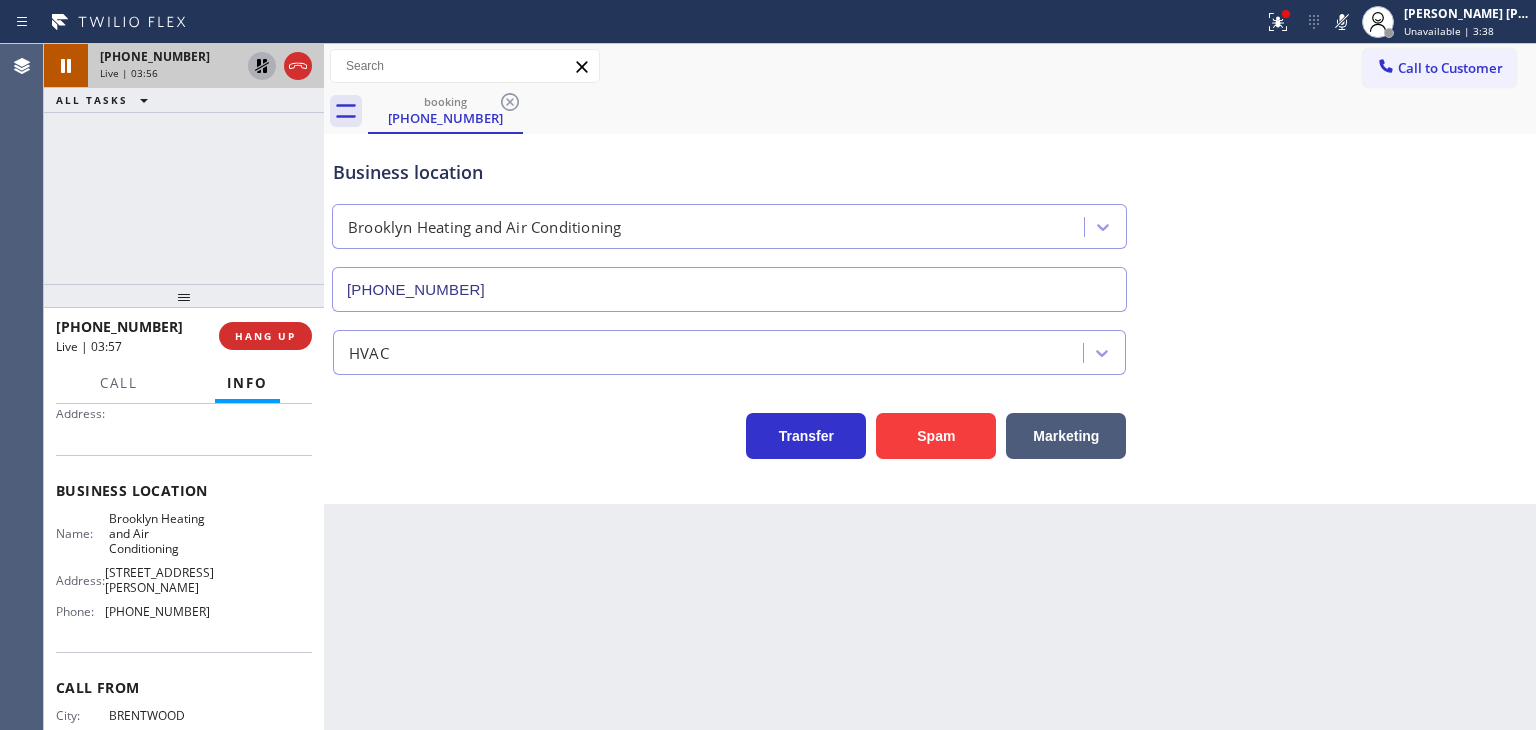 drag, startPoint x: 1382, startPoint y: 21, endPoint x: 1081, endPoint y: 8, distance: 301.2806 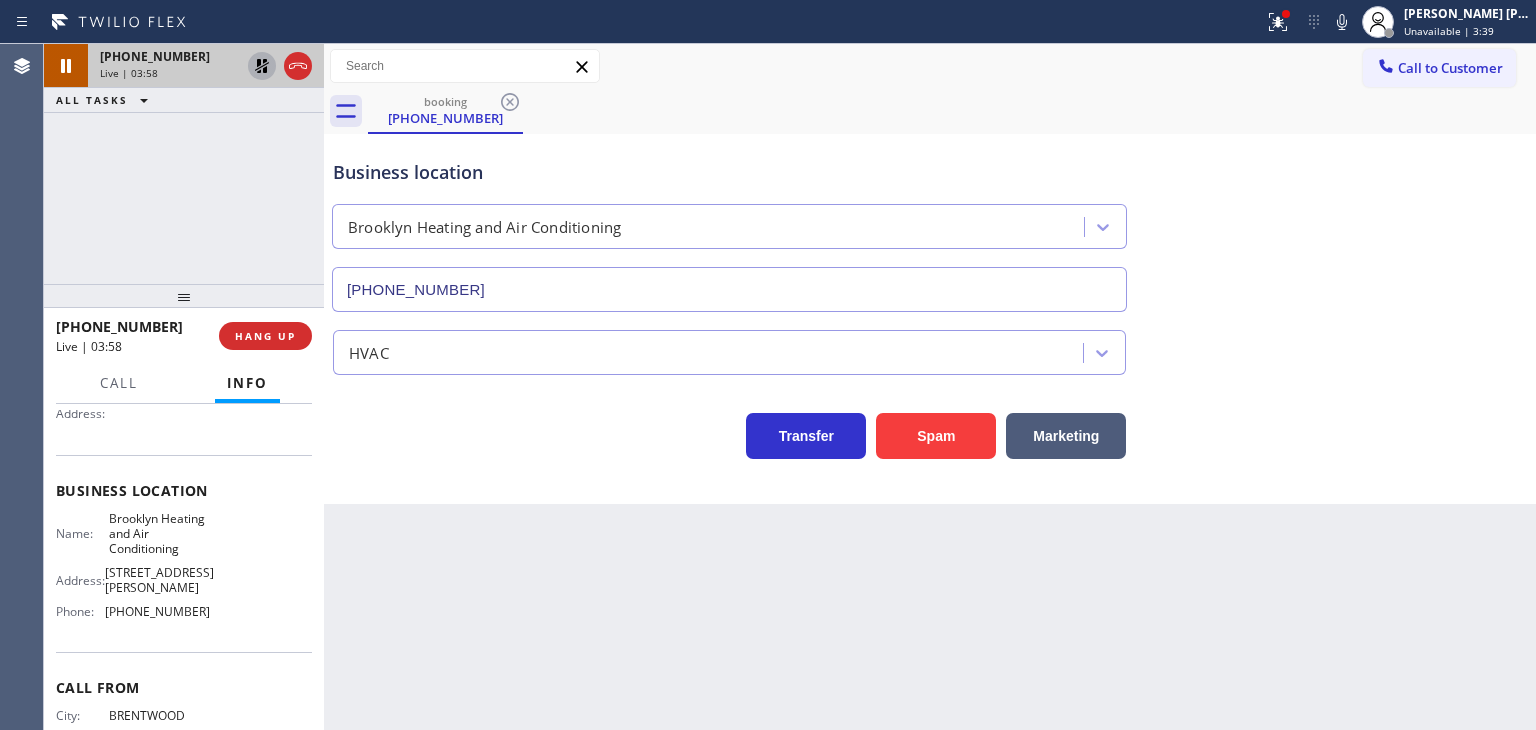 click 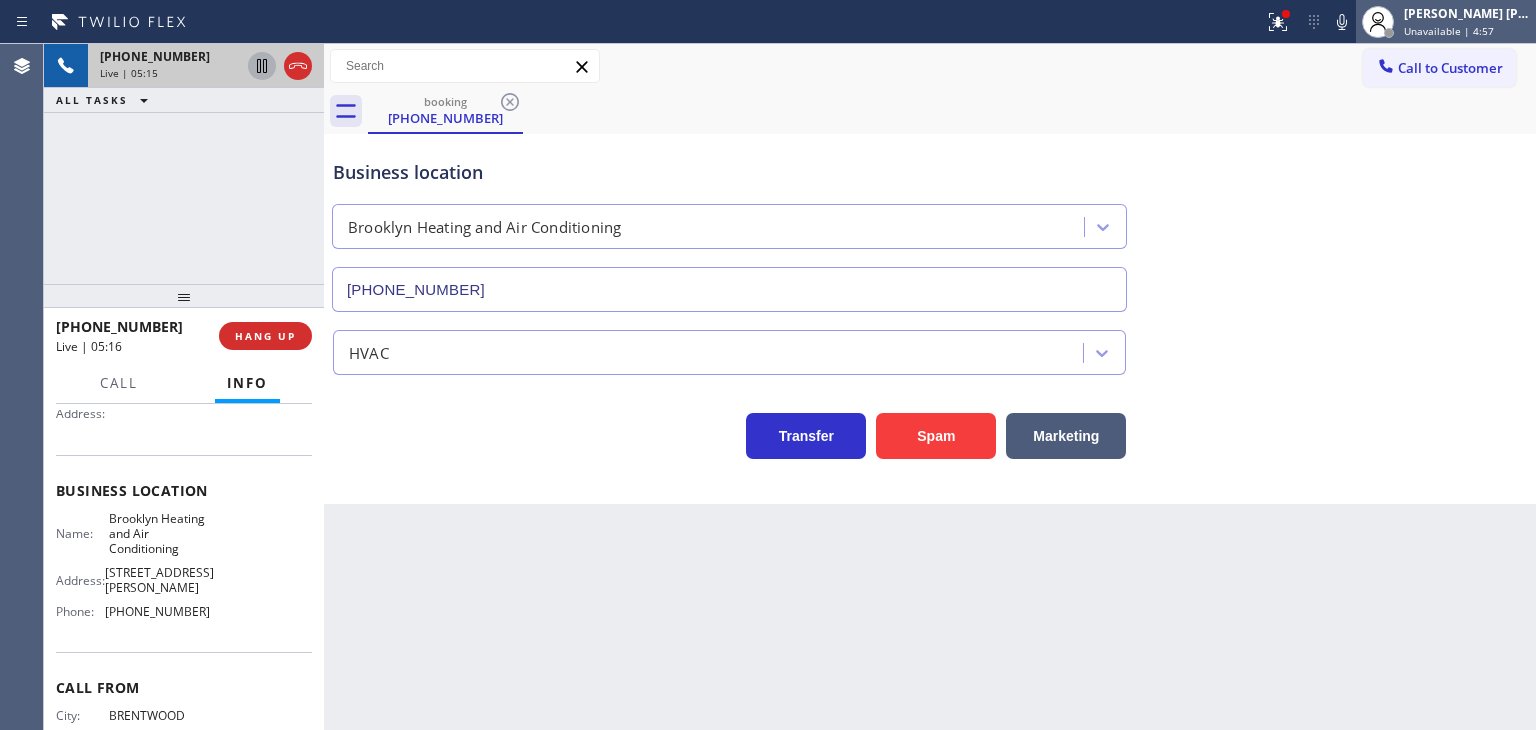 click on "[PERSON_NAME] [PERSON_NAME]" at bounding box center [1467, 13] 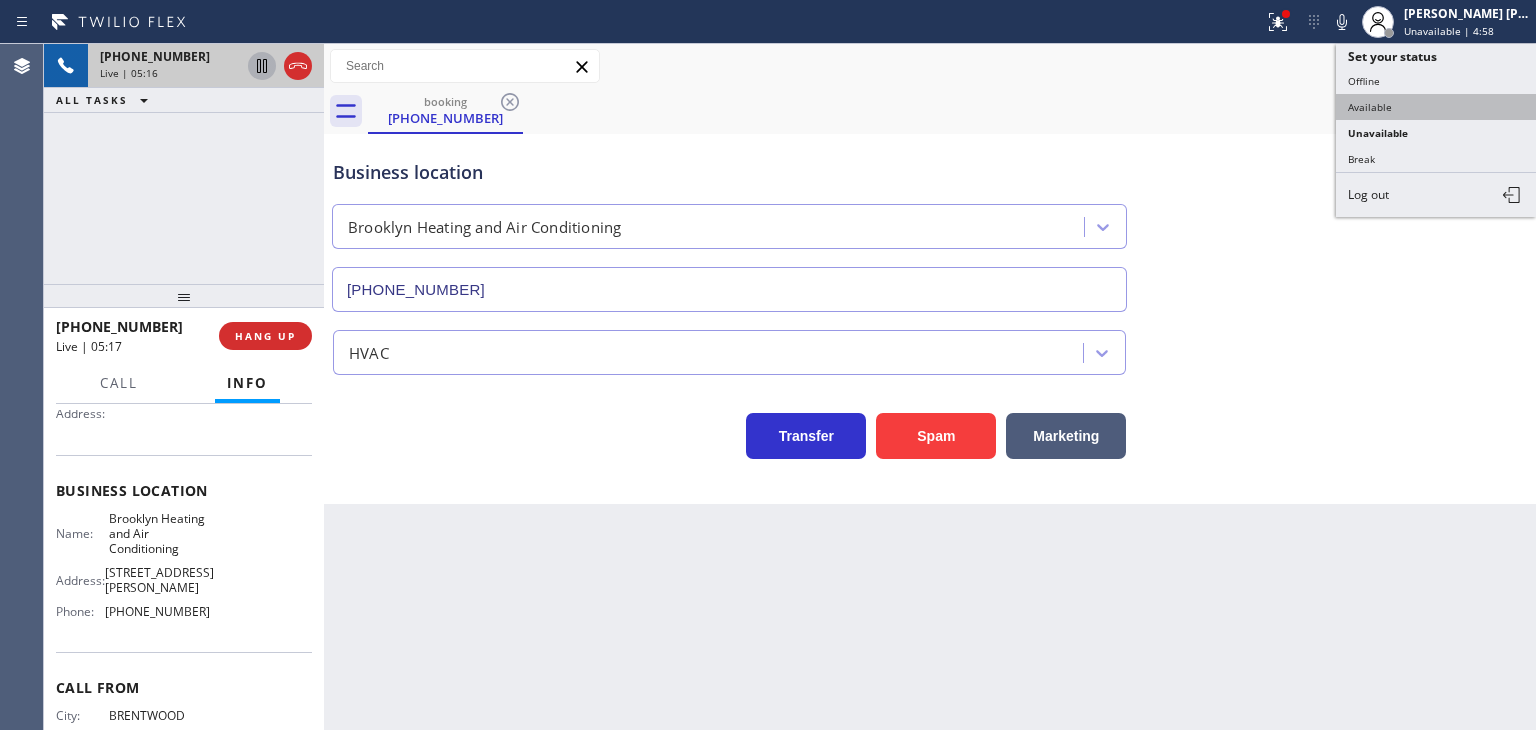 click on "Available" at bounding box center (1436, 107) 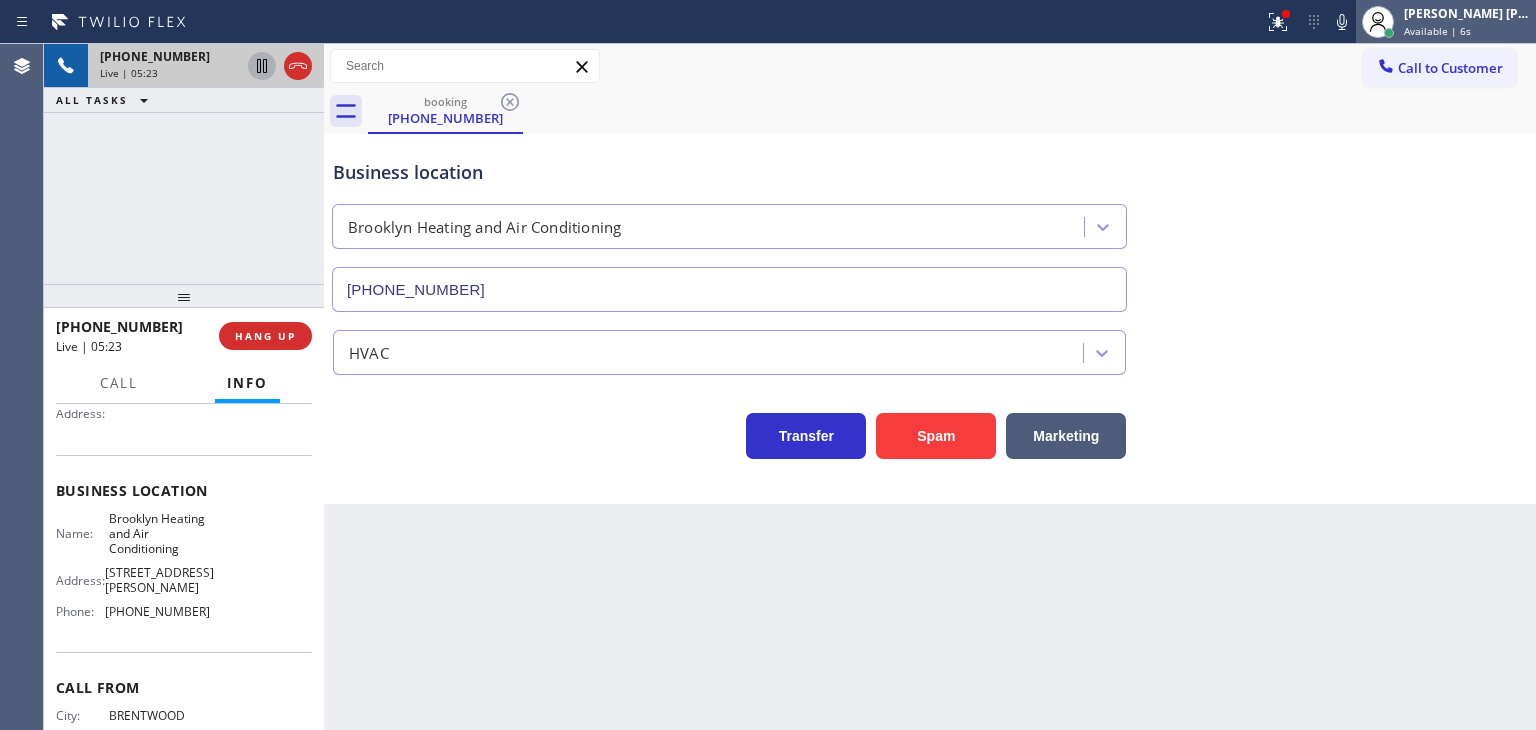 click on "Available | 6s" at bounding box center [1437, 31] 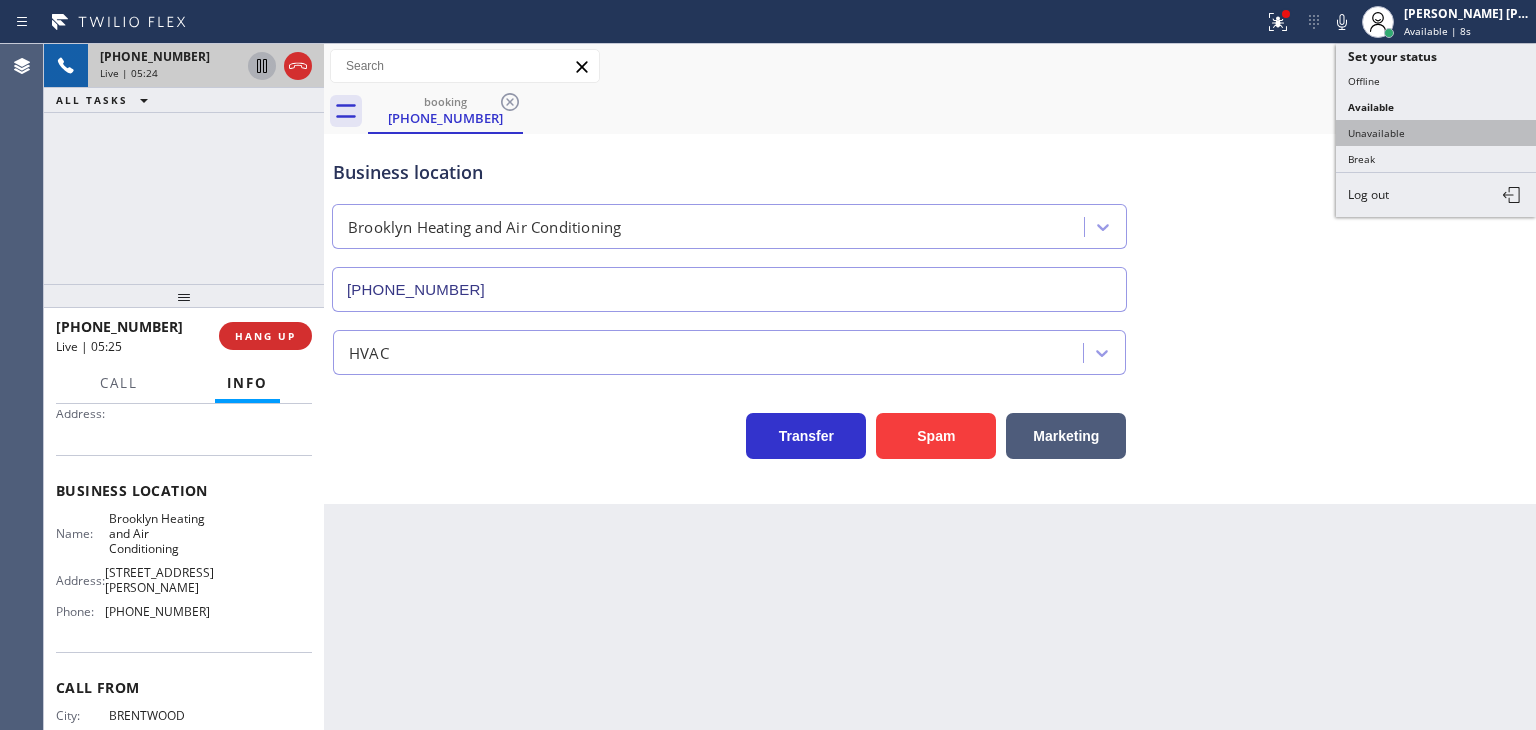 click on "Unavailable" at bounding box center [1436, 133] 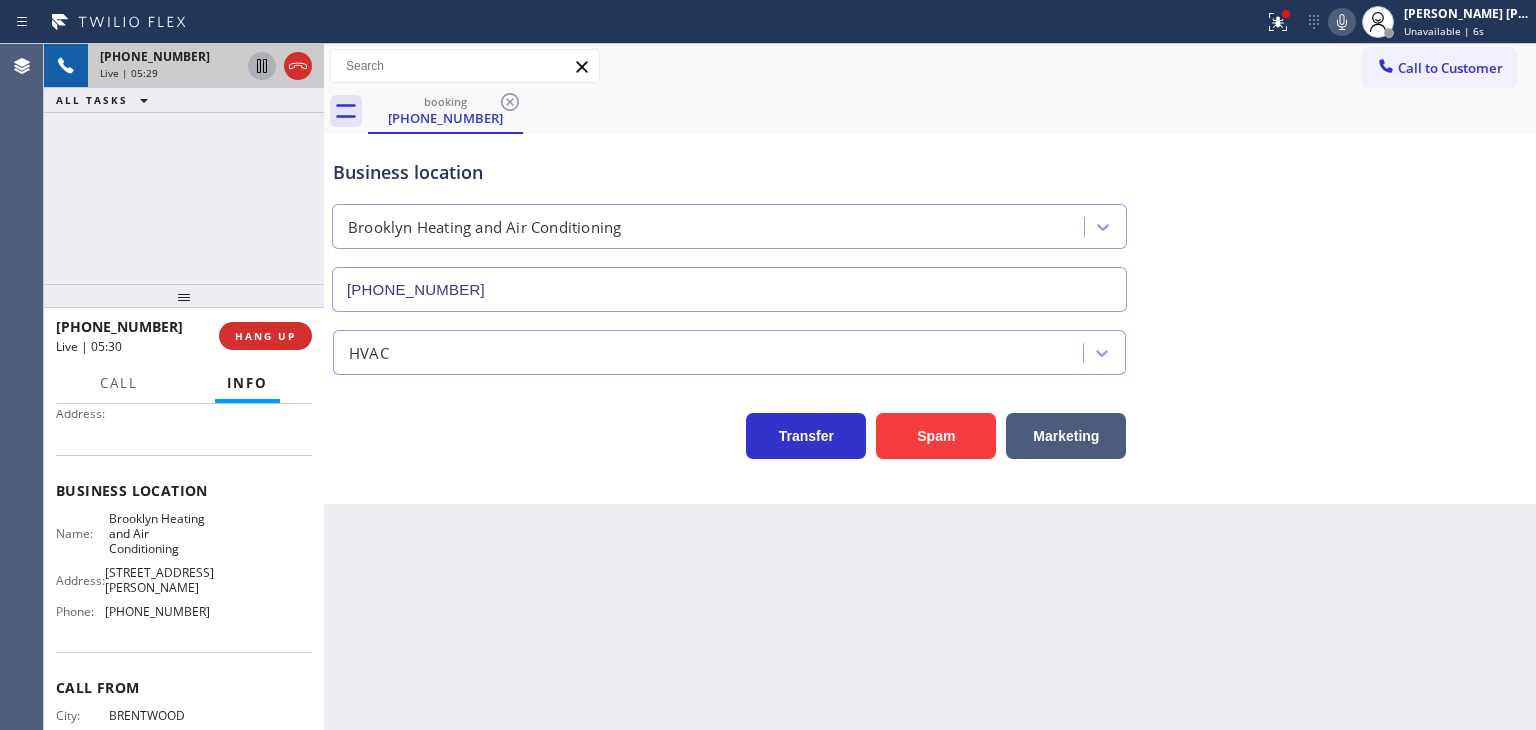 click 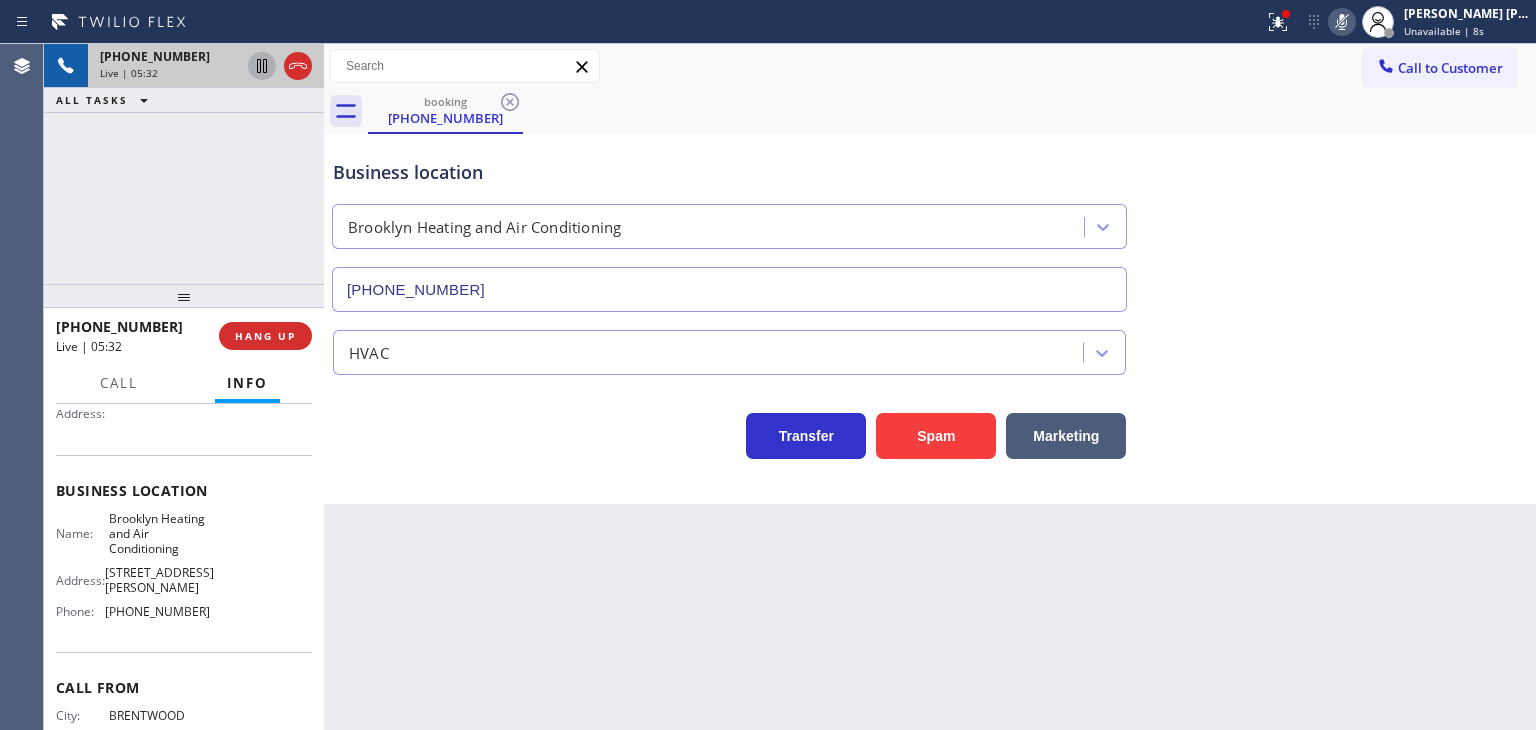 click 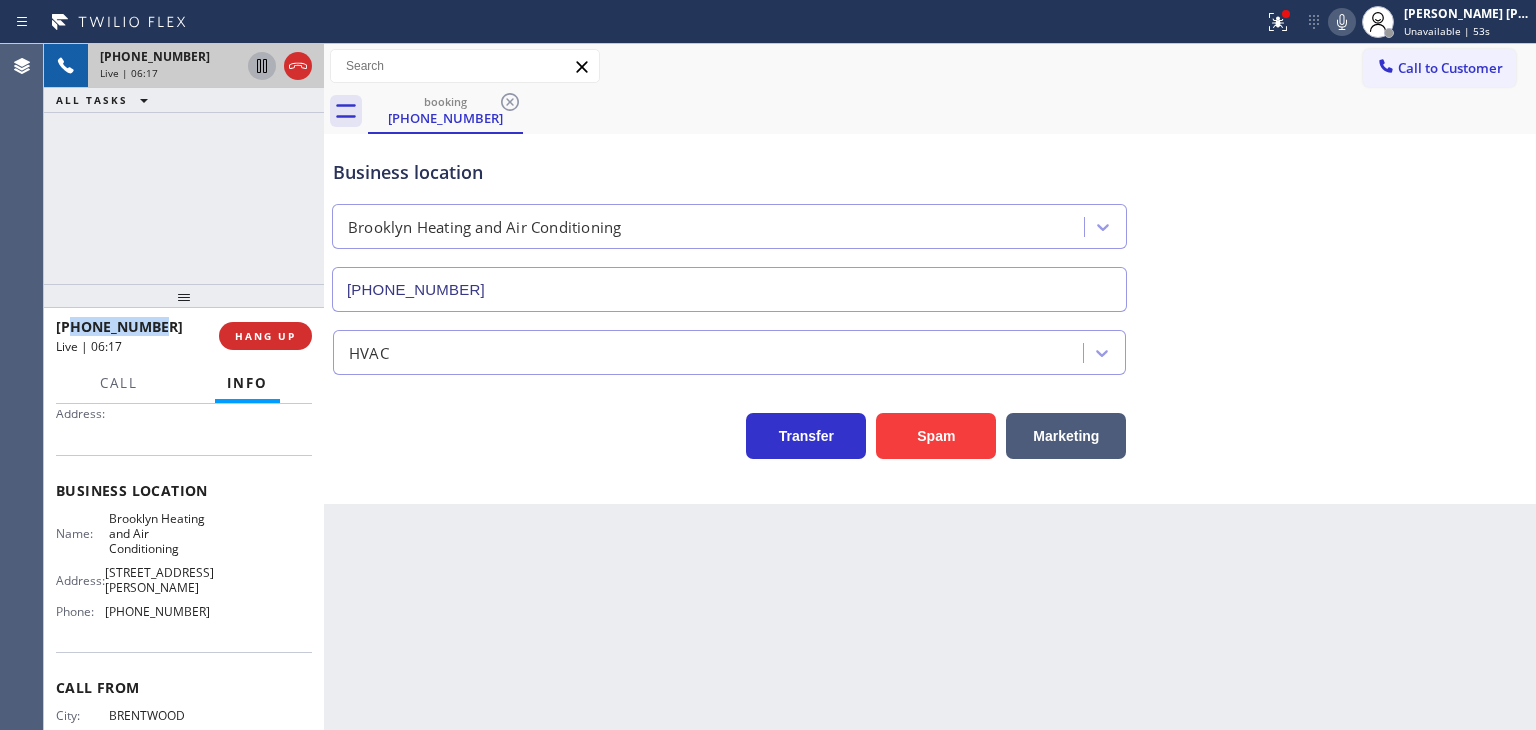 drag, startPoint x: 168, startPoint y: 326, endPoint x: 75, endPoint y: 313, distance: 93.904205 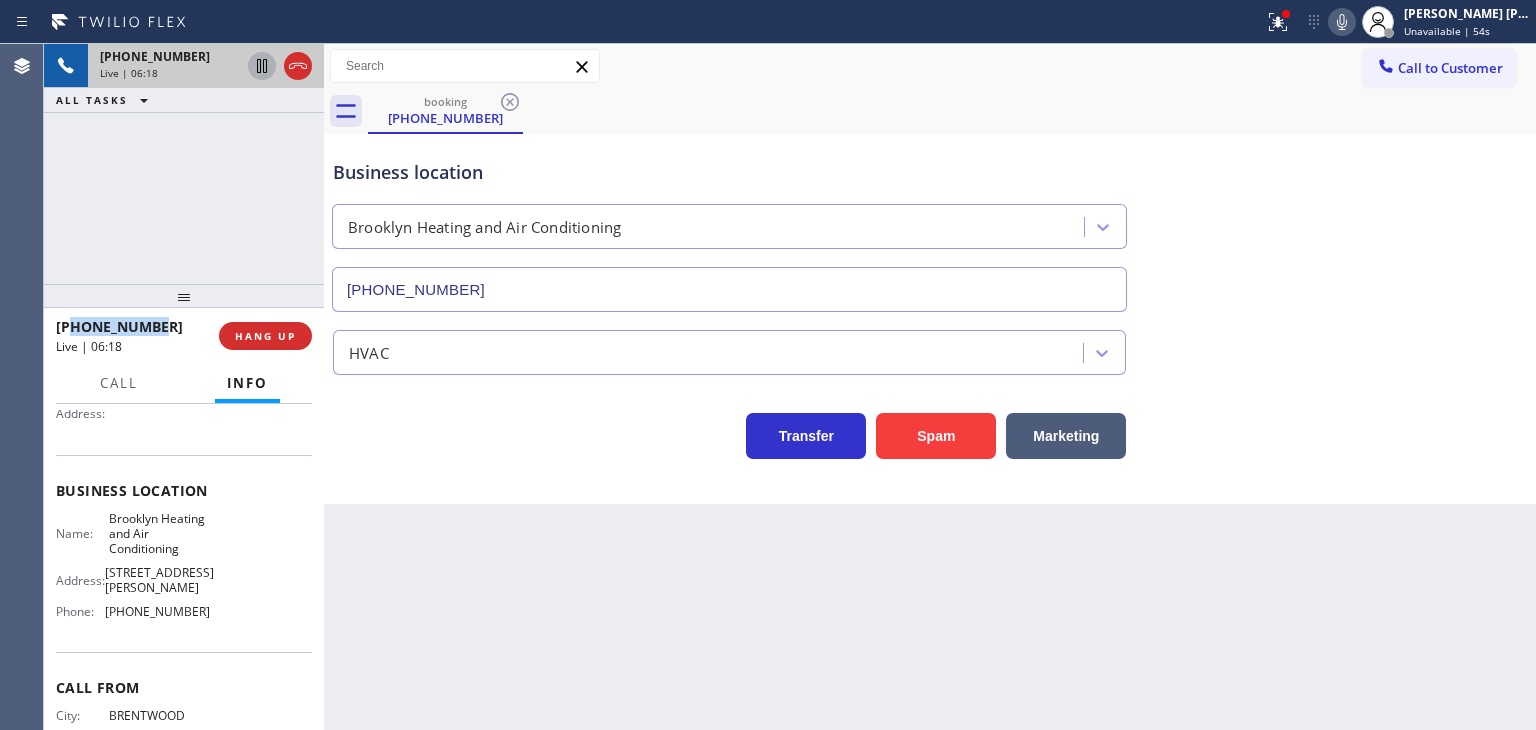 copy on "6317087855" 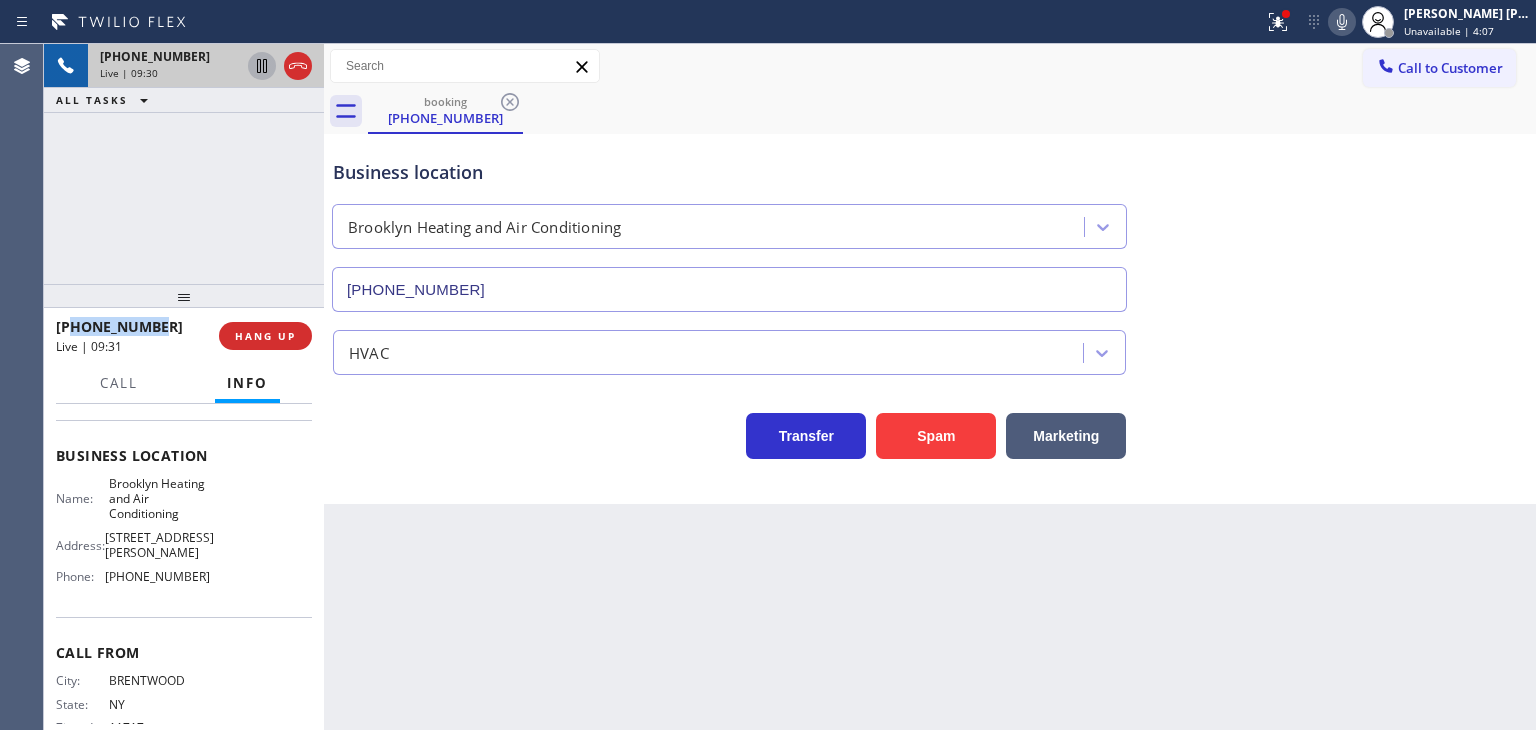 scroll, scrollTop: 266, scrollLeft: 0, axis: vertical 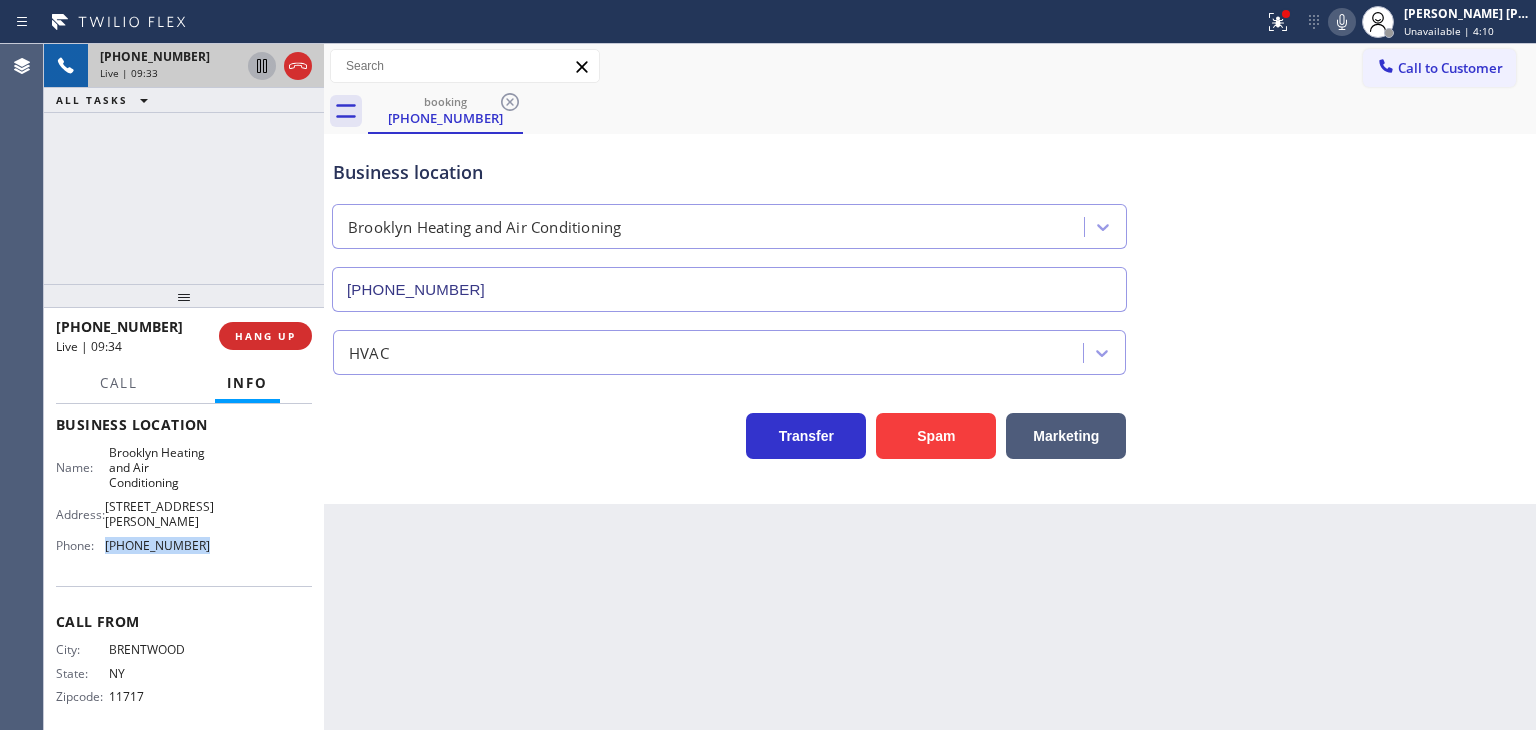 drag, startPoint x: 212, startPoint y: 521, endPoint x: 105, endPoint y: 529, distance: 107.298645 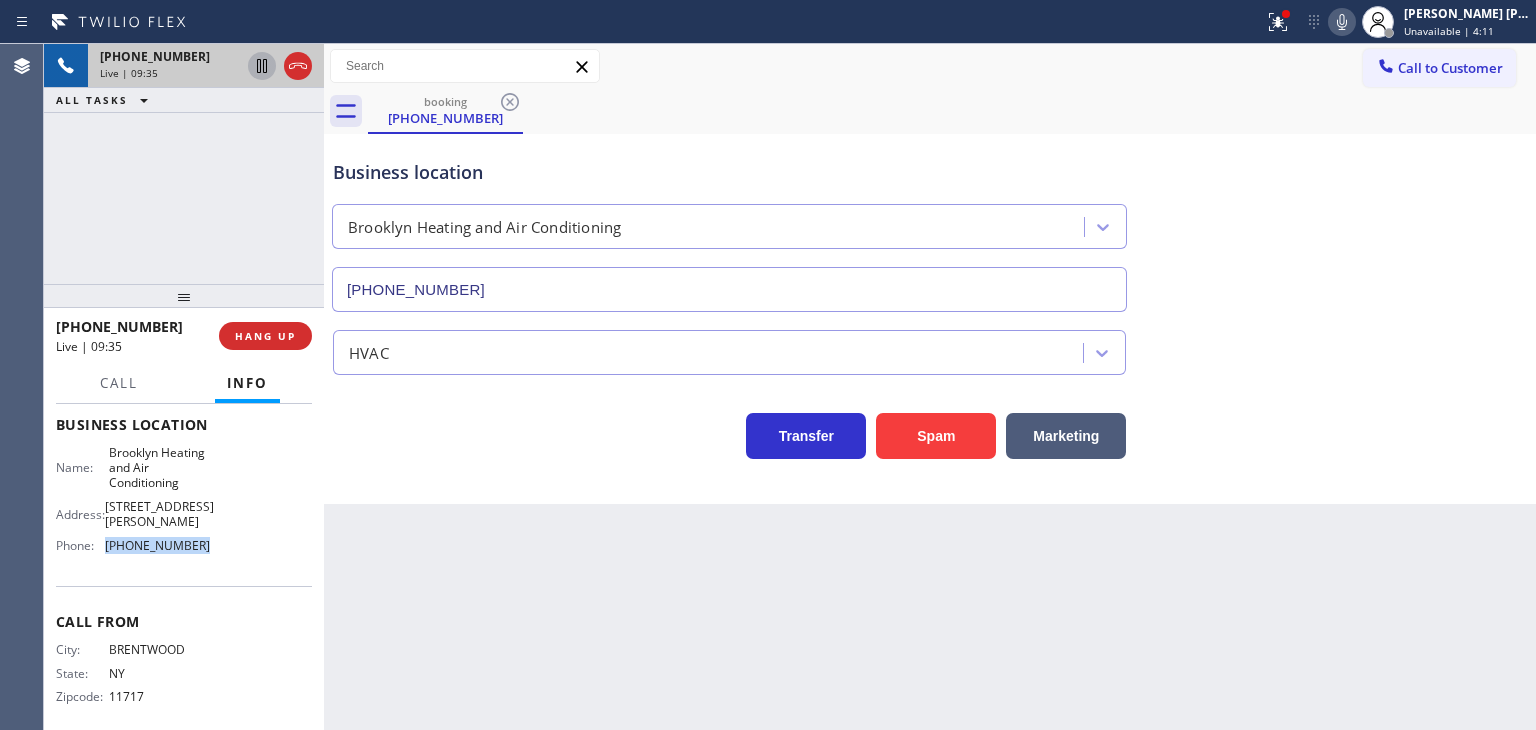 copy on "[PHONE_NUMBER]" 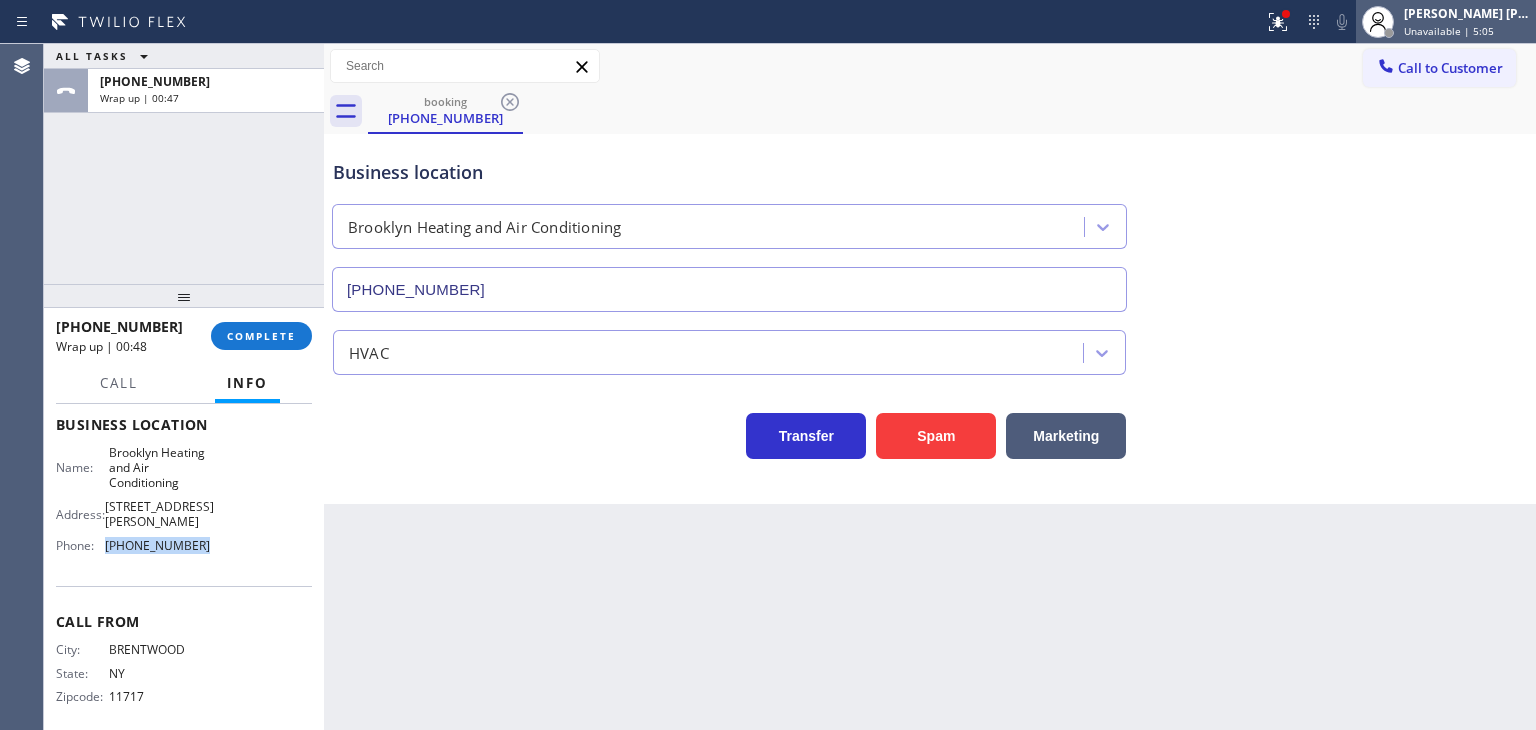 click on "Unavailable | 5:05" at bounding box center (1449, 31) 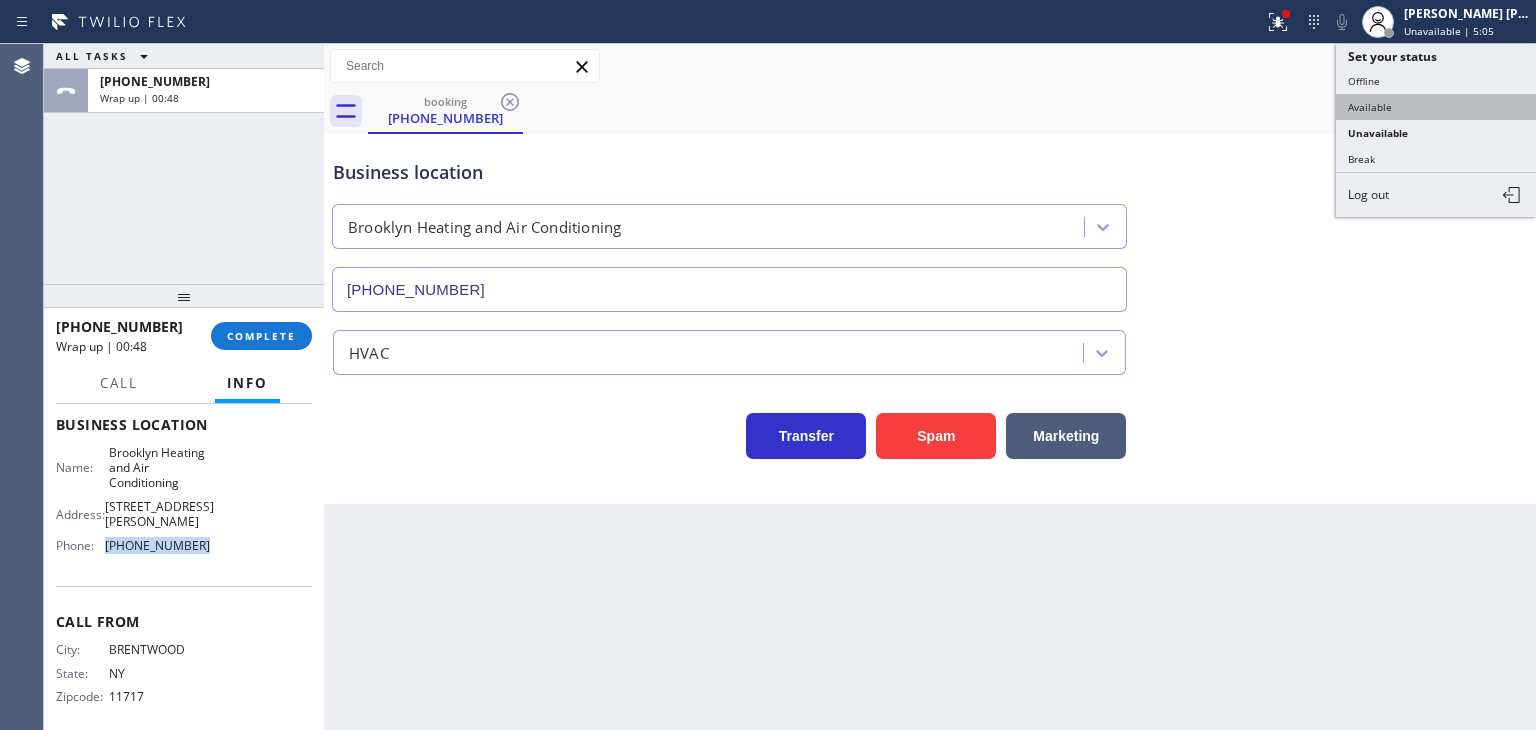 click on "Available" at bounding box center [1436, 107] 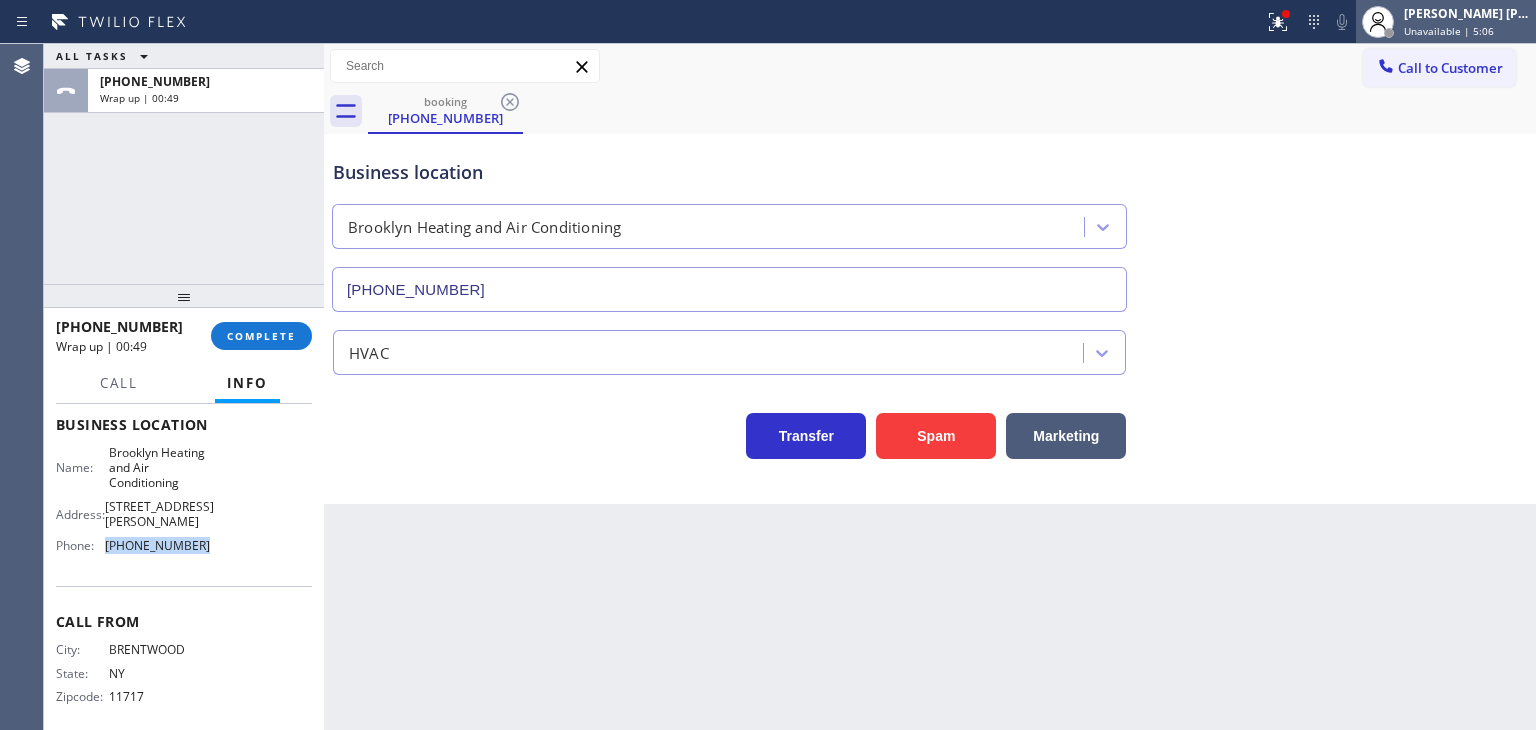 click on "Unavailable | 5:06" at bounding box center [1449, 31] 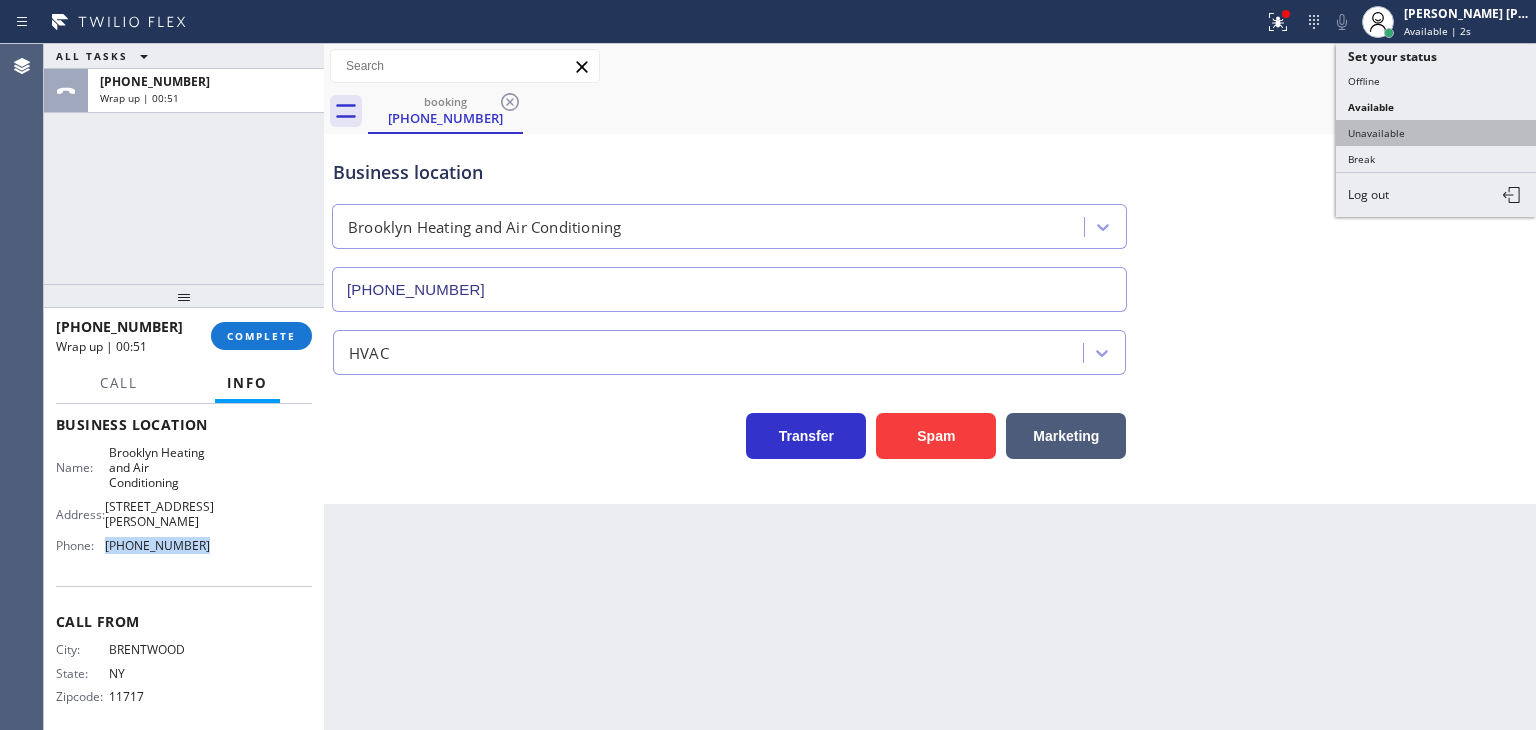 click on "Unavailable" at bounding box center [1436, 133] 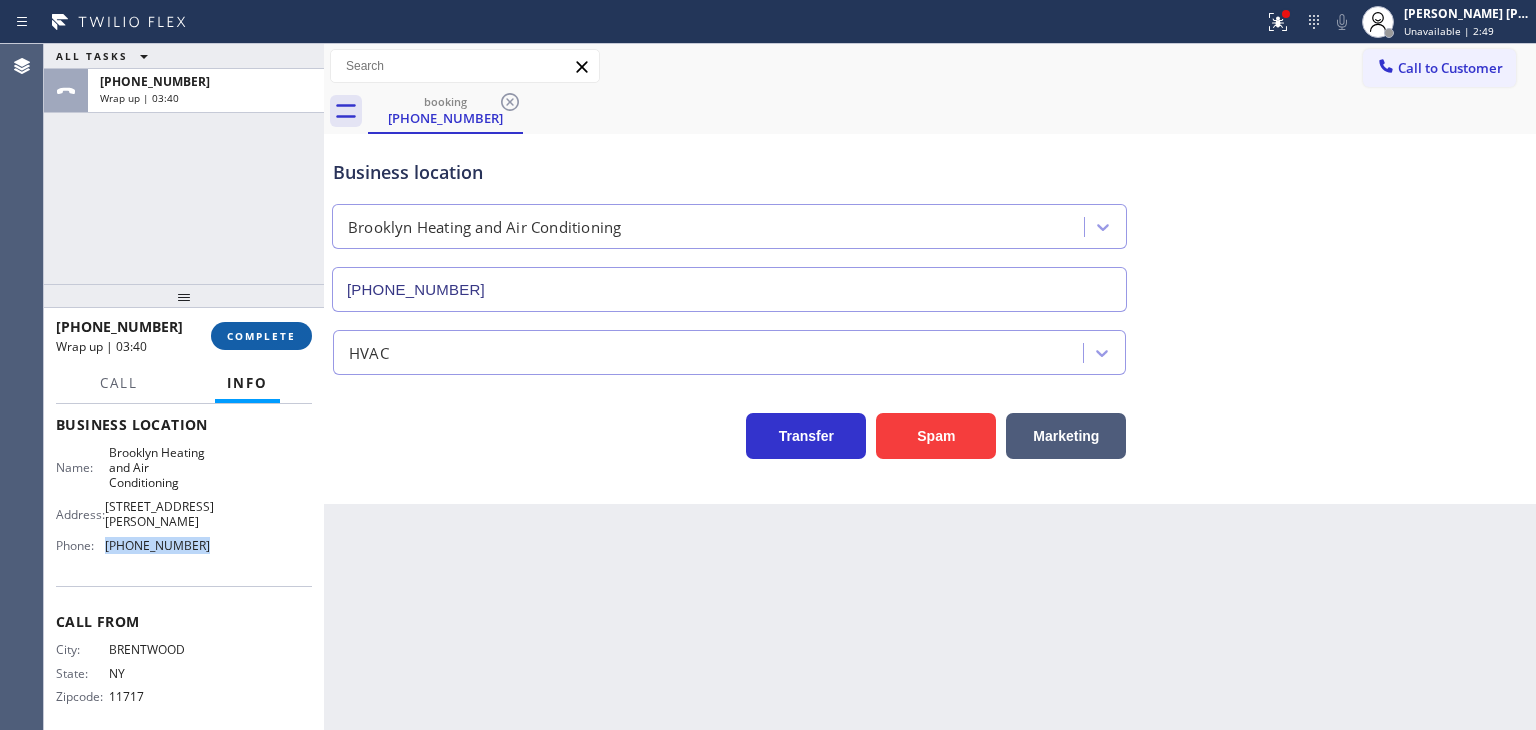 click on "COMPLETE" at bounding box center [261, 336] 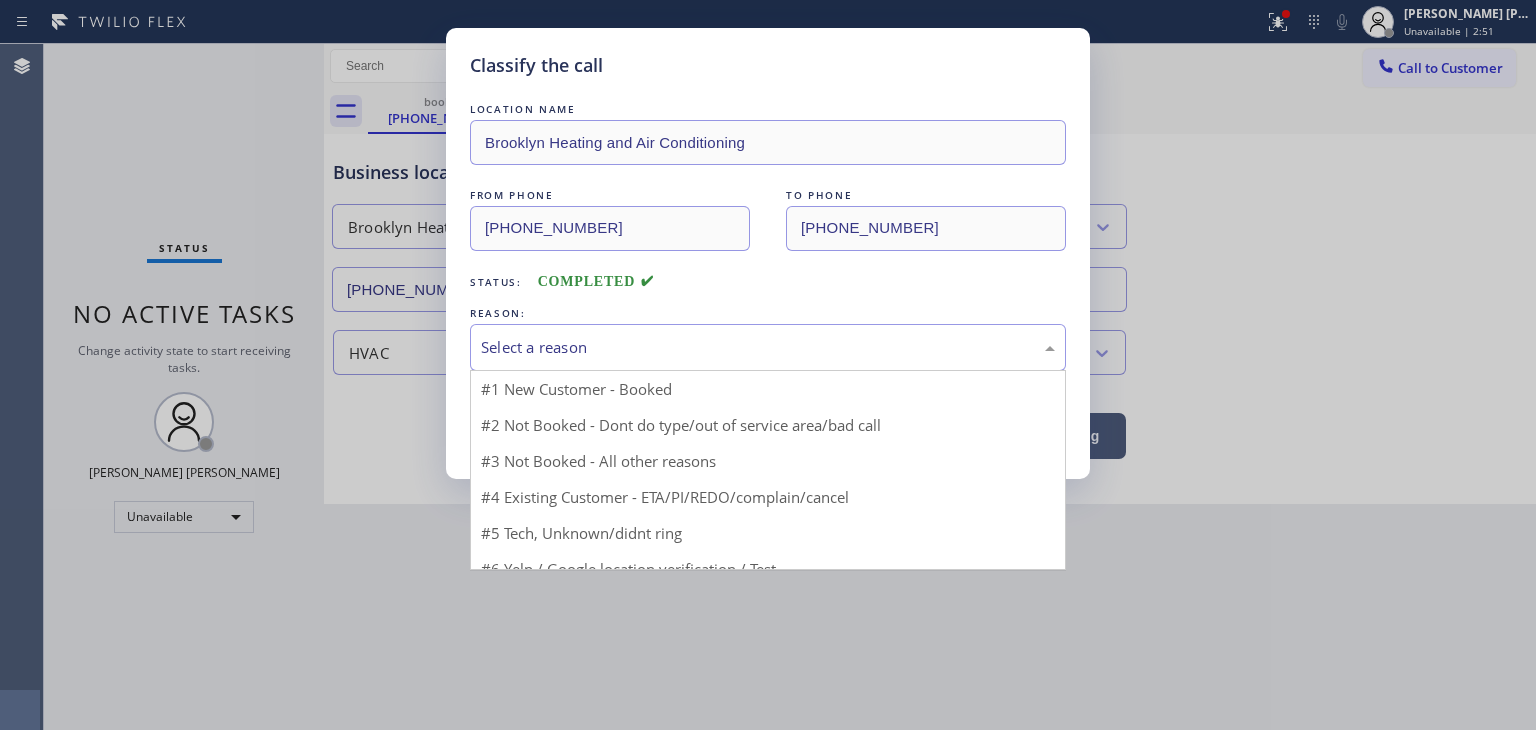 click on "Select a reason" at bounding box center [768, 347] 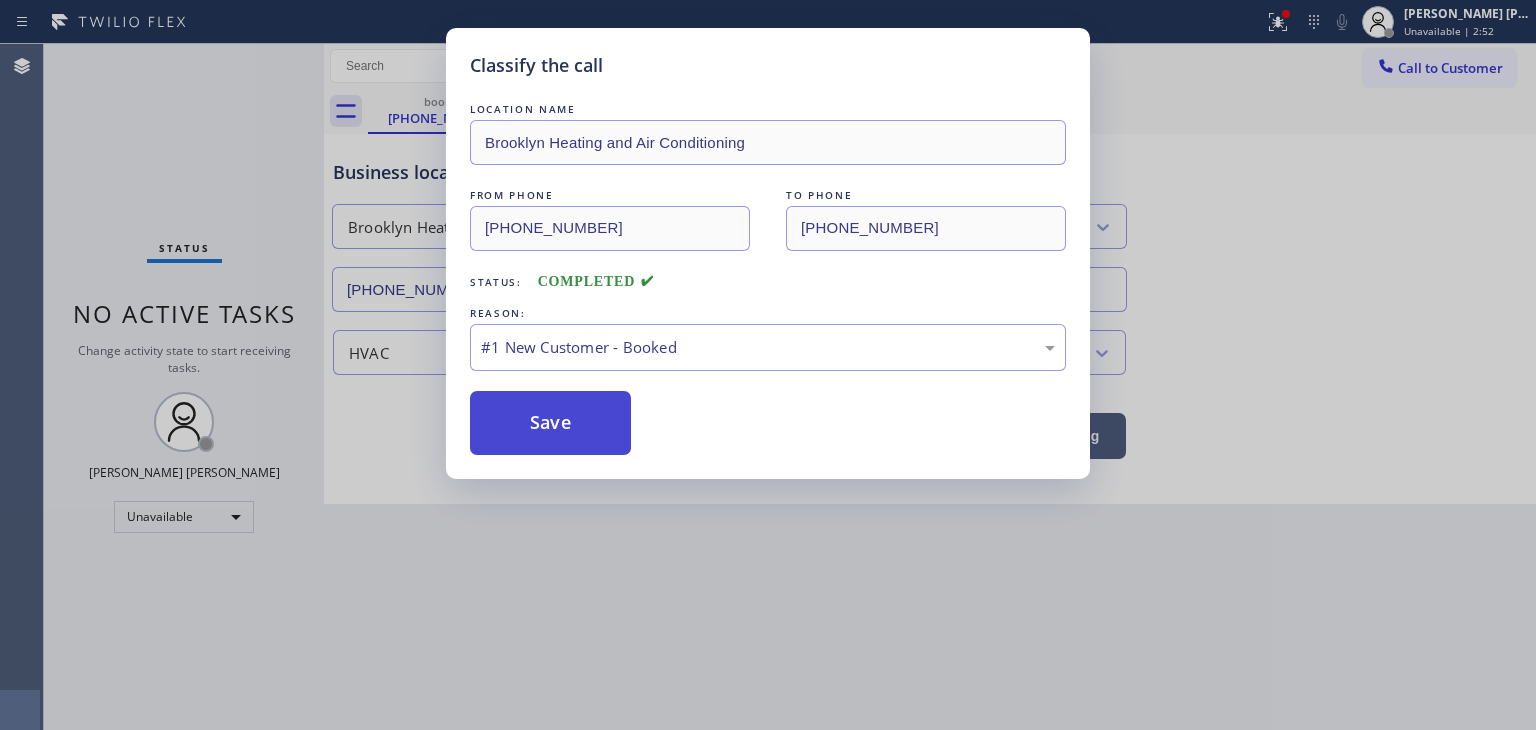click on "Save" at bounding box center [550, 423] 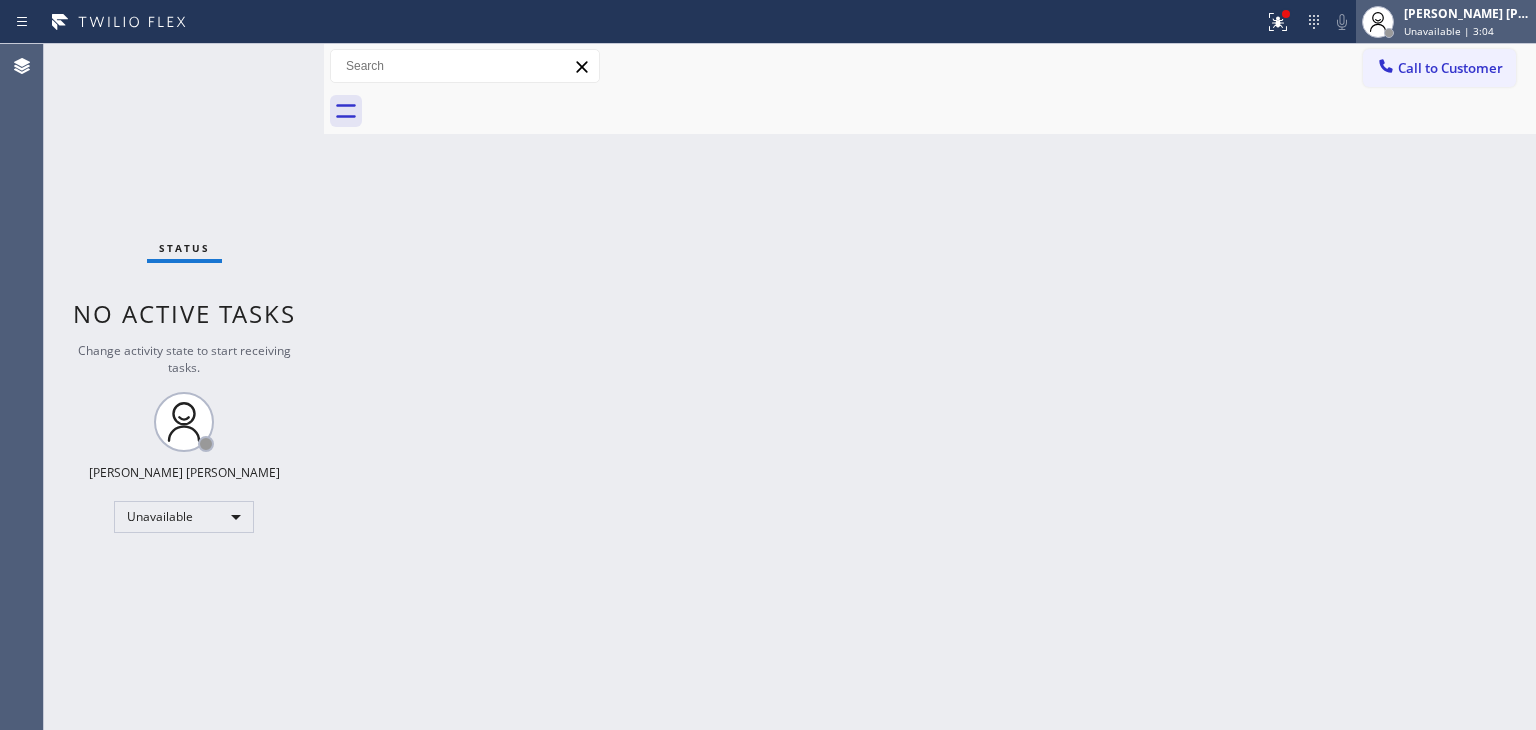 click on "Unavailable | 3:04" at bounding box center (1449, 31) 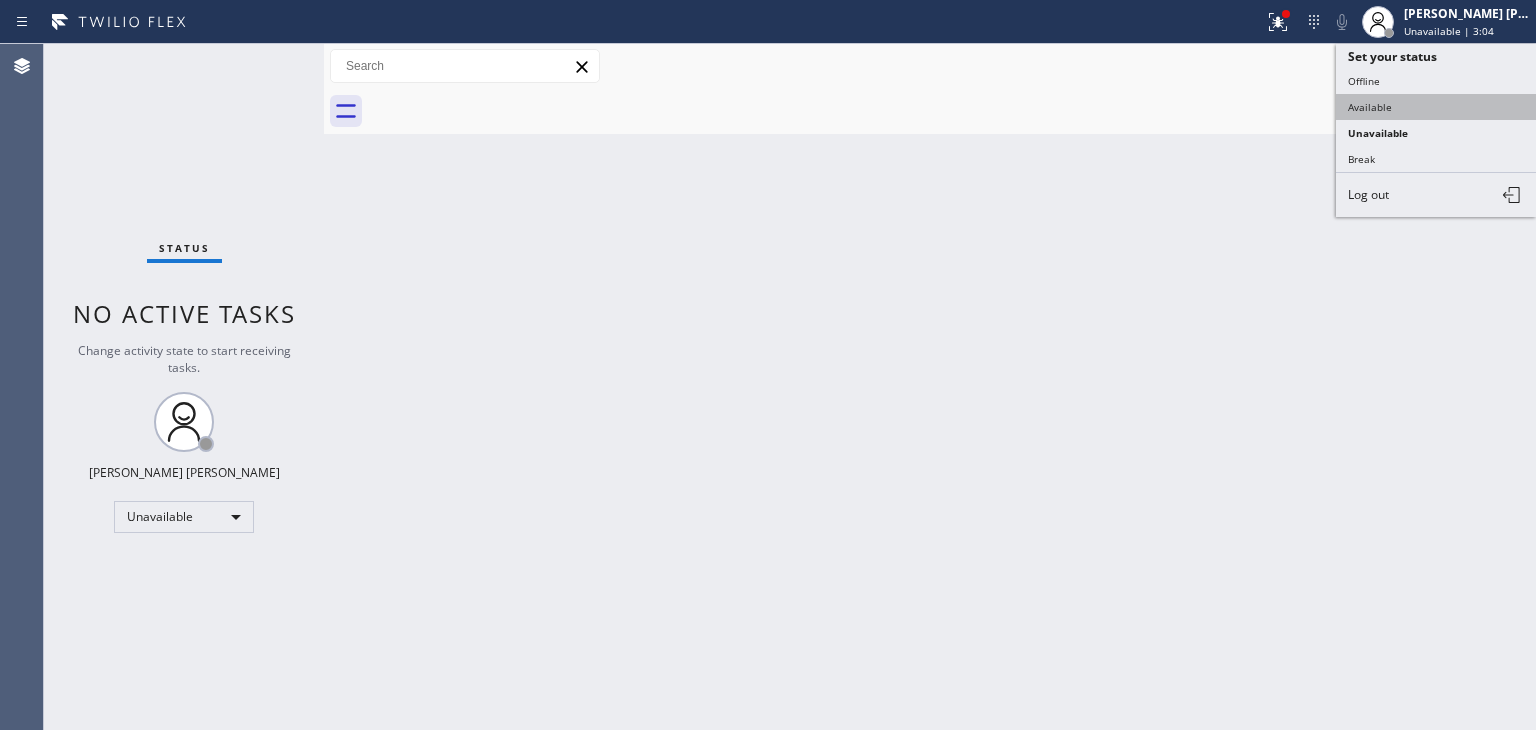 click on "Available" at bounding box center (1436, 107) 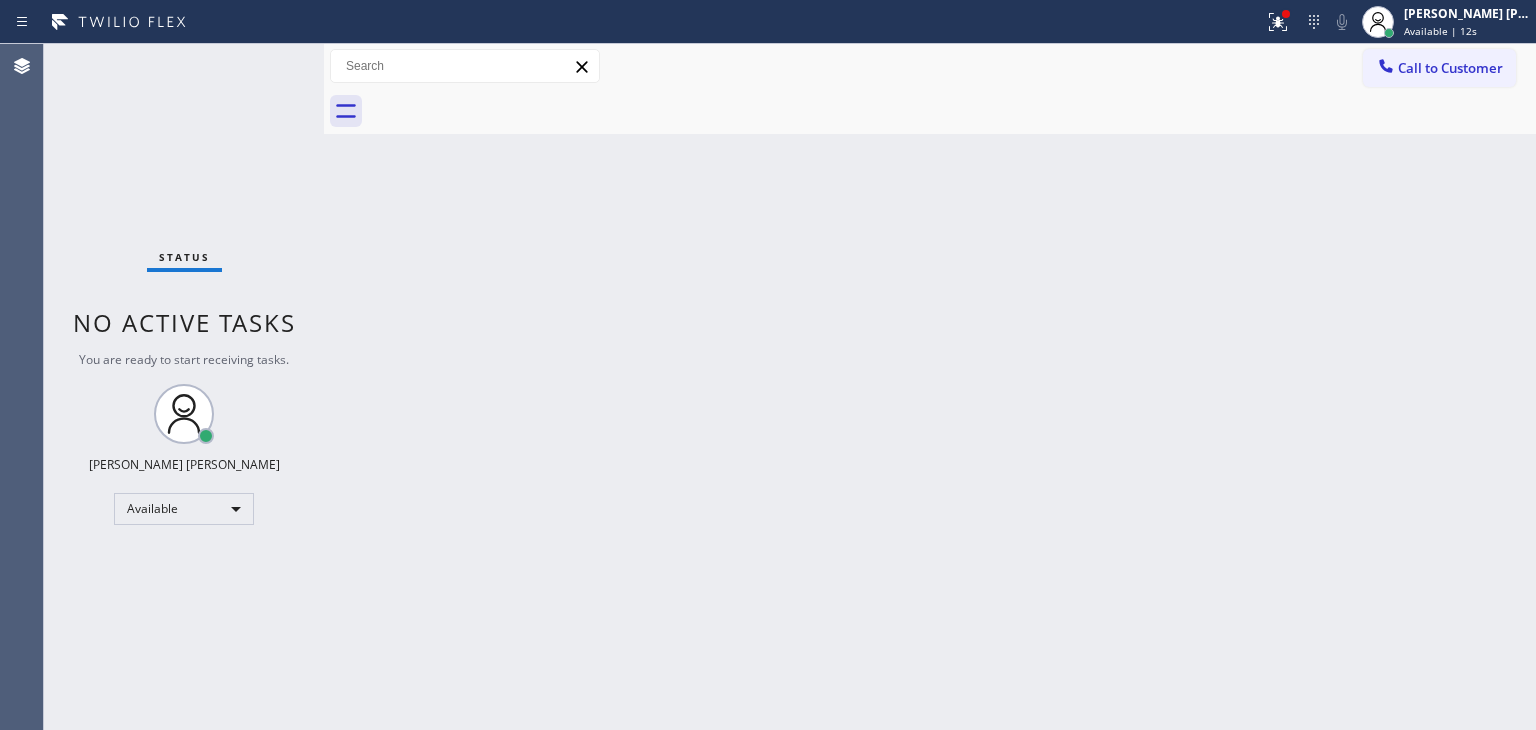 click on "Back to Dashboard Change Sender ID Customers Technicians Select a contact Outbound call Technician Search Technician Your caller id phone number Your caller id phone number Call Technician info Name   Phone none Address none Change Sender ID HVAC [PHONE_NUMBER] 5 Star Appliance [PHONE_NUMBER] Appliance Repair [PHONE_NUMBER] Plumbing [PHONE_NUMBER] Air Duct Cleaning [PHONE_NUMBER]  Electricians [PHONE_NUMBER] Cancel Change Check personal SMS Reset Change No tabs Call to Customer Outbound call Location Subzero Repair  Professionals Your caller id phone number [PHONE_NUMBER] Customer number Call Outbound call Technician Search Technician Your caller id phone number Your caller id phone number Call" at bounding box center [930, 387] 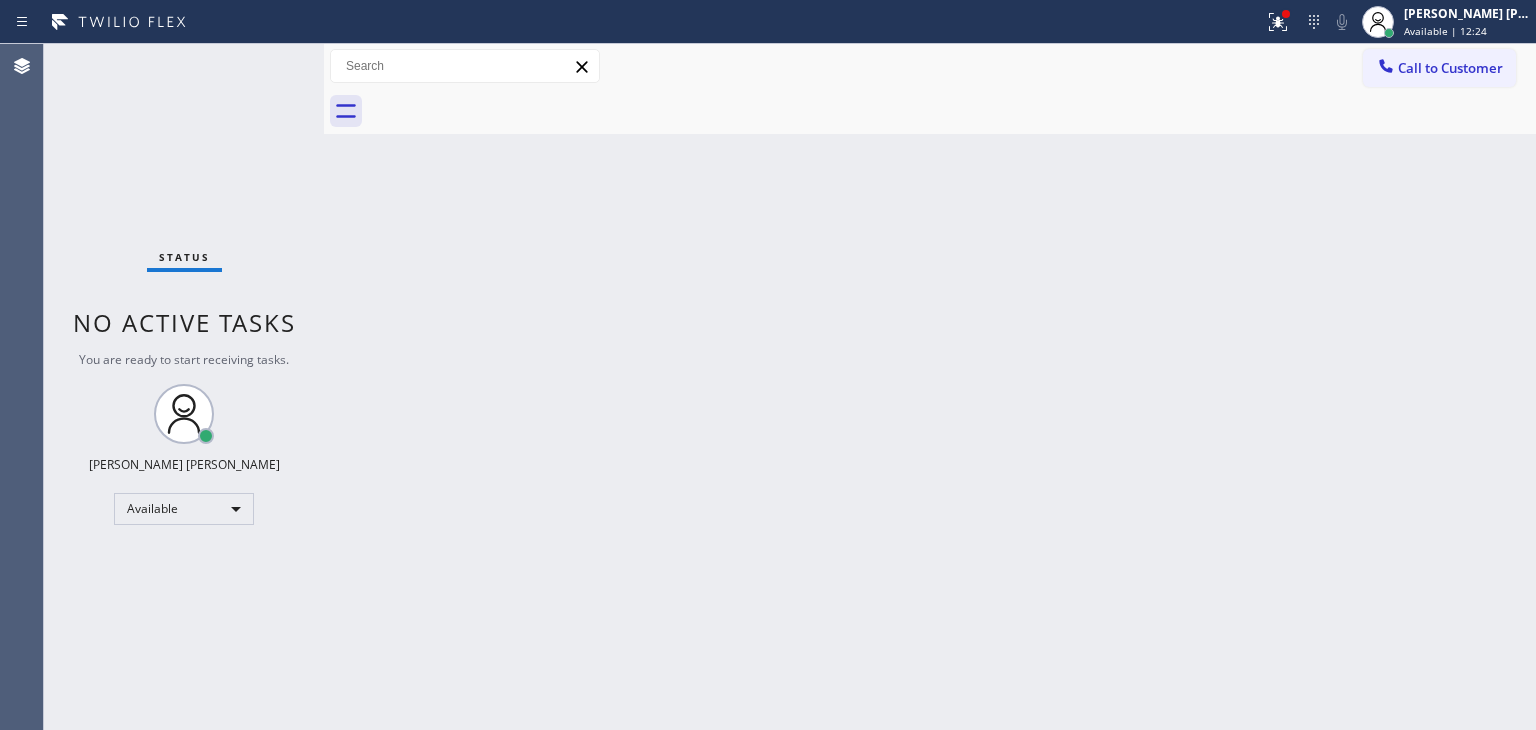 click on "Status   No active tasks     You are ready to start receiving tasks.   [PERSON_NAME] [PERSON_NAME] Available" at bounding box center [184, 387] 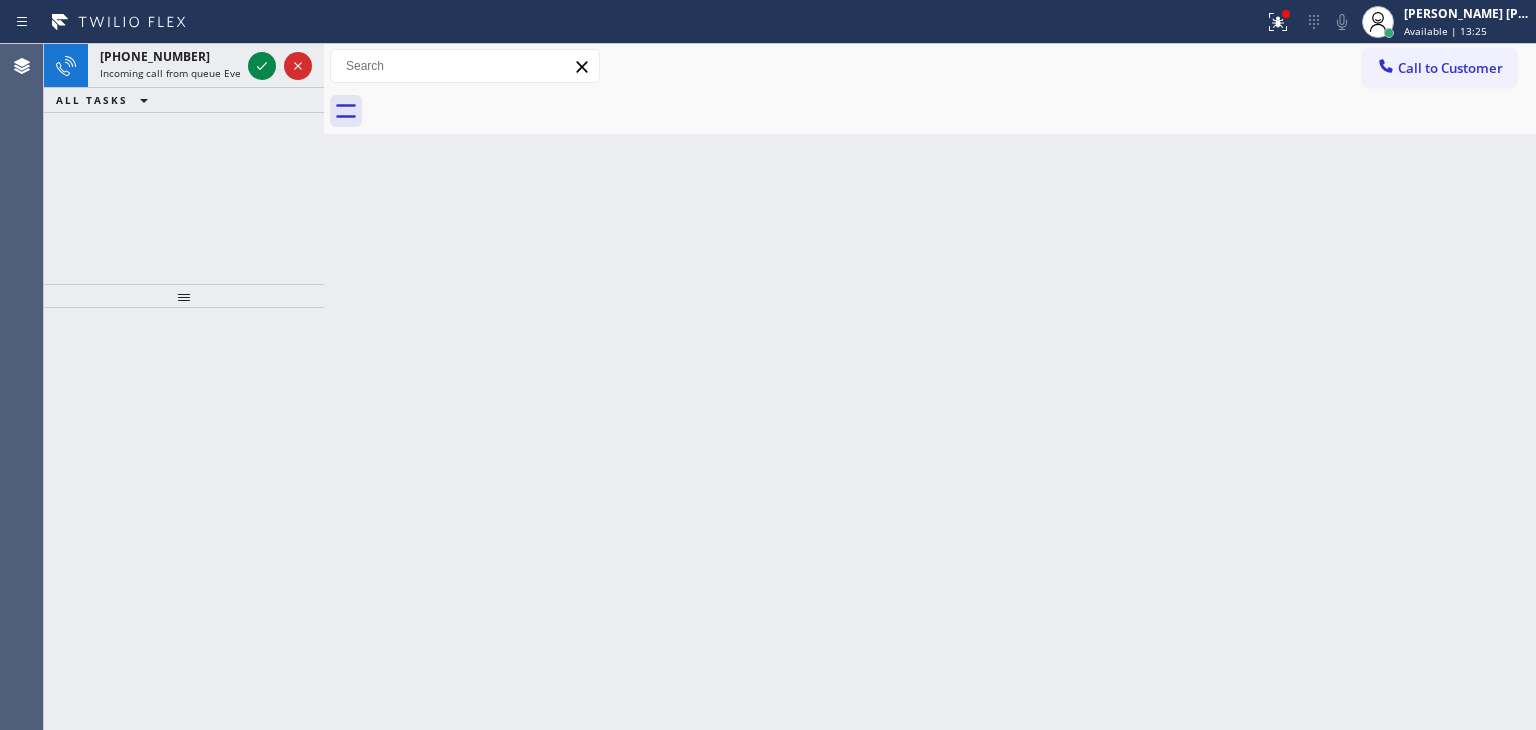 click on "[PHONE_NUMBER] Incoming call from queue Everybody ALL TASKS ALL TASKS ACTIVE TASKS TASKS IN WRAP UP" at bounding box center [184, 164] 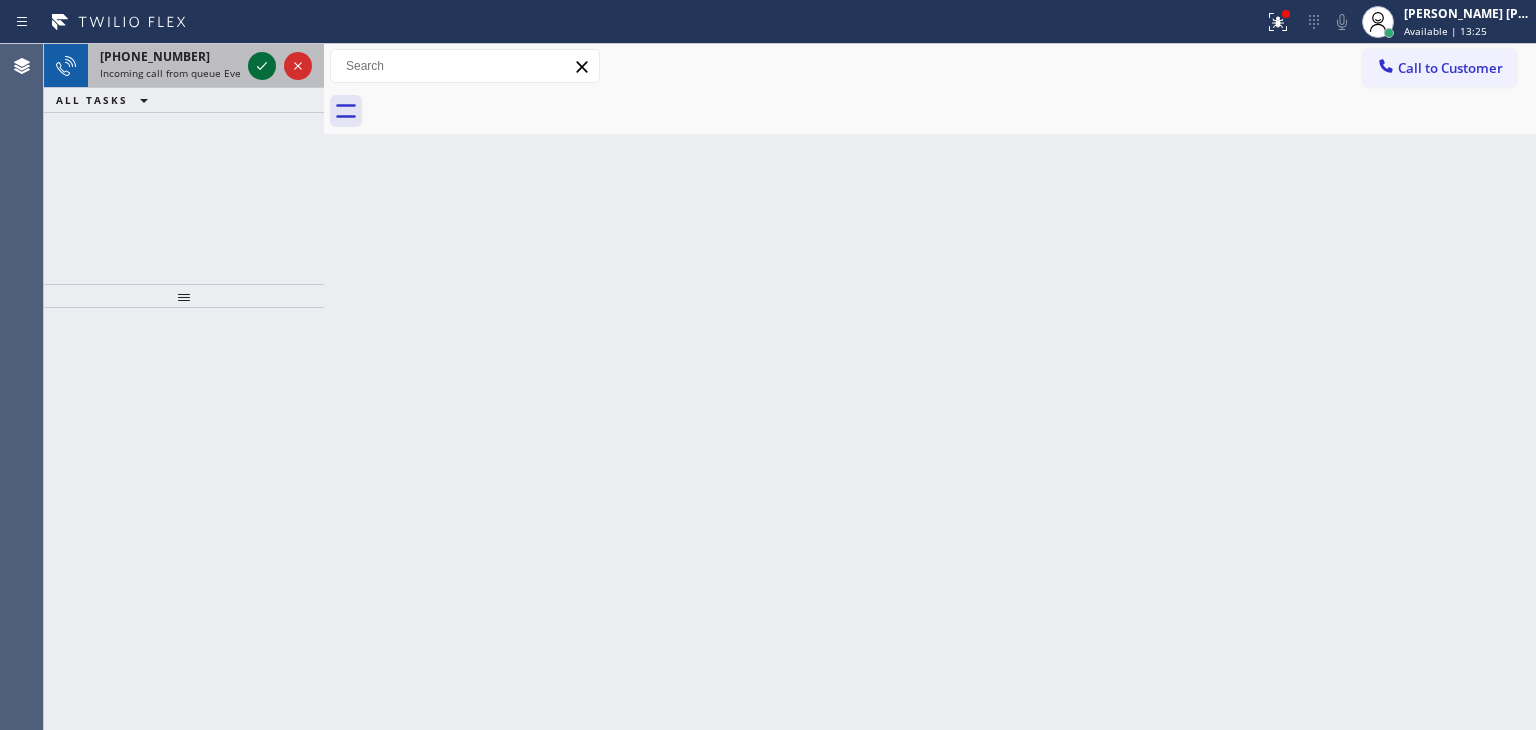 click 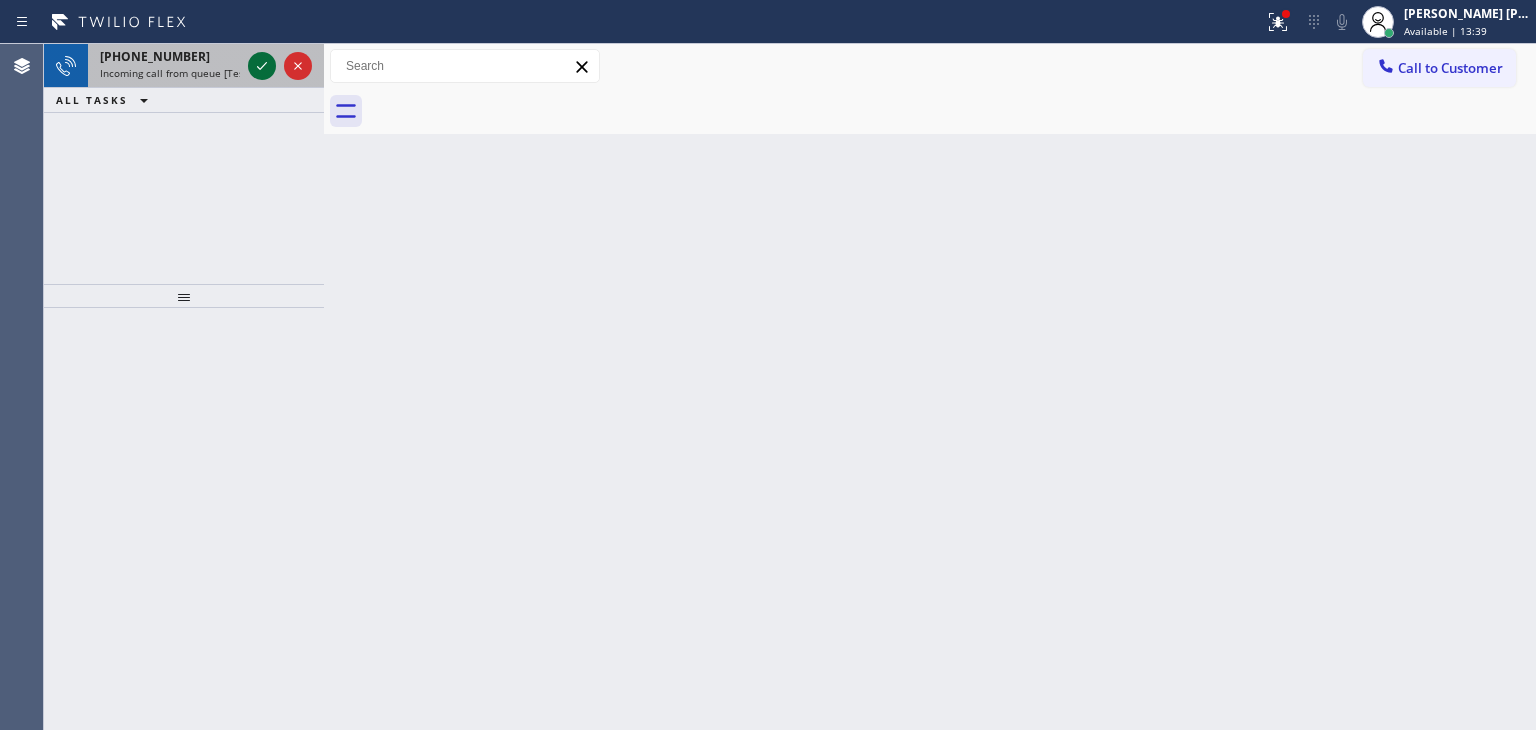 click 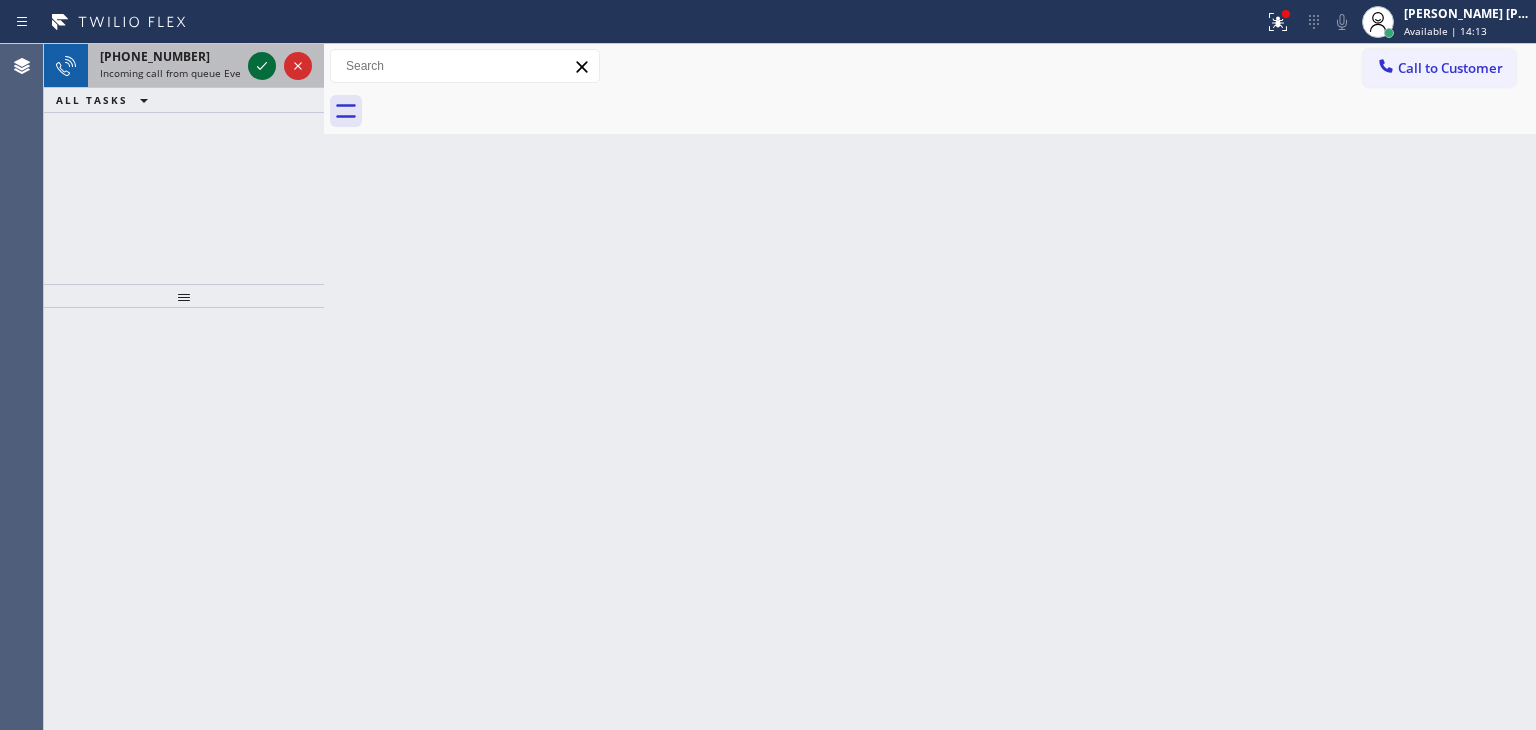 click 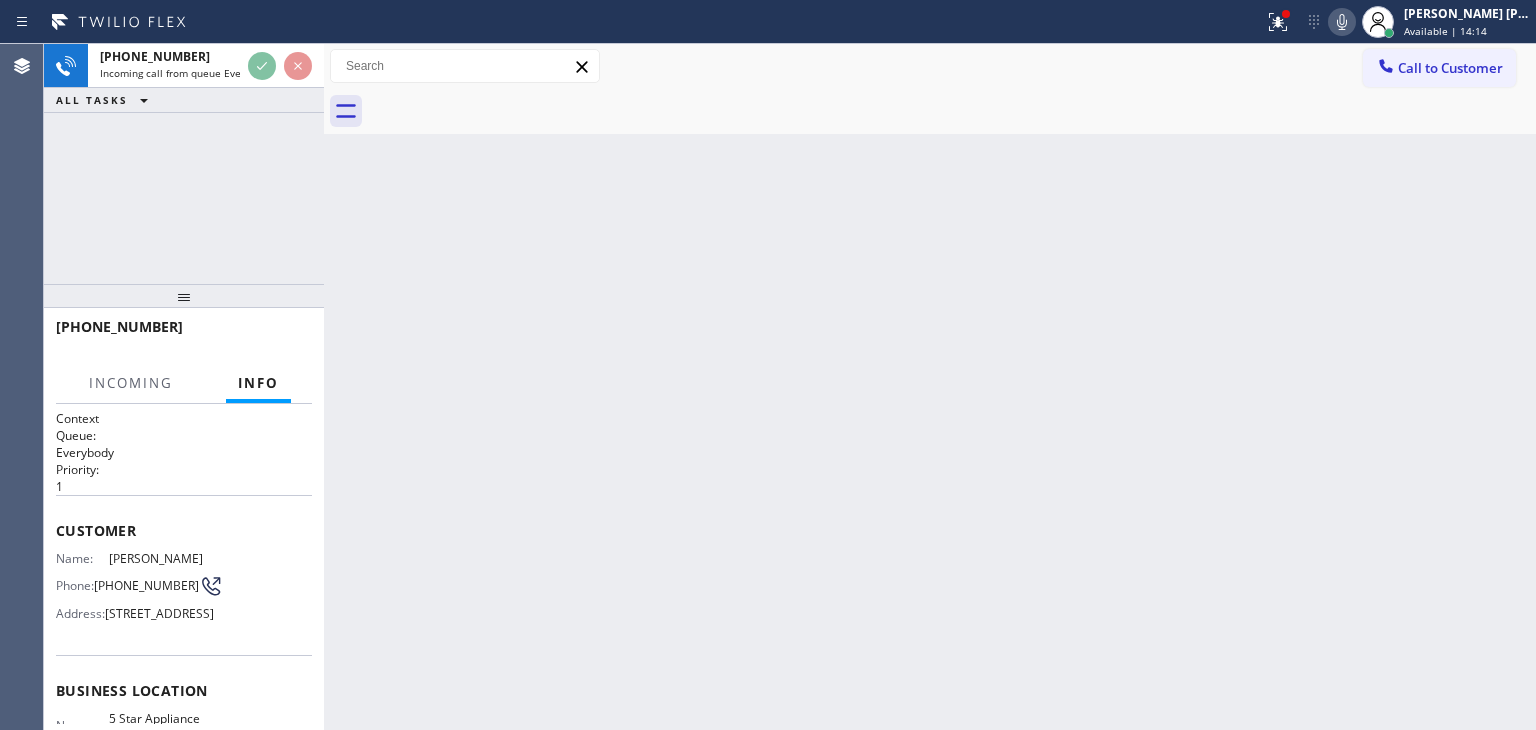 scroll, scrollTop: 100, scrollLeft: 0, axis: vertical 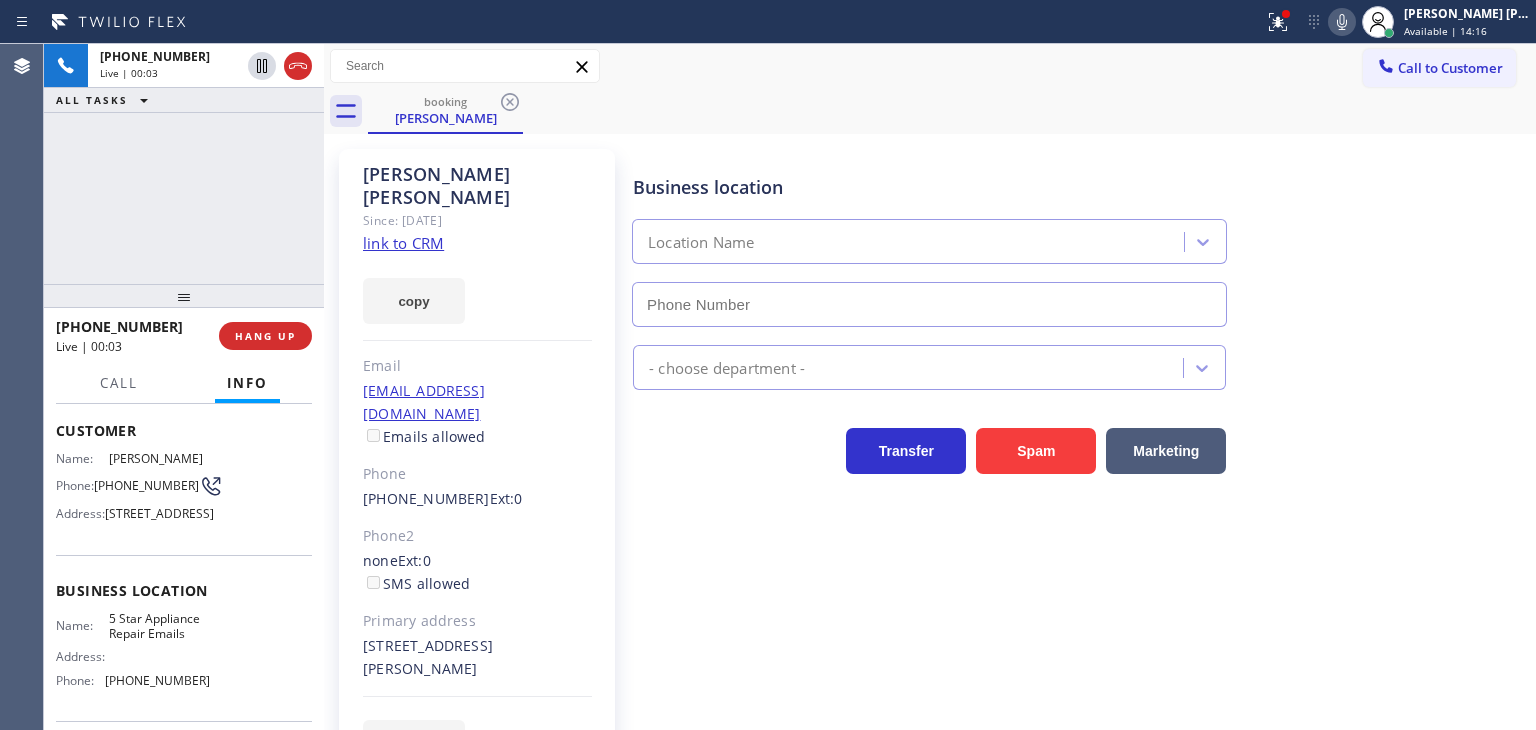 type on "[PHONE_NUMBER]" 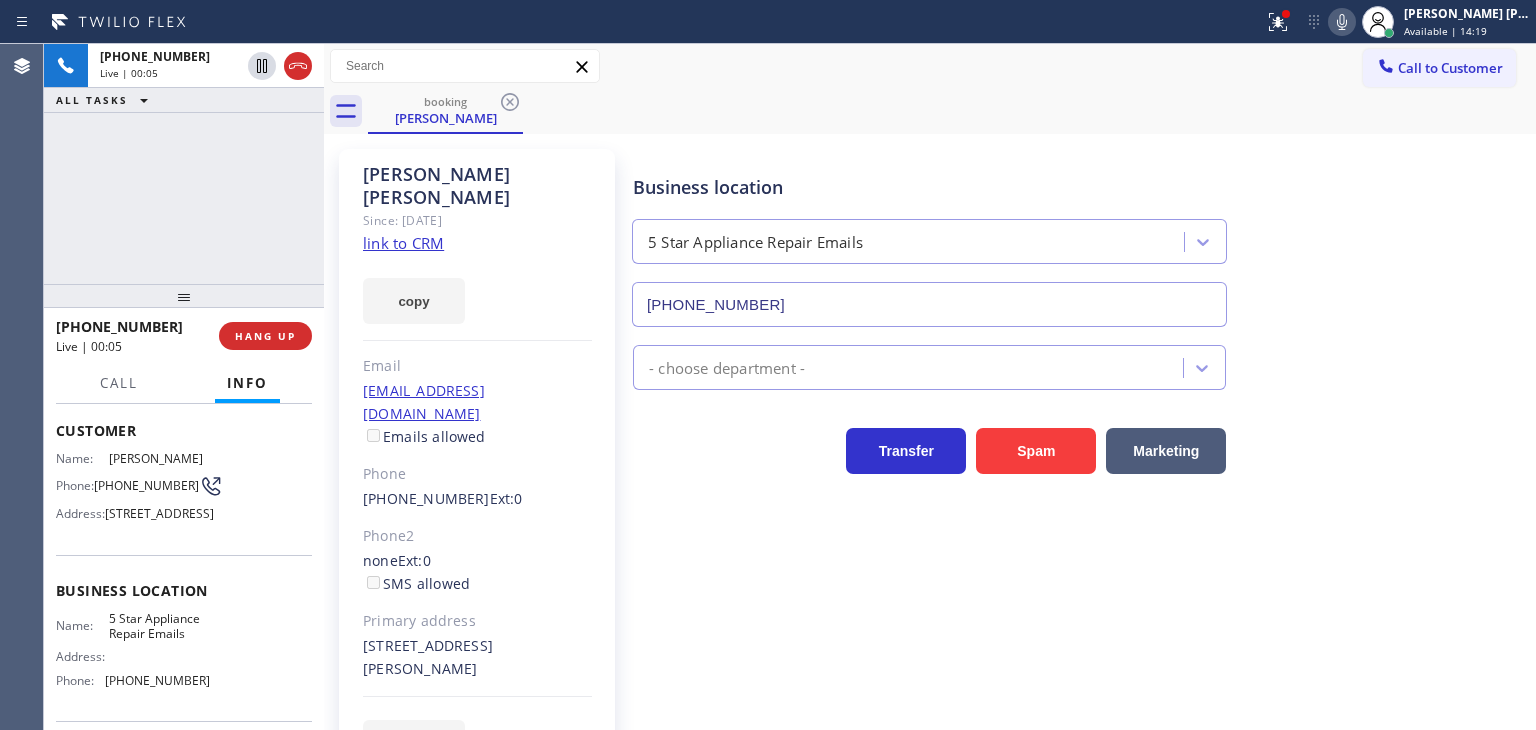 click on "link to CRM" 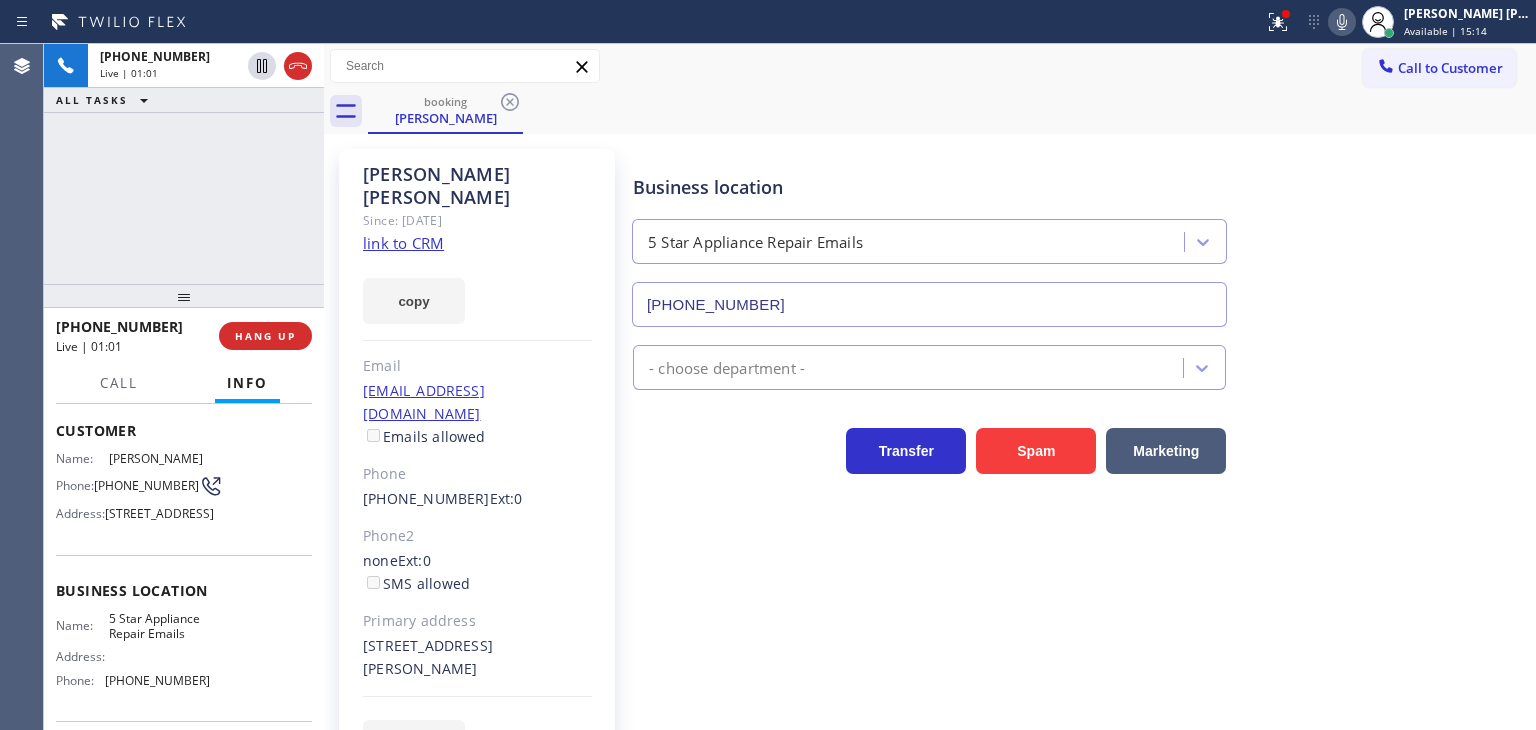 click 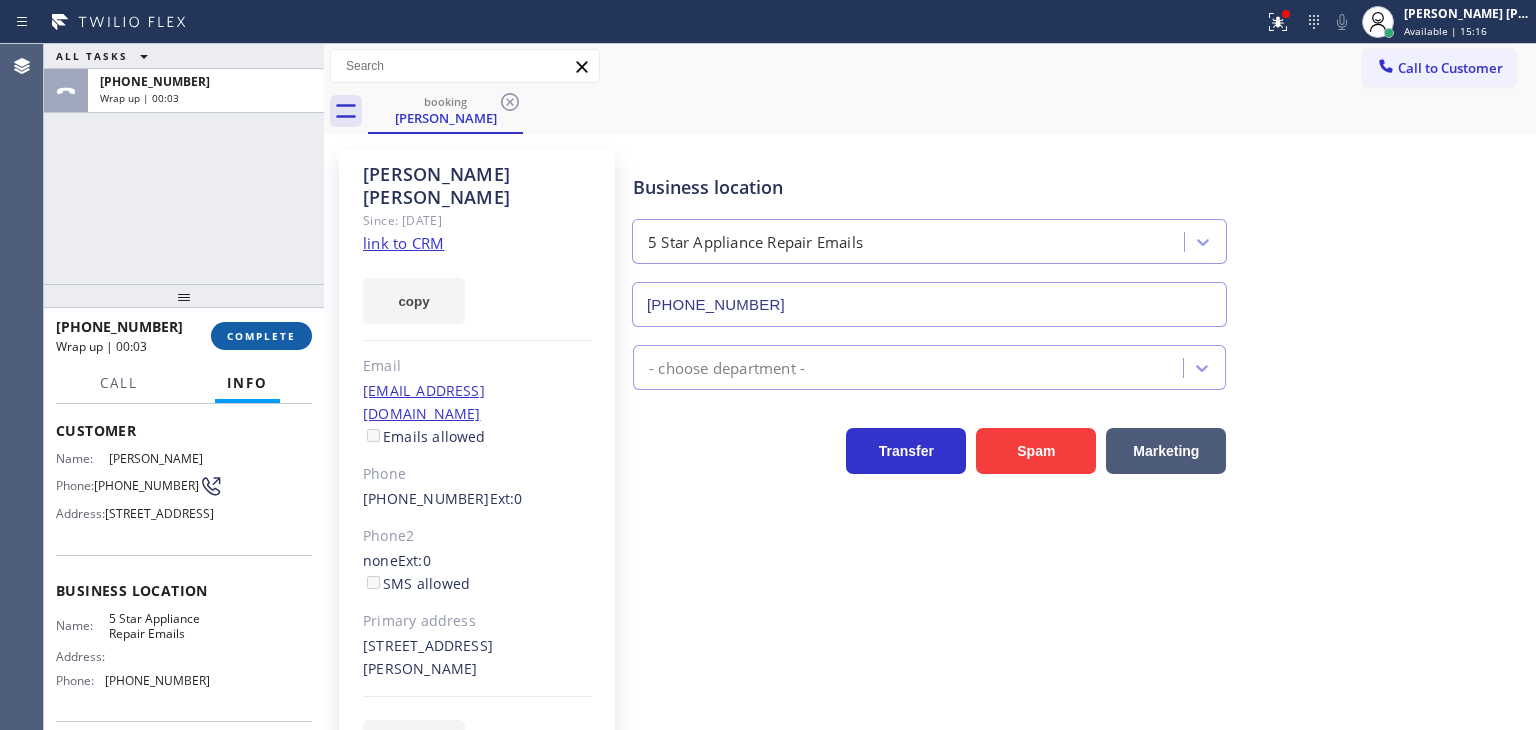 click on "COMPLETE" at bounding box center (261, 336) 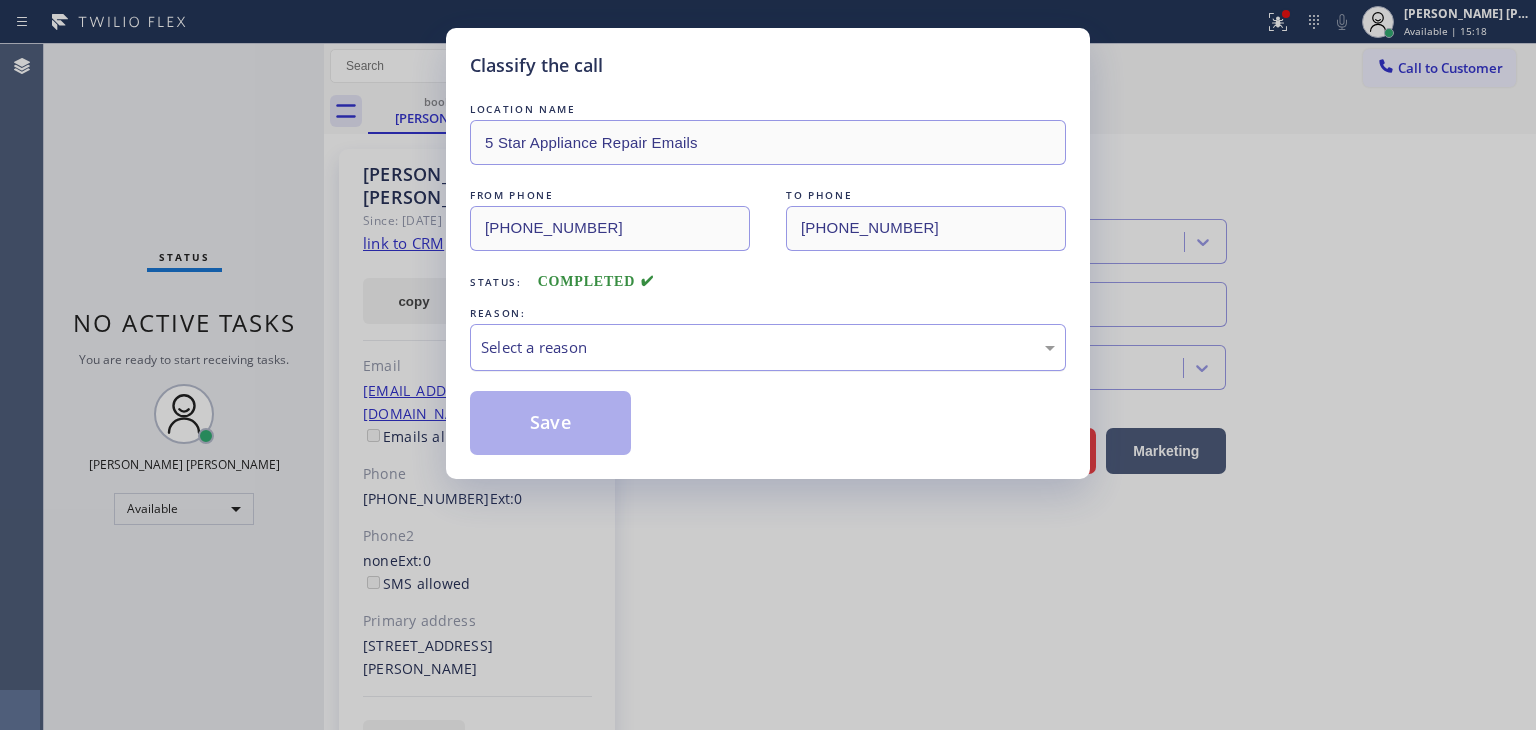 click on "Select a reason" at bounding box center (768, 347) 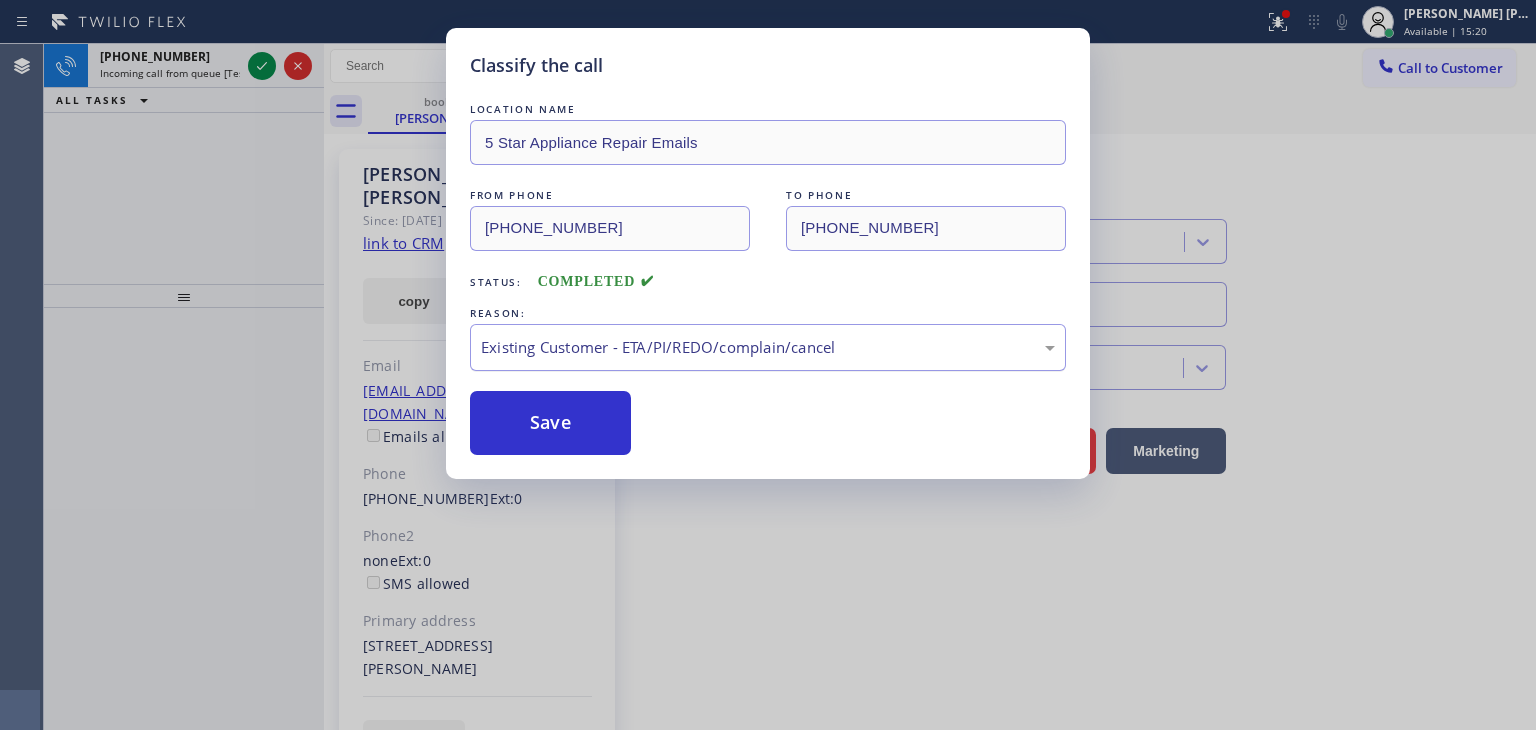 click on "Existing Customer - ETA/PI/REDO/complain/cancel" at bounding box center [768, 347] 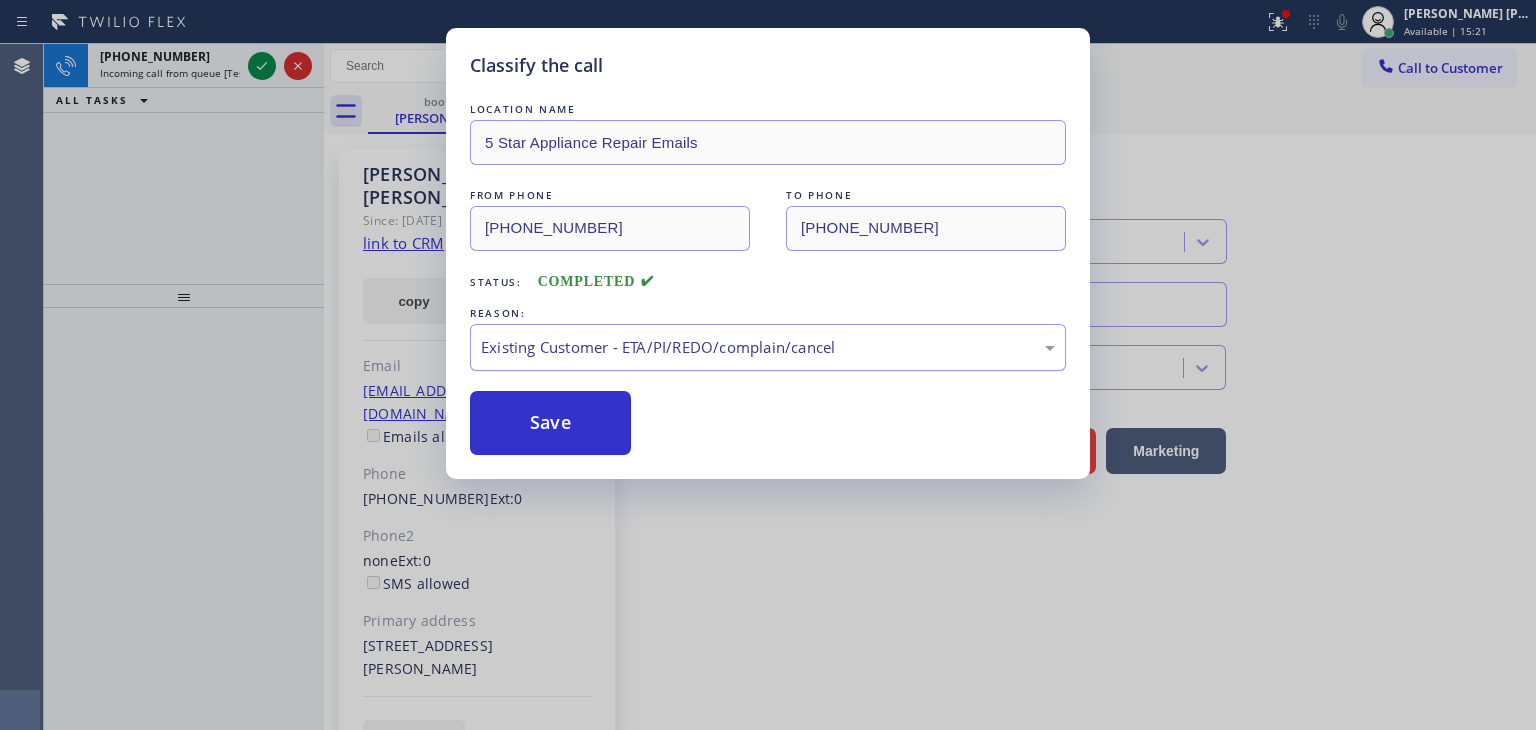 click on "Existing Customer - ETA/PI/REDO/complain/cancel" at bounding box center [768, 347] 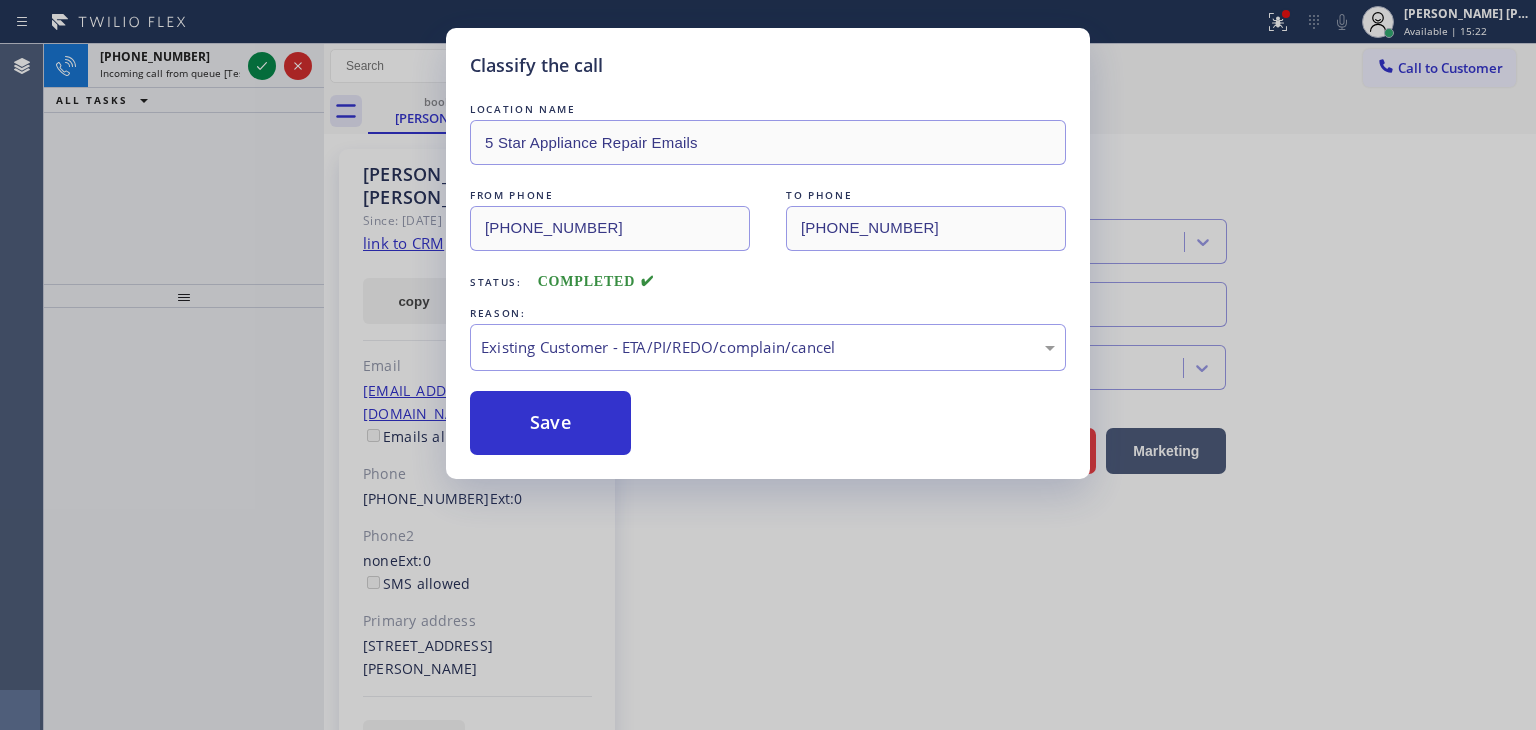 drag, startPoint x: 552, startPoint y: 415, endPoint x: 327, endPoint y: 139, distance: 356.09128 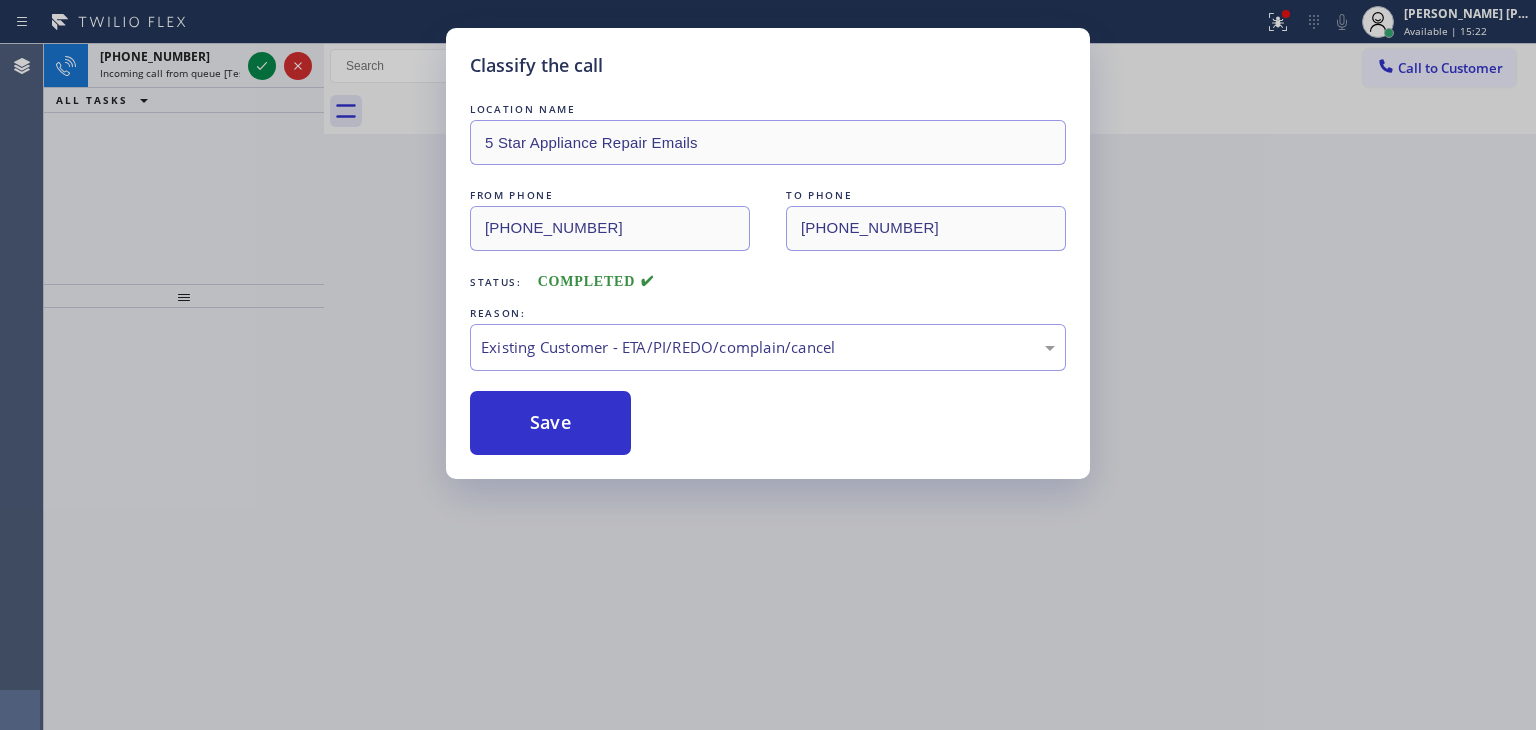 click on "Classify the call LOCATION NAME 5 Star Appliance Repair Emails FROM PHONE [PHONE_NUMBER] TO PHONE [PHONE_NUMBER] Status: COMPLETED REASON: Existing Customer - ETA/PI/REDO/complain/cancel Save" at bounding box center (768, 365) 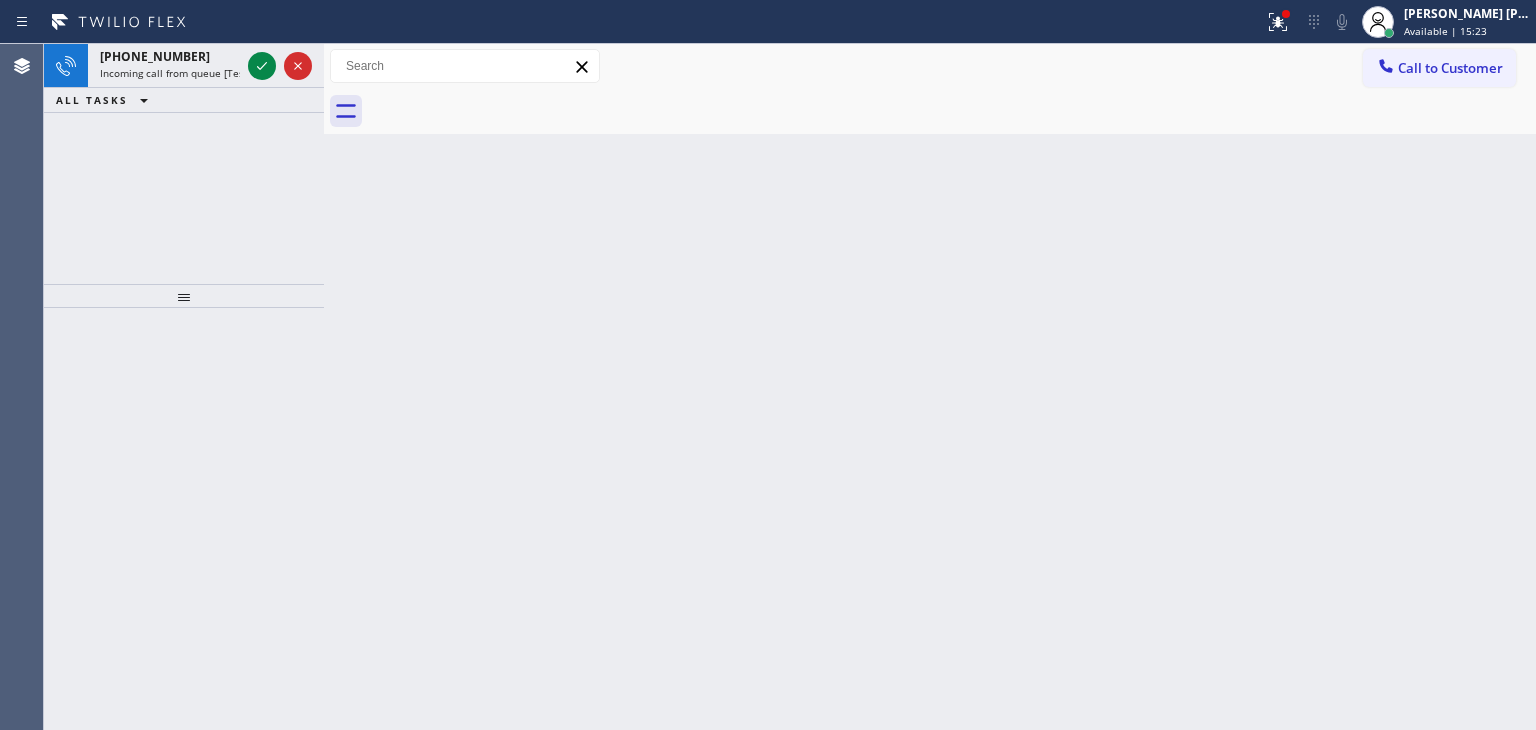 click 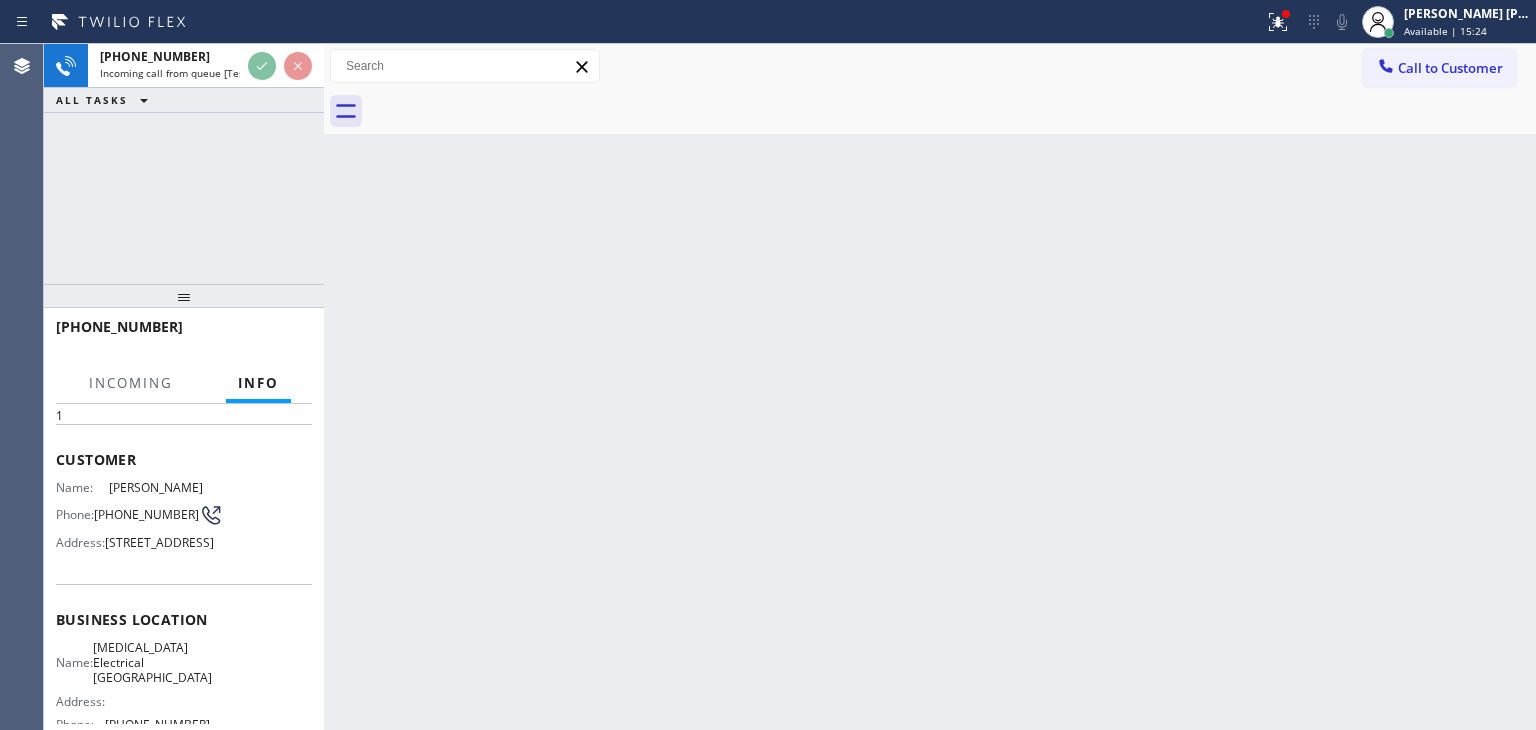 scroll, scrollTop: 100, scrollLeft: 0, axis: vertical 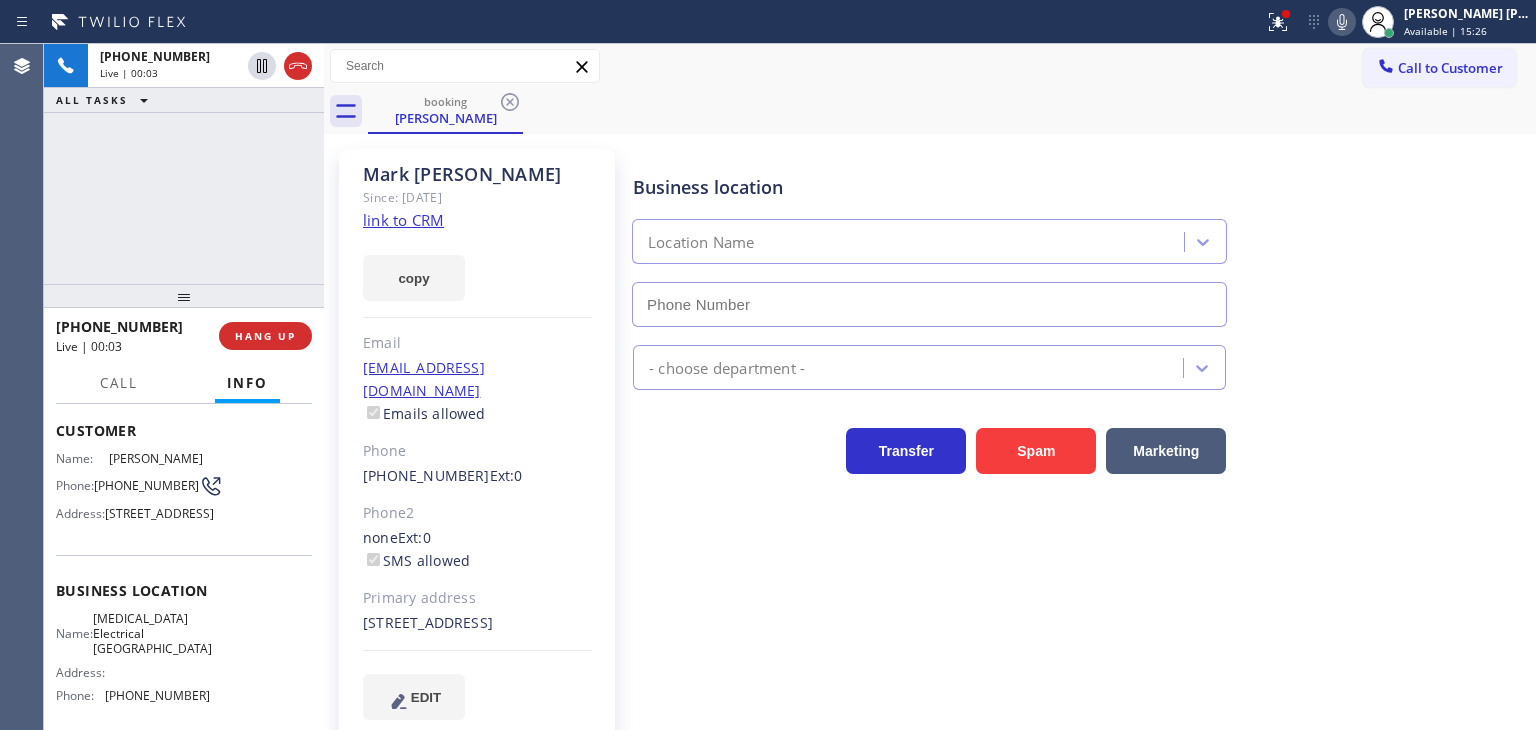 type on "[PHONE_NUMBER]" 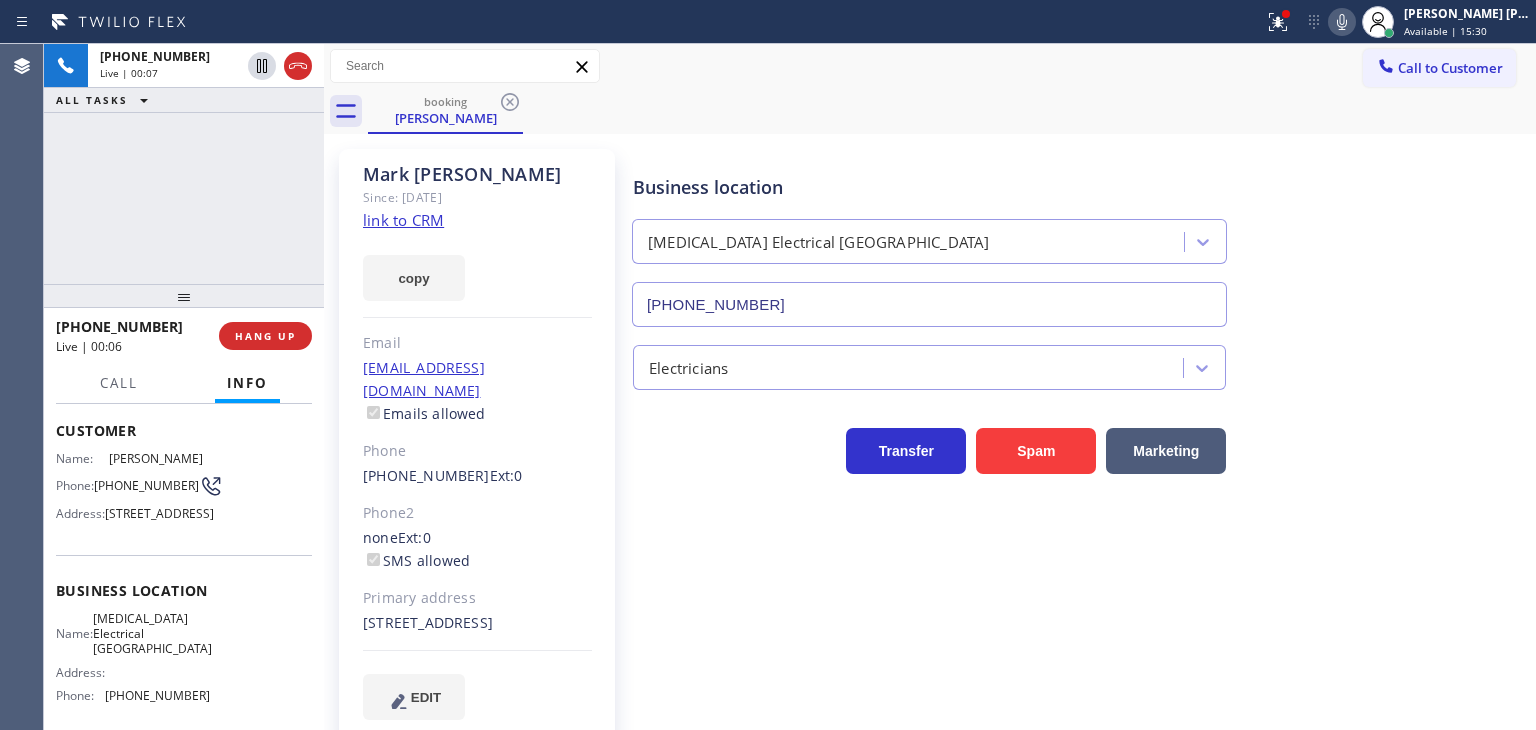click on "link to CRM" 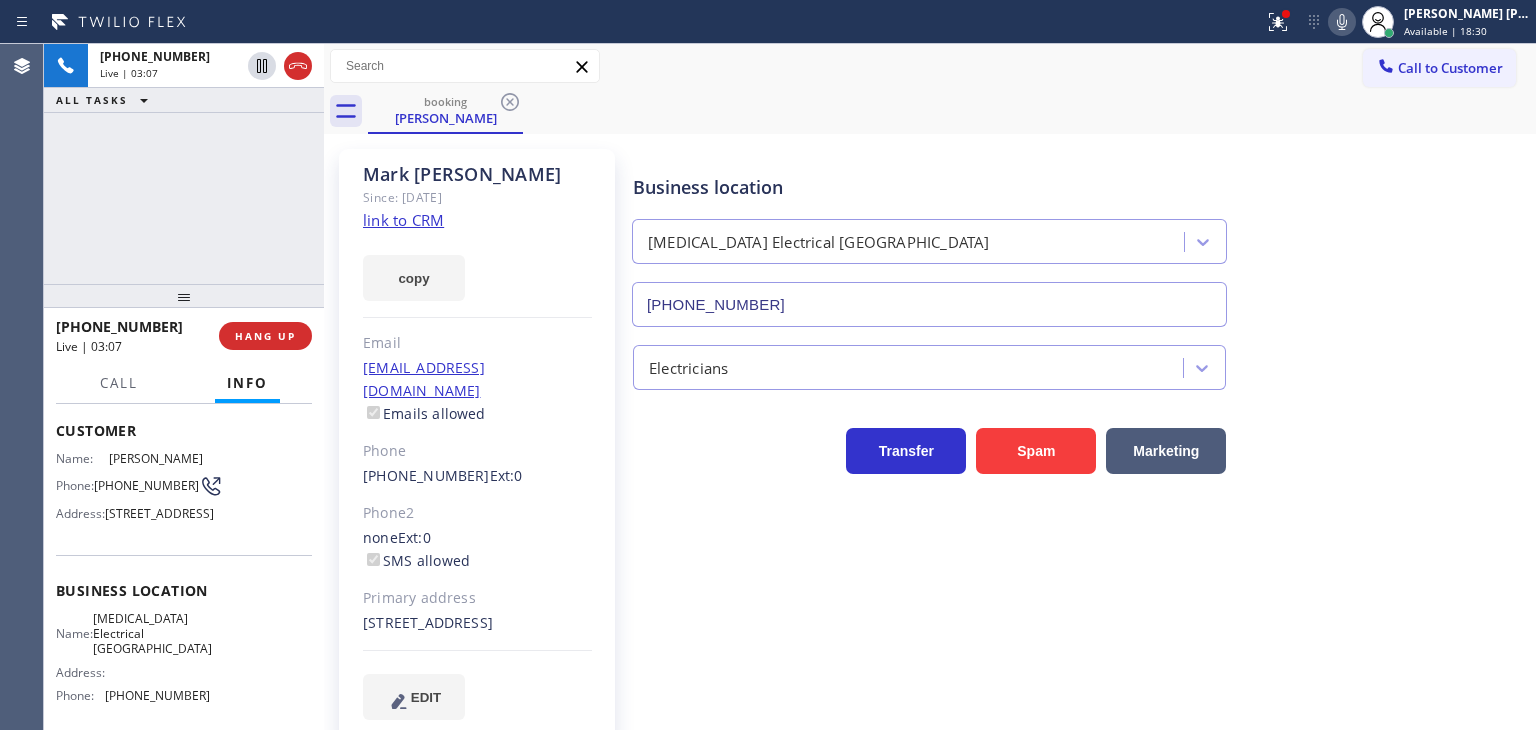 click on "Customer Name: [PERSON_NAME] Phone: [PHONE_NUMBER] Address: [STREET_ADDRESS]" at bounding box center (184, 475) 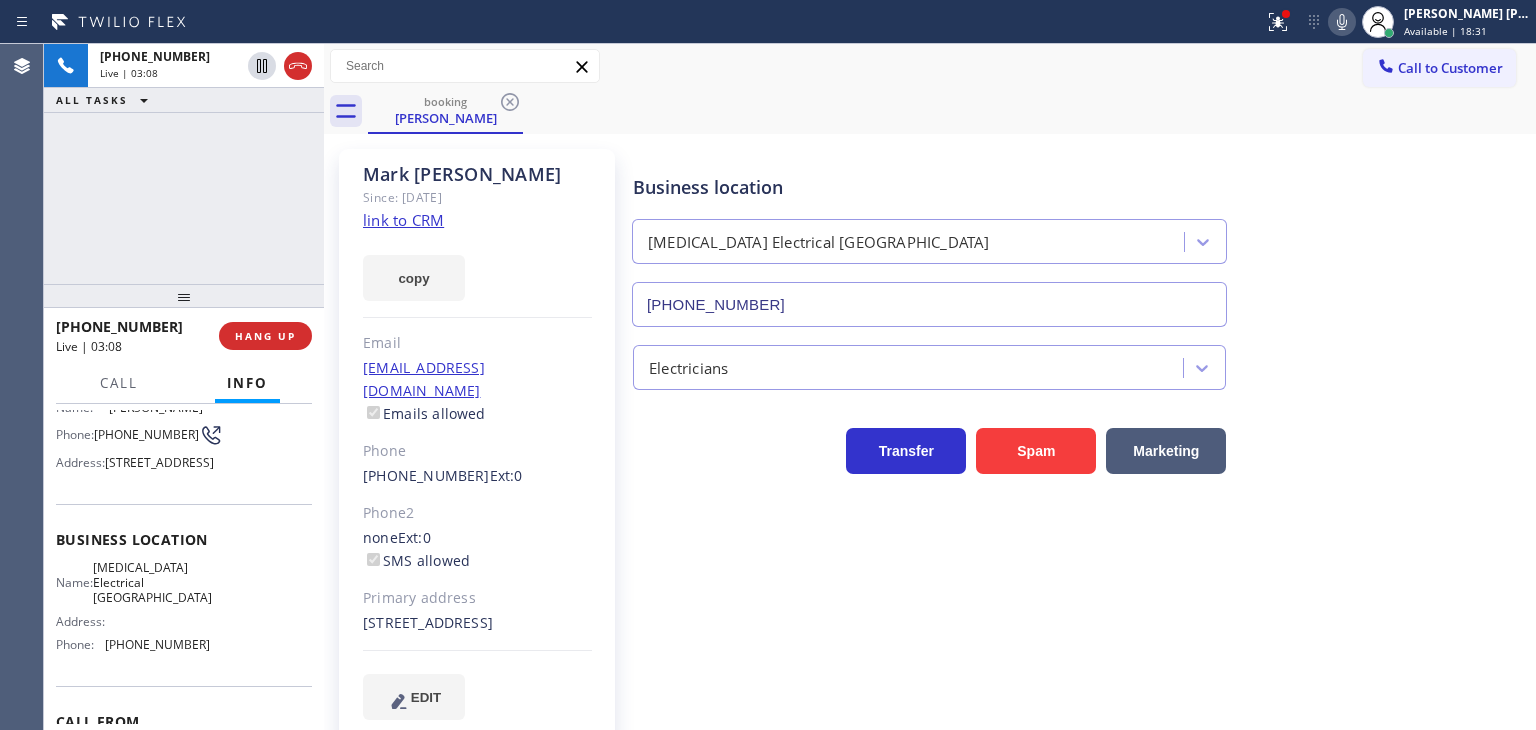 scroll, scrollTop: 200, scrollLeft: 0, axis: vertical 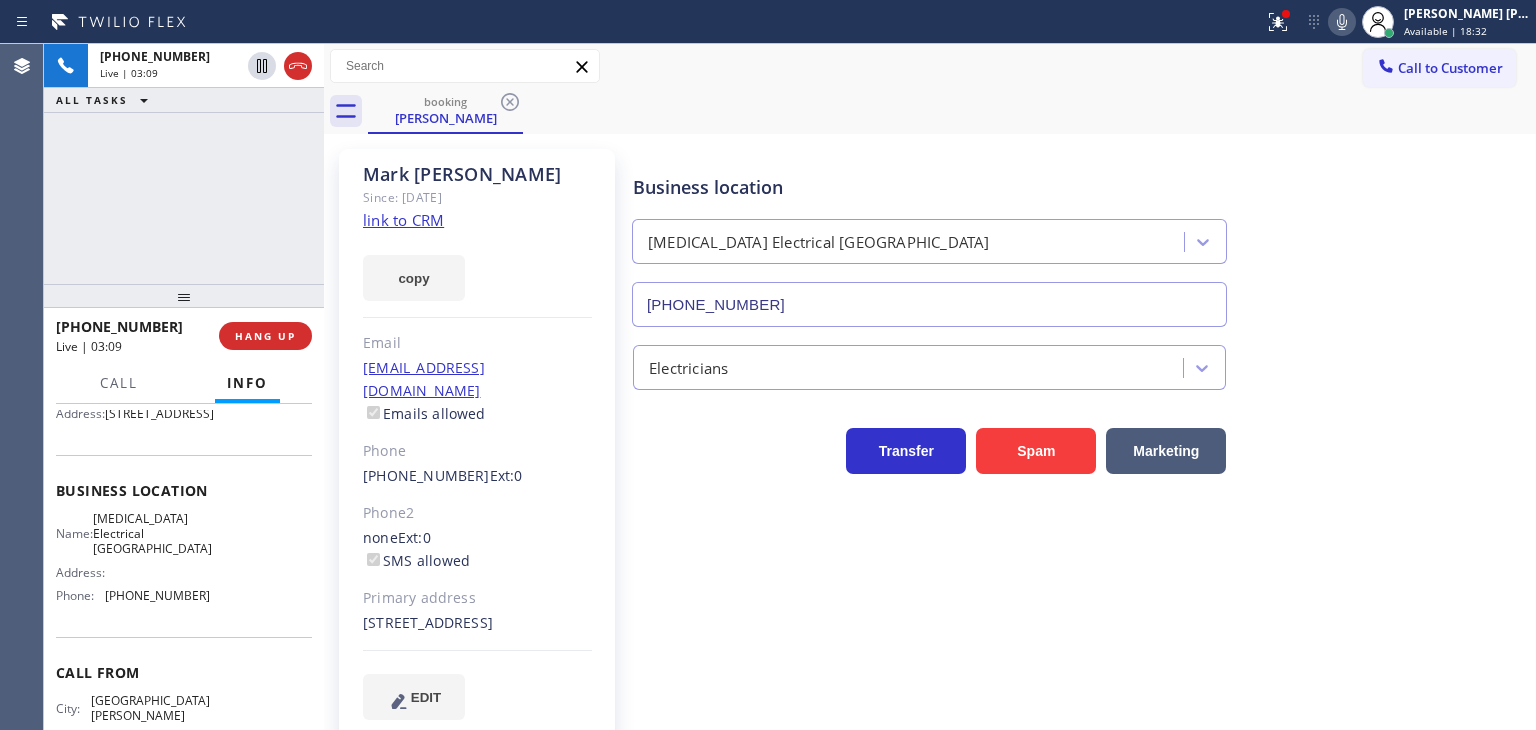 click on "Name: [MEDICAL_DATA] Electrical Garden Grove Address:   Phone: [PHONE_NUMBER]" at bounding box center (184, 561) 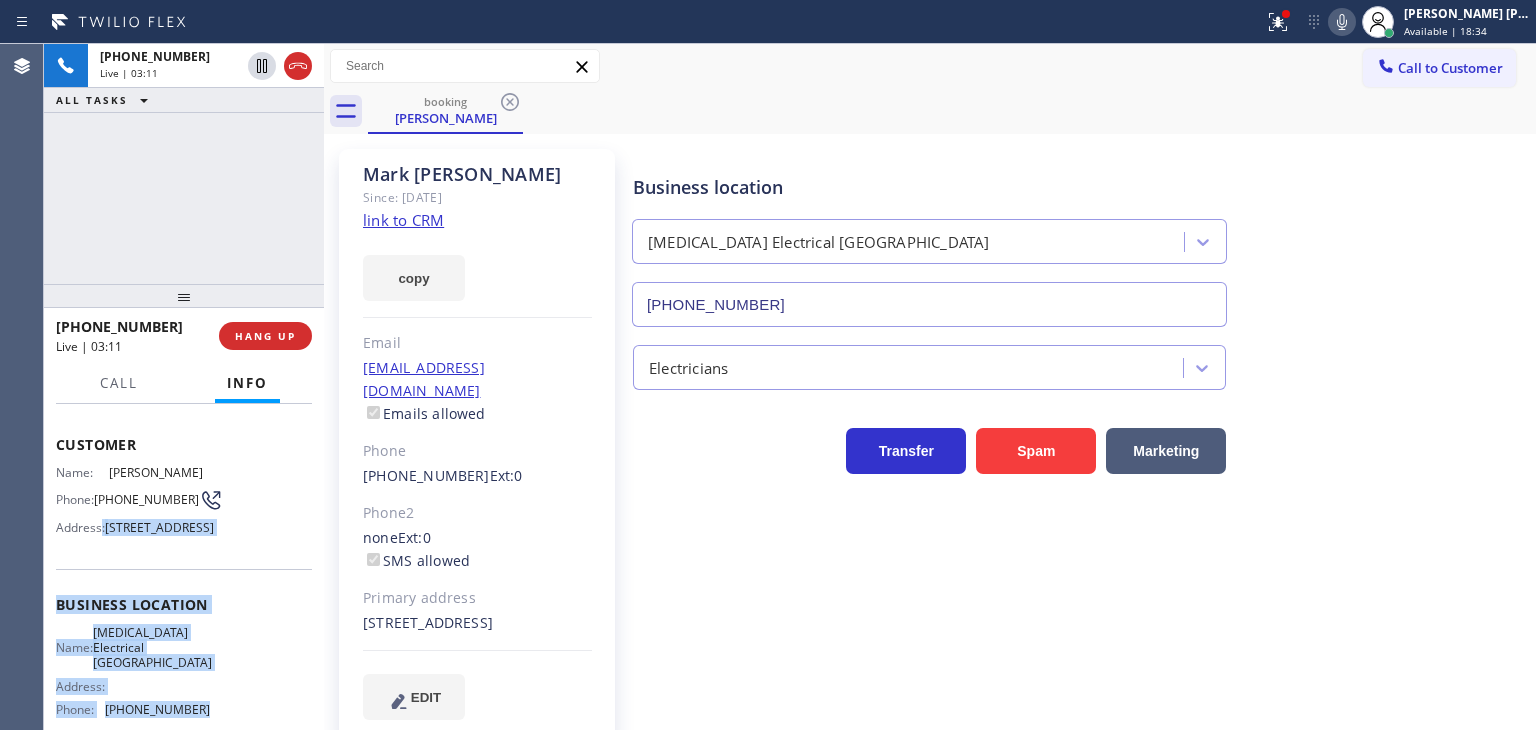 scroll, scrollTop: 0, scrollLeft: 0, axis: both 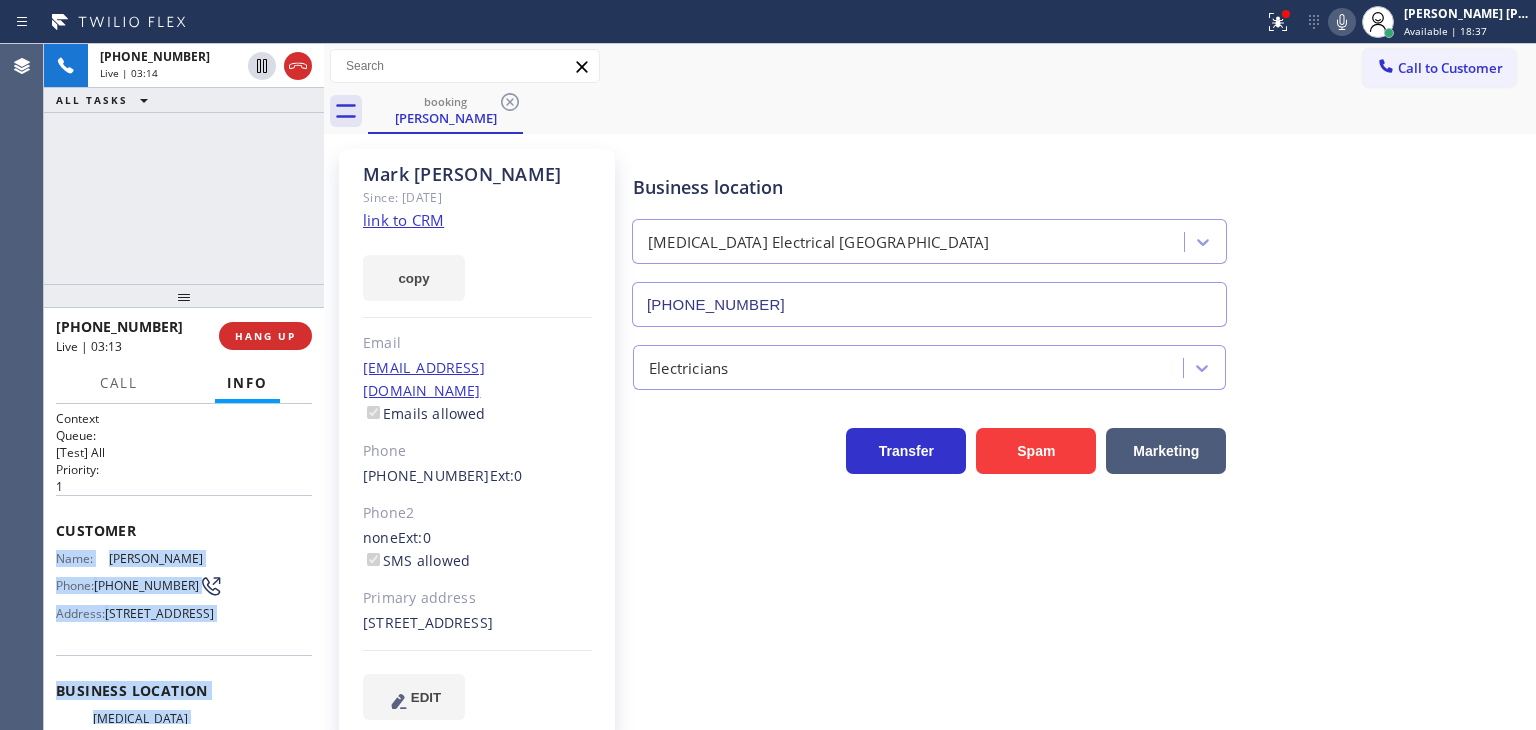 drag, startPoint x: 192, startPoint y: 646, endPoint x: 45, endPoint y: 557, distance: 171.84296 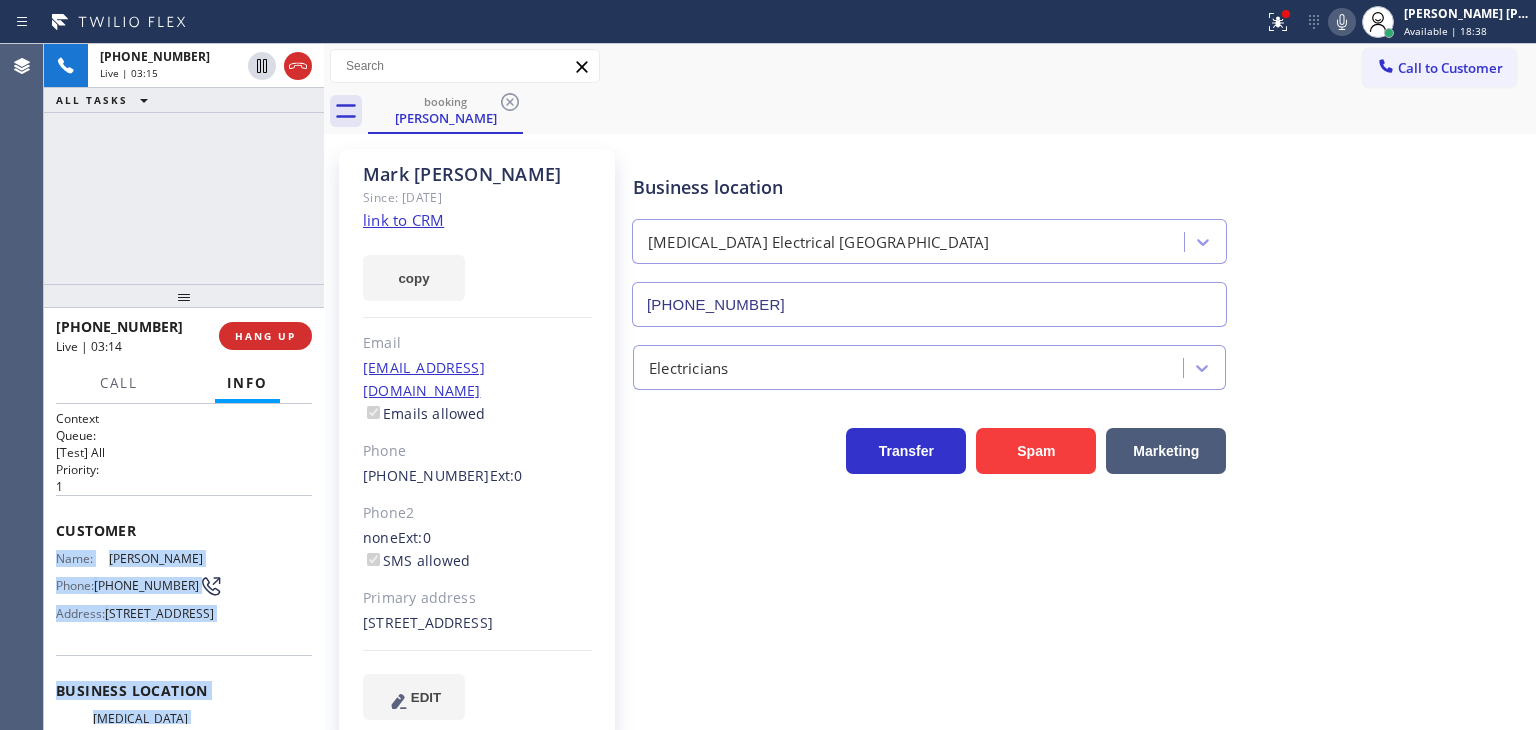 copy on "Name: [PERSON_NAME] Phone: [PHONE_NUMBER] Address: [STREET_ADDRESS] Business location Name: [MEDICAL_DATA][GEOGRAPHIC_DATA] Address:   Phone: [PHONE_NUMBER]" 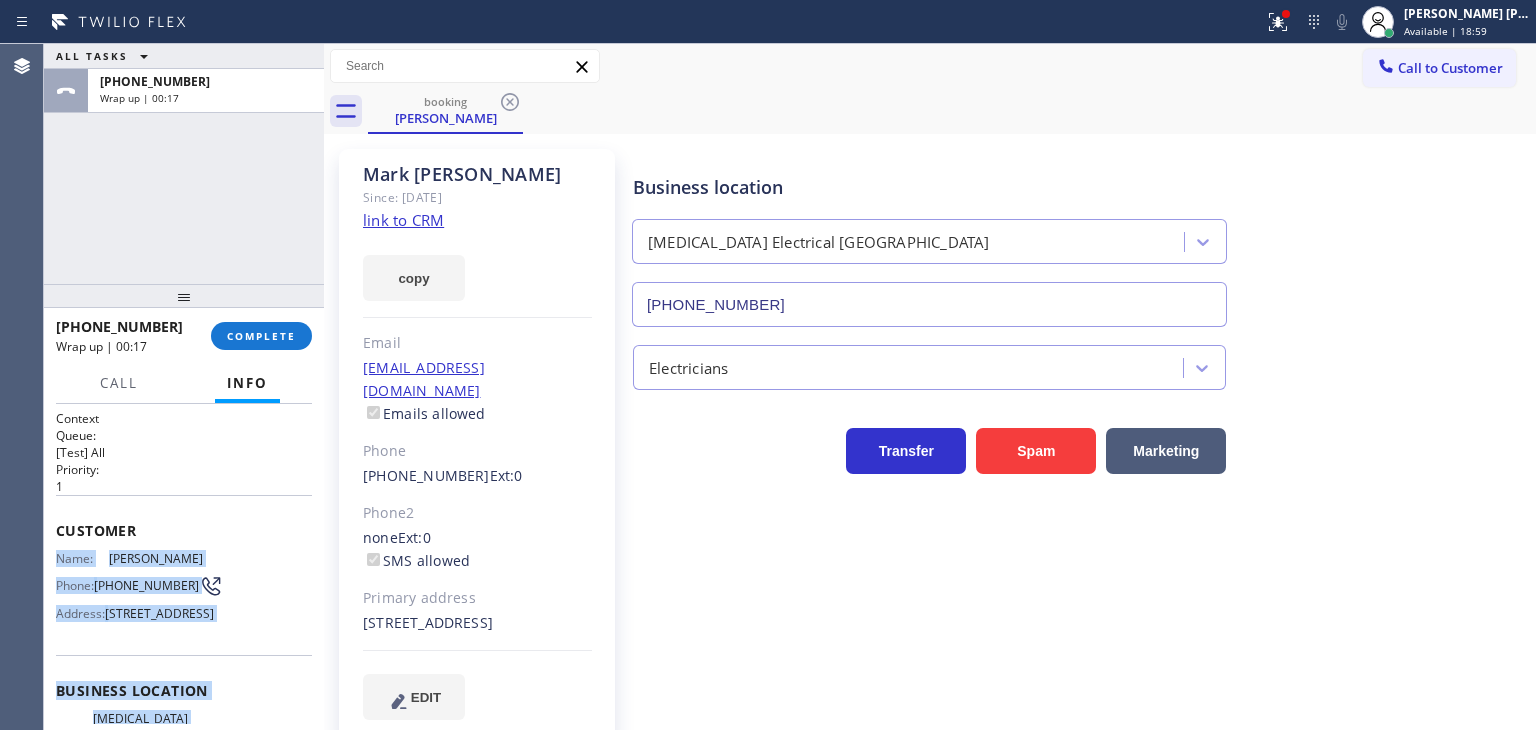 click on "ALL TASKS ALL TASKS ACTIVE TASKS TASKS IN WRAP UP [PHONE_NUMBER] Wrap up | 00:17" at bounding box center (184, 164) 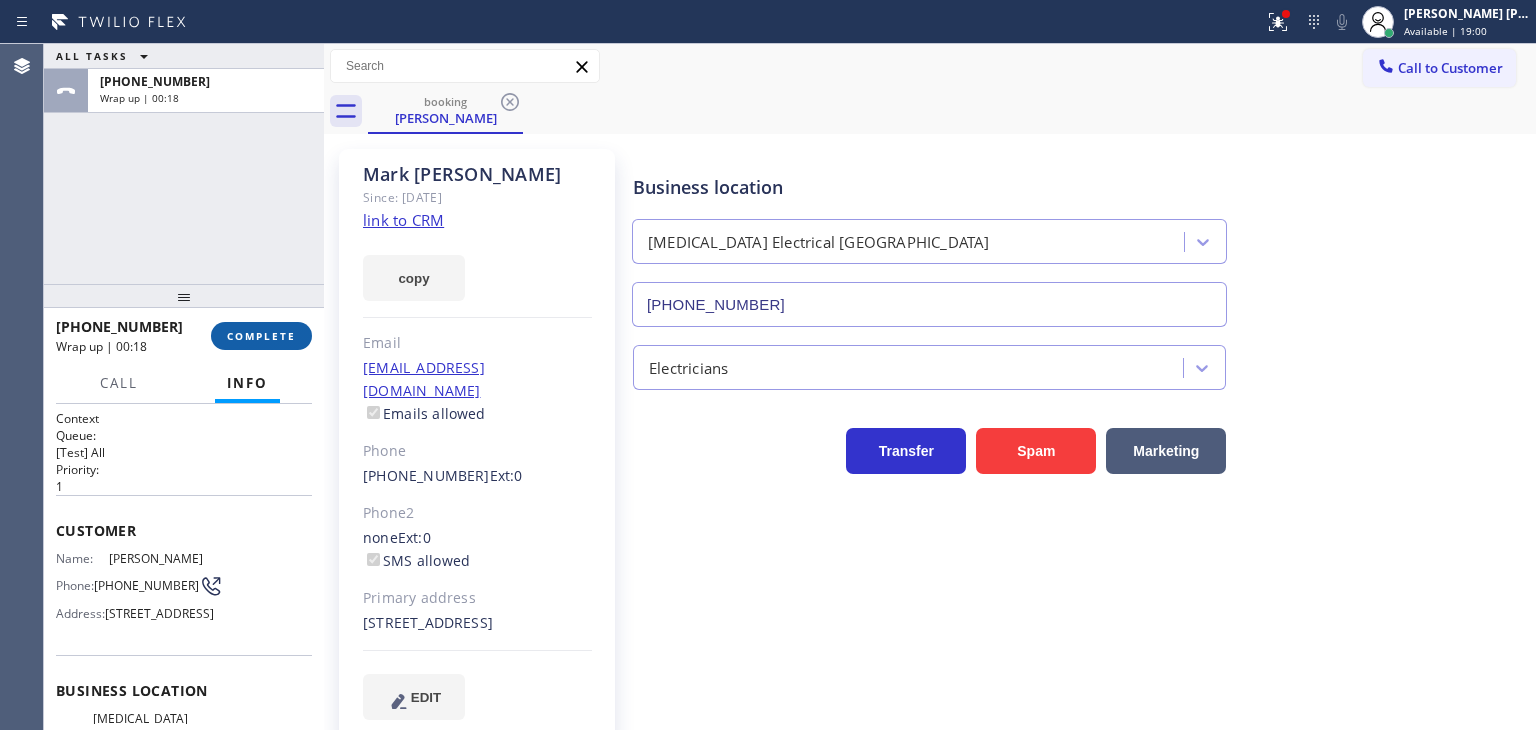 click on "COMPLETE" at bounding box center [261, 336] 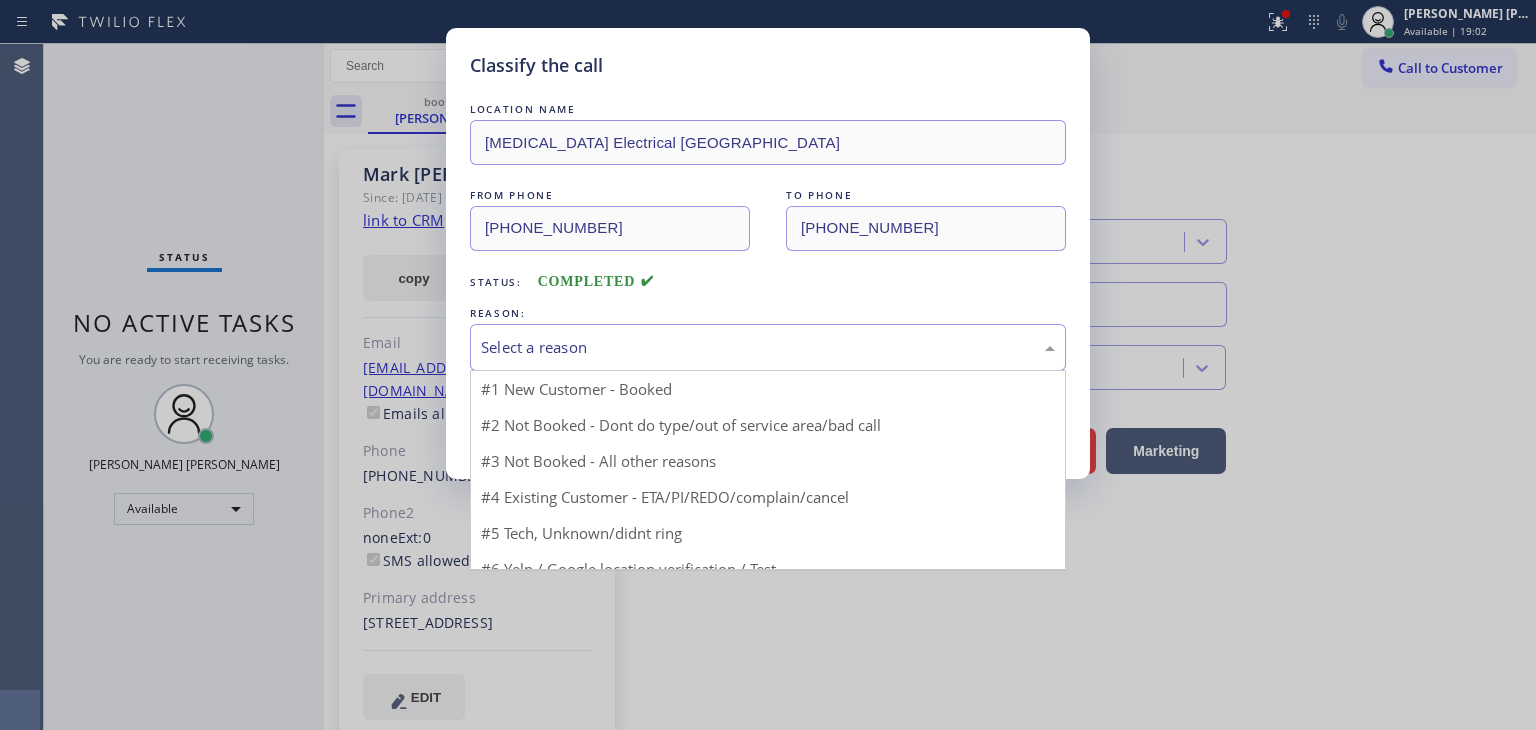 click on "Select a reason" at bounding box center (768, 347) 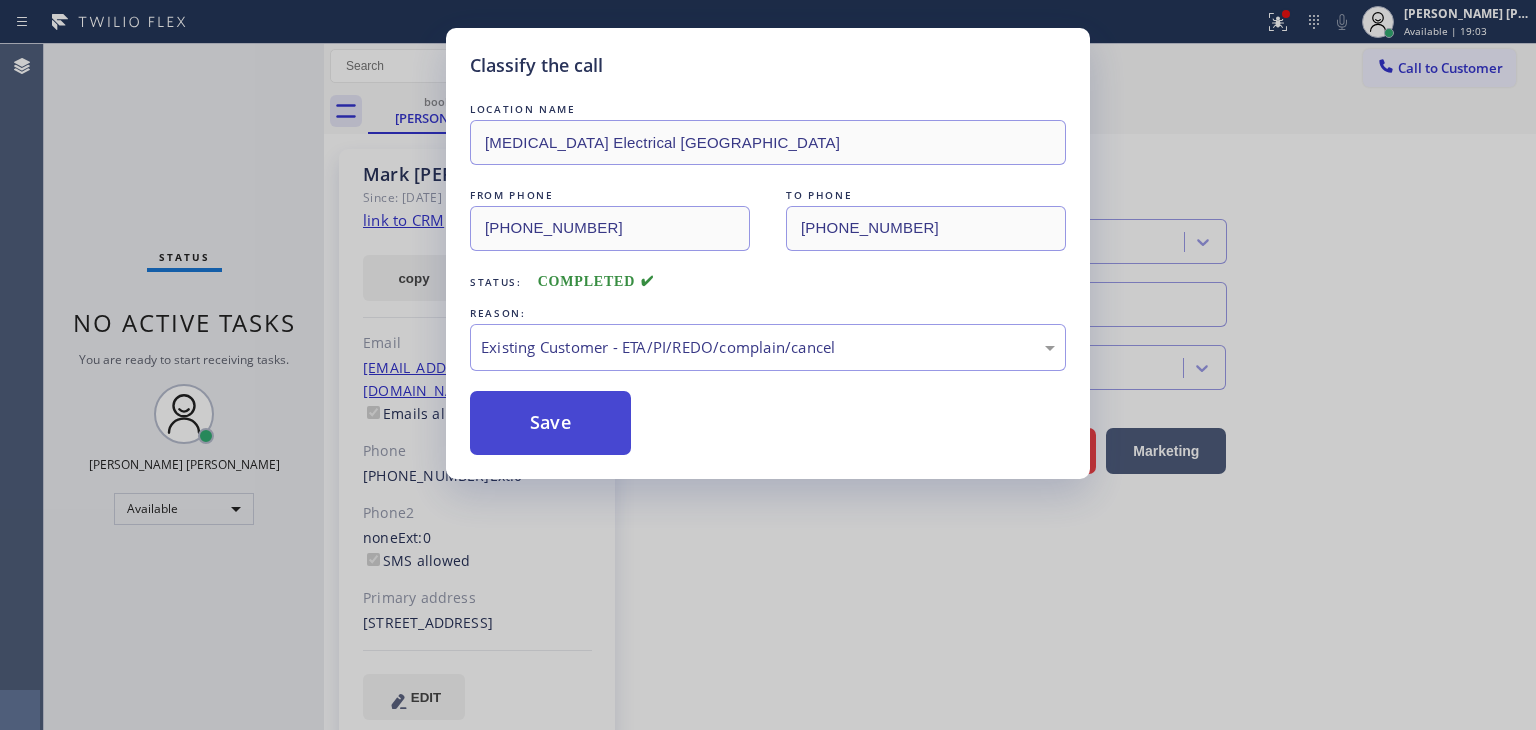click on "Save" at bounding box center [550, 423] 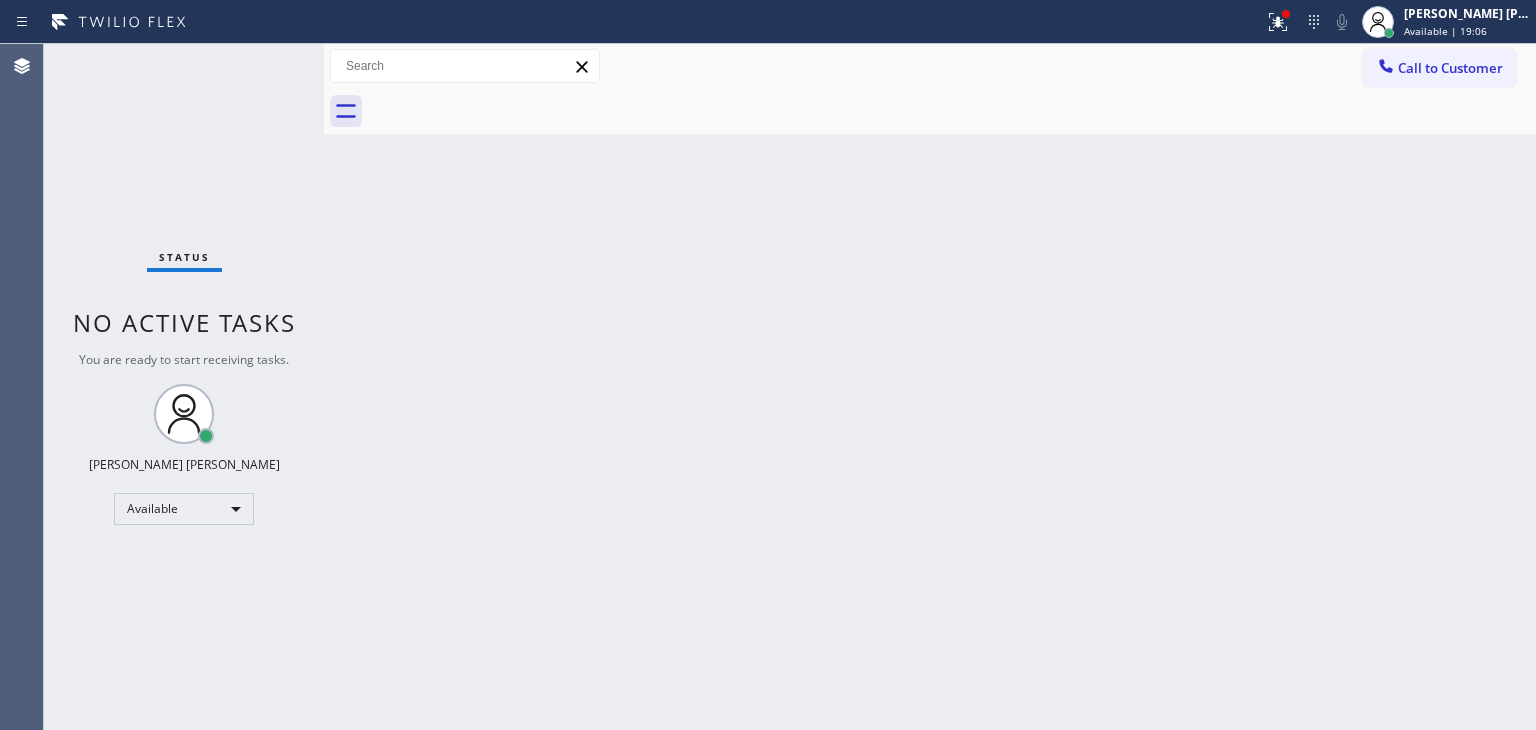 click on "Status   No active tasks     You are ready to start receiving tasks.   [PERSON_NAME] [PERSON_NAME] Available" at bounding box center (184, 387) 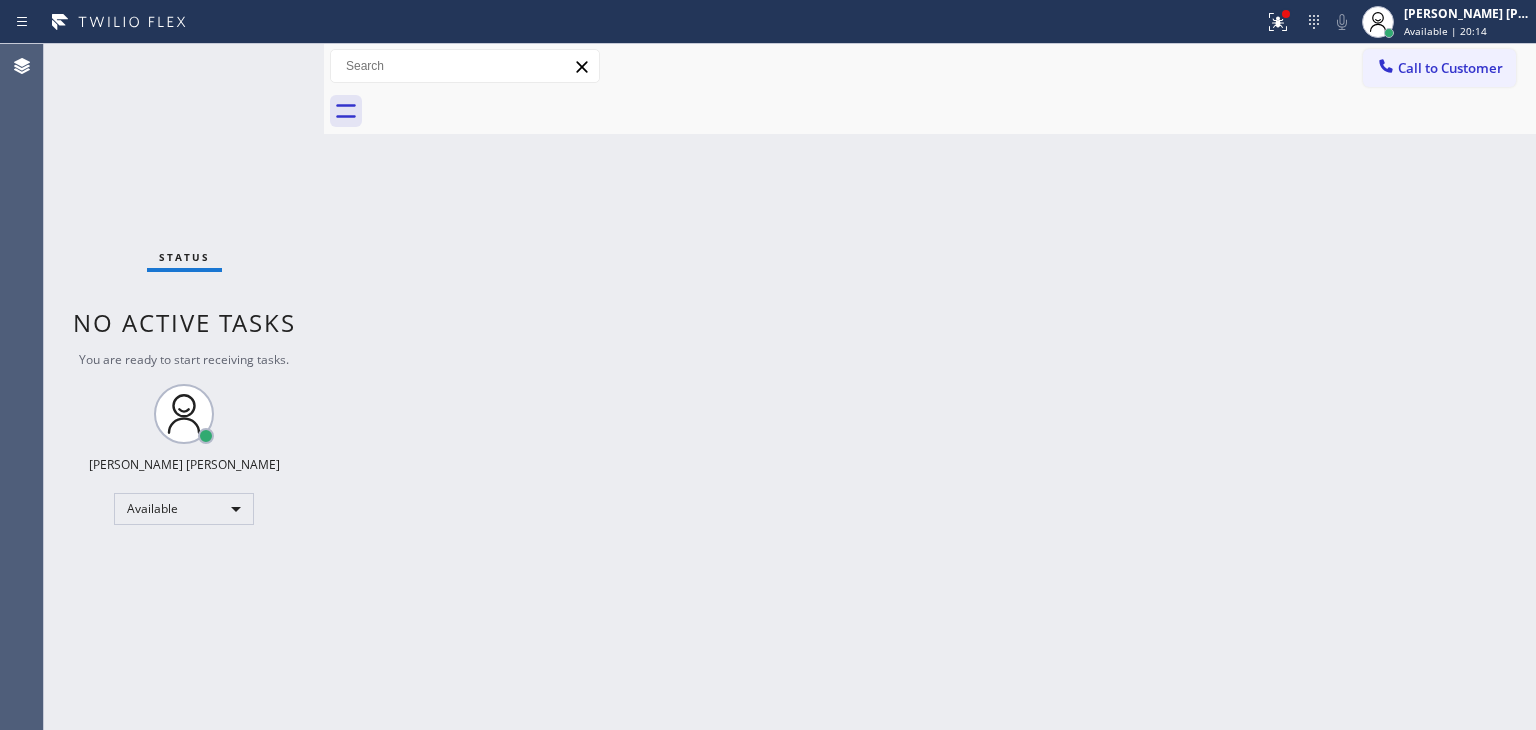click on "Status   No active tasks     You are ready to start receiving tasks.   [PERSON_NAME] [PERSON_NAME] Available" at bounding box center (184, 387) 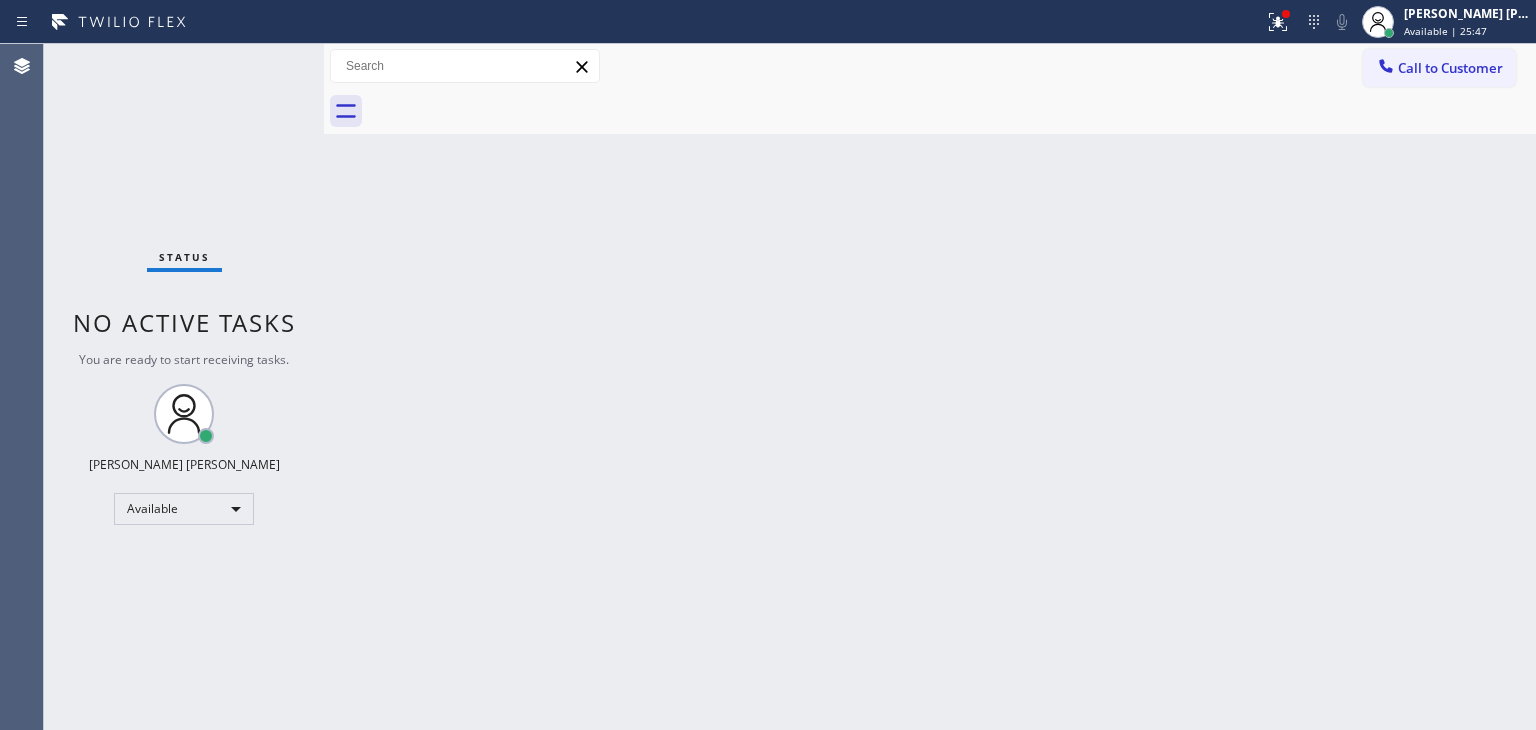 drag, startPoint x: 169, startPoint y: 172, endPoint x: 208, endPoint y: 129, distance: 58.0517 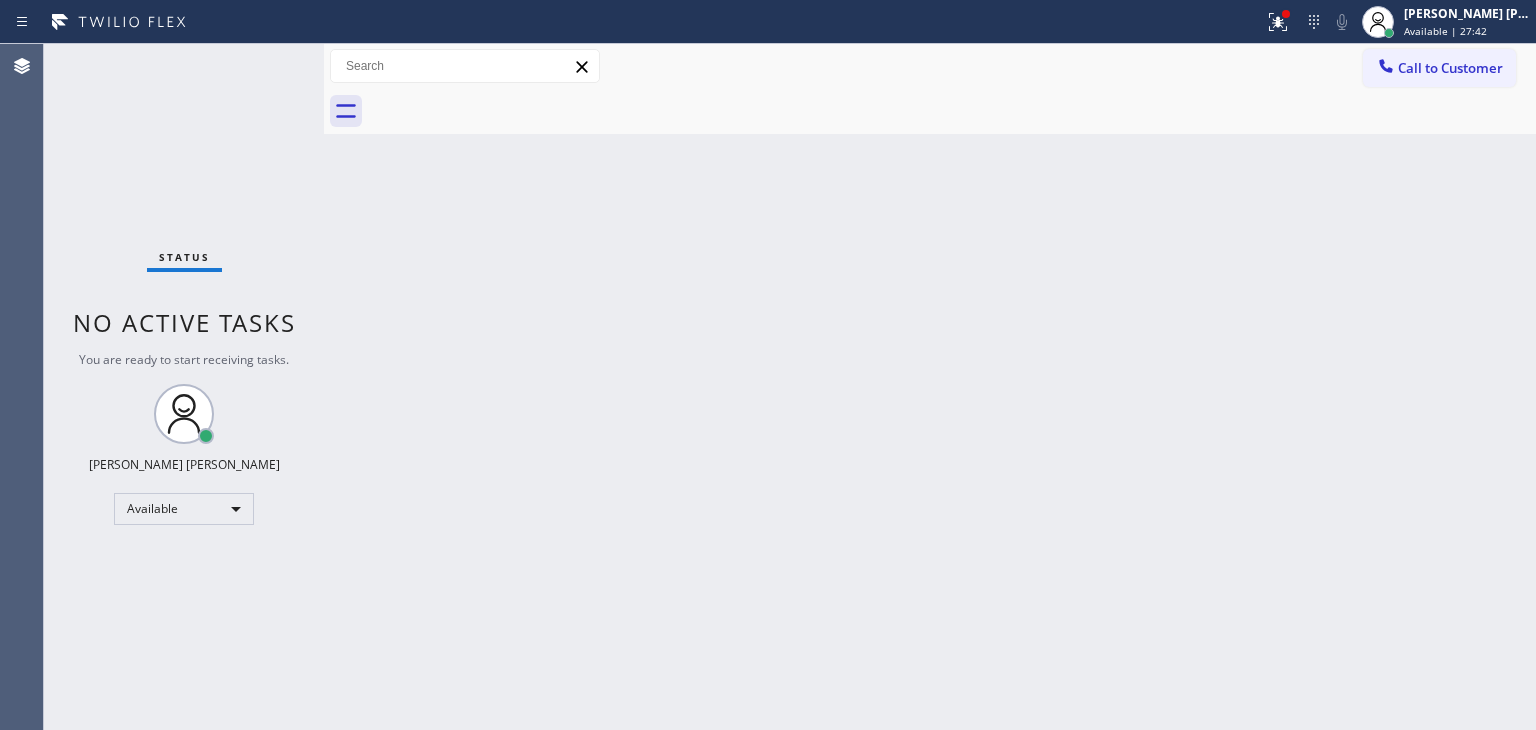 click on "Status   No active tasks     You are ready to start receiving tasks.   [PERSON_NAME] [PERSON_NAME] Available" at bounding box center (184, 387) 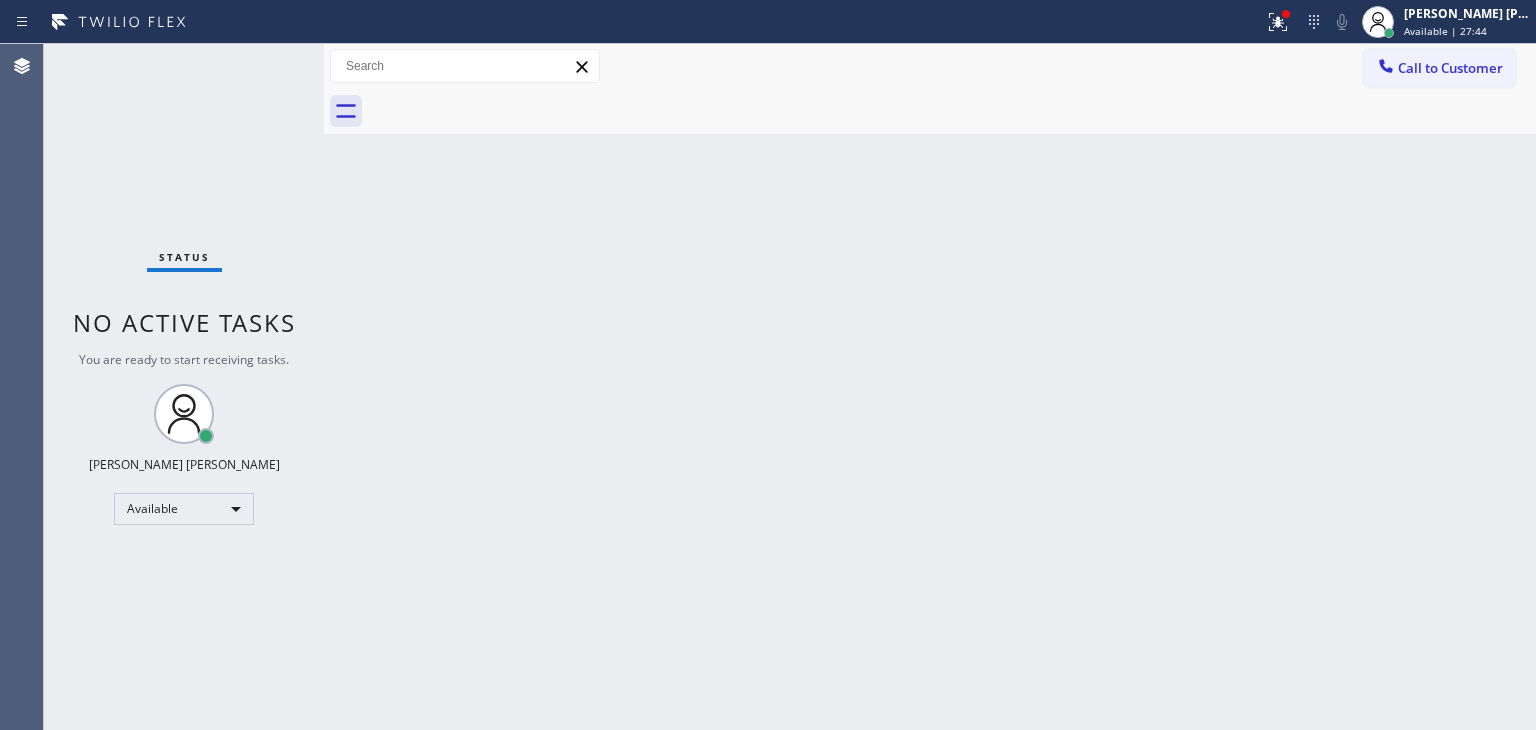 click on "Status   No active tasks     You are ready to start receiving tasks.   [PERSON_NAME] [PERSON_NAME] Available" at bounding box center (184, 387) 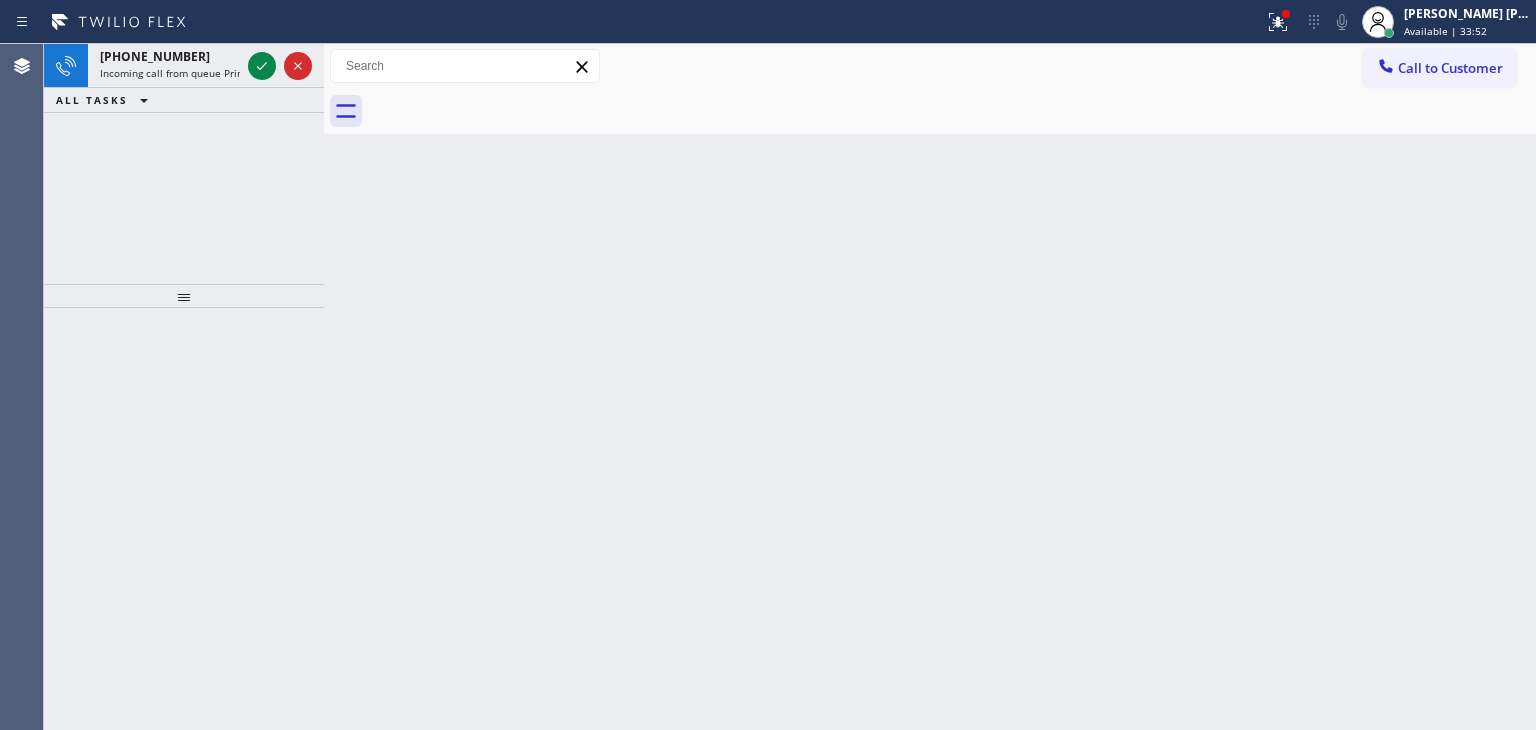 click on "[PHONE_NUMBER] Incoming call from queue Primary EL ALL TASKS ALL TASKS ACTIVE TASKS TASKS IN WRAP UP" at bounding box center (184, 164) 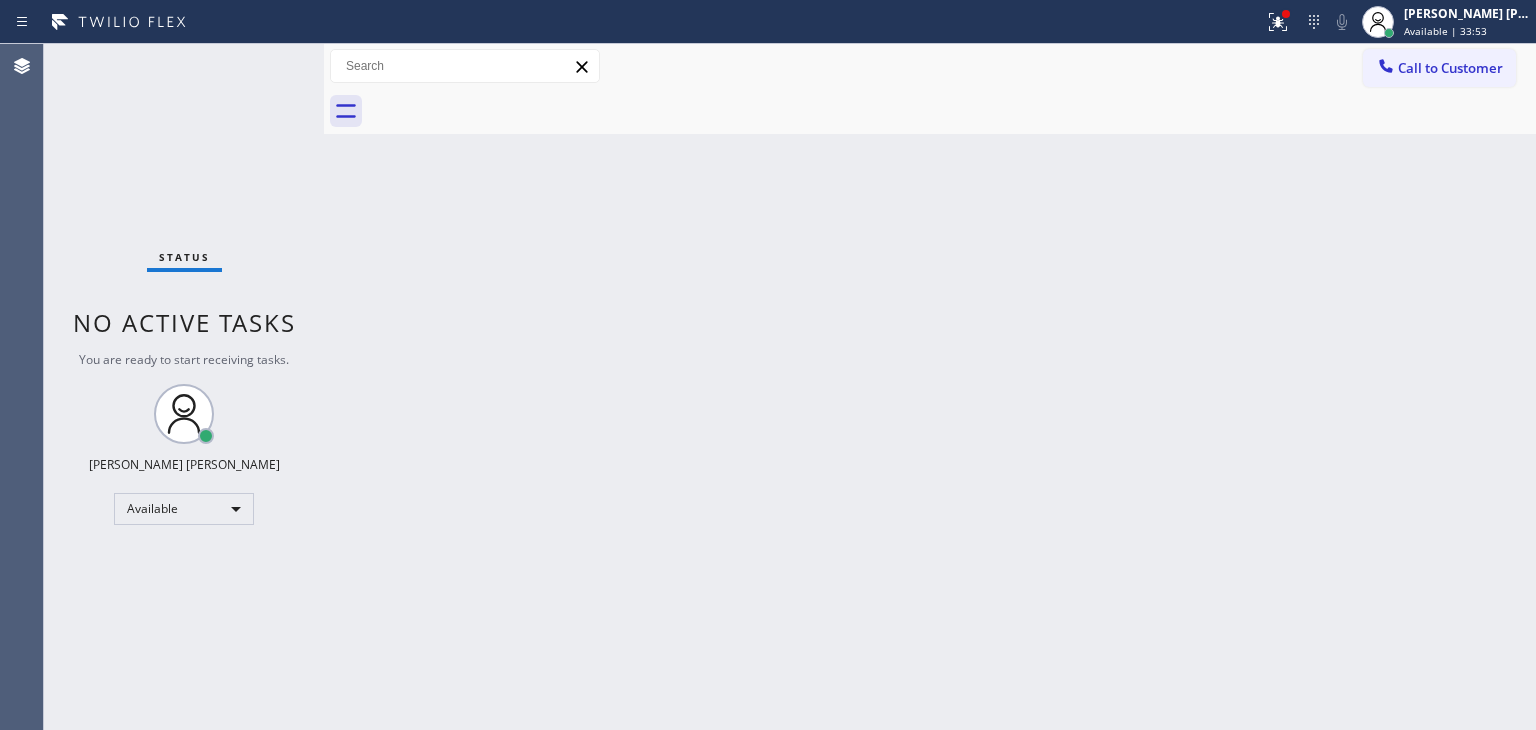 click on "Status   No active tasks     You are ready to start receiving tasks.   [PERSON_NAME] [PERSON_NAME] Available" at bounding box center (184, 387) 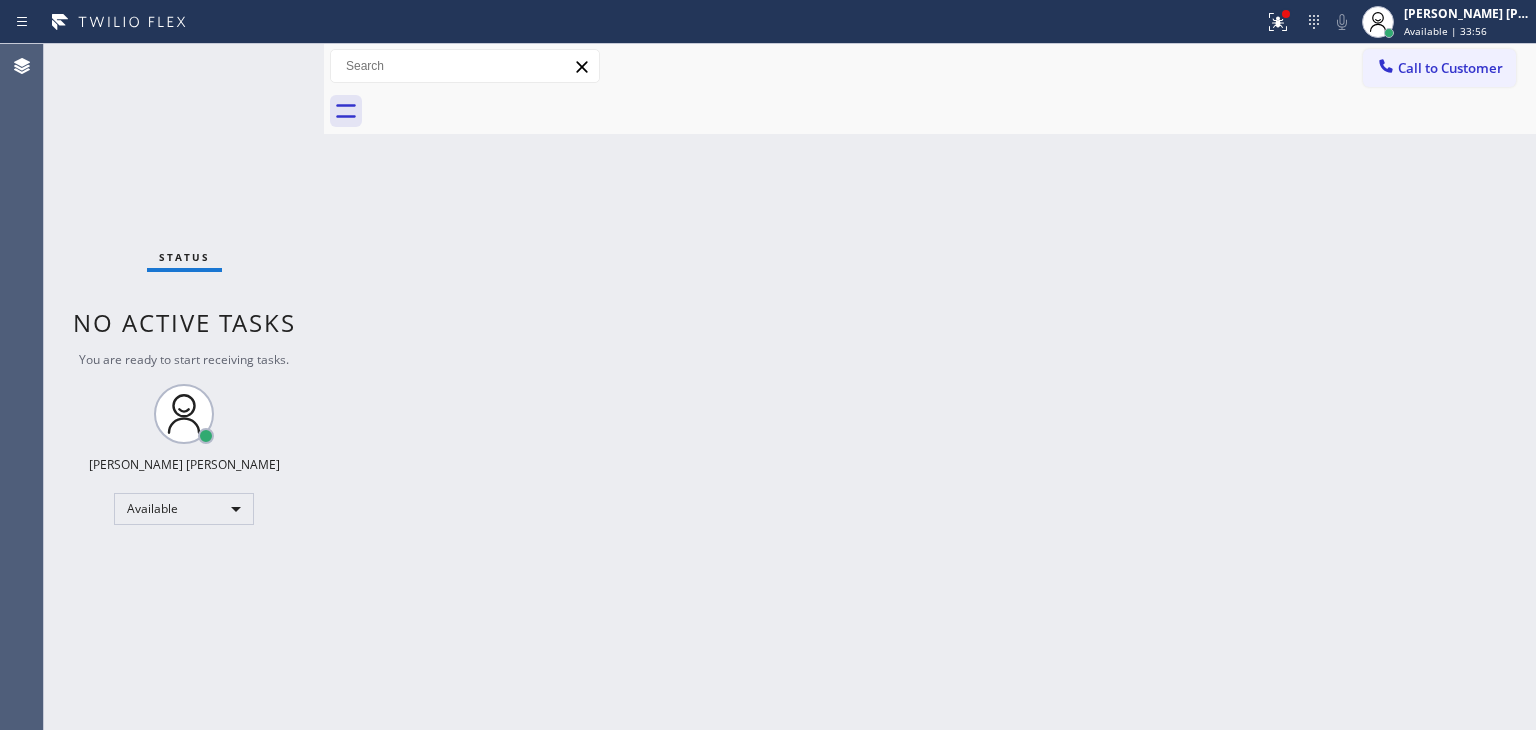 click on "Status   No active tasks     You are ready to start receiving tasks.   [PERSON_NAME] [PERSON_NAME] Available" at bounding box center (184, 387) 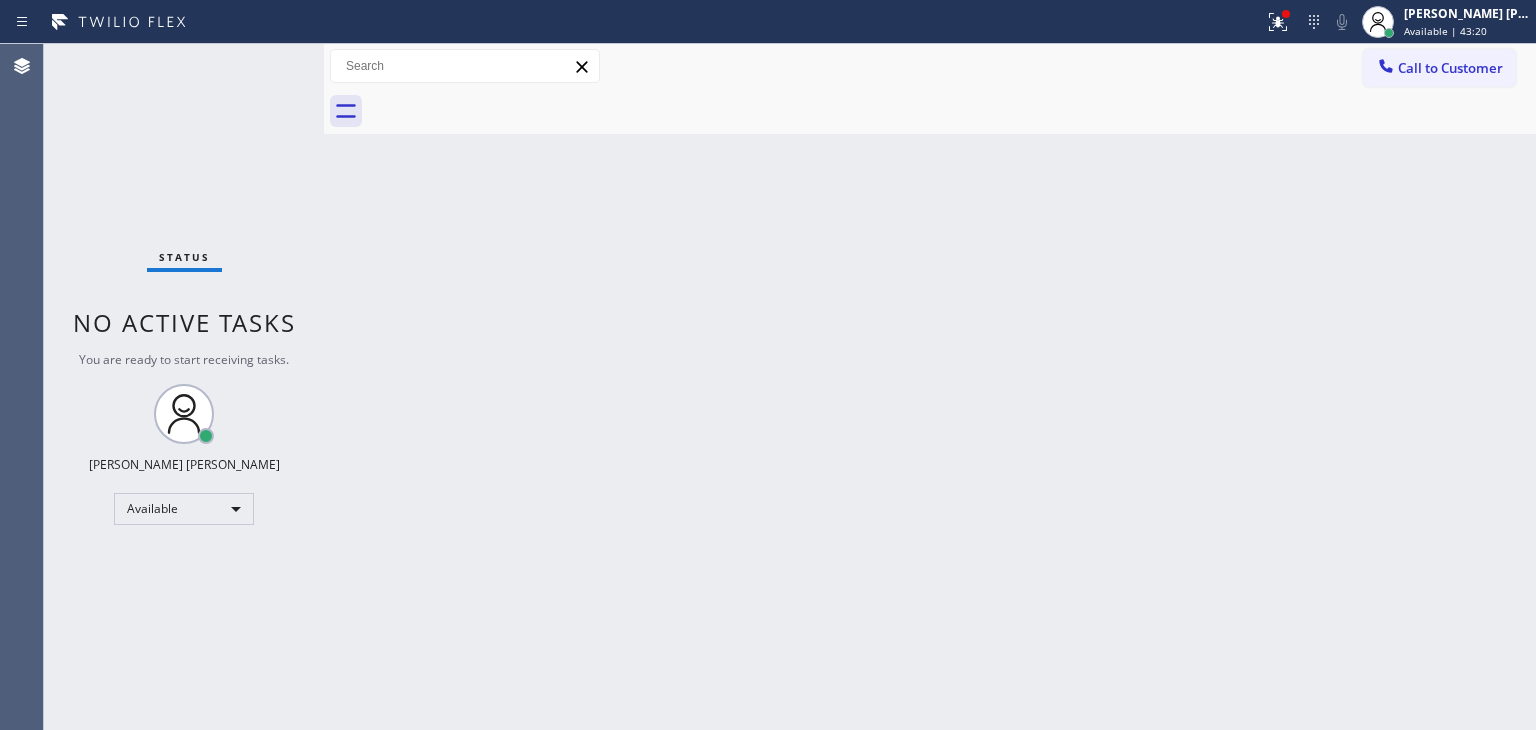 click on "Status   No active tasks     You are ready to start receiving tasks.   [PERSON_NAME] [PERSON_NAME] Available" at bounding box center (184, 387) 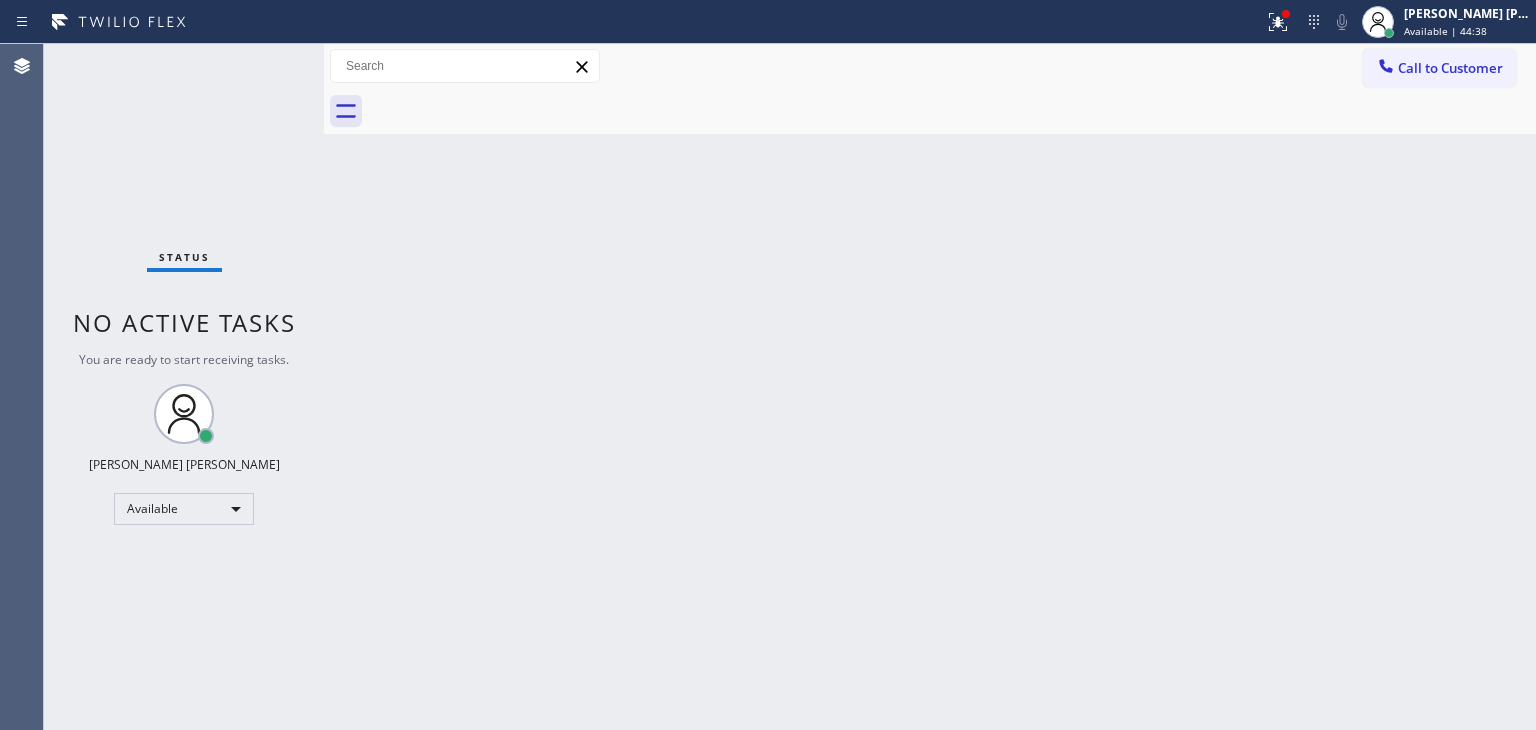 click on "Status   No active tasks     You are ready to start receiving tasks.   [PERSON_NAME] [PERSON_NAME] Available" at bounding box center (184, 387) 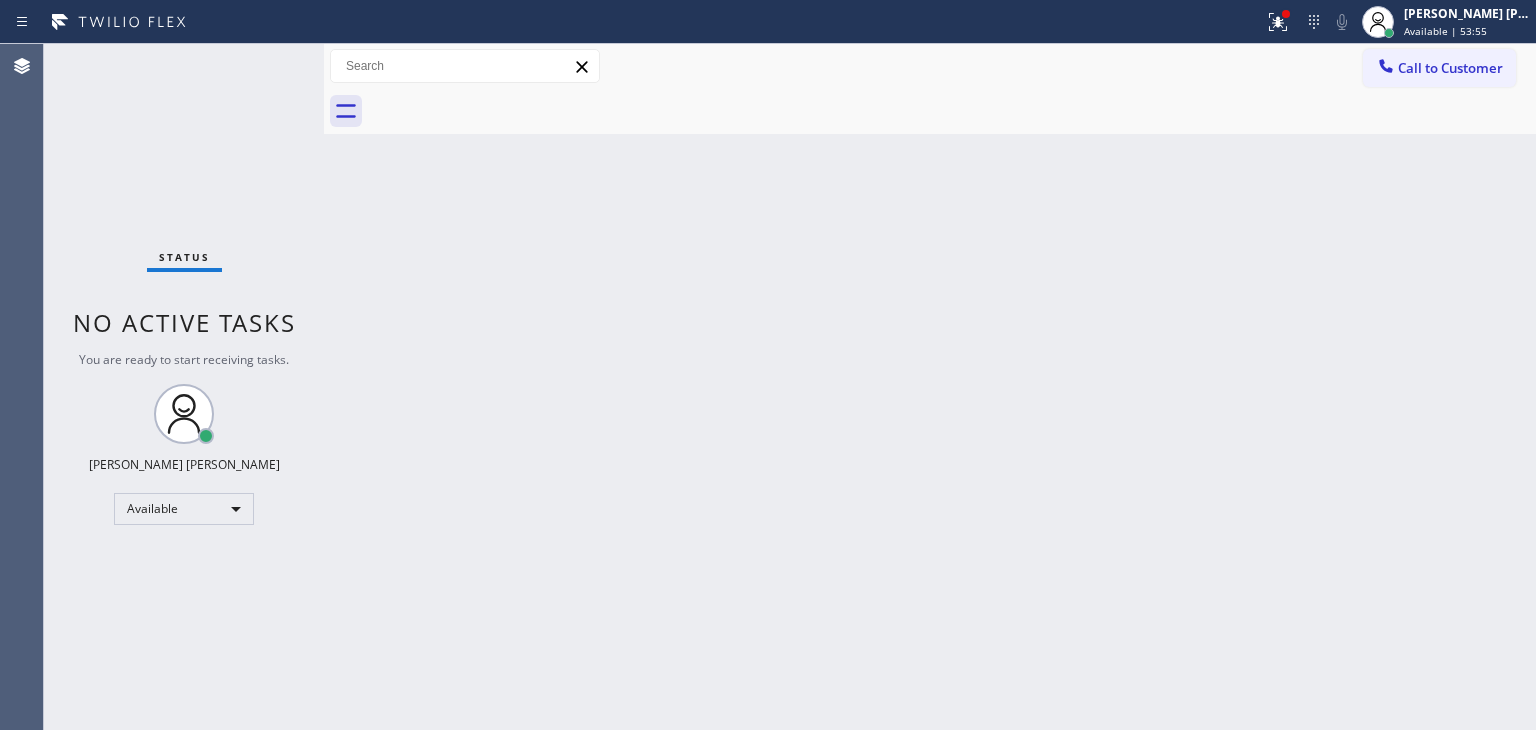 click on "Status   No active tasks     You are ready to start receiving tasks.   [PERSON_NAME] [PERSON_NAME] Available" at bounding box center [184, 387] 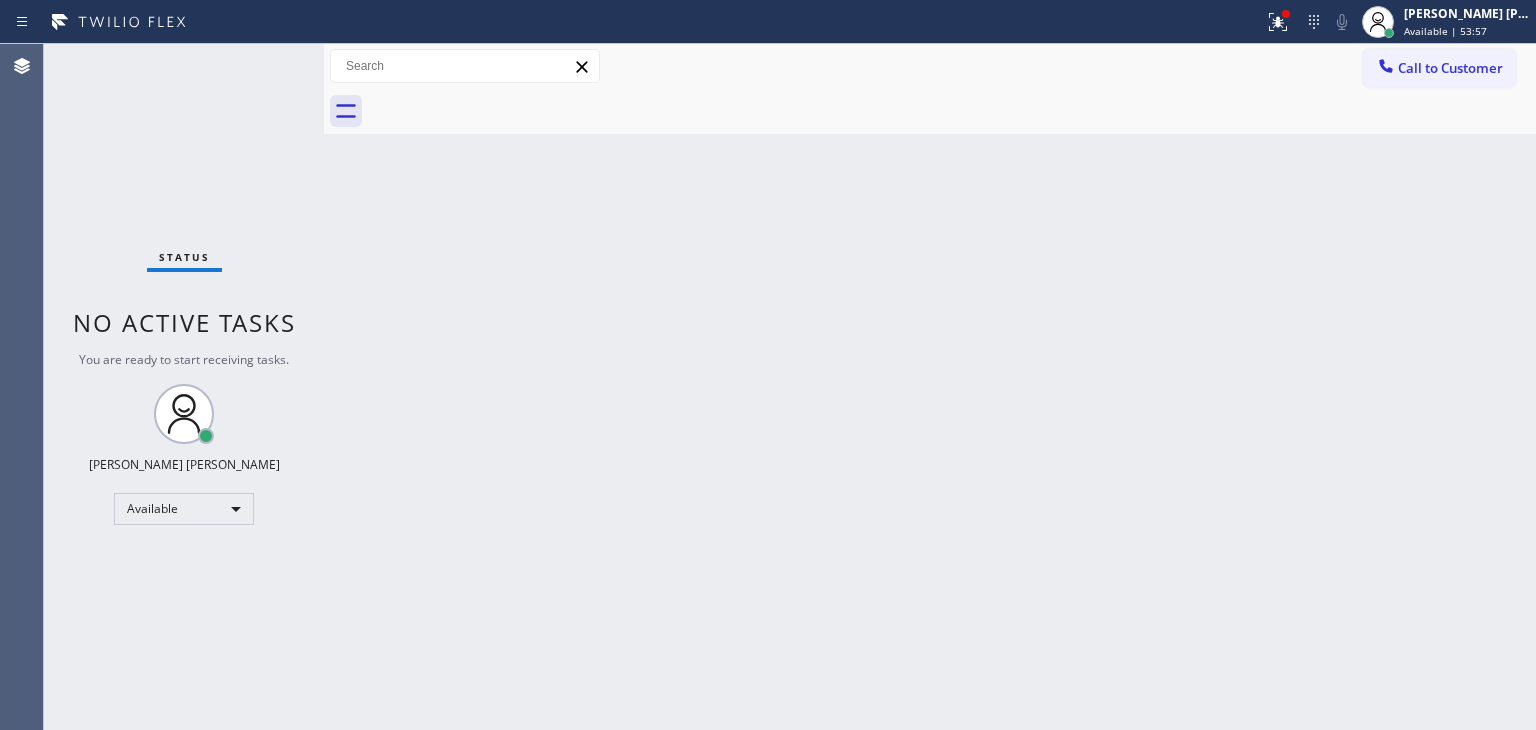 click on "Status   No active tasks     You are ready to start receiving tasks.   [PERSON_NAME] [PERSON_NAME] Available" at bounding box center [184, 387] 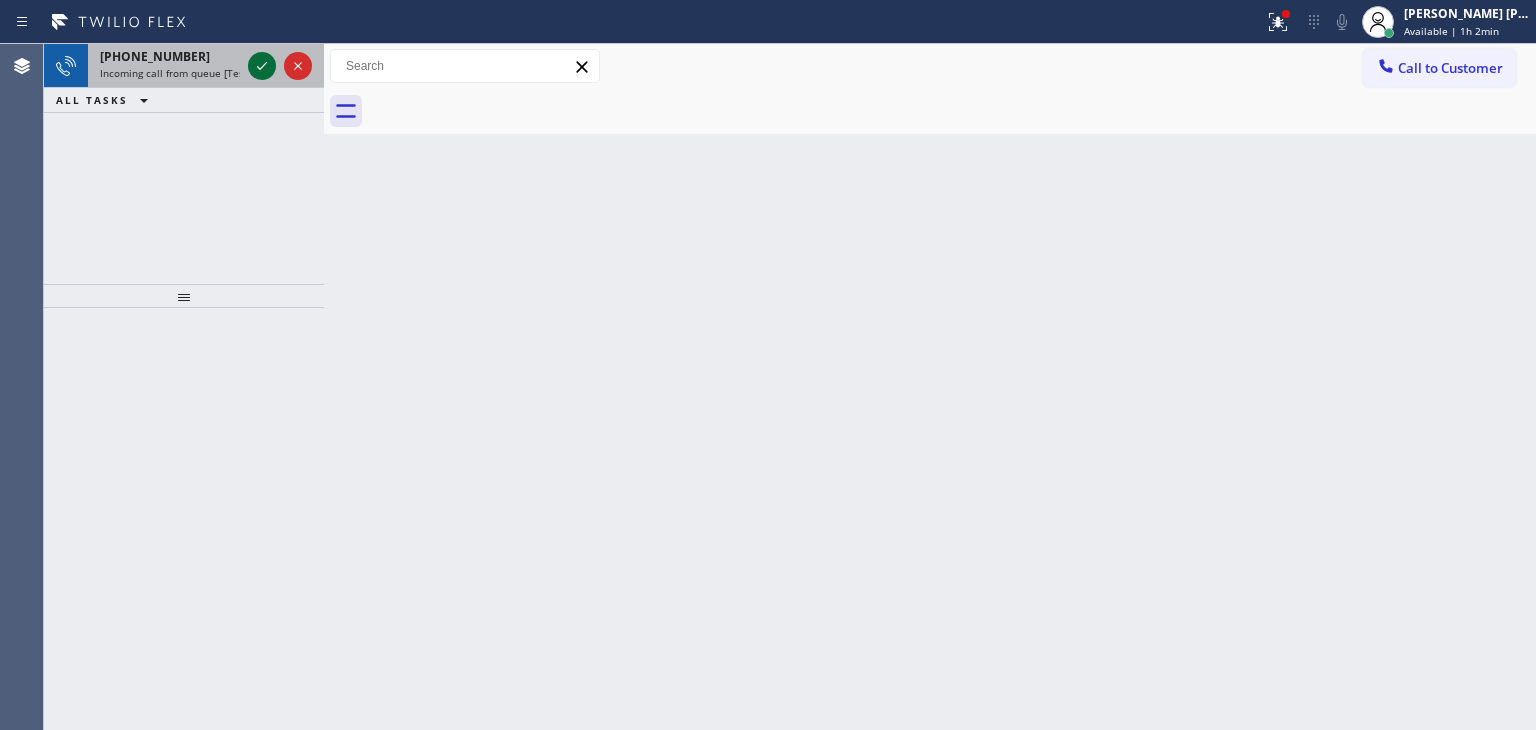 click 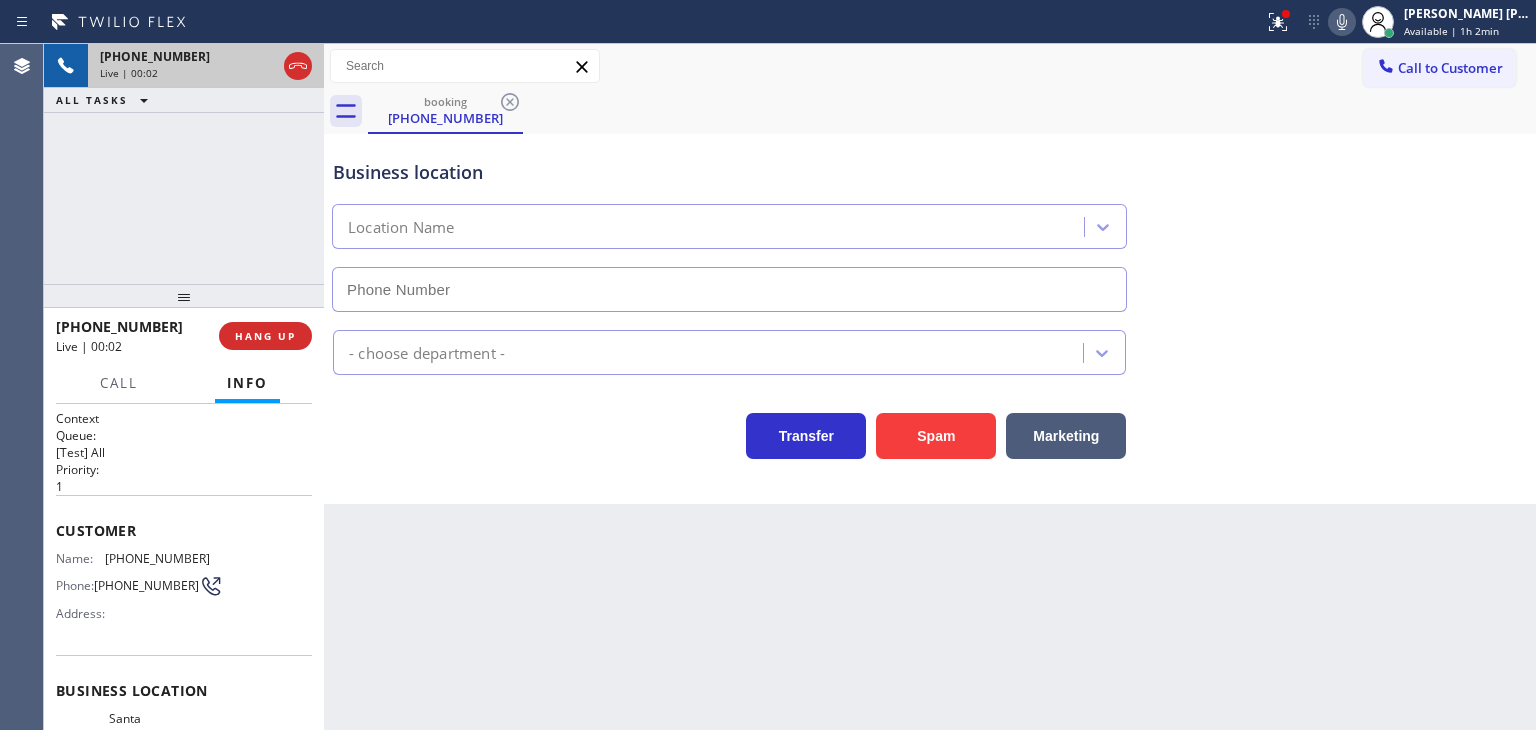 scroll, scrollTop: 100, scrollLeft: 0, axis: vertical 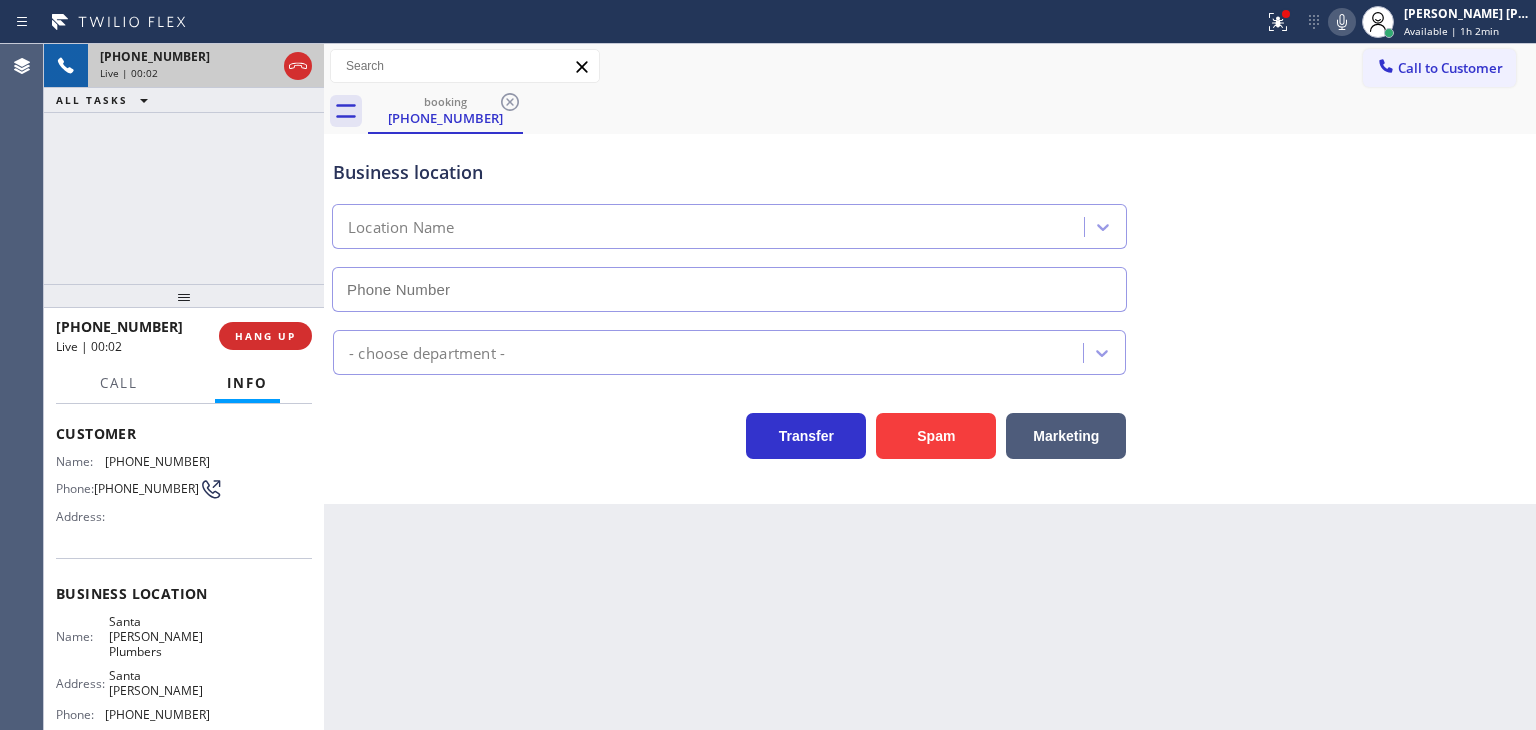 type on "[PHONE_NUMBER]" 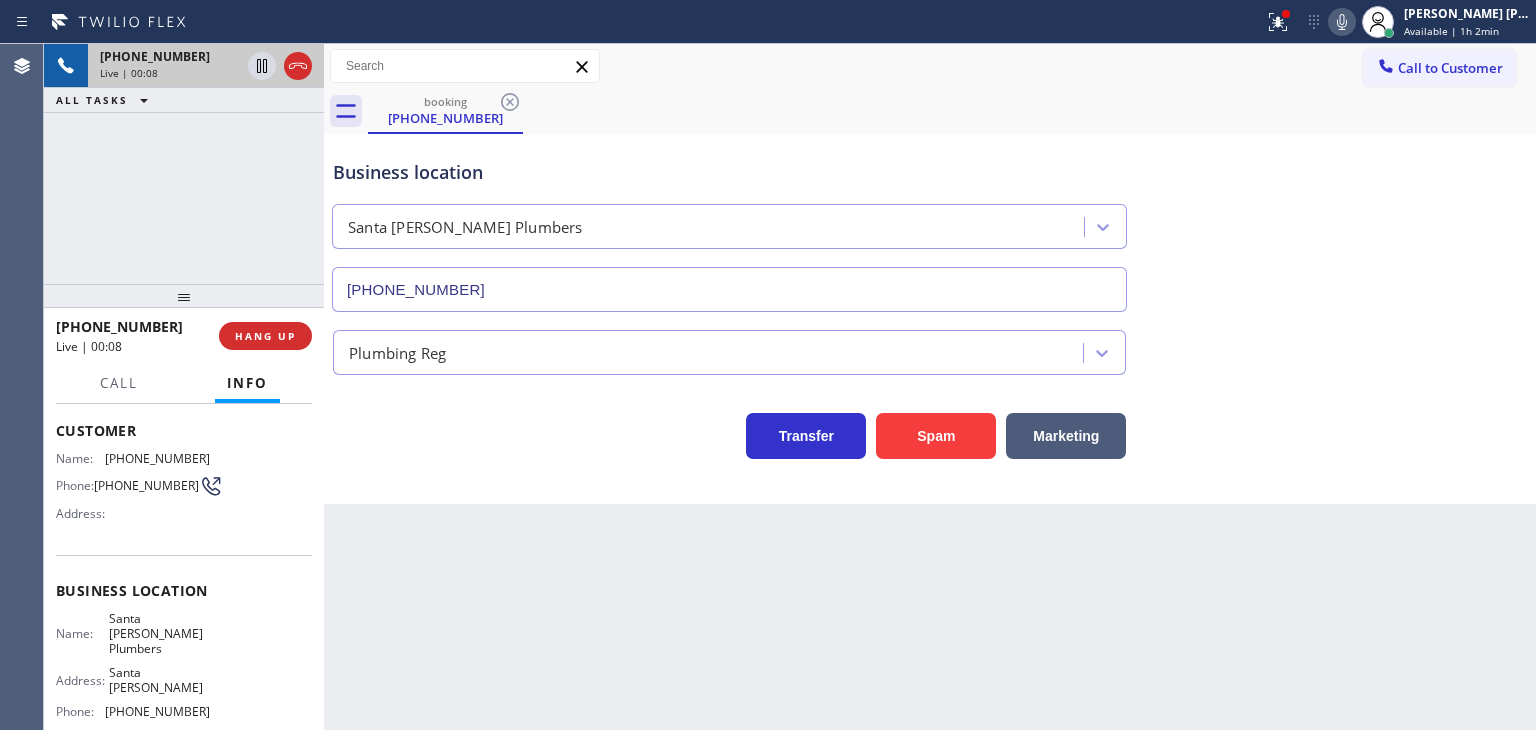 click 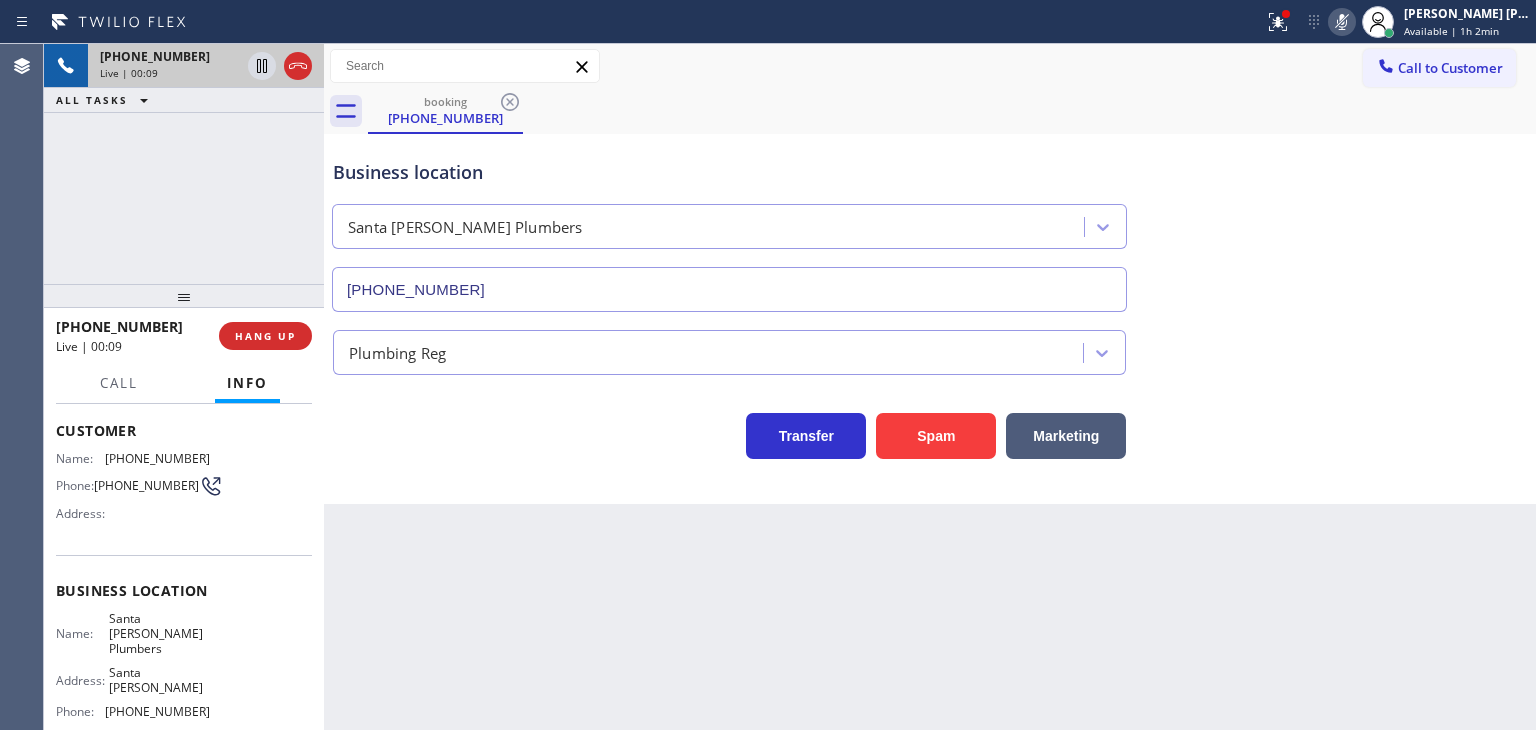 click 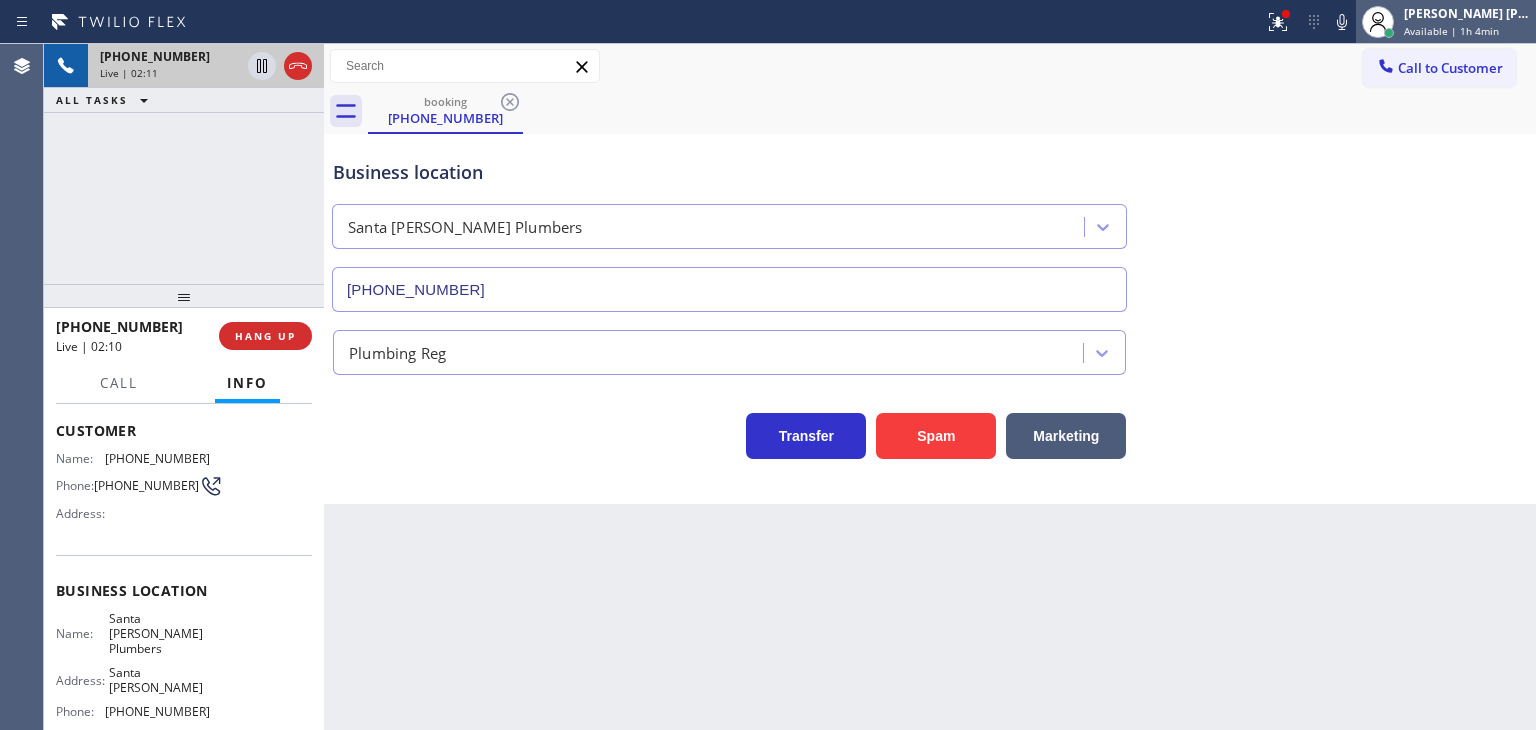 drag, startPoint x: 1383, startPoint y: 23, endPoint x: 1427, endPoint y: 23, distance: 44 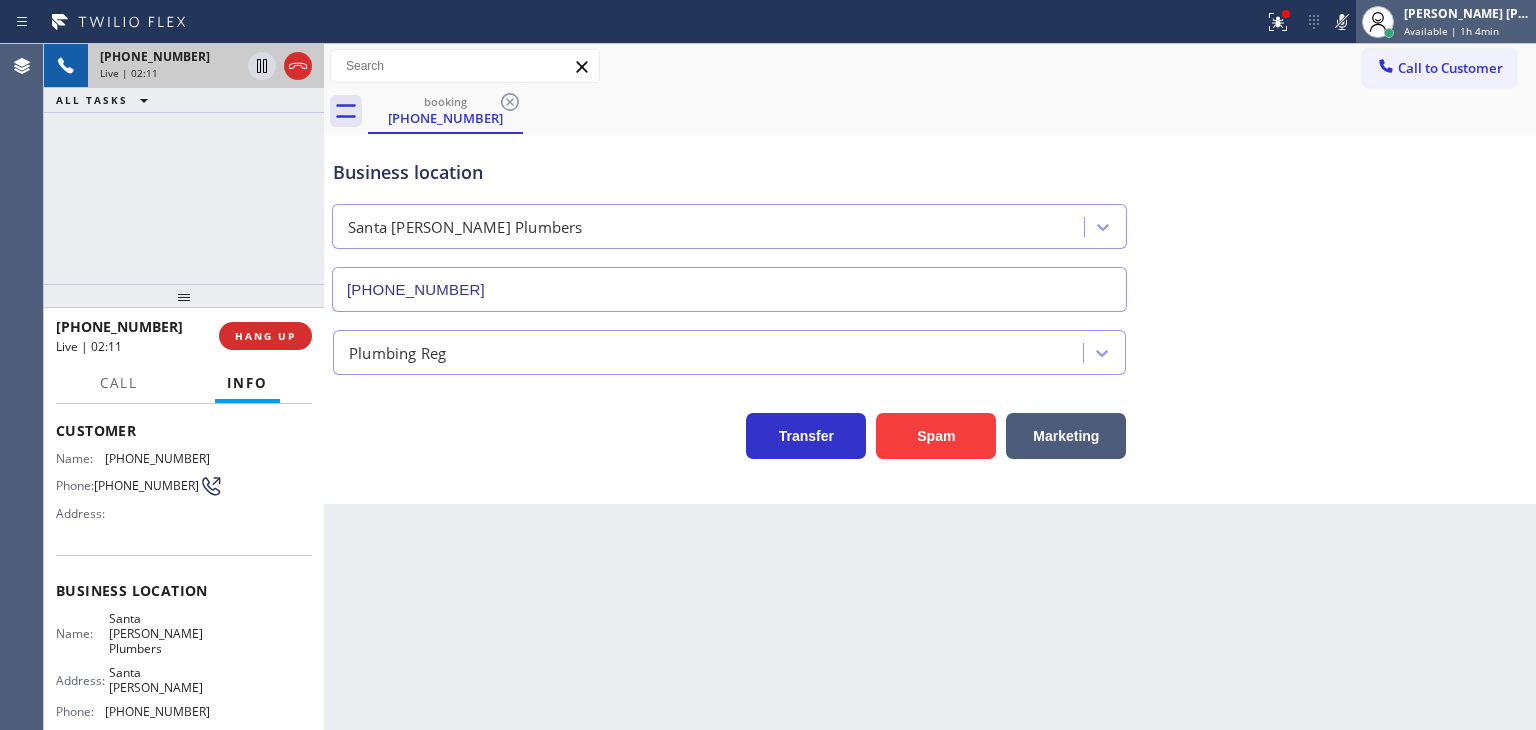 click on "Available | 1h 4min" at bounding box center (1451, 31) 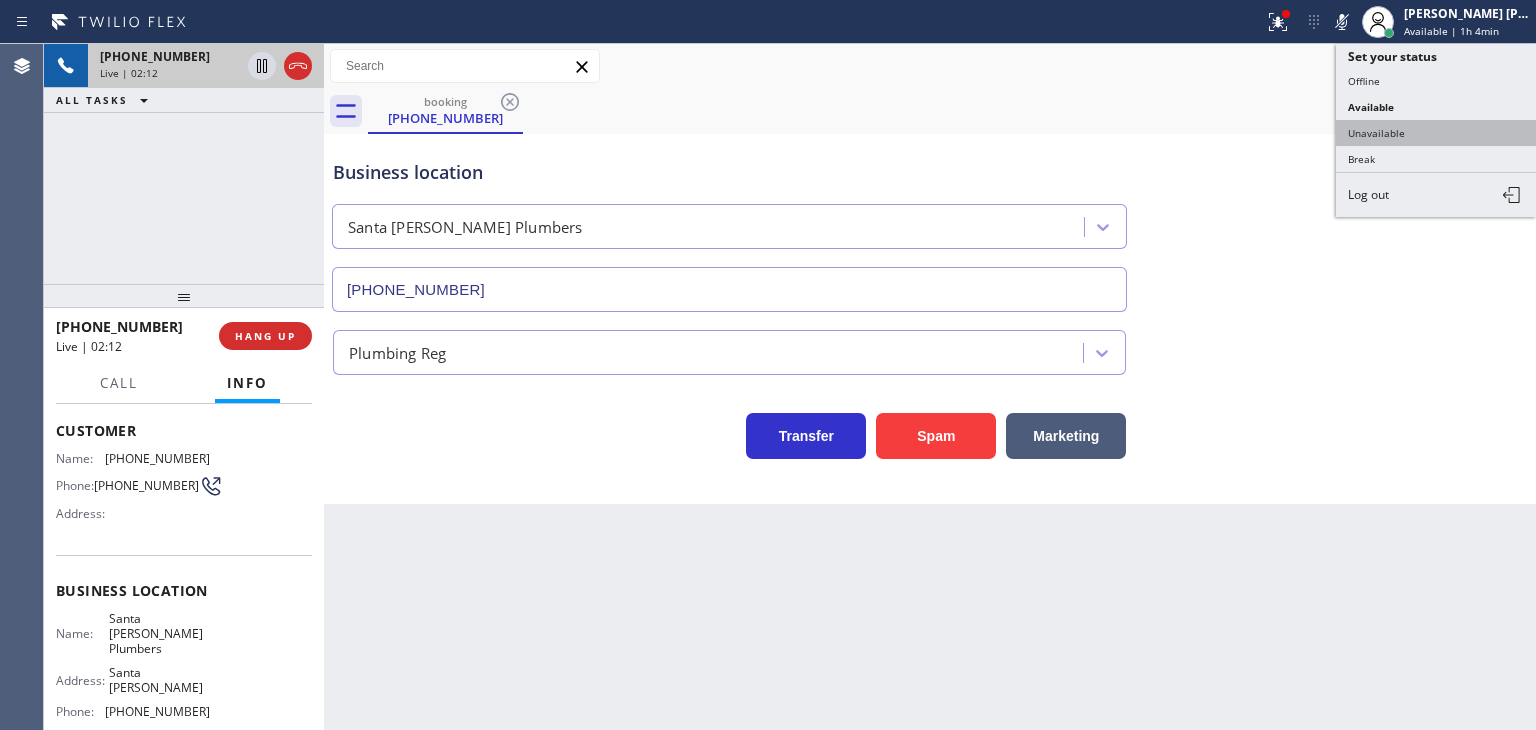 click on "Unavailable" at bounding box center [1436, 133] 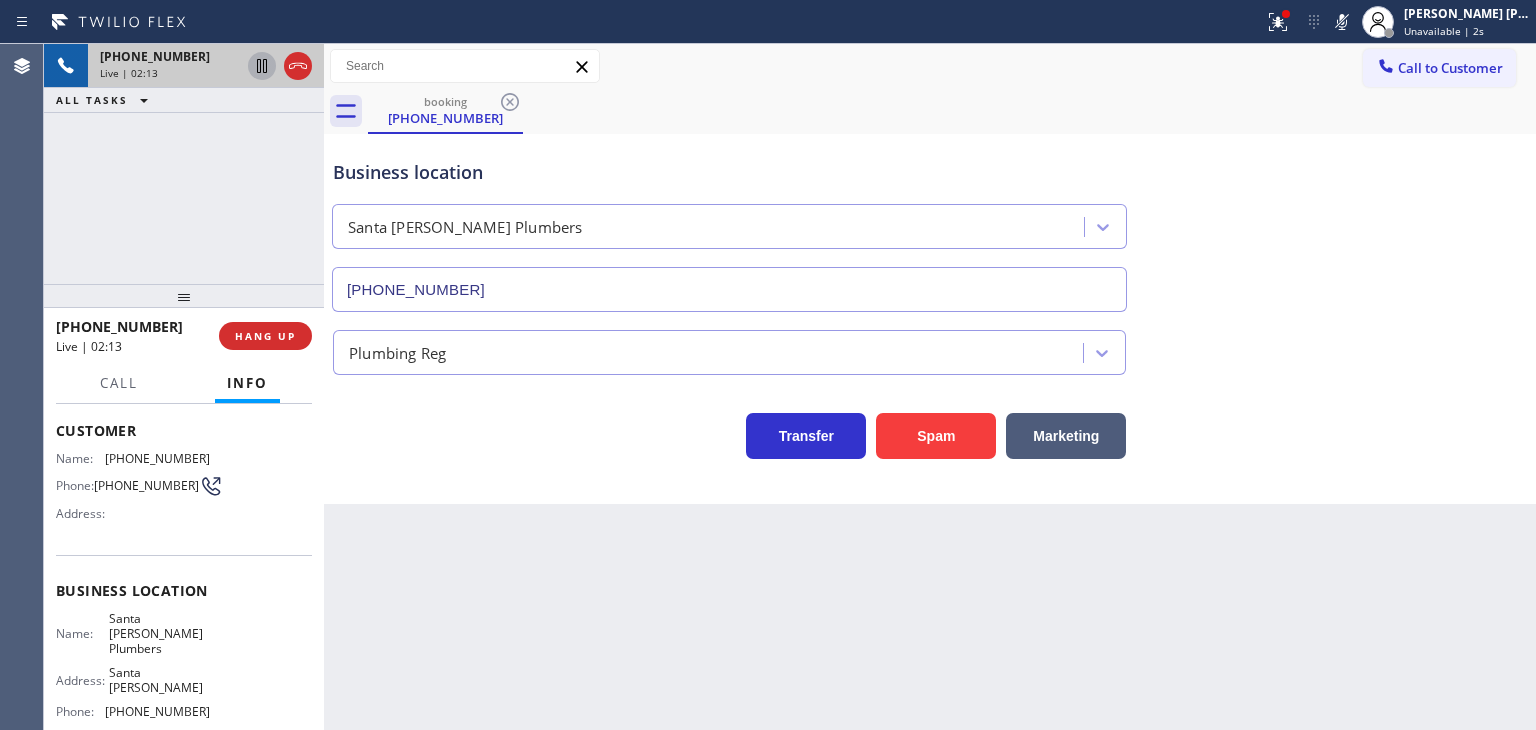 click 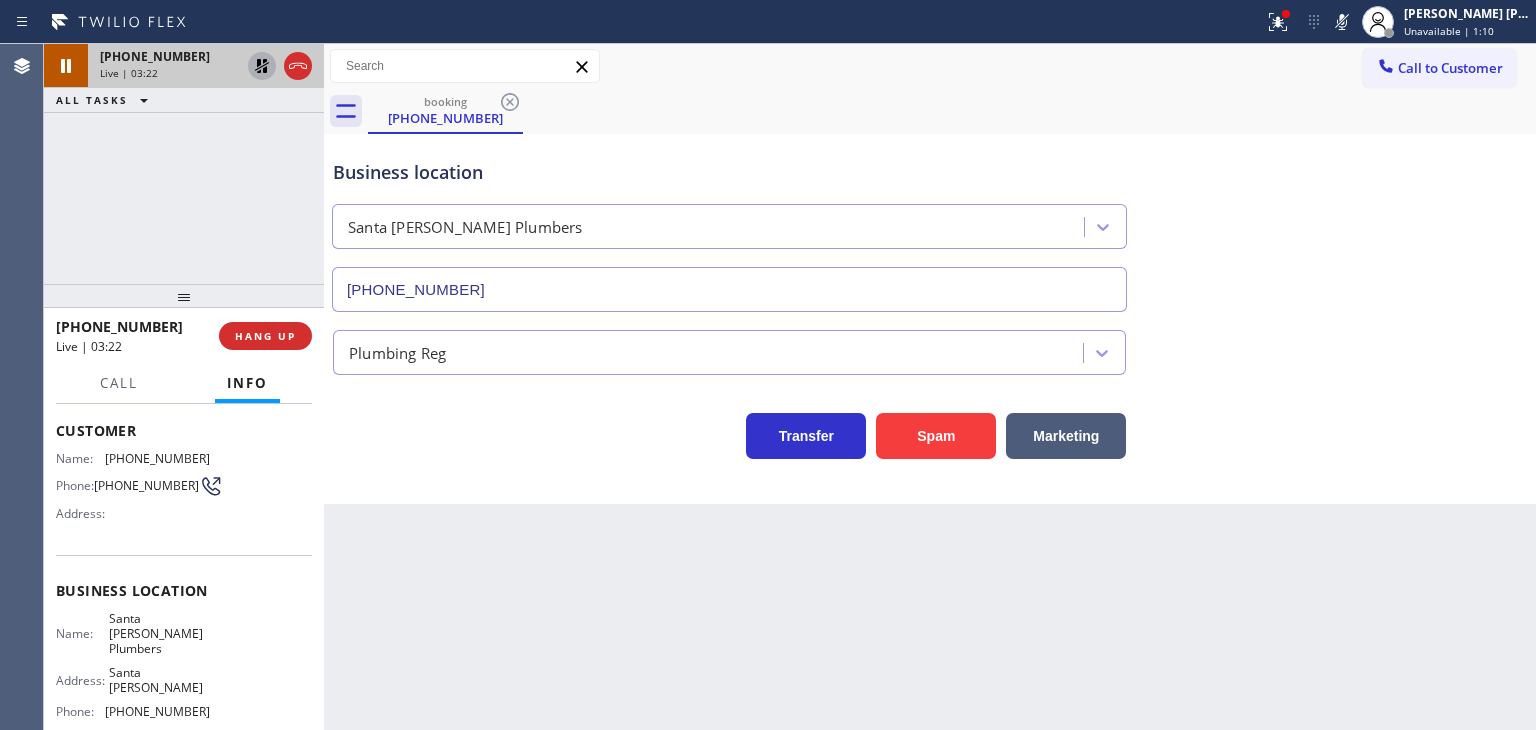 click on "Status report Issues detected These issues could affect your workflow. Please contact your support team. View issues Download report Clear issues [PERSON_NAME] [PERSON_NAME] Unavailable | 1:10 Set your status Offline Available Unavailable Break Log out" at bounding box center [1396, 22] 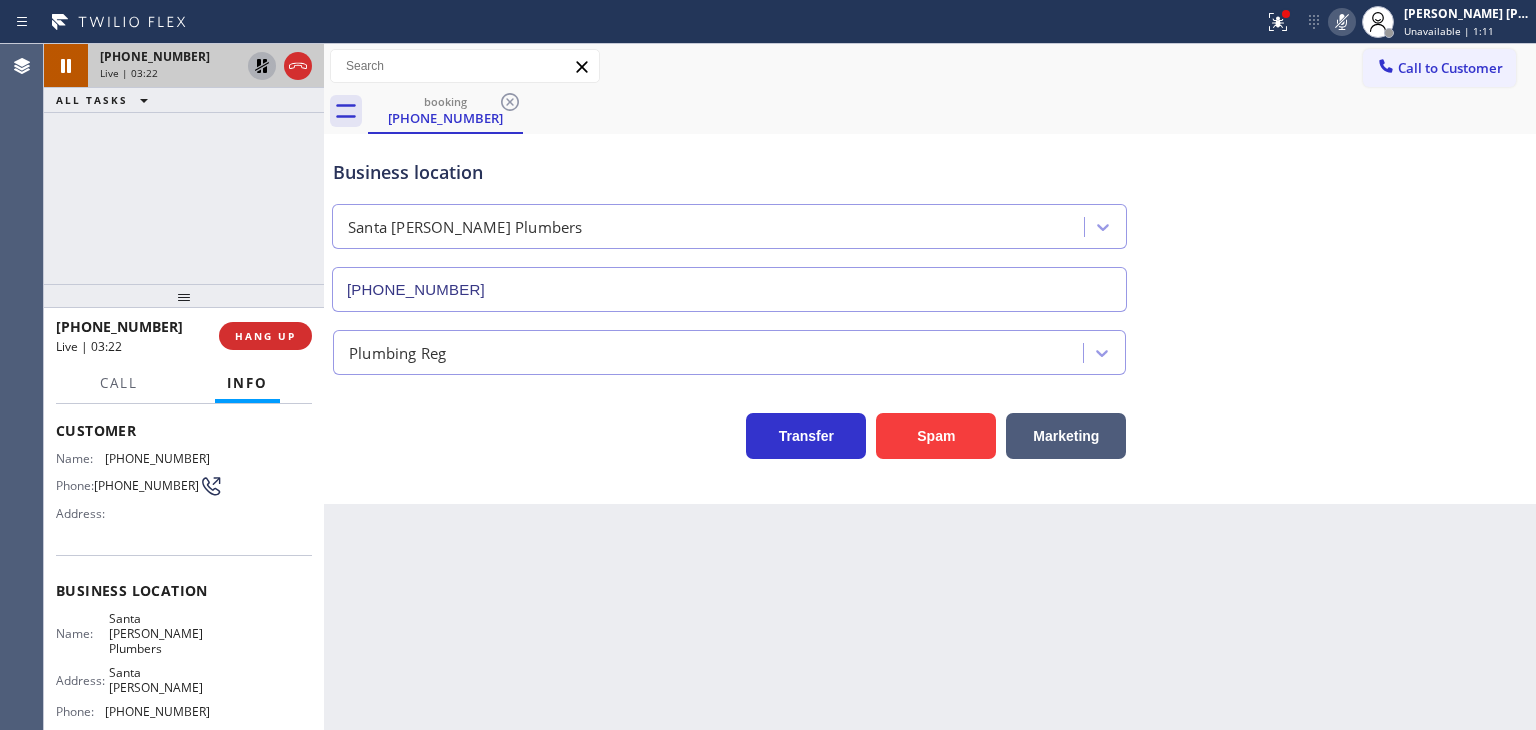 click 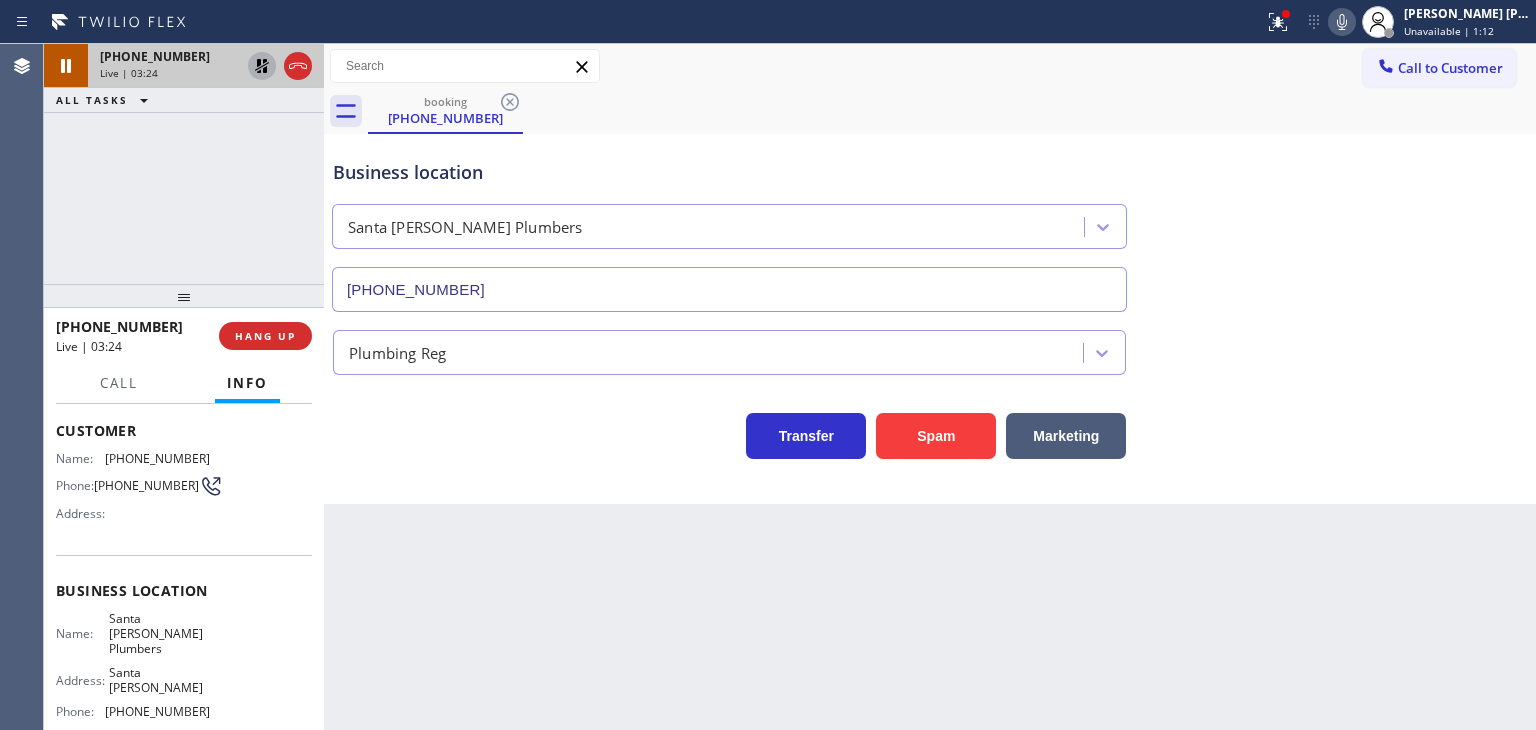 click 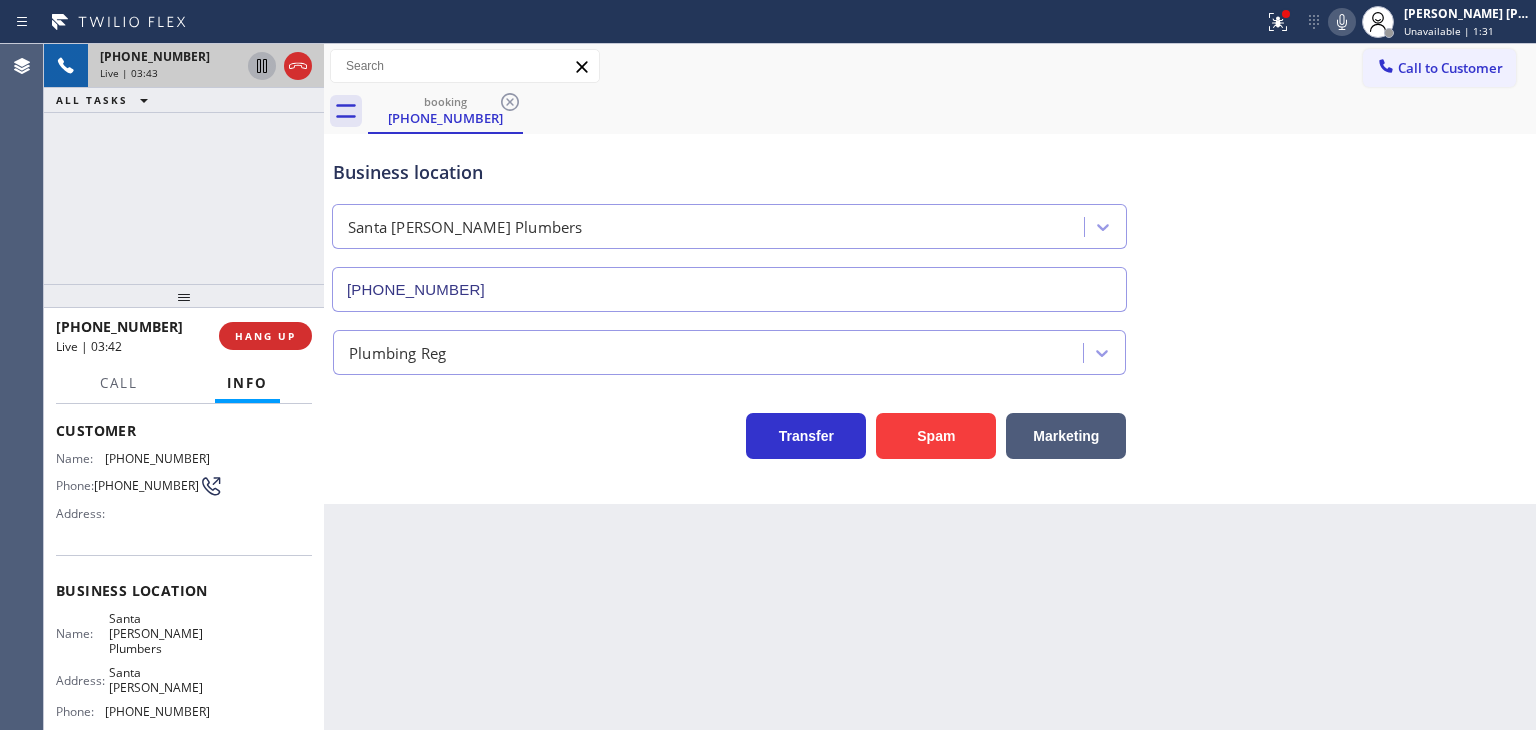 click on "Business location [GEOGRAPHIC_DATA][PERSON_NAME] [PHONE_NUMBER]" at bounding box center (930, 221) 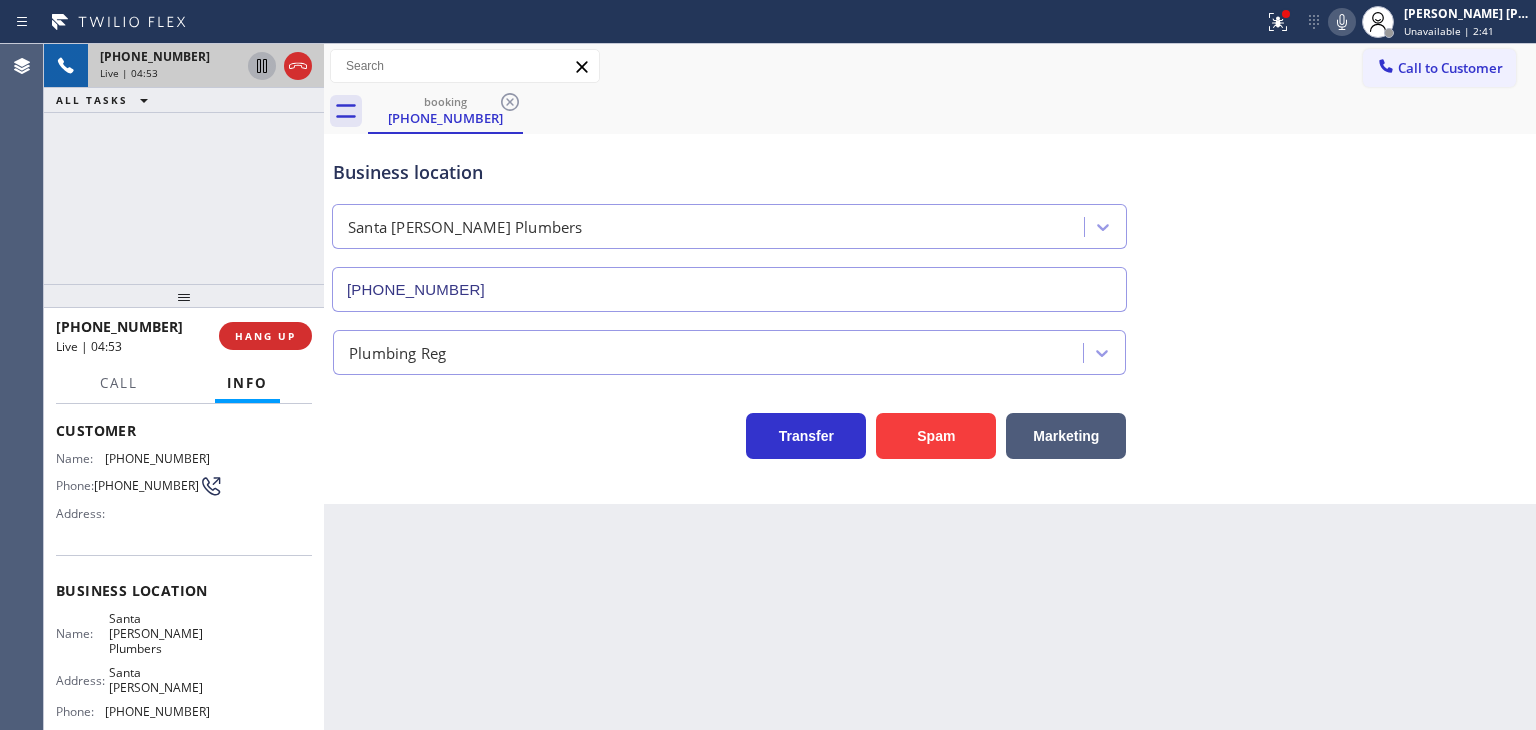 click 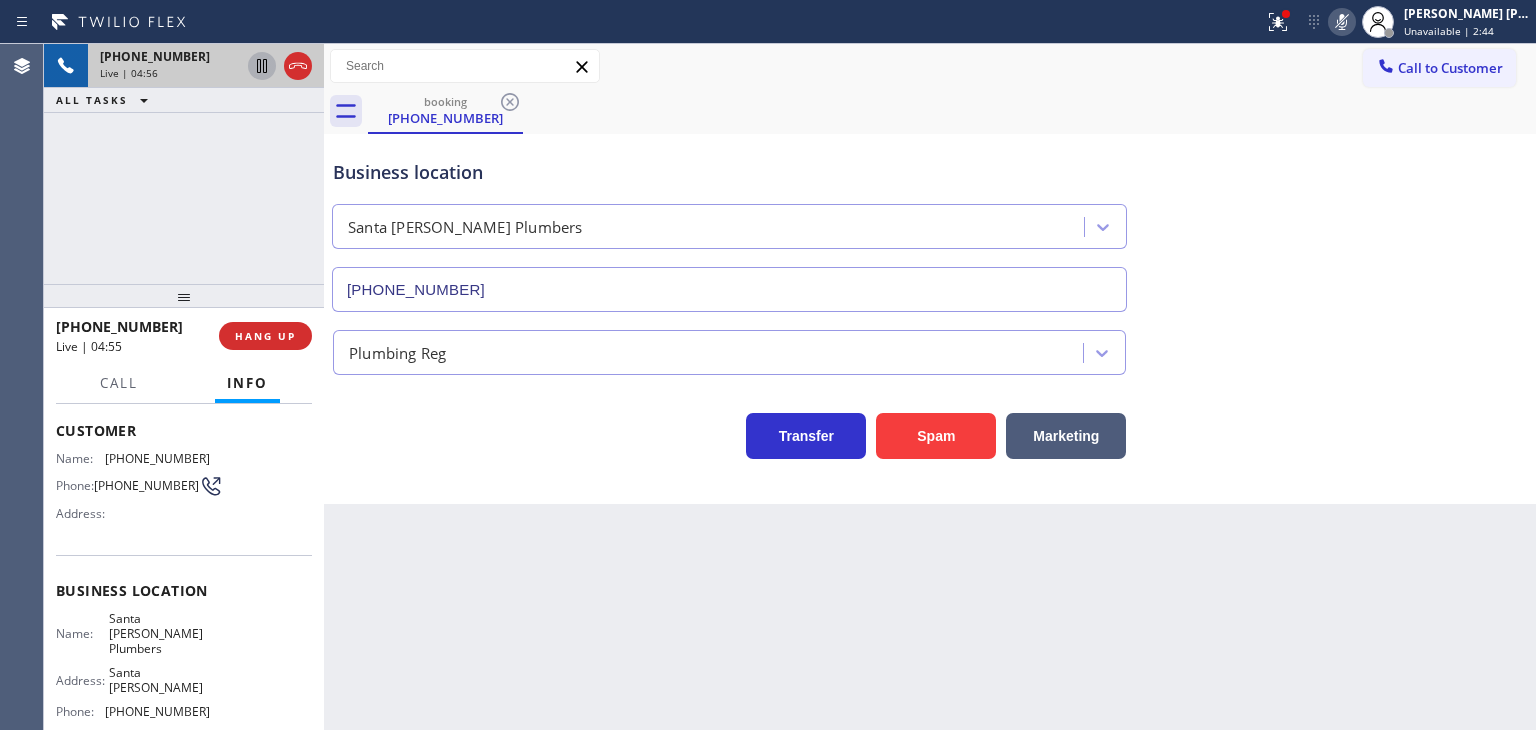 click 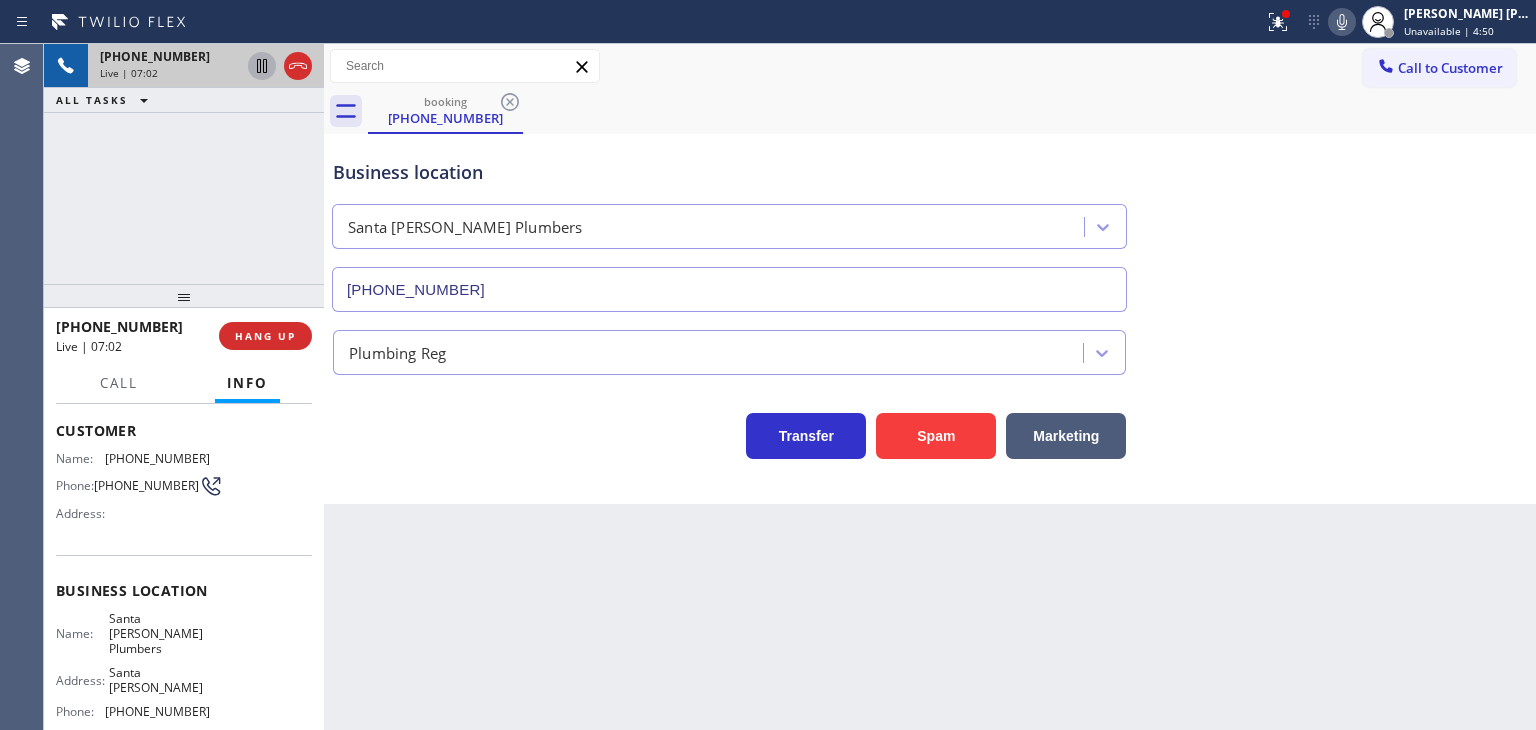click 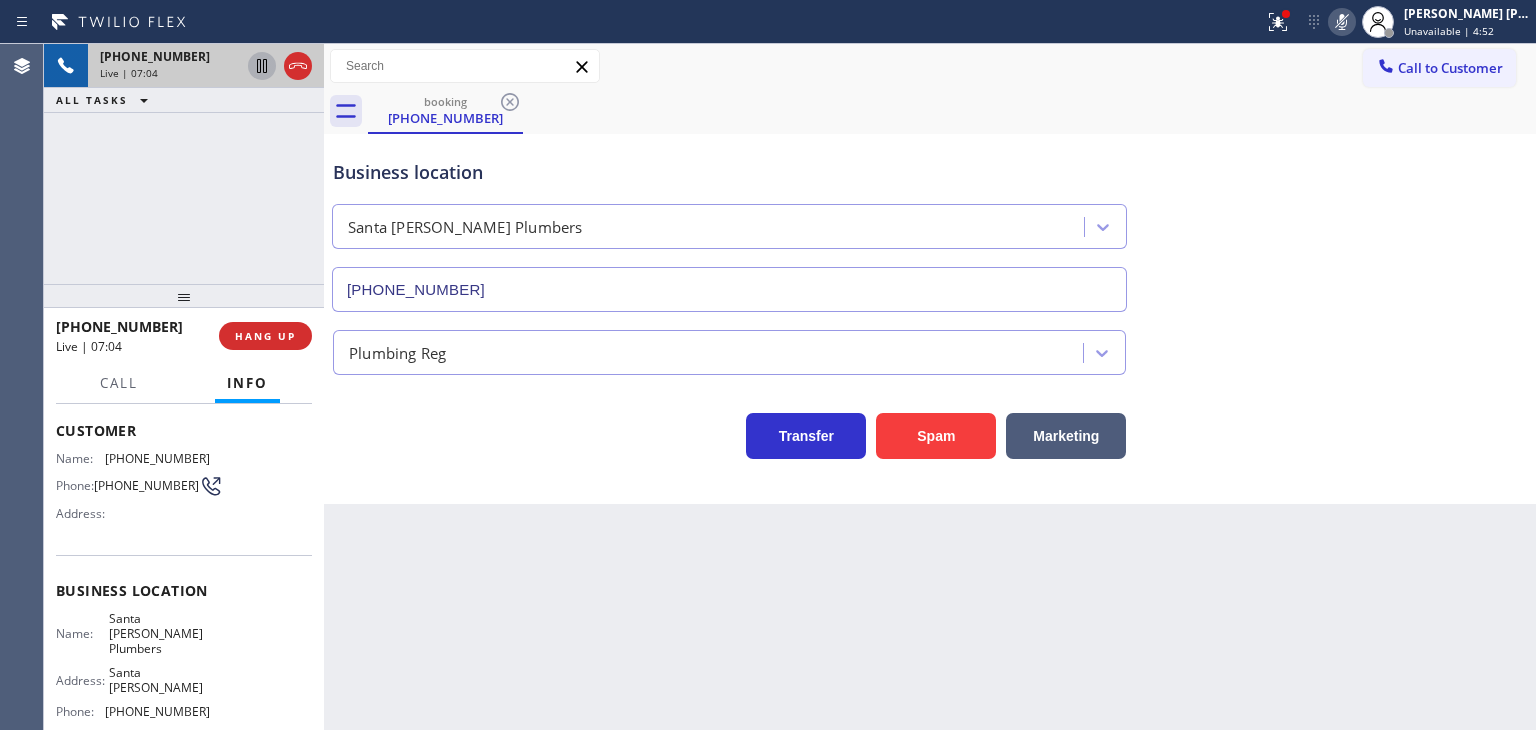 click 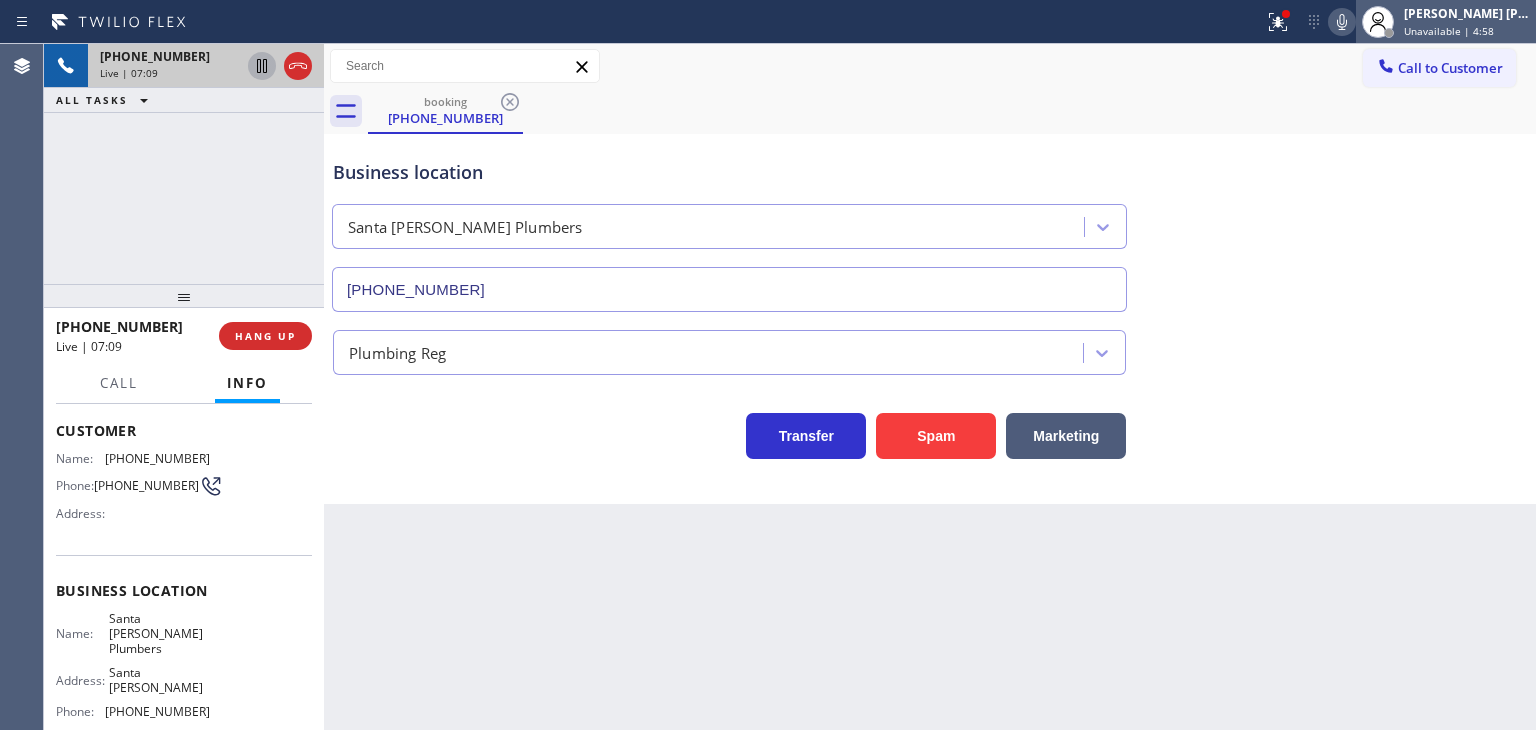 click on "[PERSON_NAME] [PERSON_NAME]" at bounding box center (1467, 13) 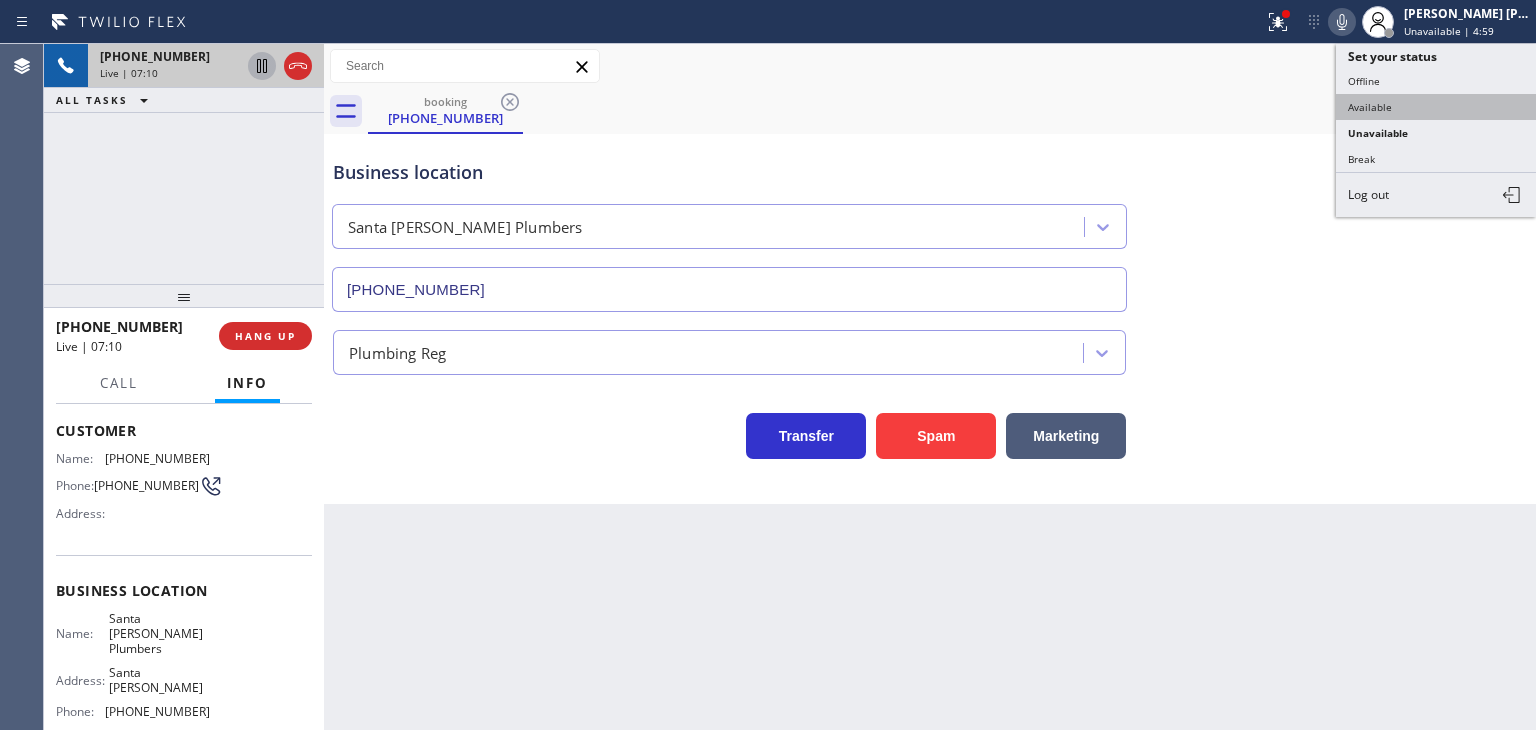 click on "Available" at bounding box center (1436, 107) 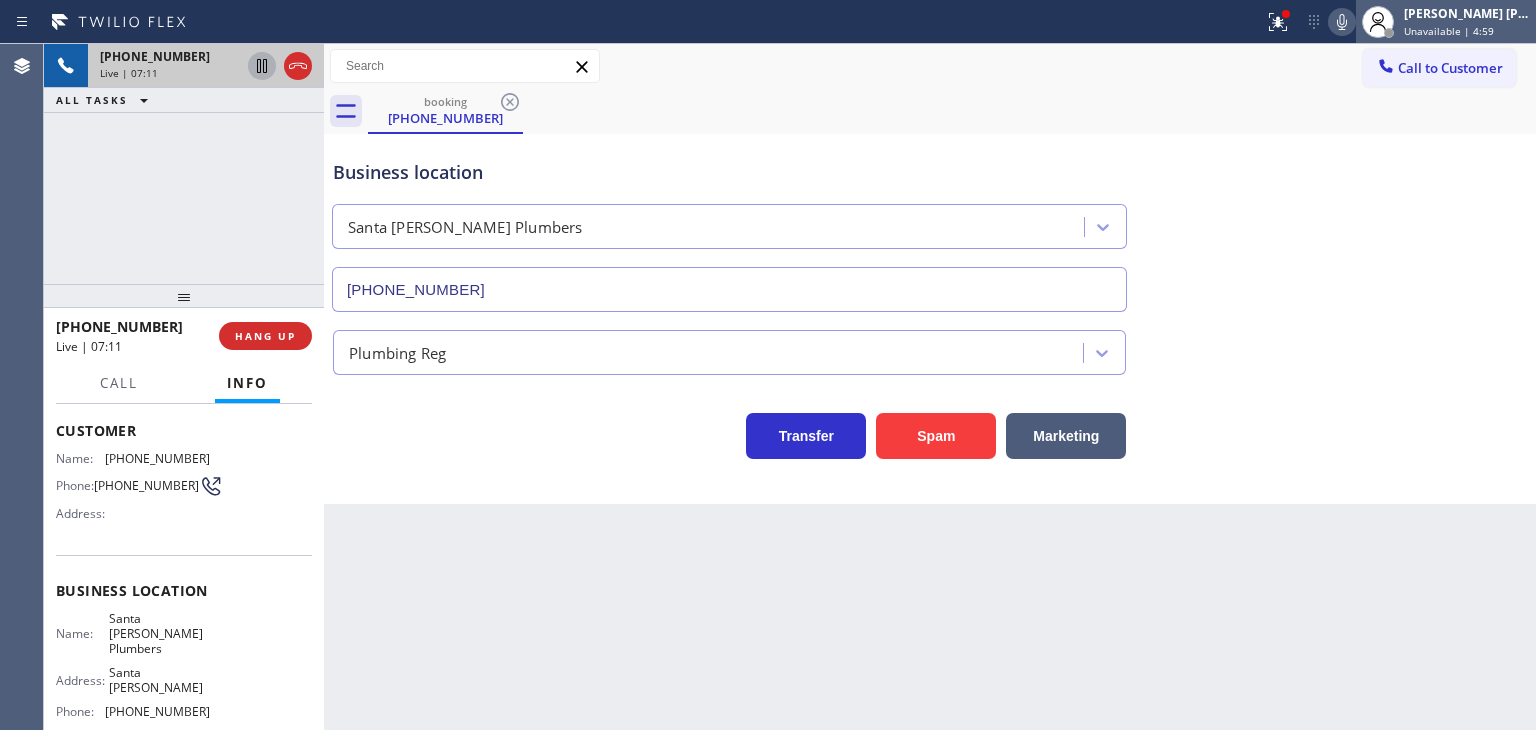 click on "[PERSON_NAME] [PERSON_NAME]" at bounding box center (1467, 13) 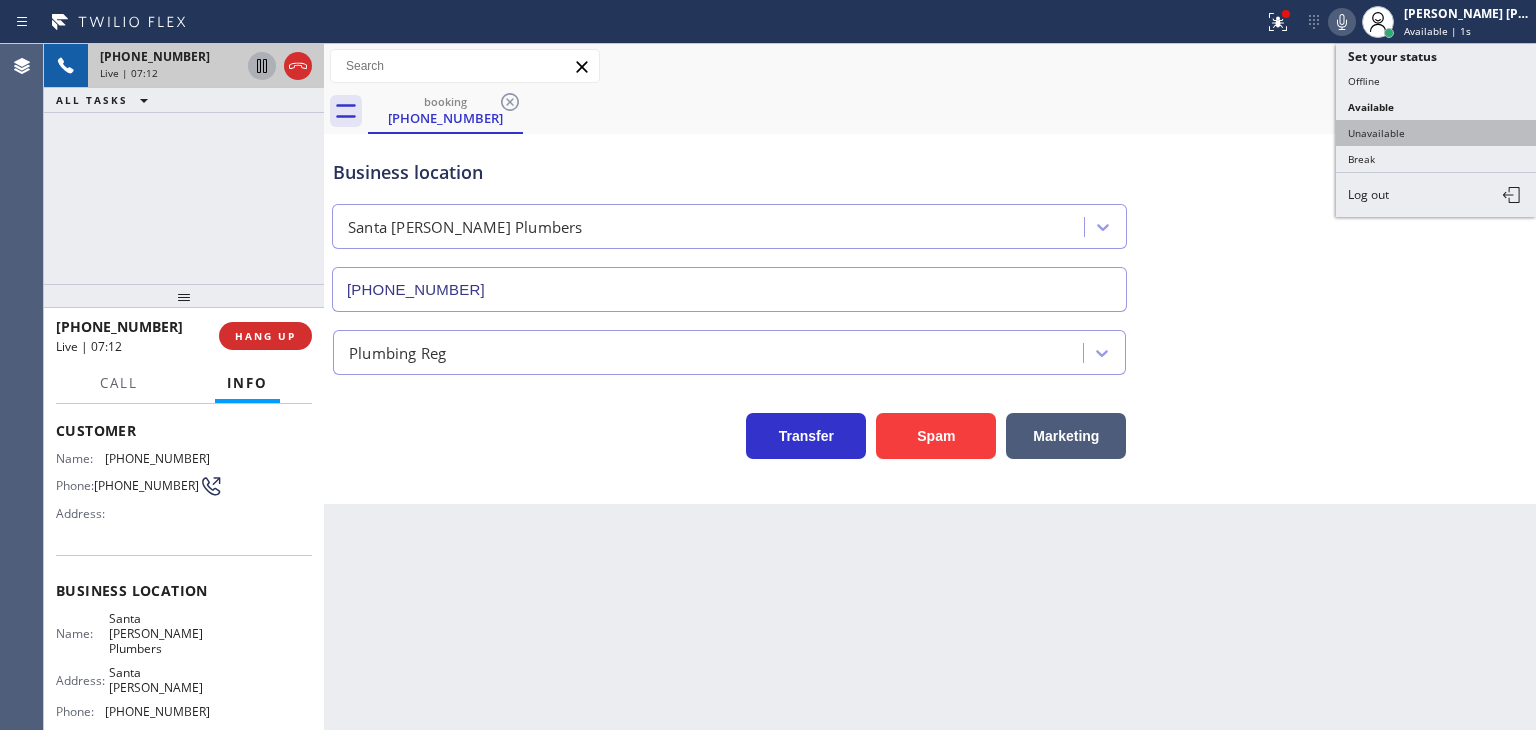 click on "Unavailable" at bounding box center (1436, 133) 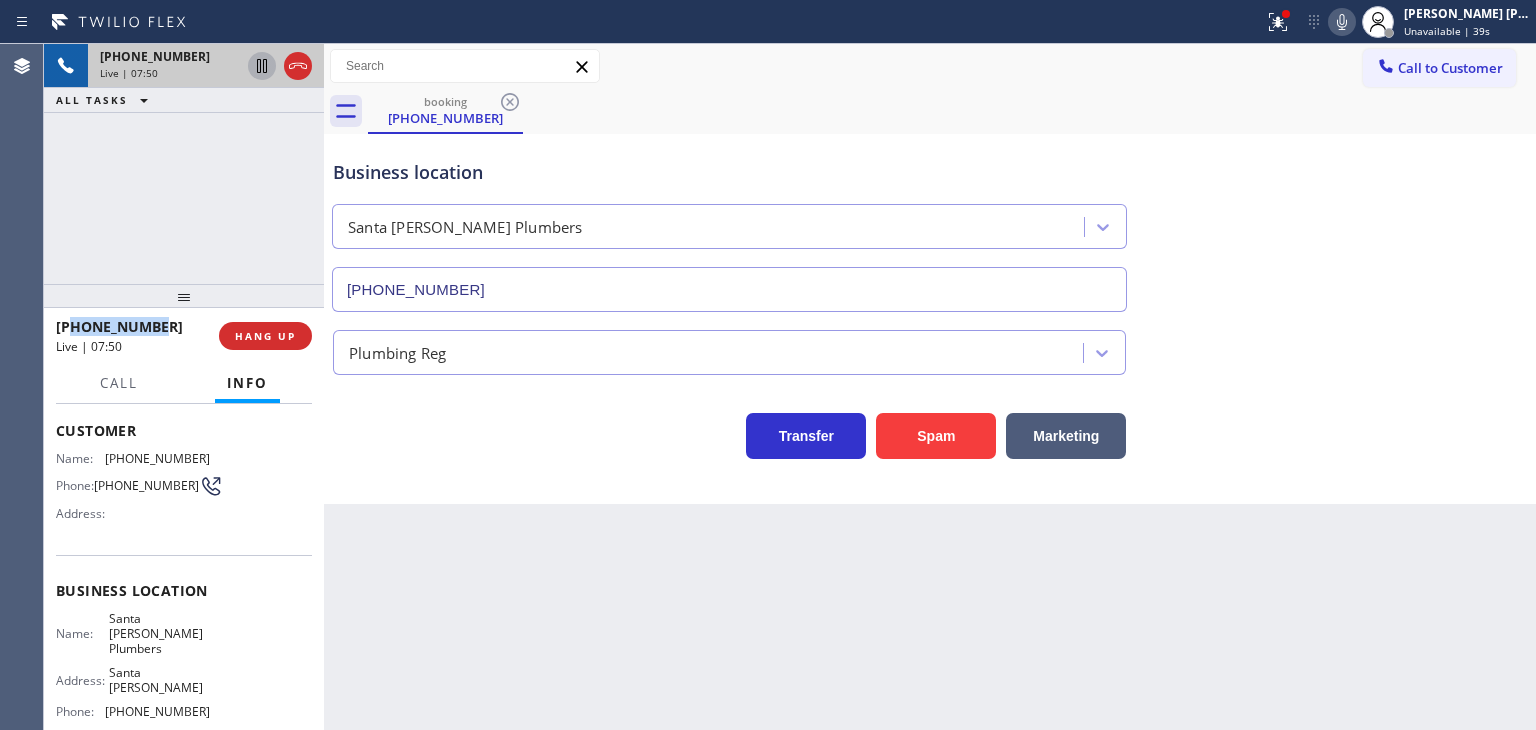 drag, startPoint x: 168, startPoint y: 321, endPoint x: 72, endPoint y: 313, distance: 96.332756 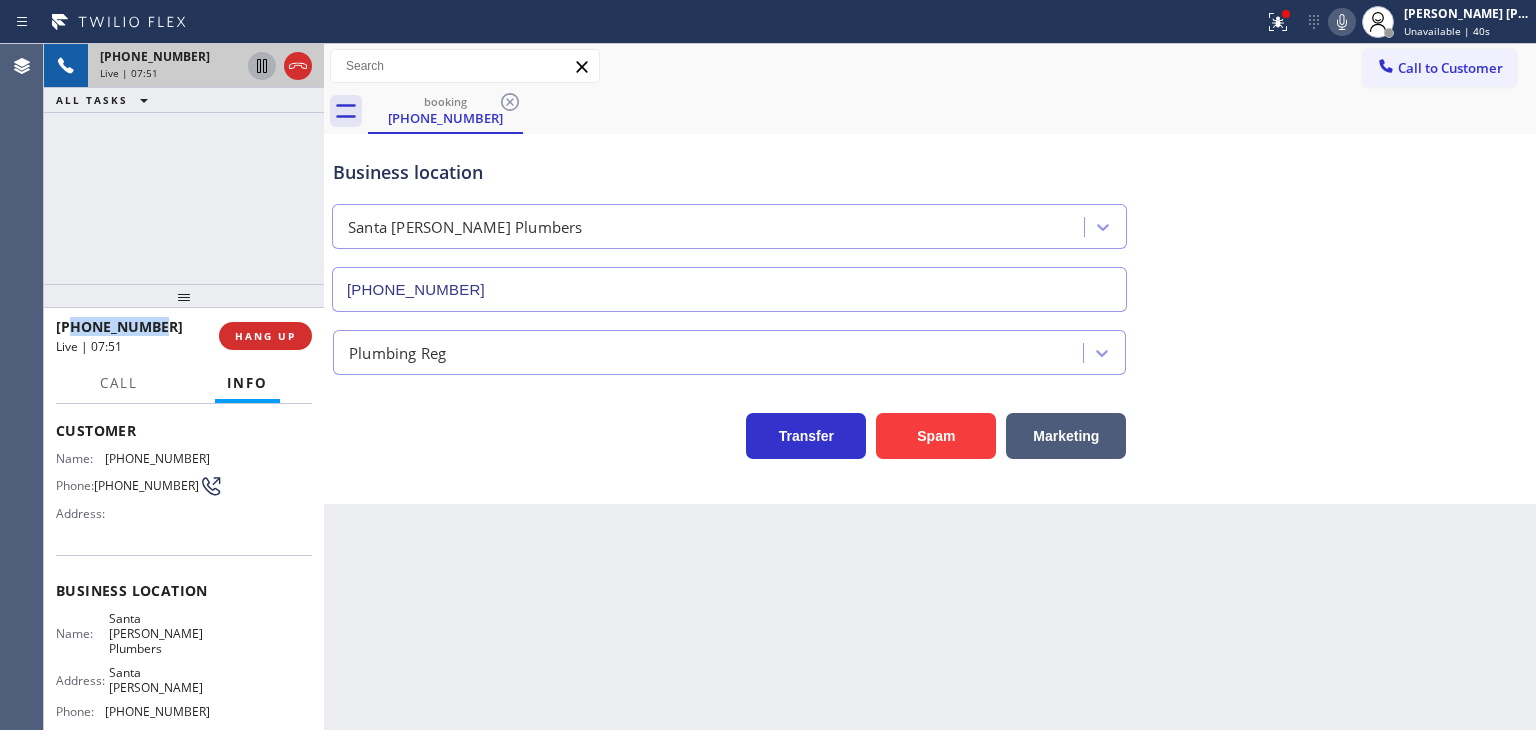 copy on "7142065152" 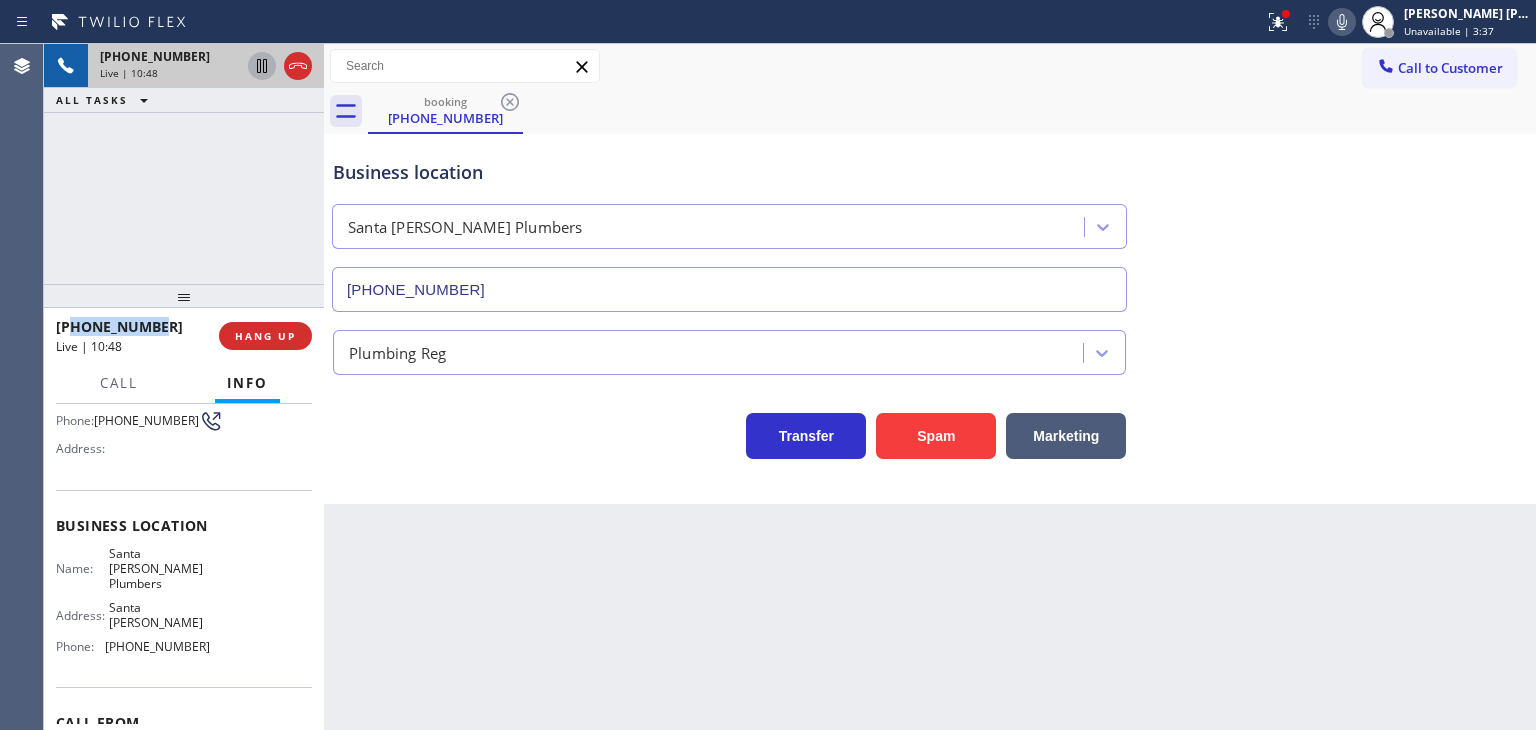 scroll, scrollTop: 200, scrollLeft: 0, axis: vertical 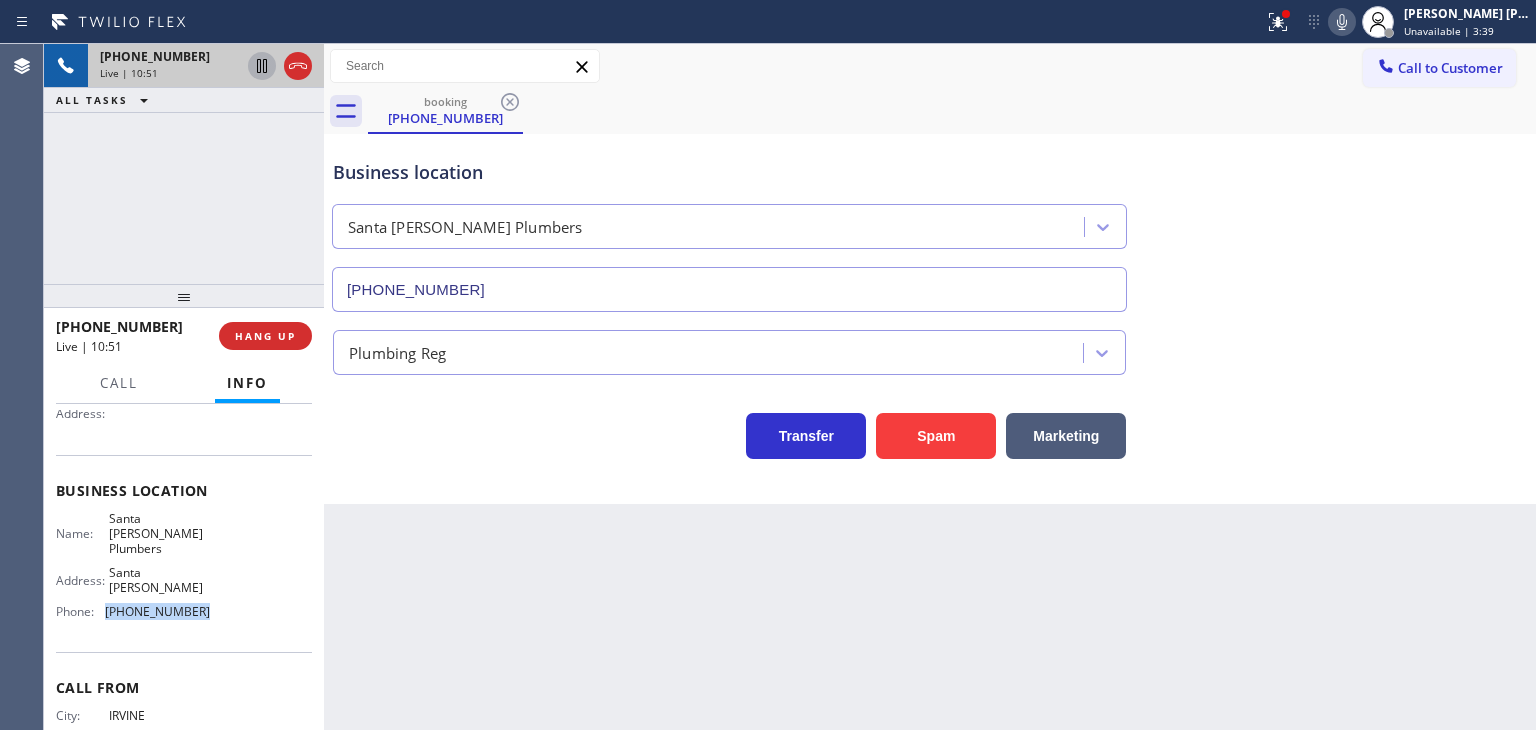 drag, startPoint x: 218, startPoint y: 586, endPoint x: 101, endPoint y: 597, distance: 117.51595 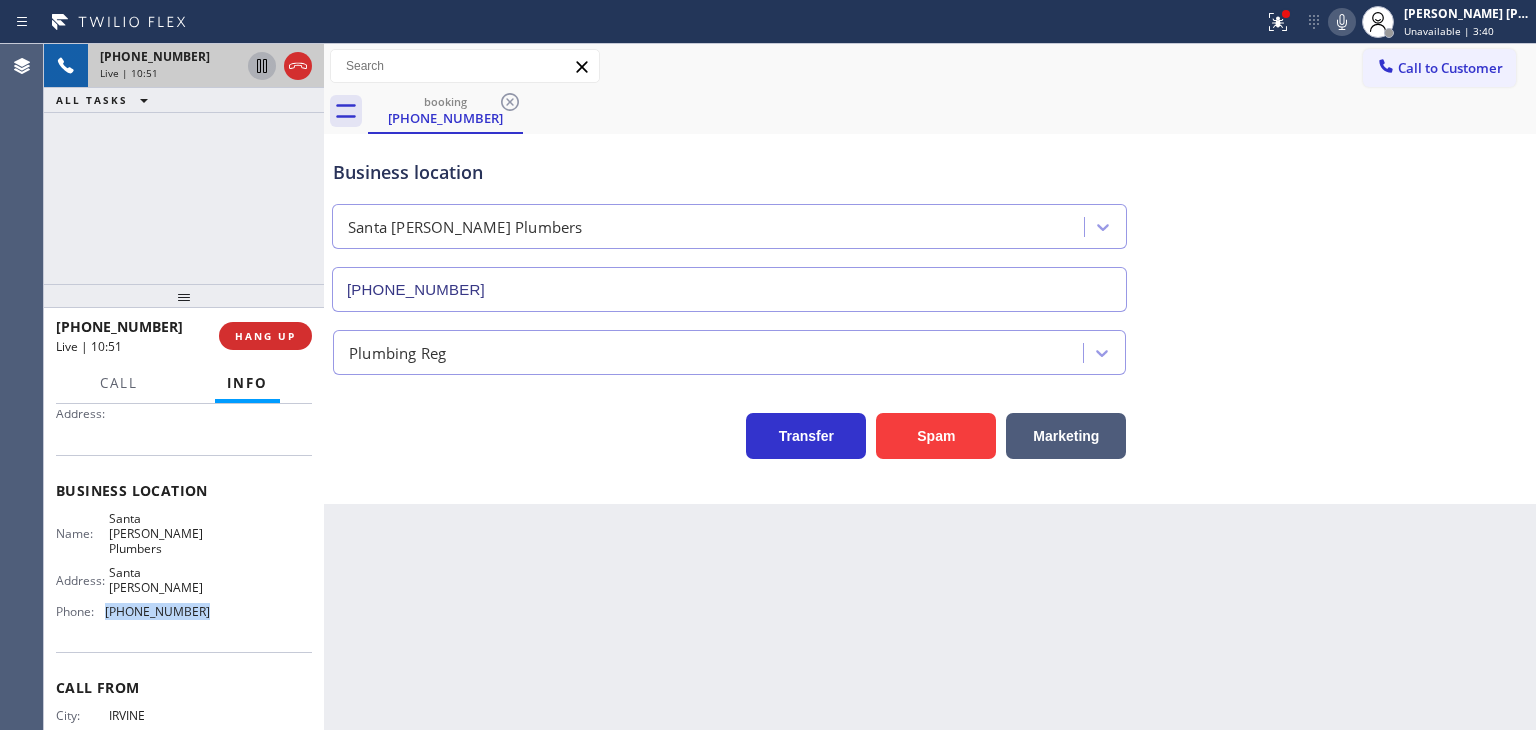 copy on "[PHONE_NUMBER]" 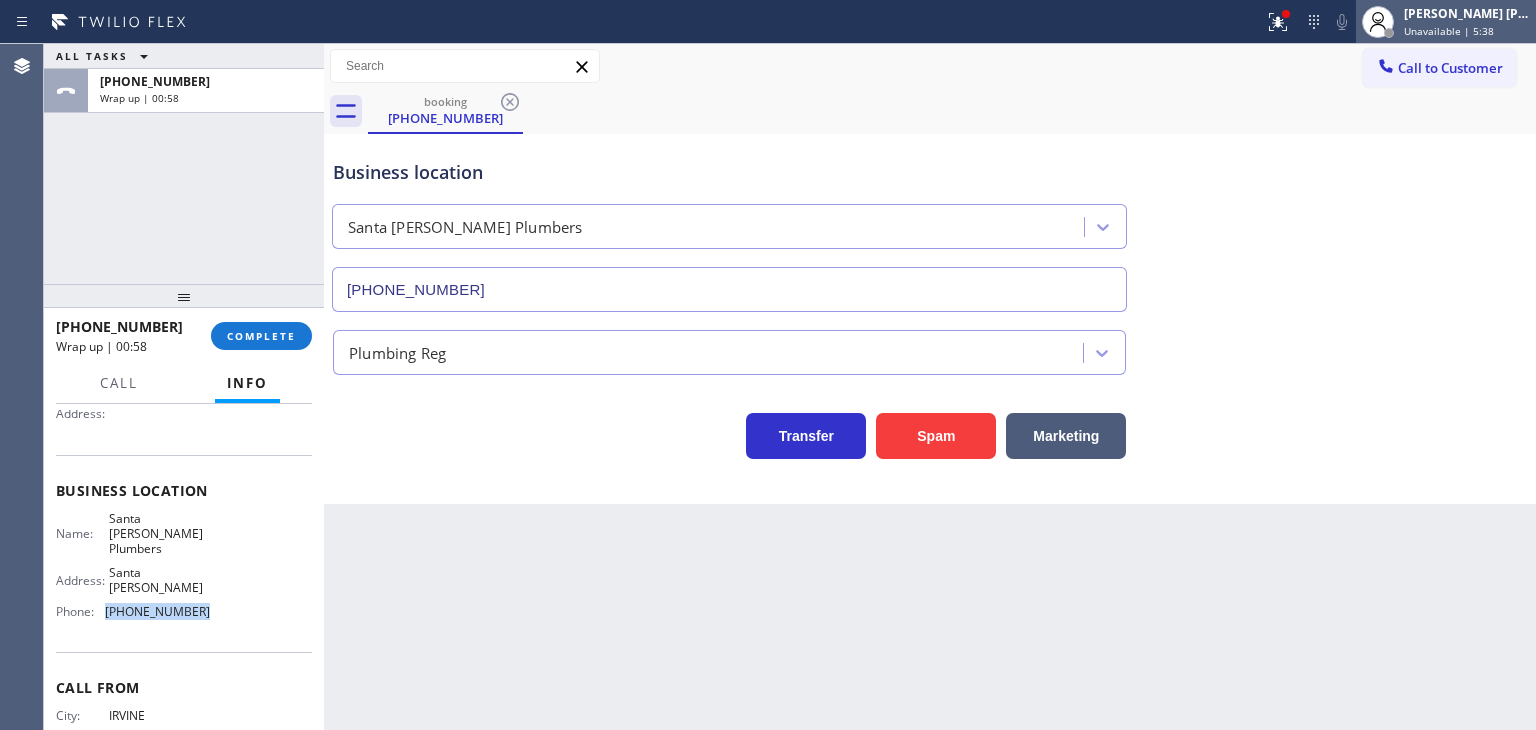 click on "[PERSON_NAME] [PERSON_NAME]" at bounding box center (1467, 13) 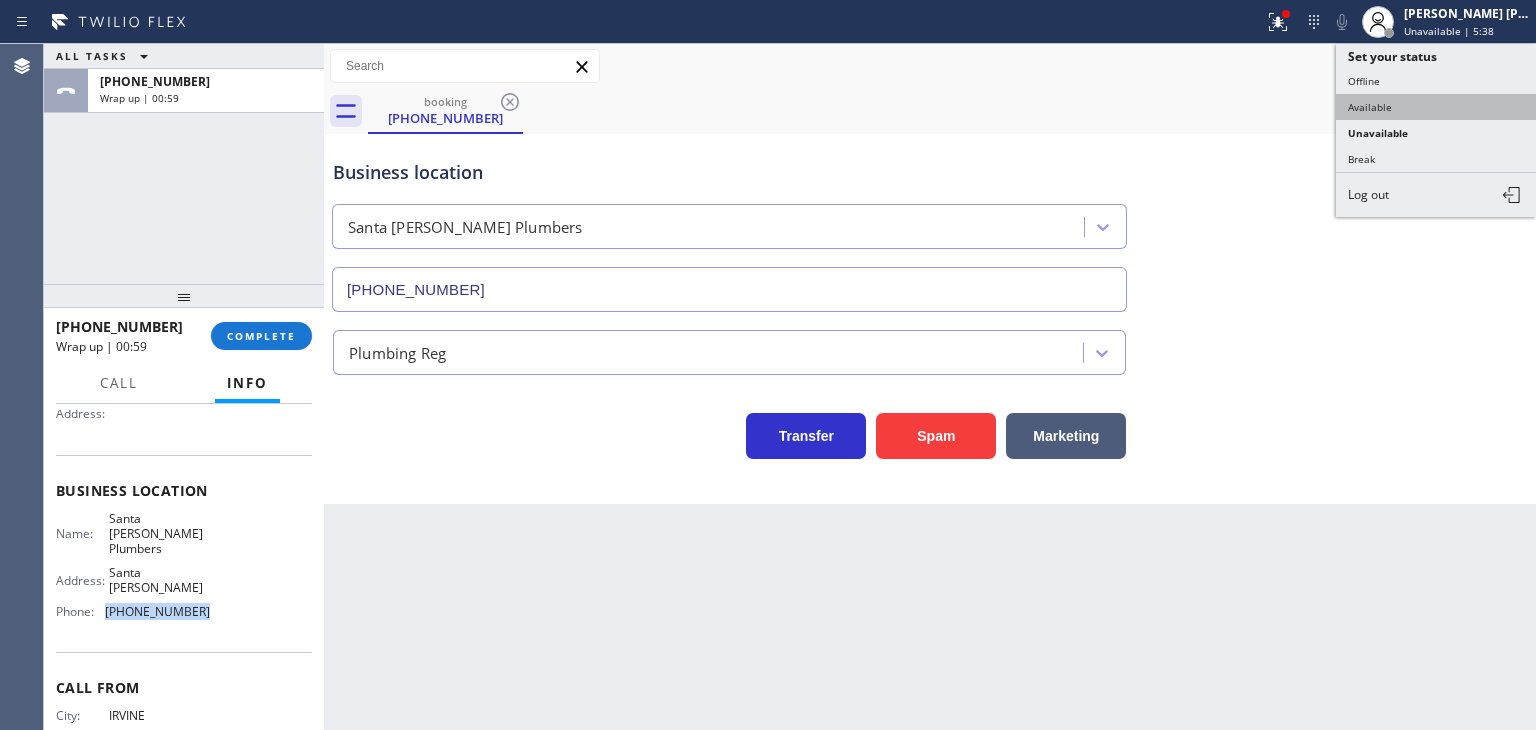 click on "Available" at bounding box center (1436, 107) 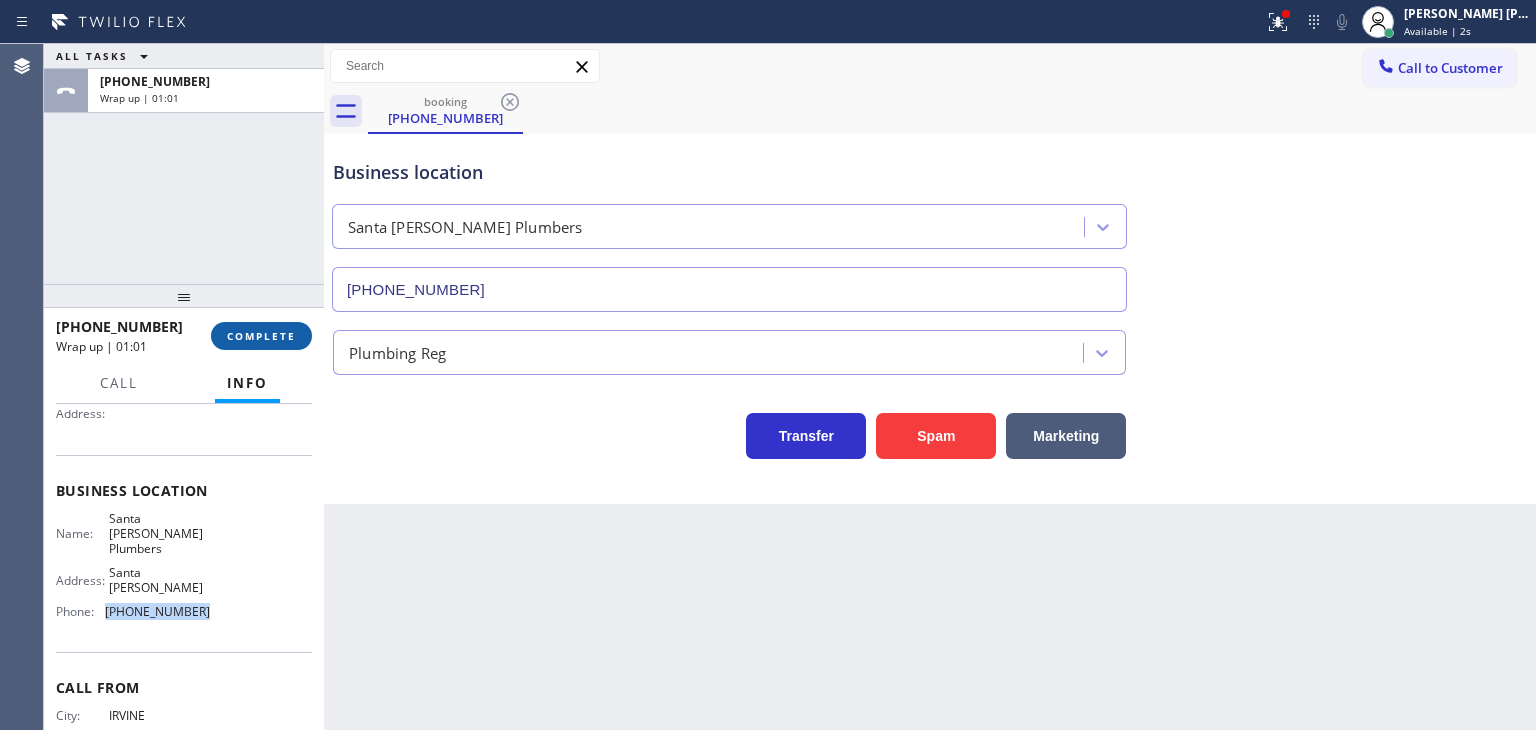 click on "COMPLETE" at bounding box center (261, 336) 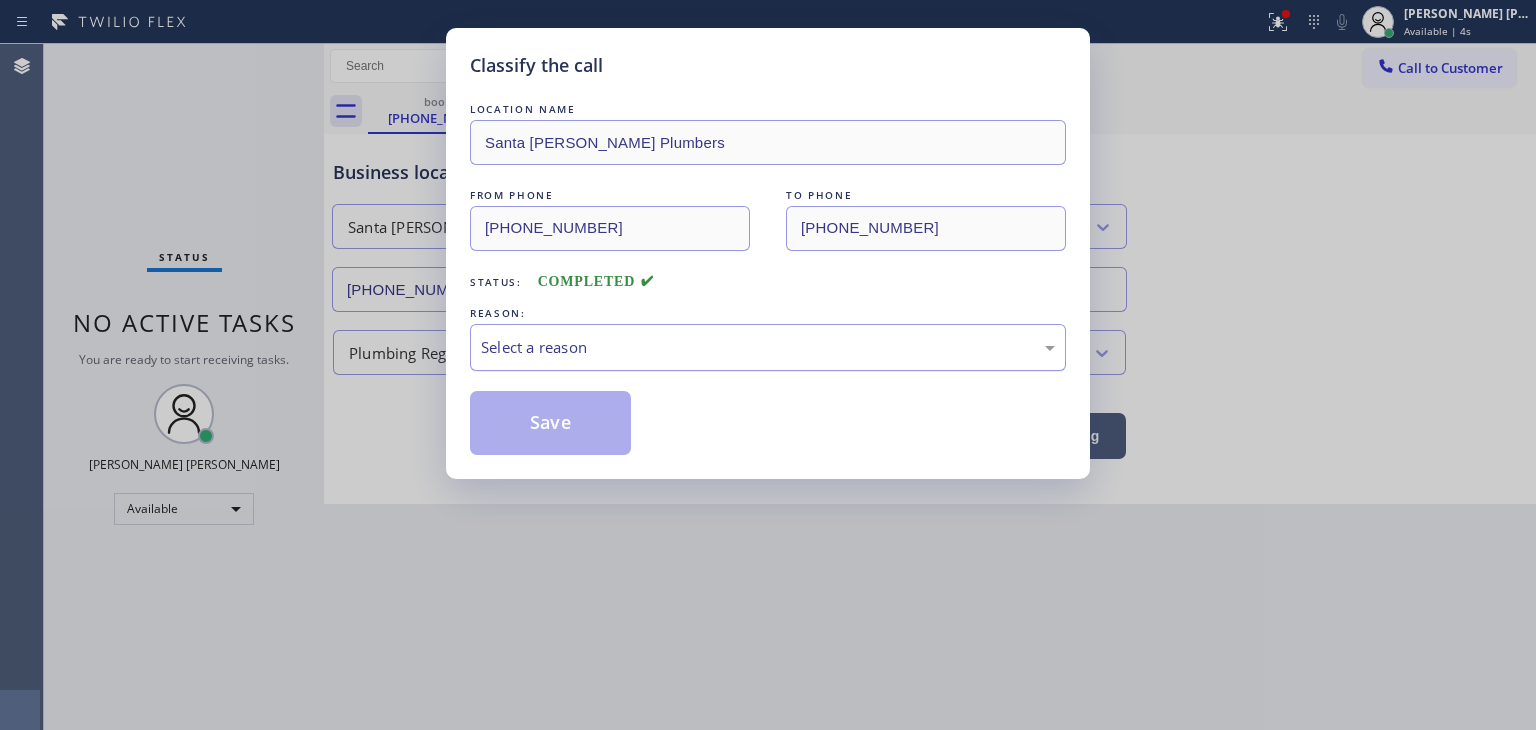click on "Select a reason" at bounding box center (768, 347) 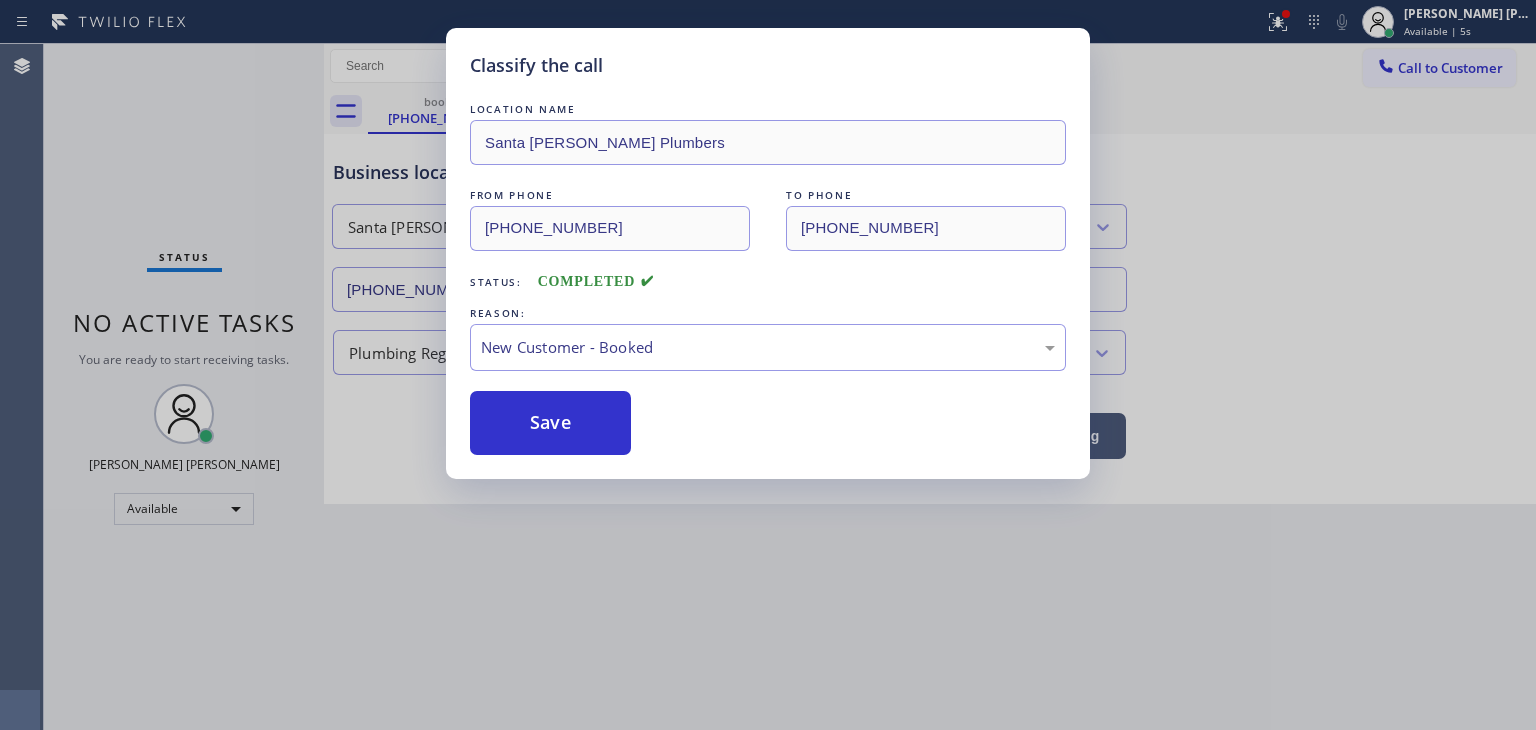 drag, startPoint x: 524, startPoint y: 424, endPoint x: 605, endPoint y: 474, distance: 95.189285 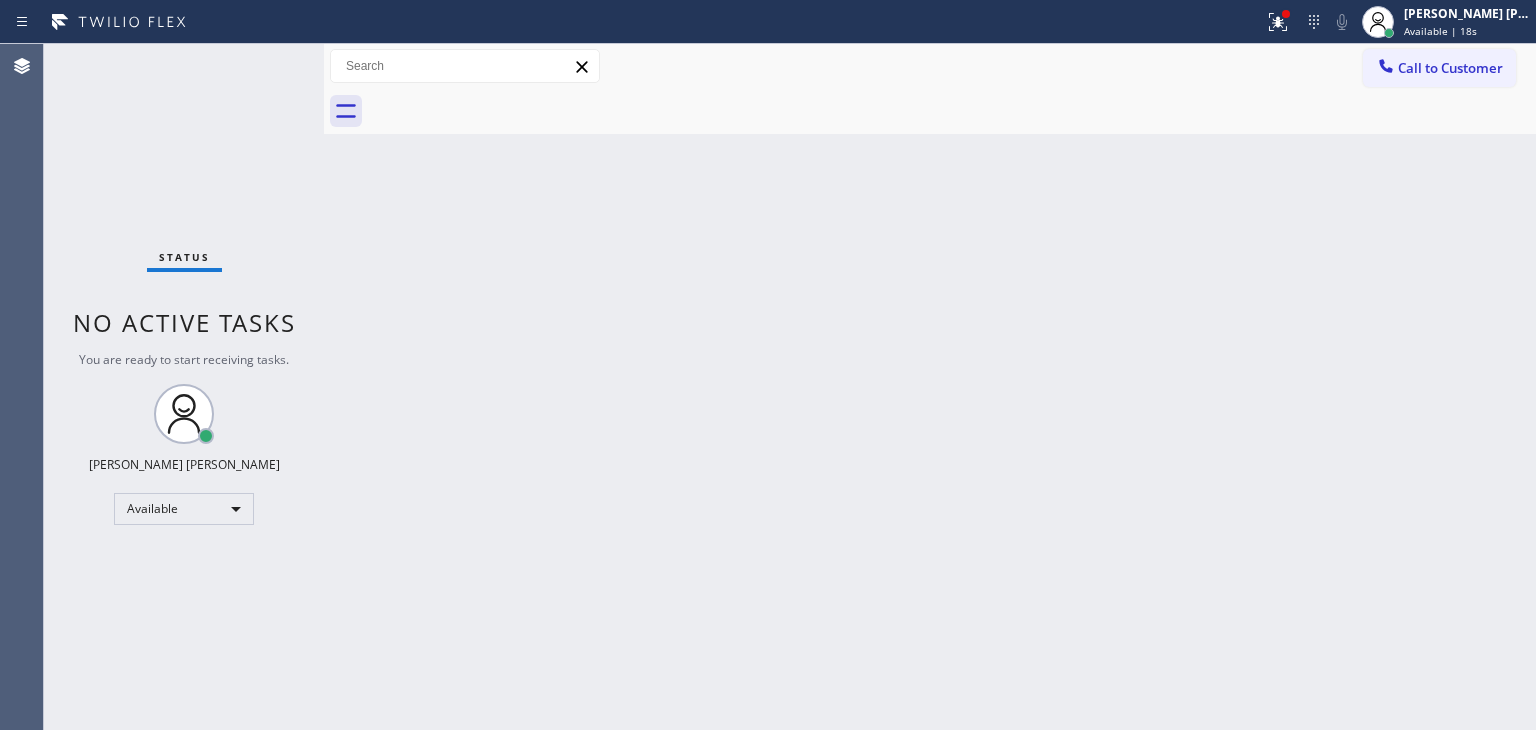 click on "Back to Dashboard Change Sender ID Customers Technicians Select a contact Outbound call Technician Search Technician Your caller id phone number Your caller id phone number Call Technician info Name   Phone none Address none Change Sender ID HVAC [PHONE_NUMBER] 5 Star Appliance [PHONE_NUMBER] Appliance Repair [PHONE_NUMBER] Plumbing [PHONE_NUMBER] Air Duct Cleaning [PHONE_NUMBER]  Electricians [PHONE_NUMBER] Cancel Change Check personal SMS Reset Change No tabs Call to Customer Outbound call Location Subzero Repair  Professionals Your caller id phone number [PHONE_NUMBER] Customer number Call Outbound call Technician Search Technician Your caller id phone number Your caller id phone number Call" at bounding box center [930, 387] 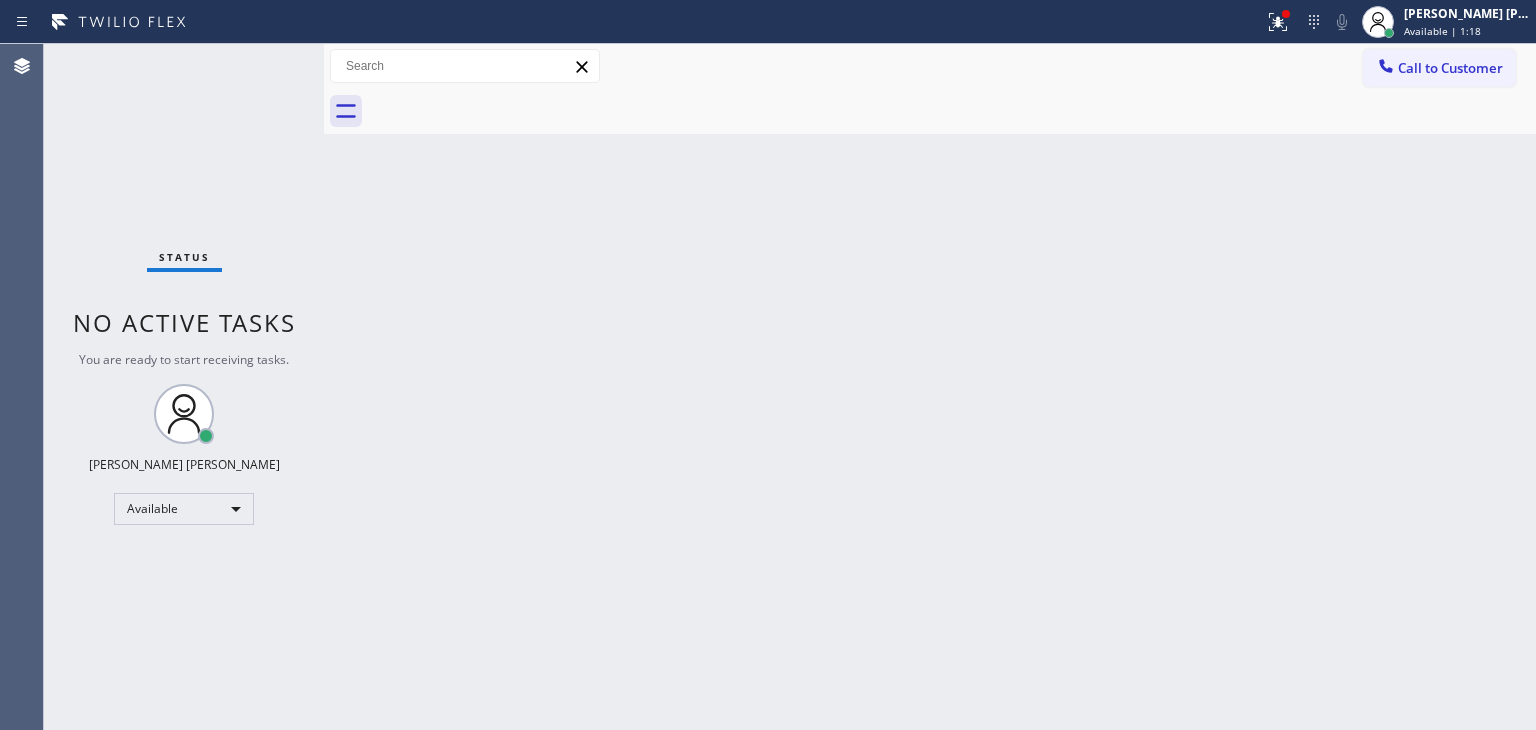 click on "Status   No active tasks     You are ready to start receiving tasks.   [PERSON_NAME] [PERSON_NAME] Available" at bounding box center (184, 387) 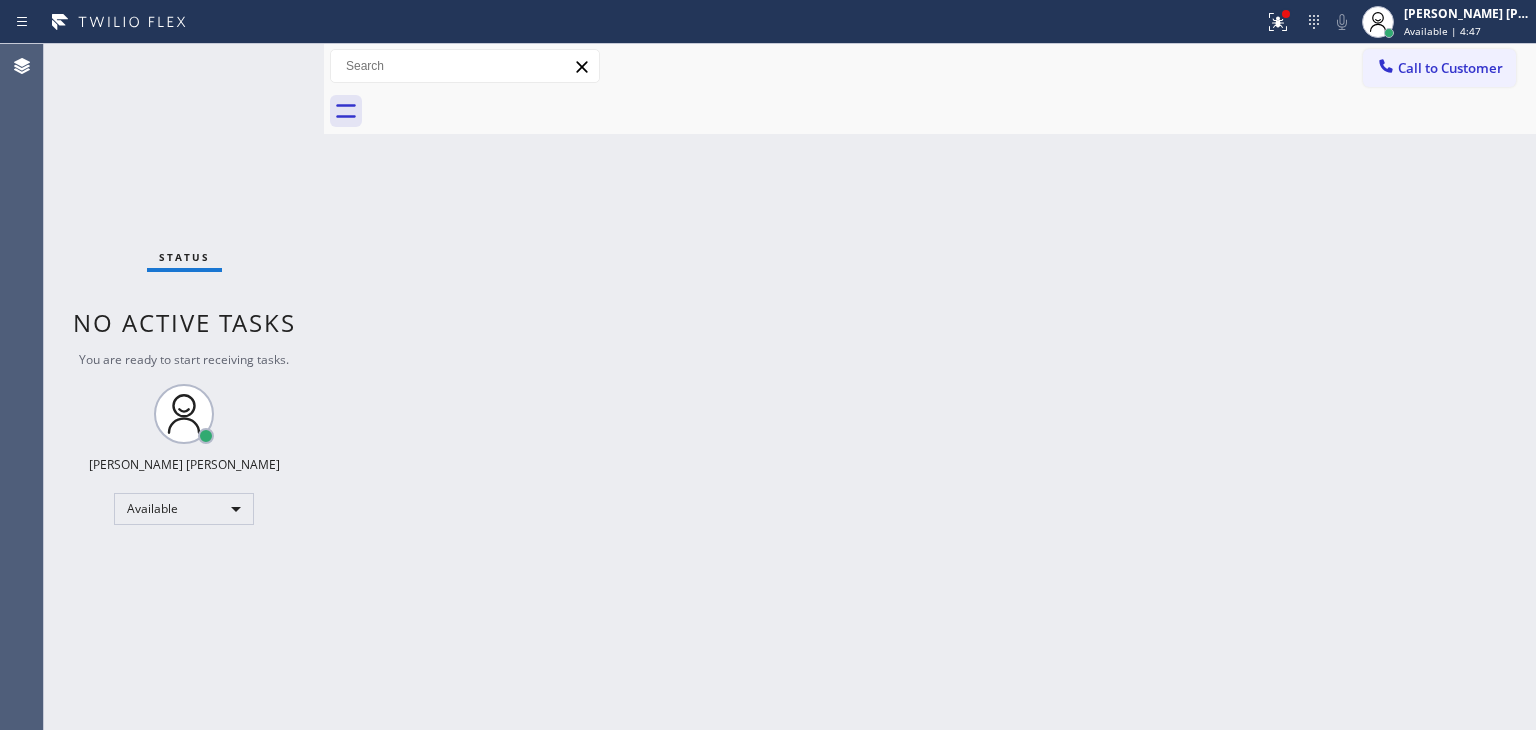 click on "Status   No active tasks     You are ready to start receiving tasks.   [PERSON_NAME] [PERSON_NAME] Available" at bounding box center [184, 387] 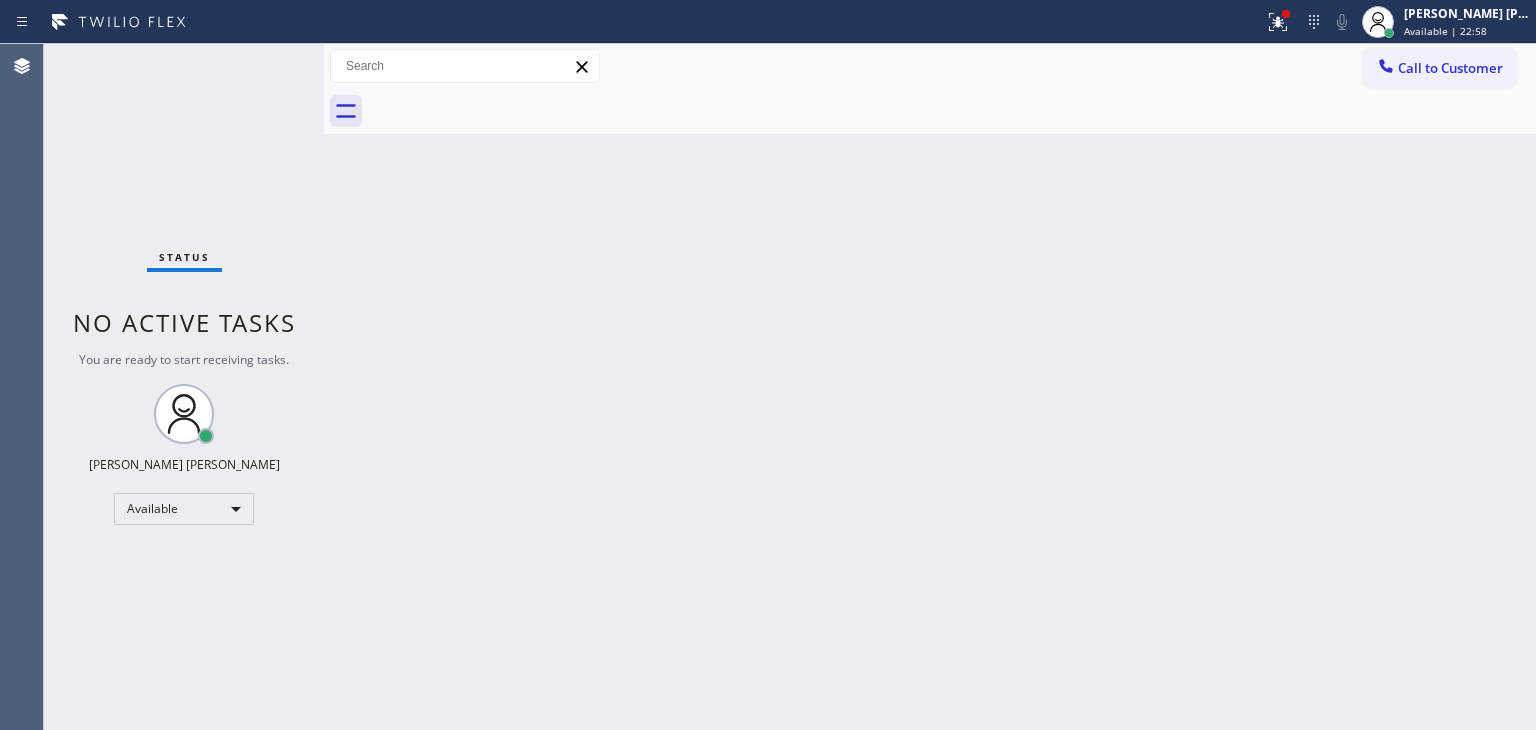click on "Status   No active tasks     You are ready to start receiving tasks.   [PERSON_NAME] [PERSON_NAME] Available" at bounding box center (184, 387) 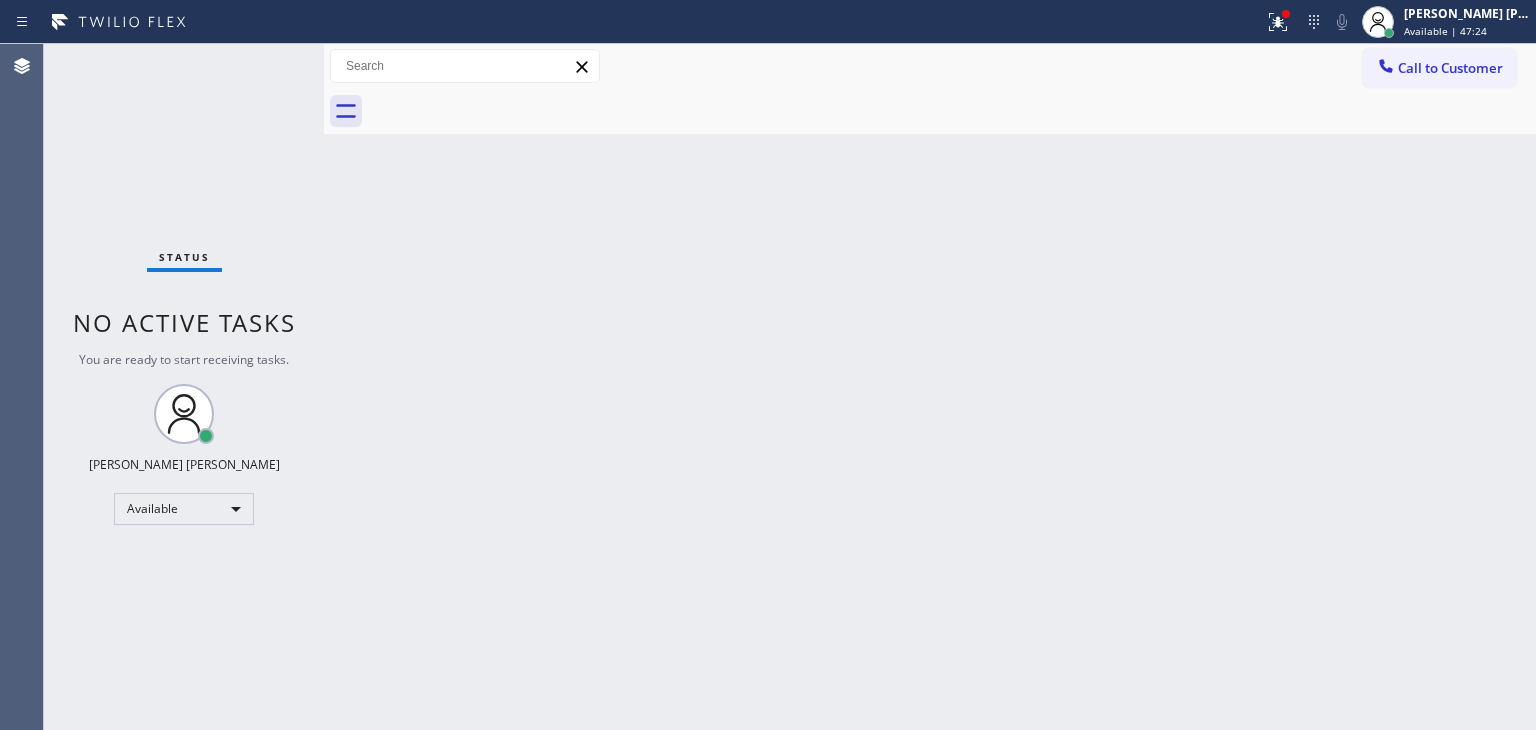 click on "Status   No active tasks     You are ready to start receiving tasks.   [PERSON_NAME] [PERSON_NAME] Available" at bounding box center (184, 387) 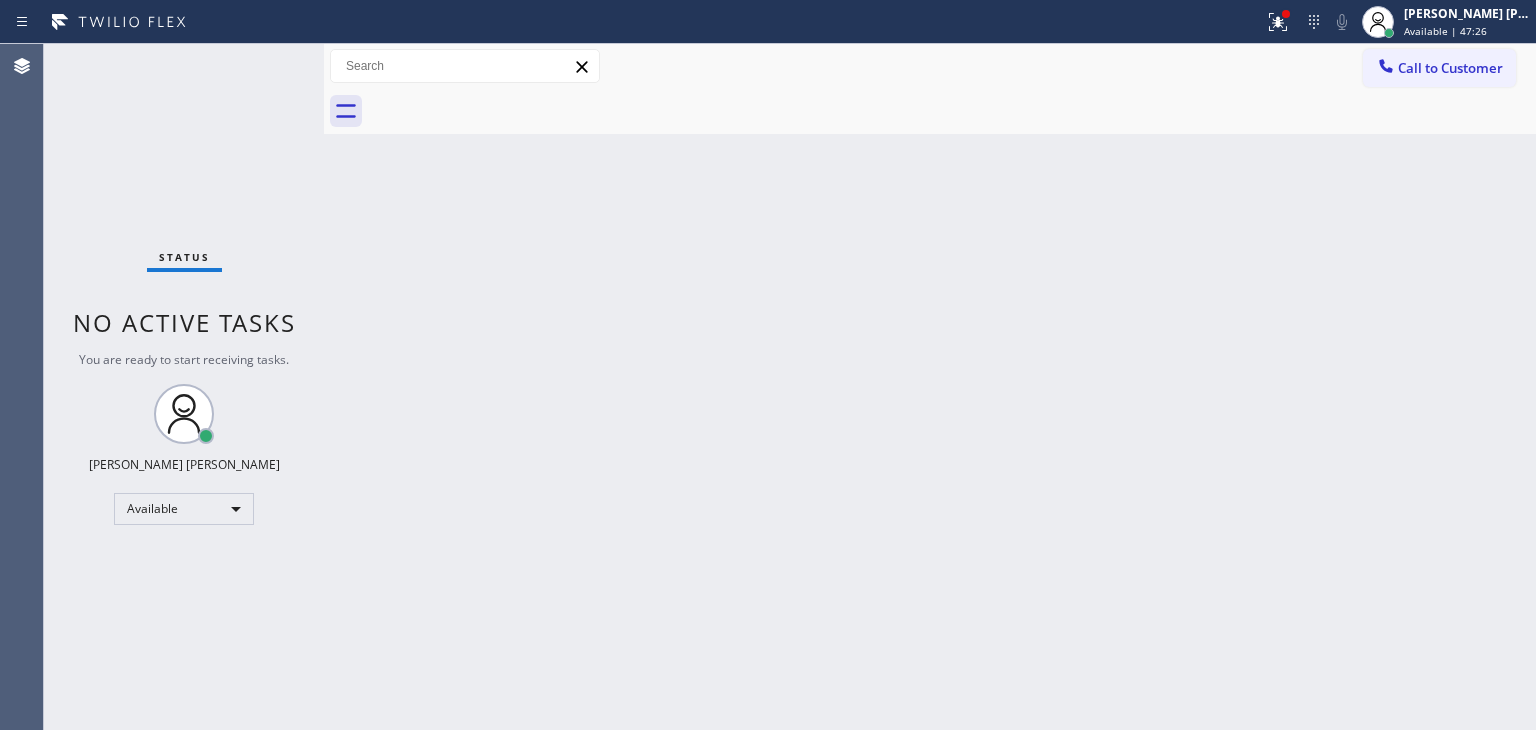 click on "Status   No active tasks     You are ready to start receiving tasks.   [PERSON_NAME] [PERSON_NAME] Available" at bounding box center [184, 387] 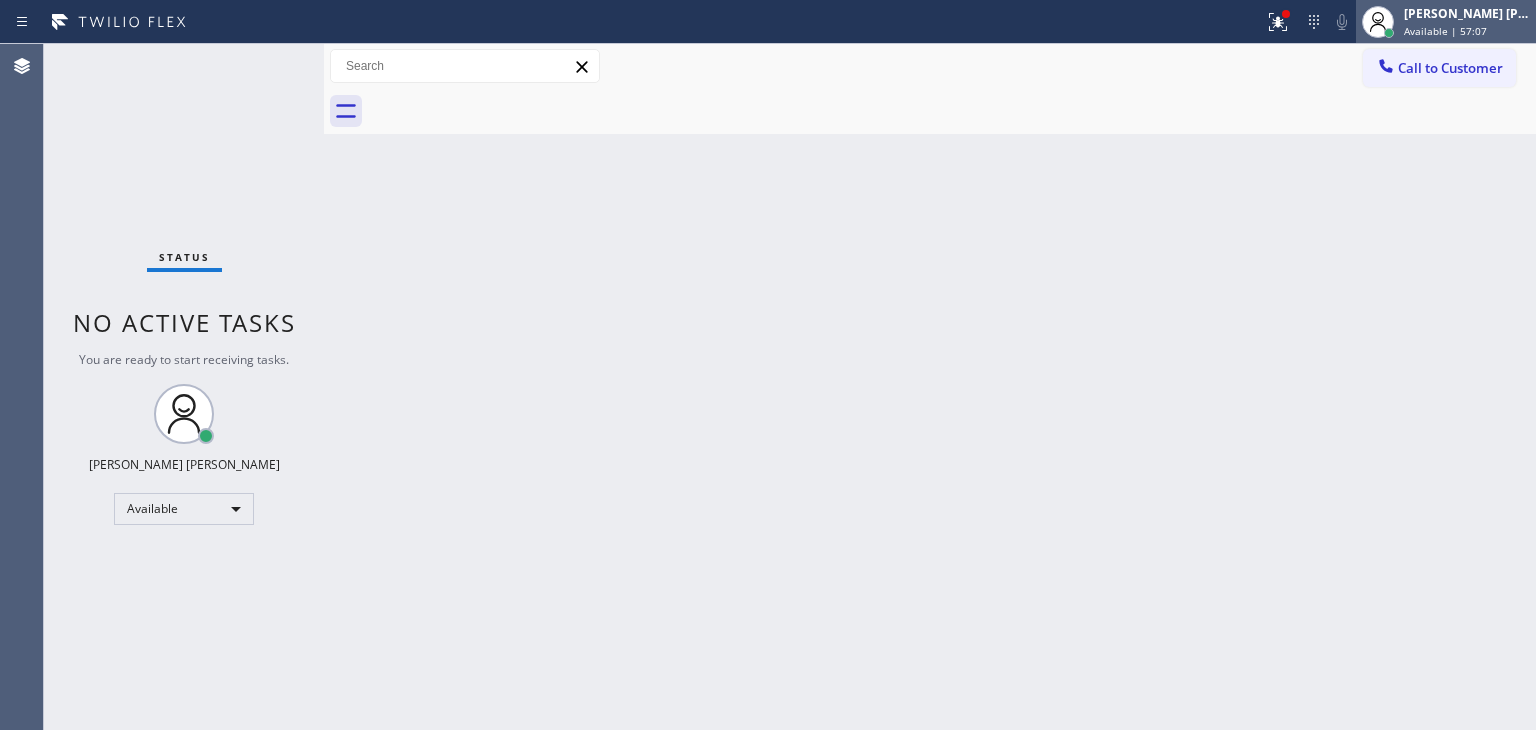 click on "Available | 57:07" at bounding box center (1445, 31) 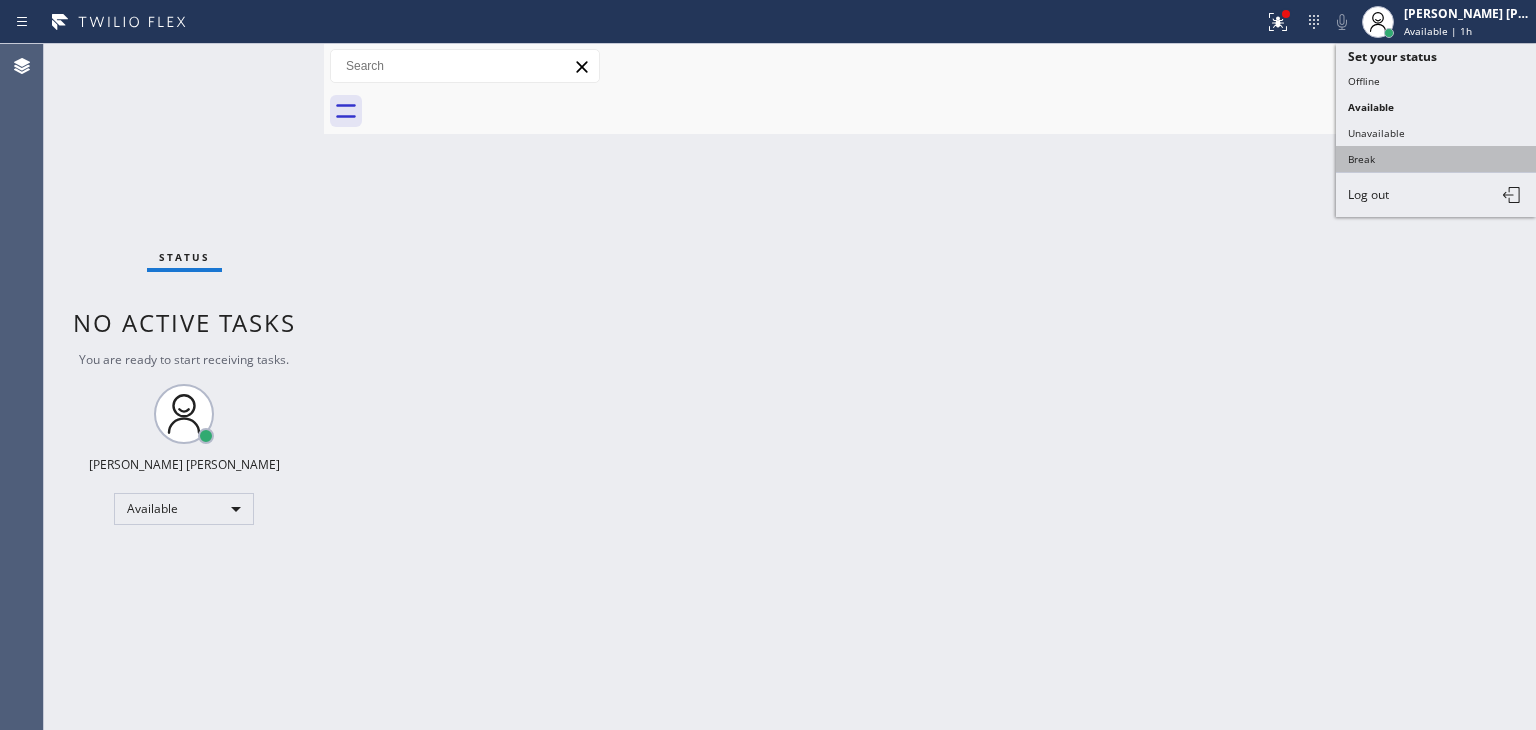 click on "Break" at bounding box center (1436, 159) 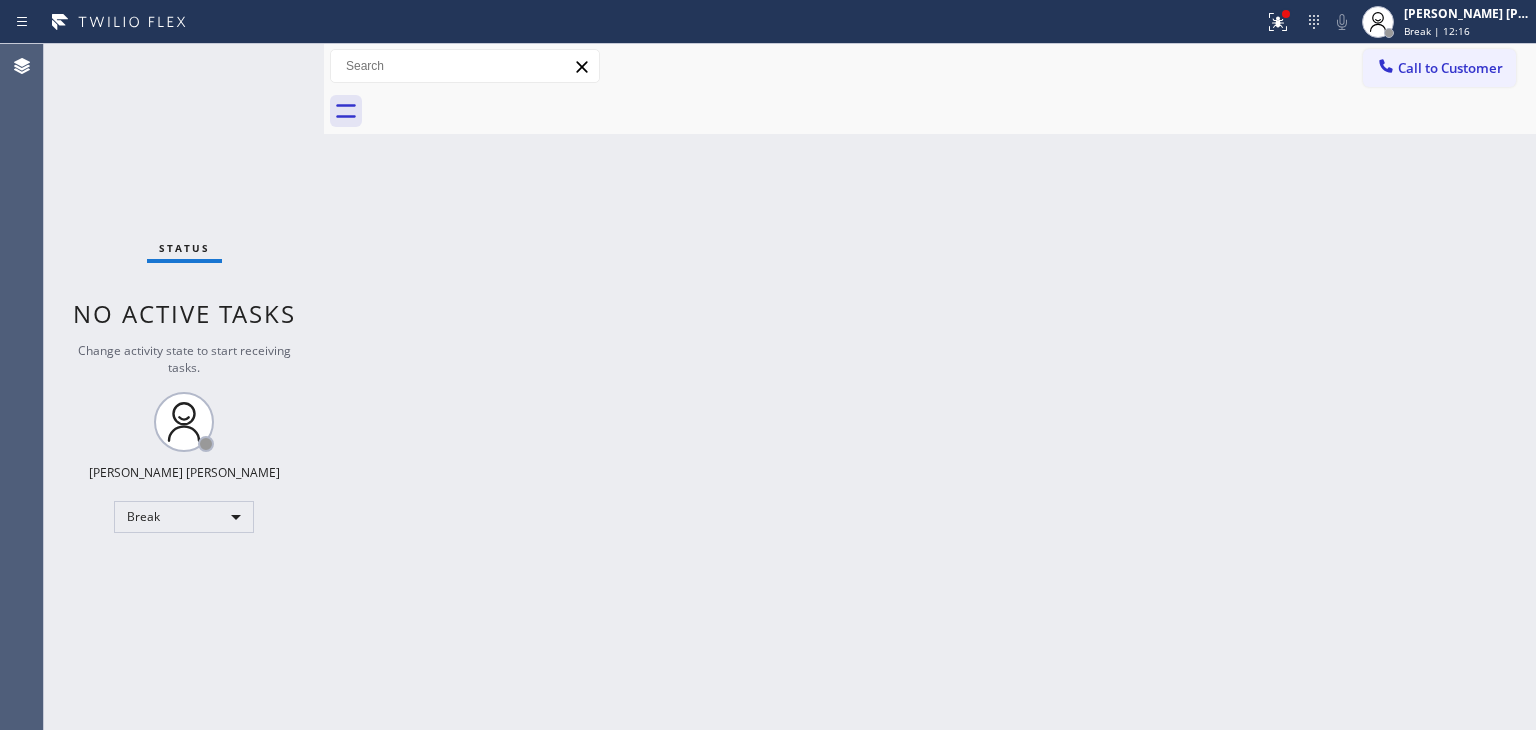 click on "Back to Dashboard Change Sender ID Customers Technicians Select a contact Outbound call Technician Search Technician Your caller id phone number Your caller id phone number Call Technician info Name   Phone none Address none Change Sender ID HVAC [PHONE_NUMBER] 5 Star Appliance [PHONE_NUMBER] Appliance Repair [PHONE_NUMBER] Plumbing [PHONE_NUMBER] Air Duct Cleaning [PHONE_NUMBER]  Electricians [PHONE_NUMBER] Cancel Change Check personal SMS Reset Change No tabs Call to Customer Outbound call Location Subzero Repair  Professionals Your caller id phone number [PHONE_NUMBER] Customer number Call Outbound call Technician Search Technician Your caller id phone number Your caller id phone number Call" at bounding box center (930, 387) 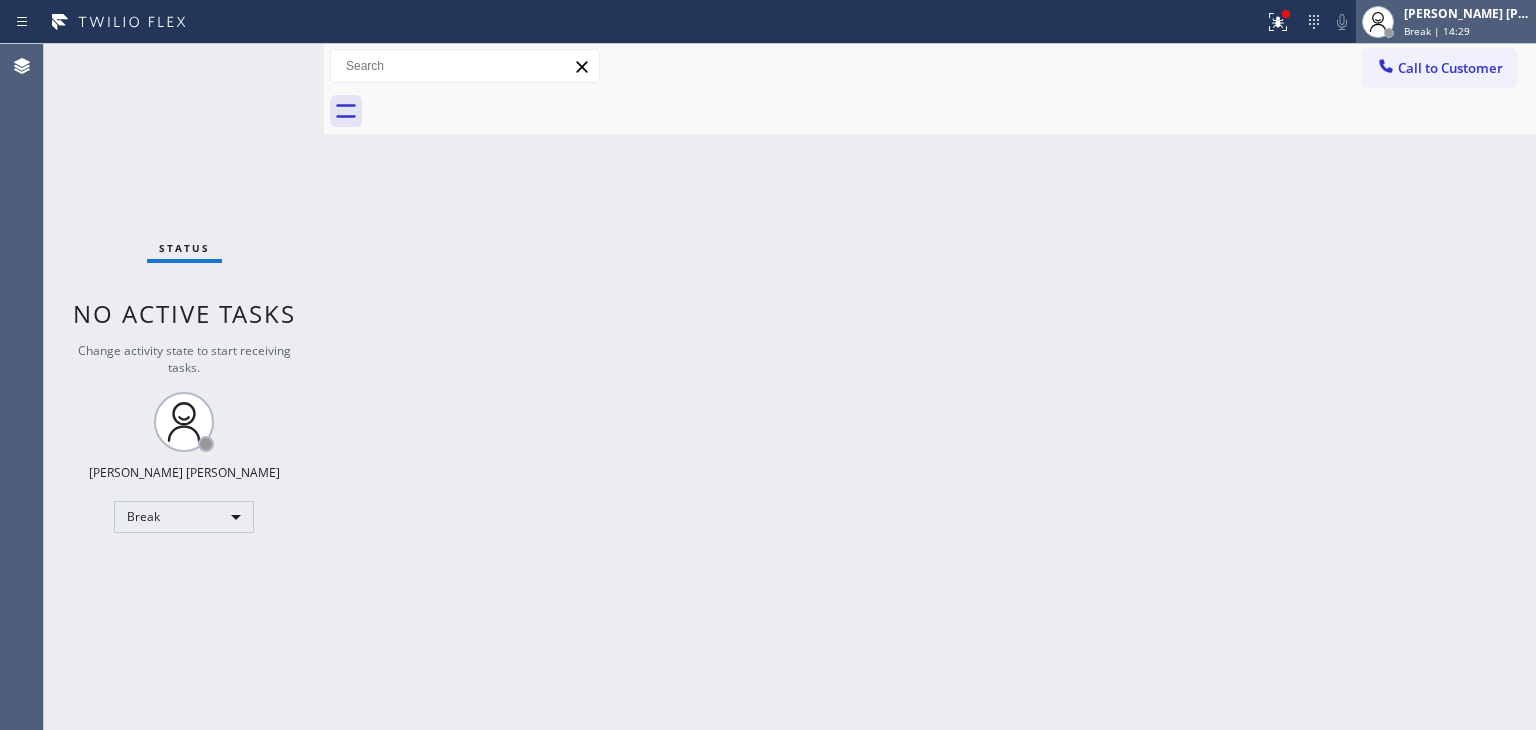 click on "[PERSON_NAME] [PERSON_NAME]" at bounding box center (1467, 13) 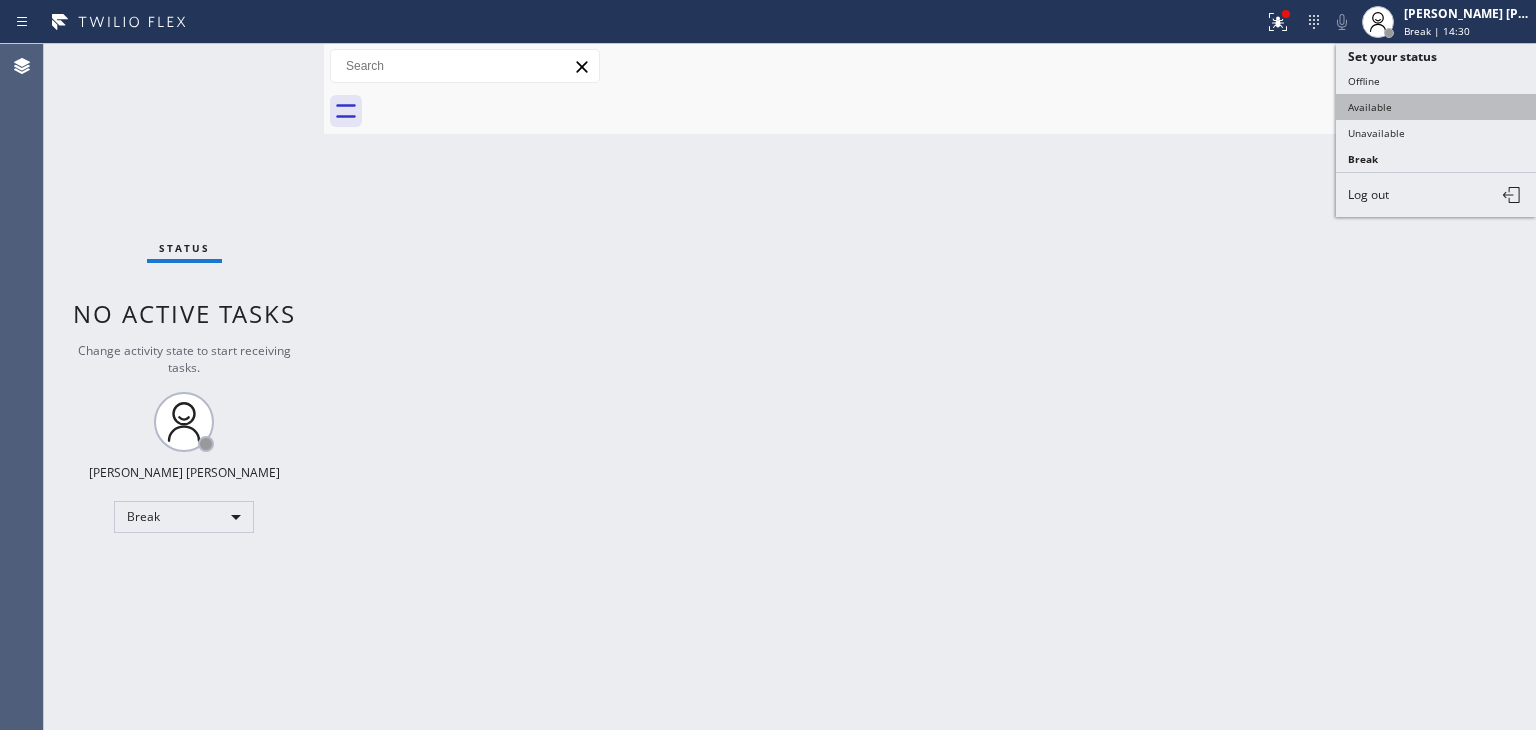 click on "Available" at bounding box center [1436, 107] 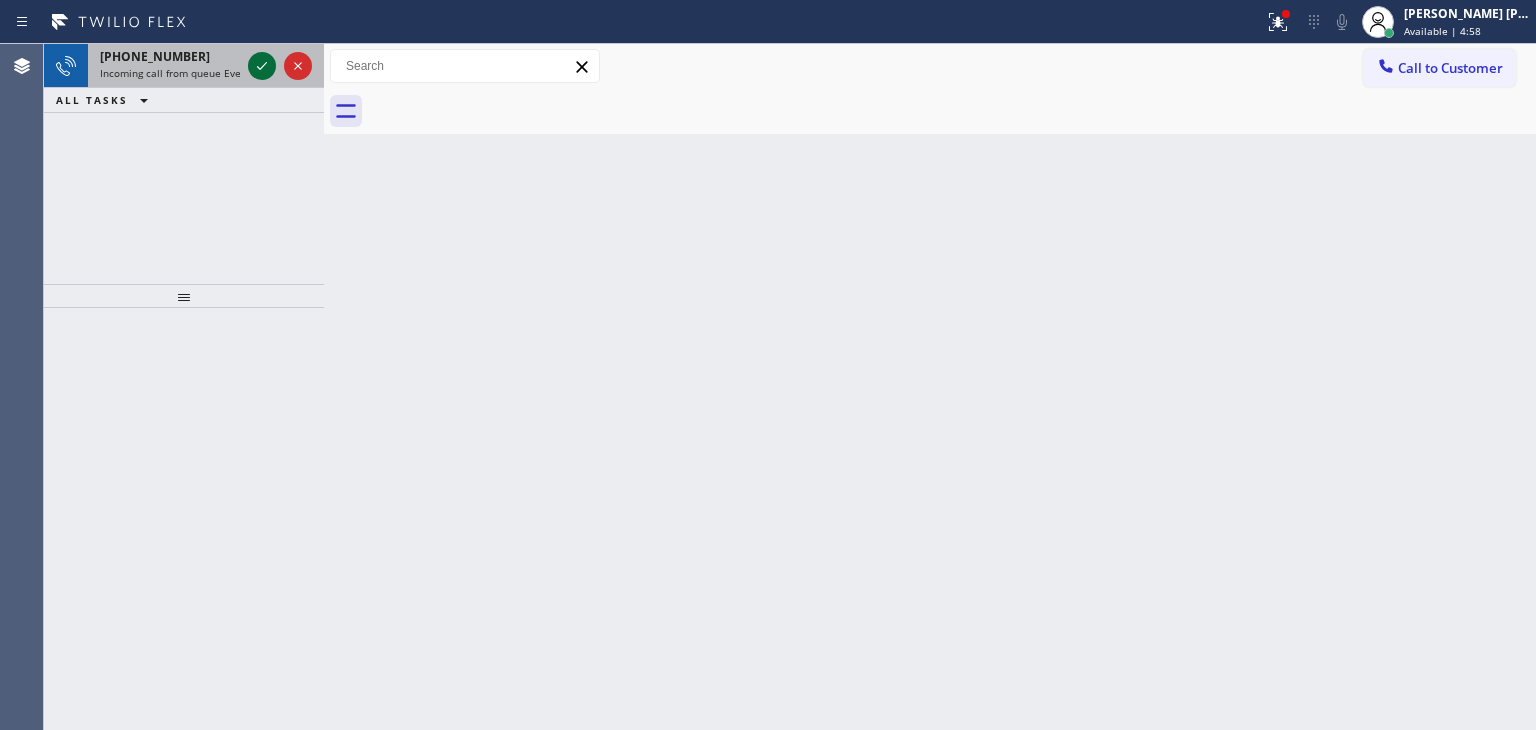 click 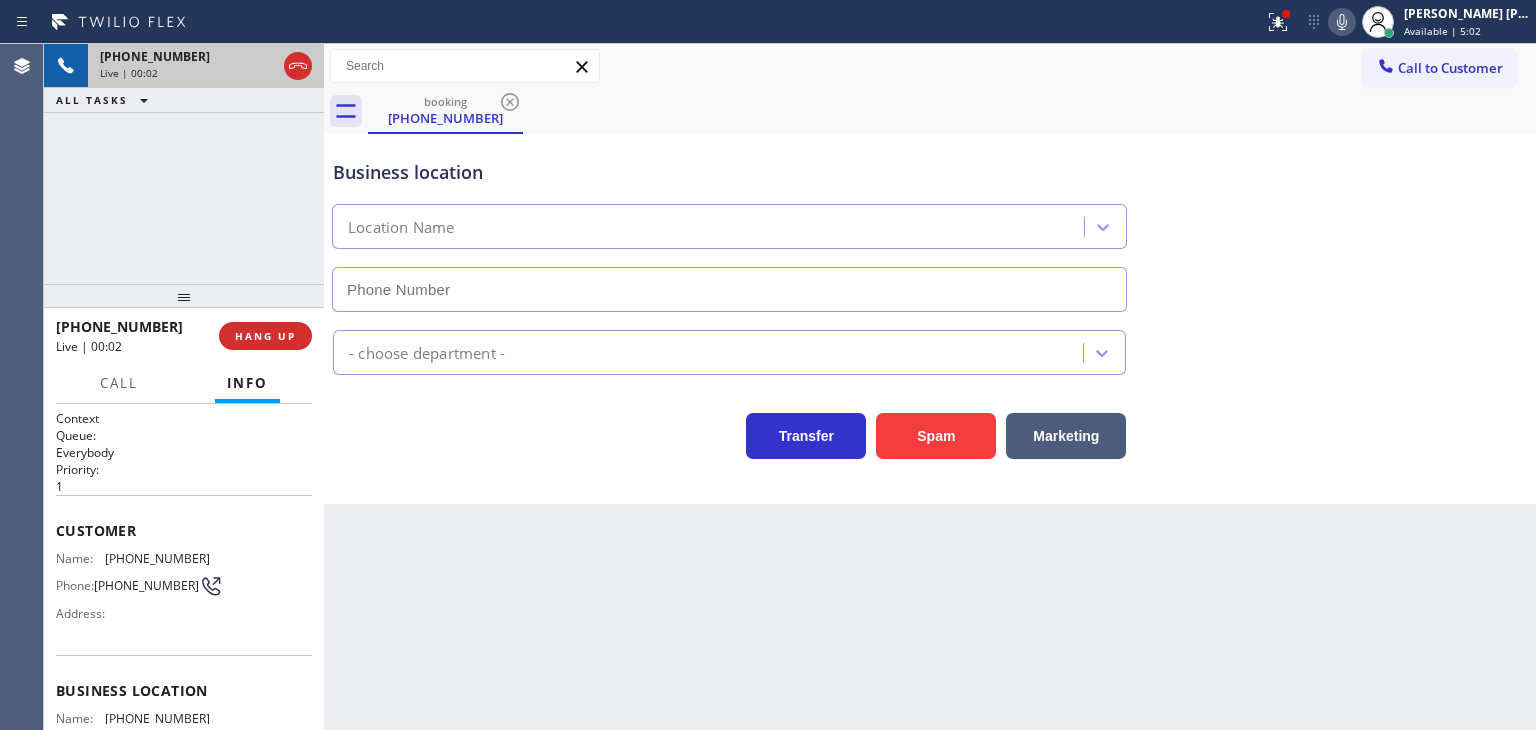 scroll, scrollTop: 100, scrollLeft: 0, axis: vertical 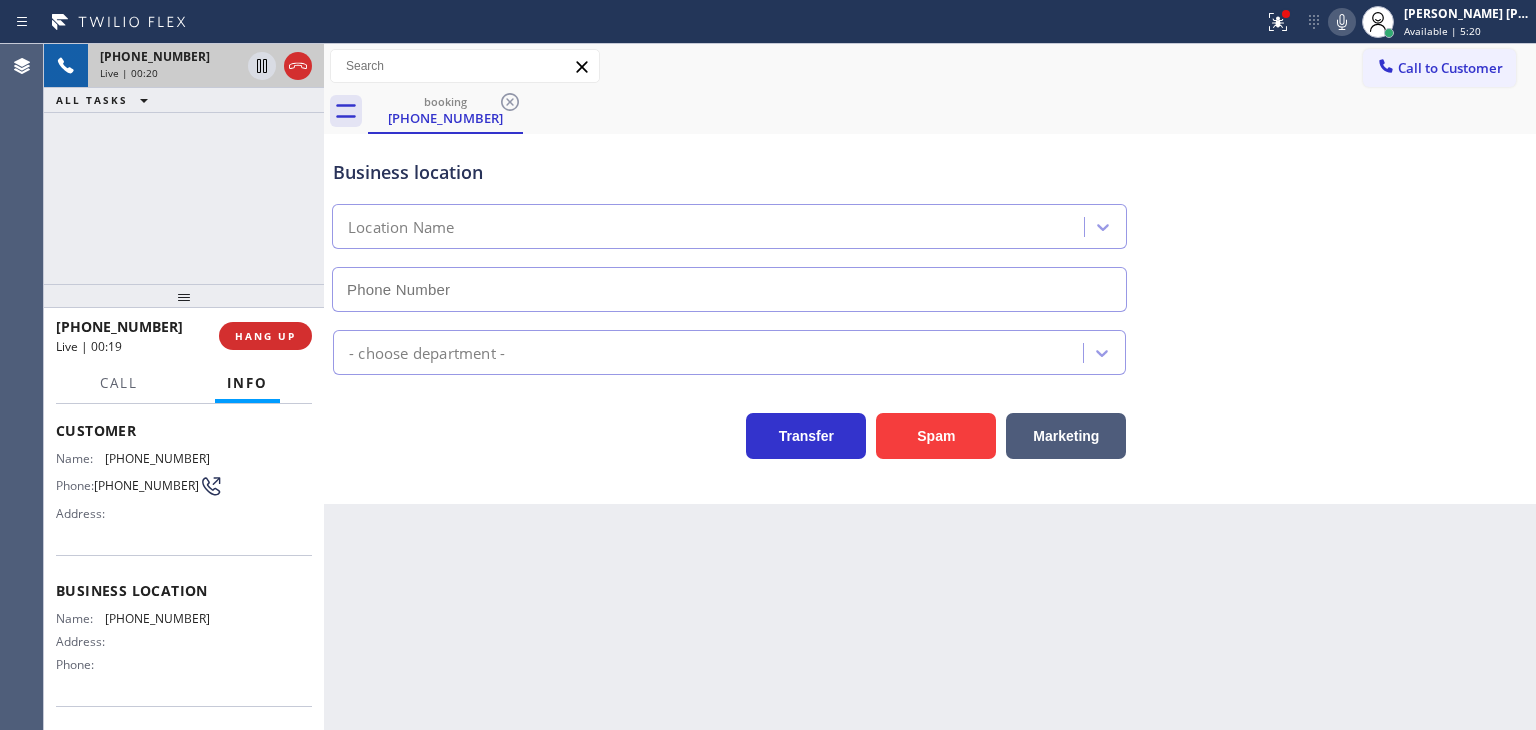 click 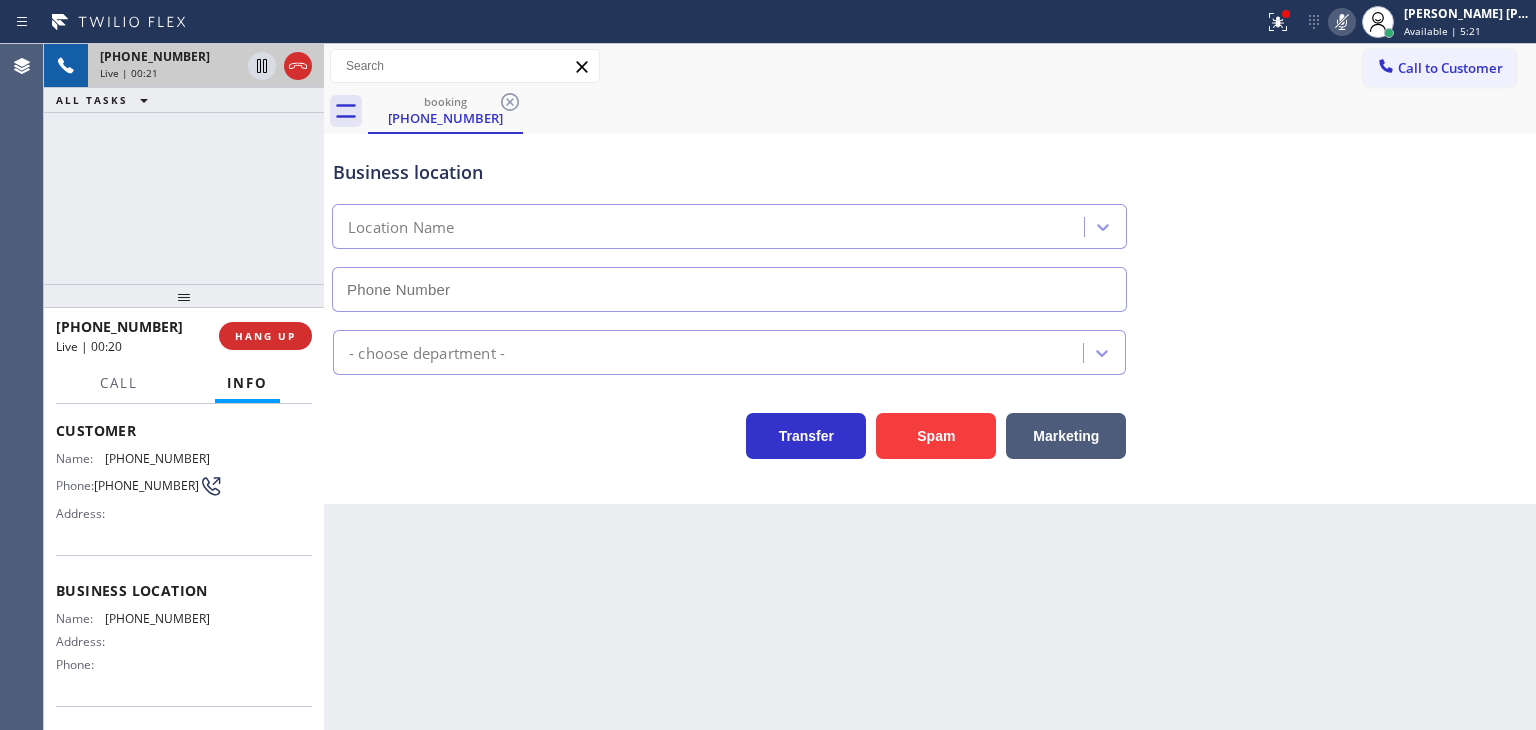 click 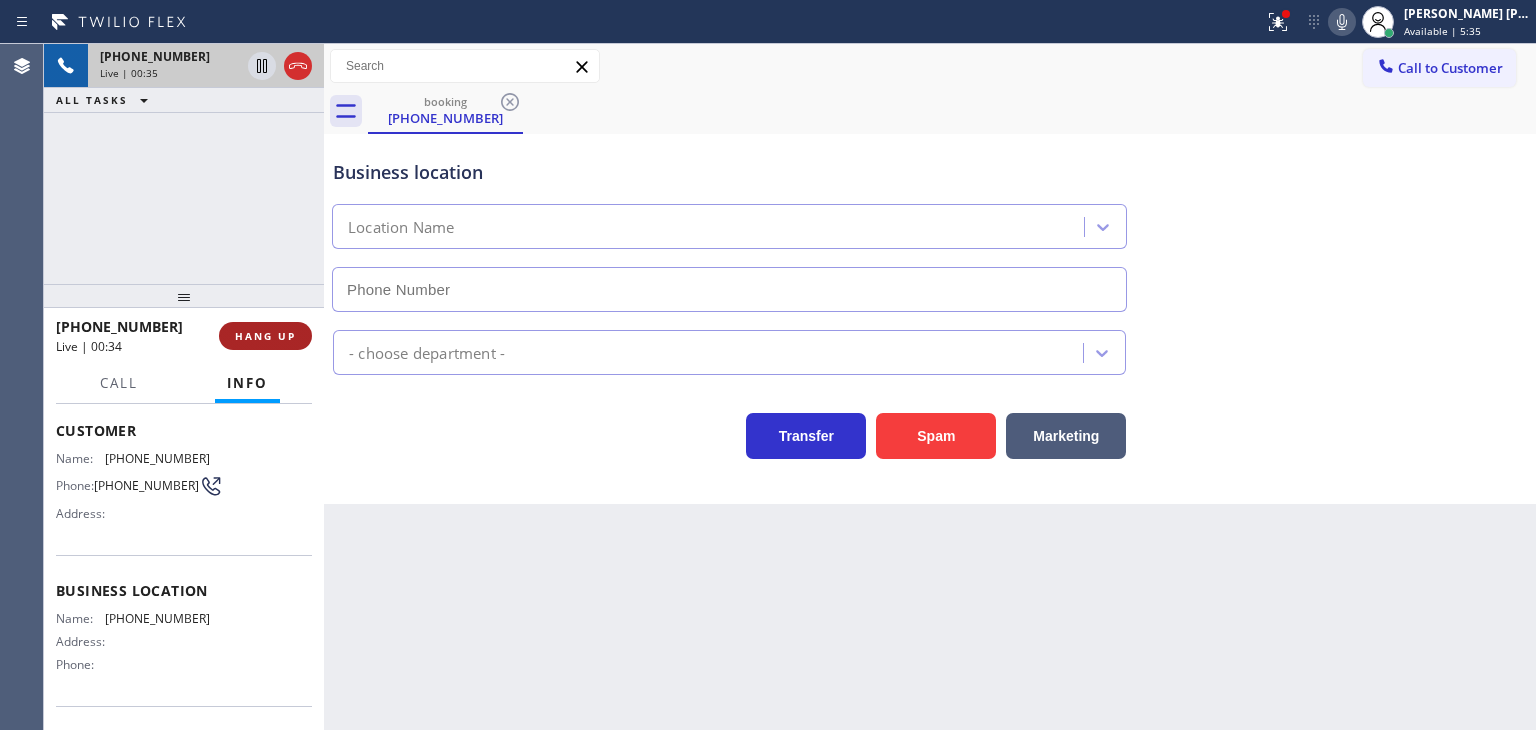 click on "HANG UP" at bounding box center [265, 336] 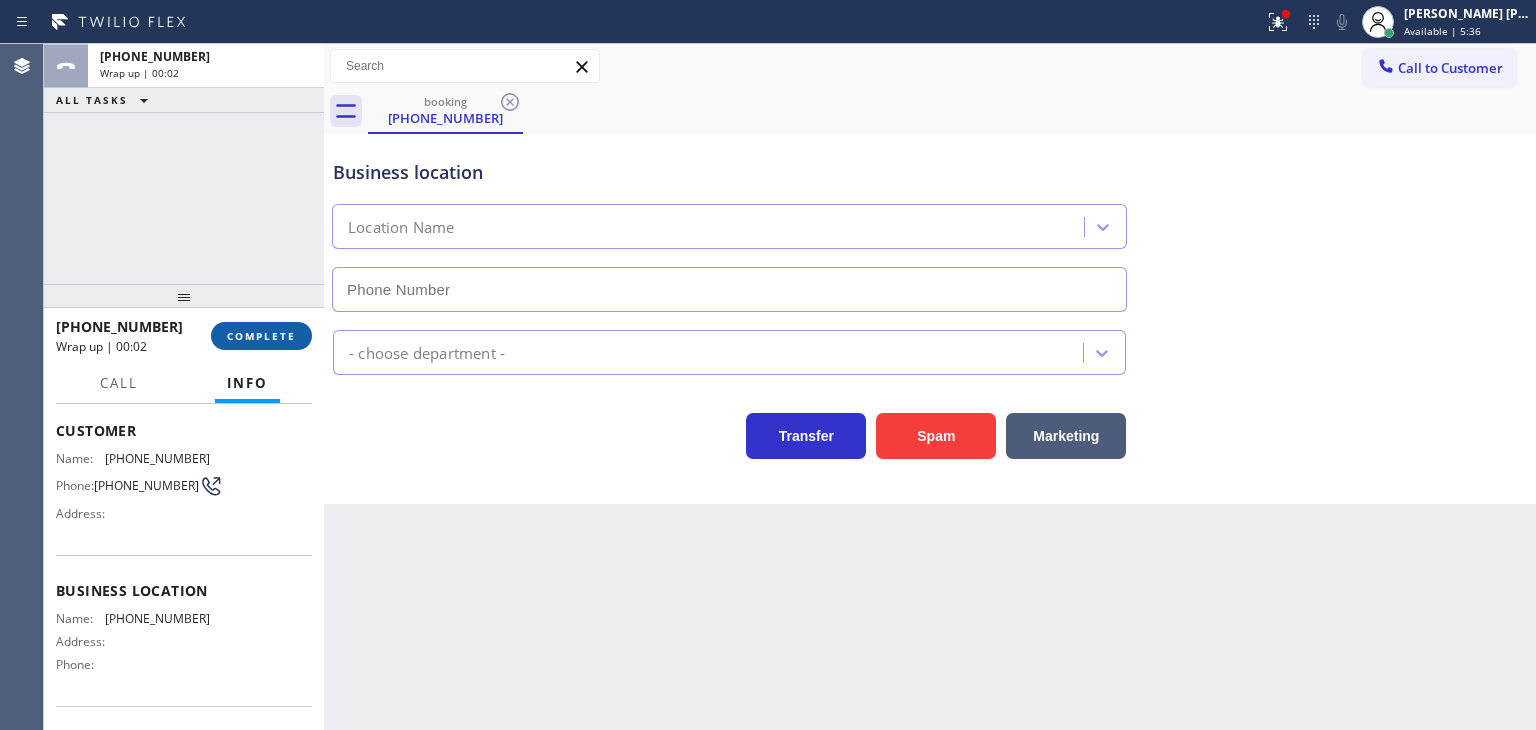 click on "COMPLETE" at bounding box center (261, 336) 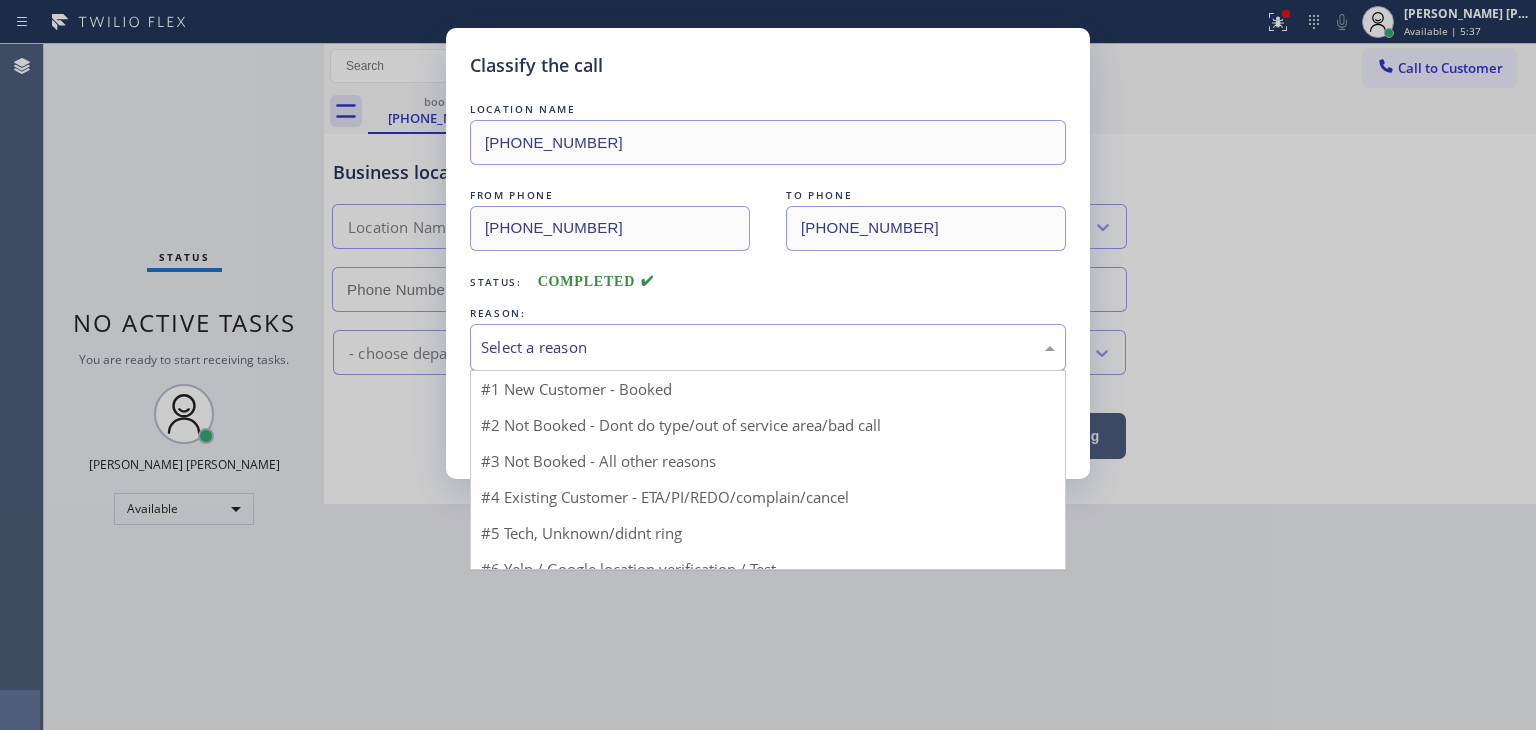click on "Select a reason" at bounding box center (768, 347) 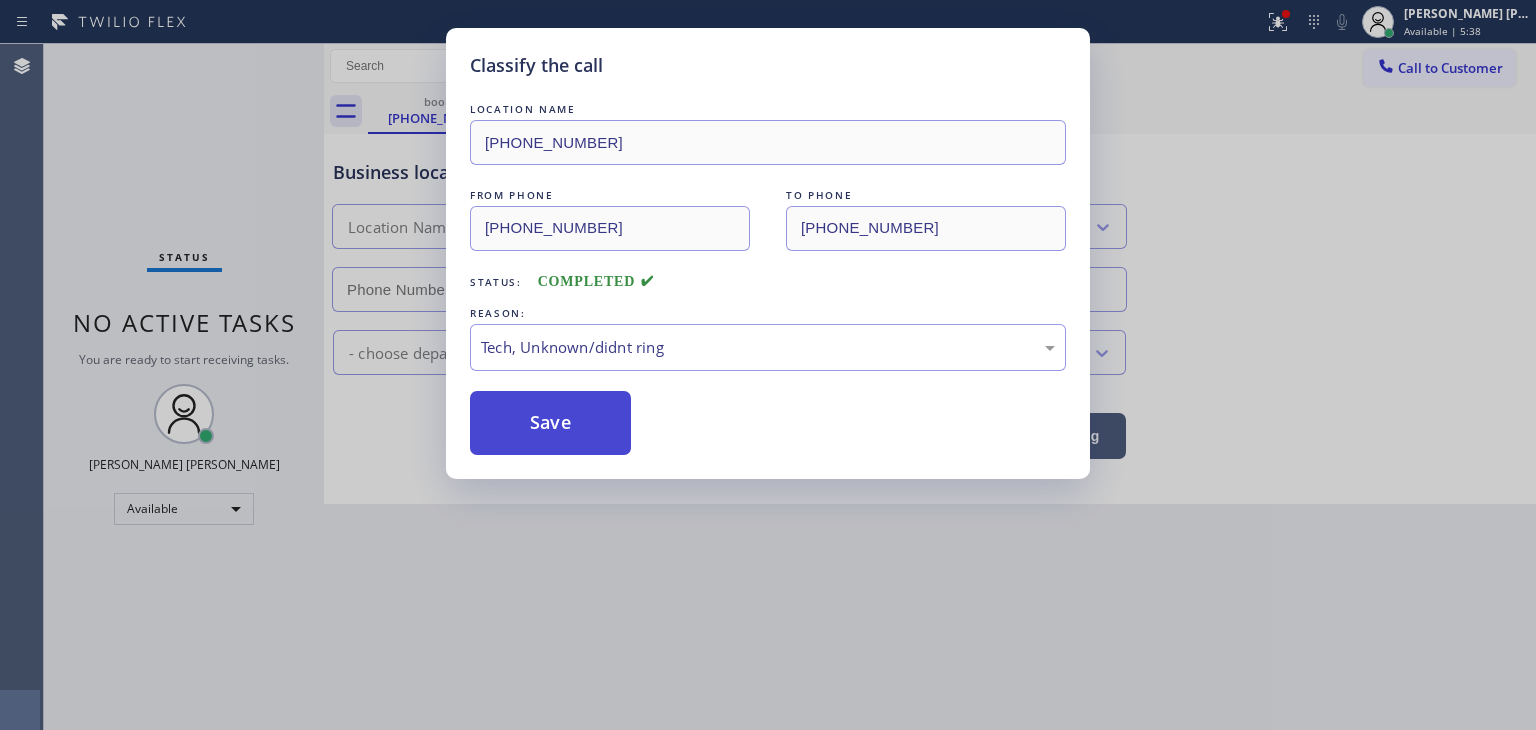click on "Save" at bounding box center [550, 423] 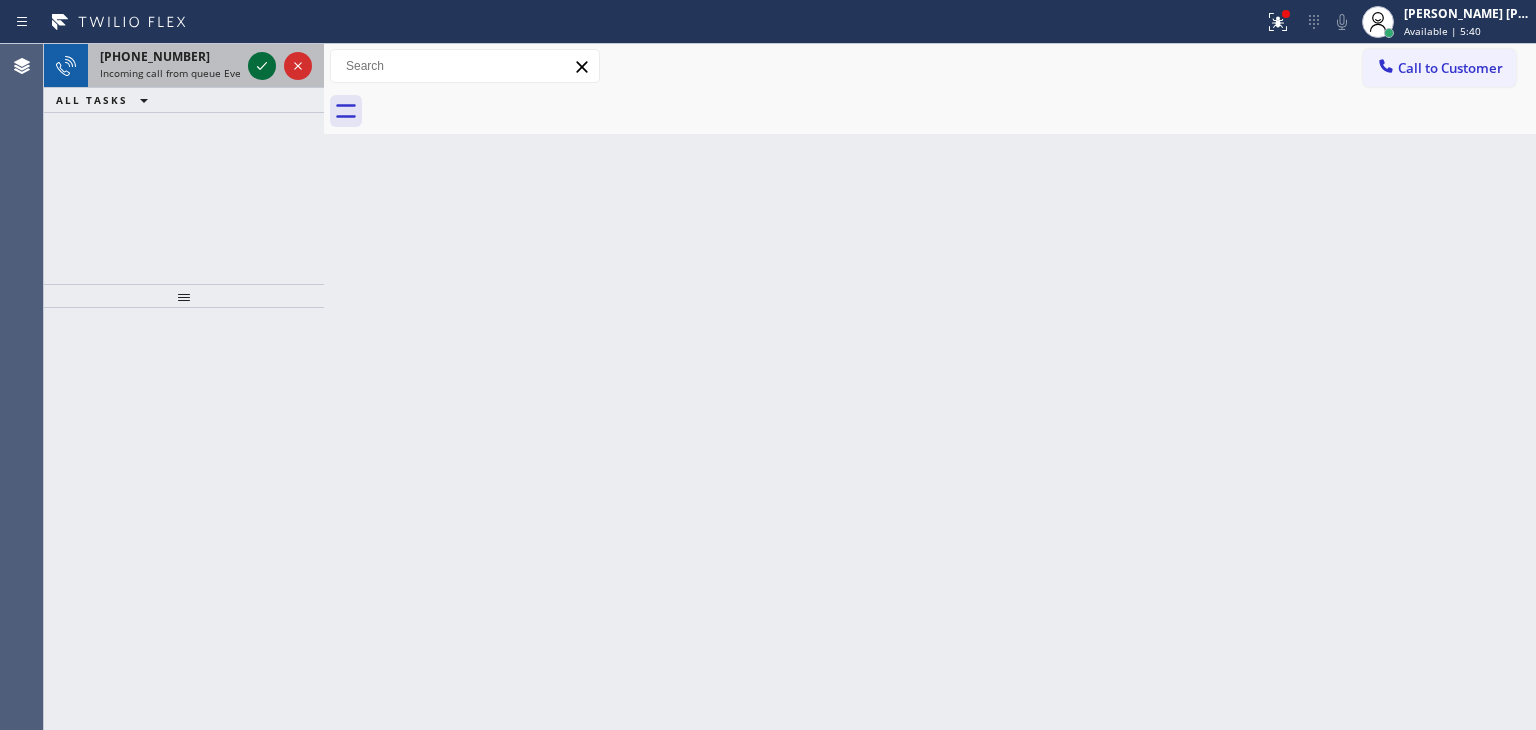 click 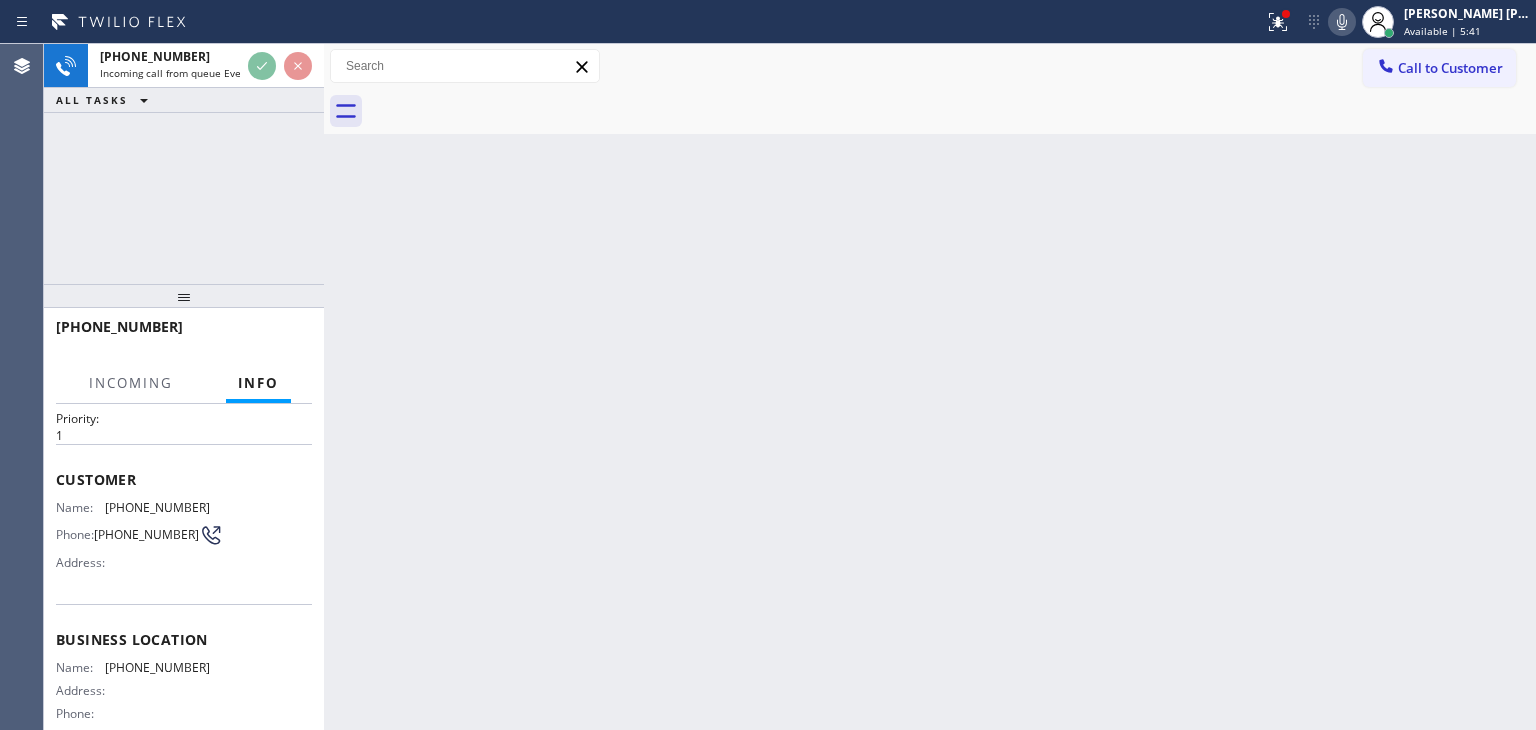scroll, scrollTop: 100, scrollLeft: 0, axis: vertical 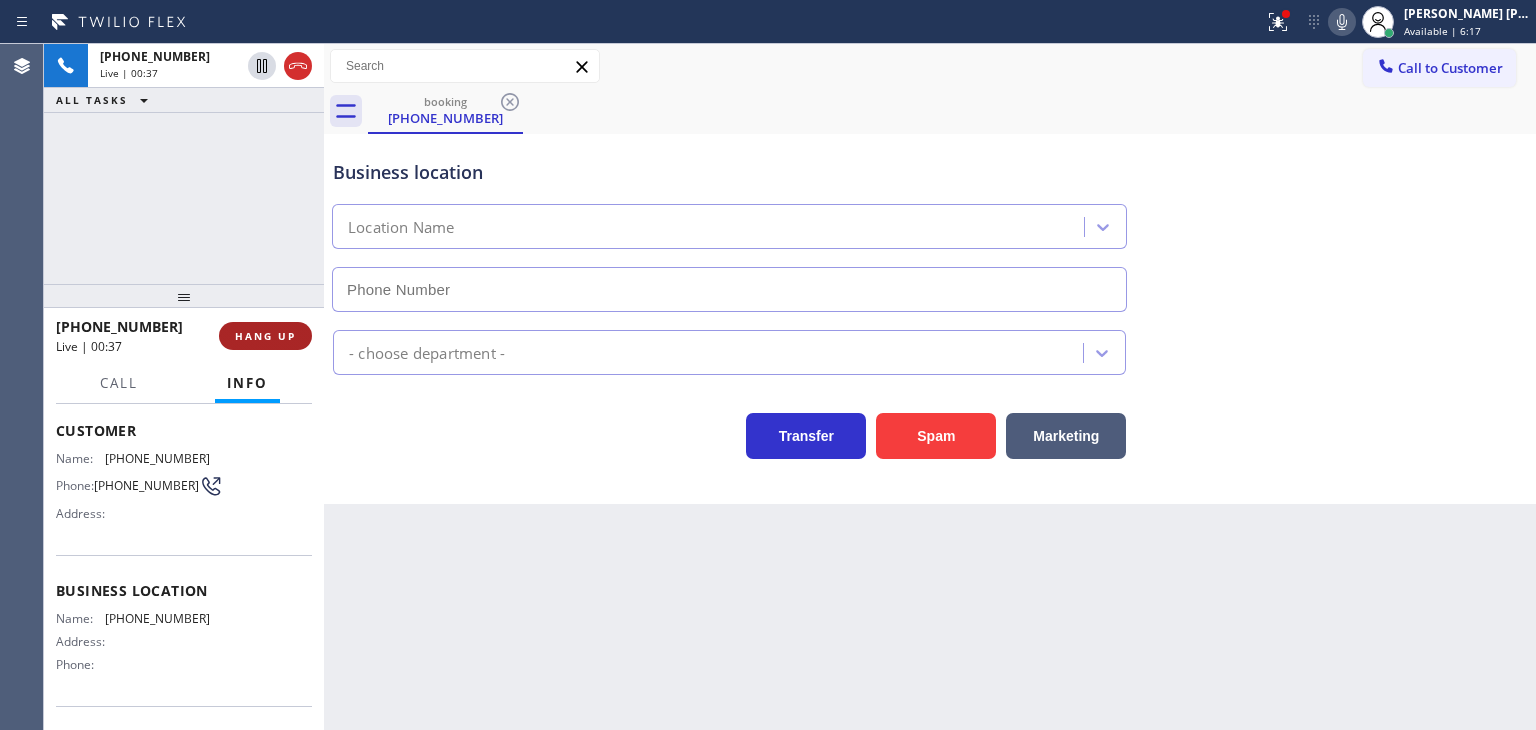 click on "HANG UP" at bounding box center (265, 336) 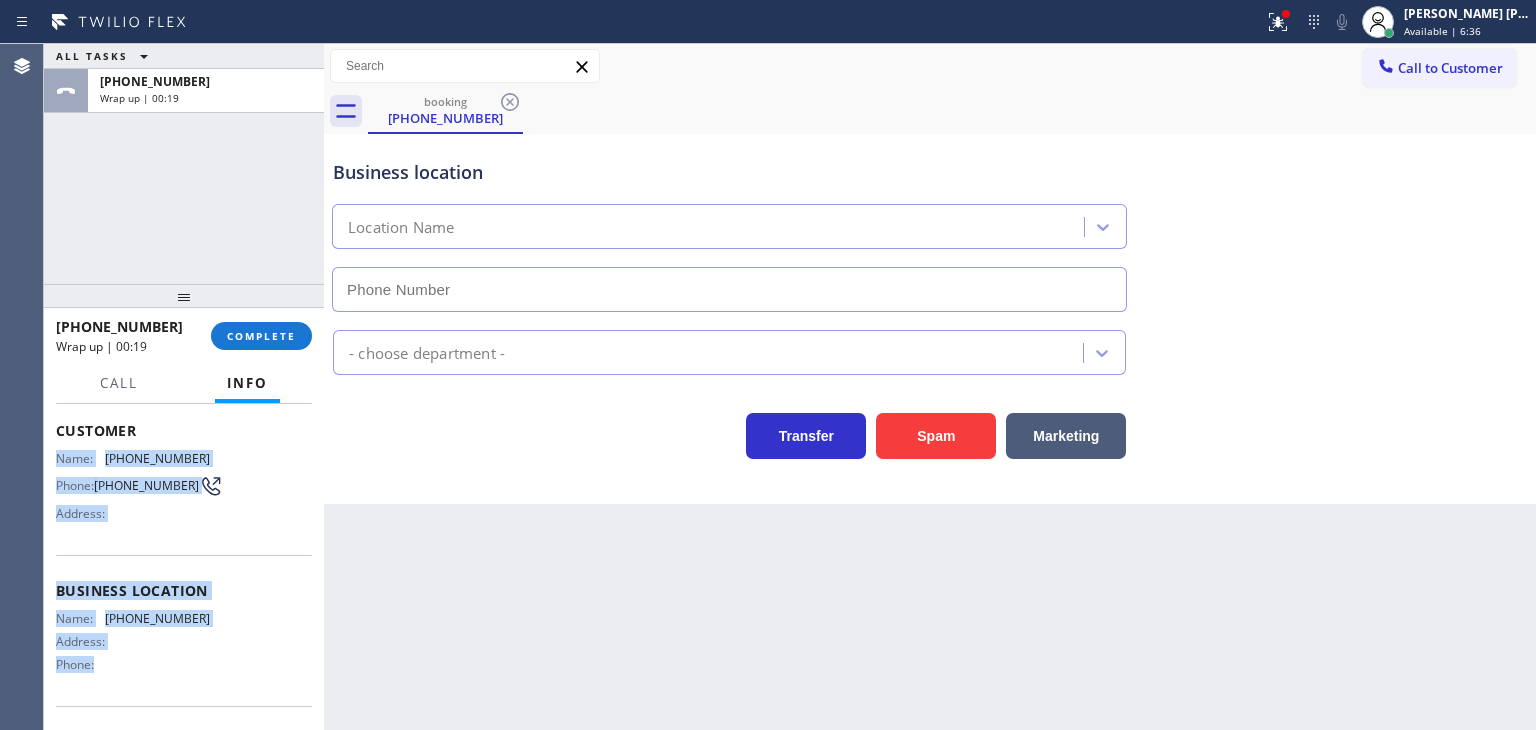 drag, startPoint x: 142, startPoint y: 675, endPoint x: 53, endPoint y: 452, distance: 240.10414 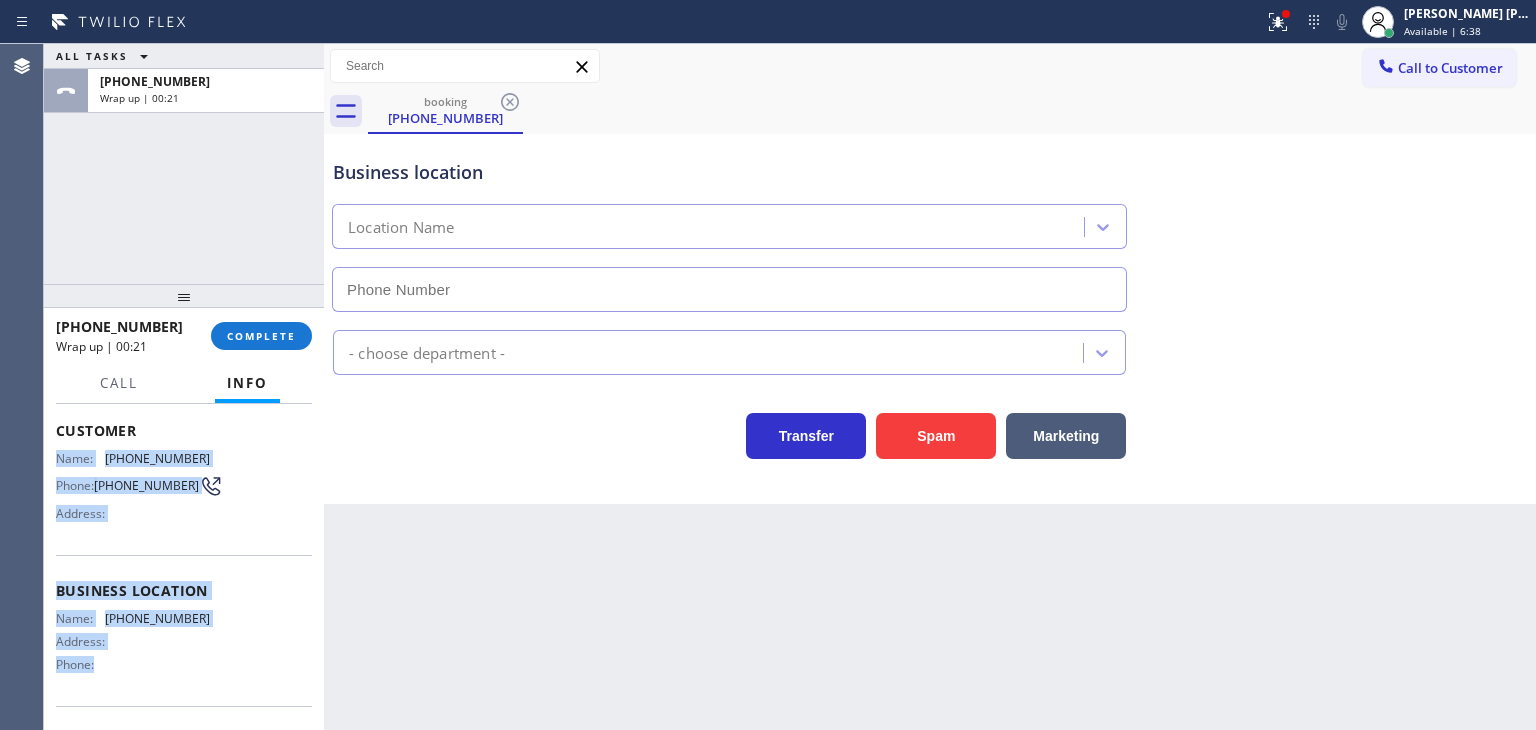 copy on "Name: [PHONE_NUMBER] Phone: [PHONE_NUMBER] Address: Business location Name: [PHONE_NUMBER] Address: Phone:" 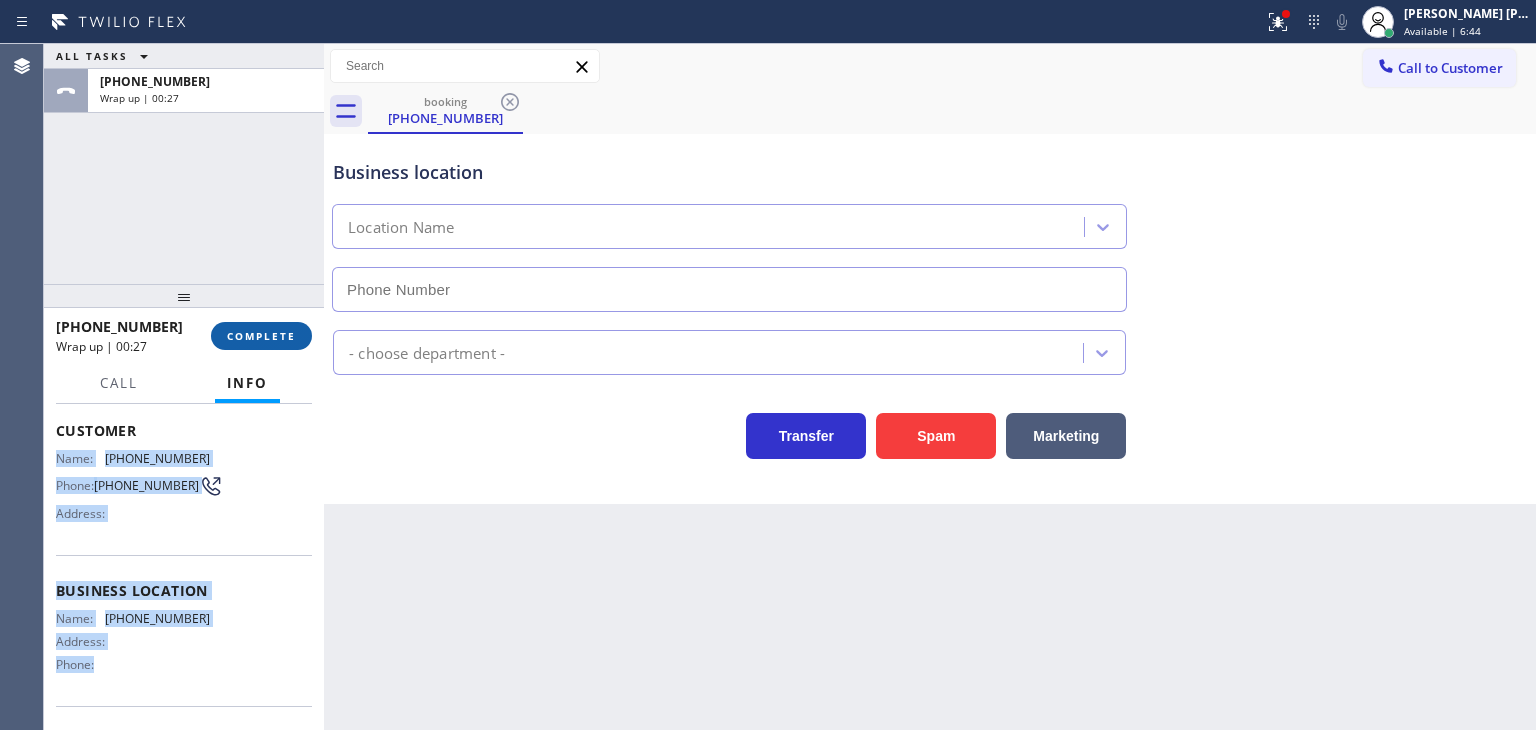 click on "COMPLETE" at bounding box center [261, 336] 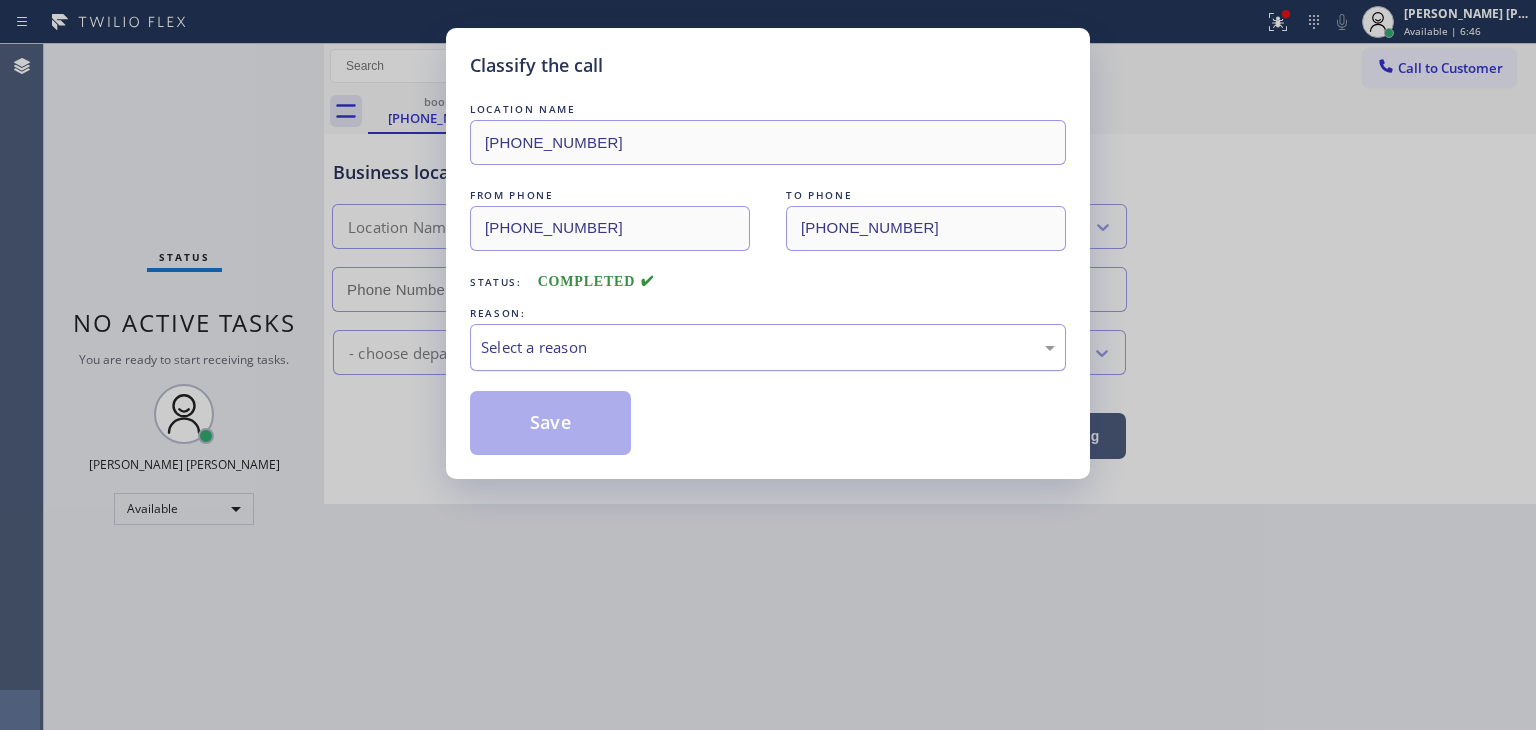 click on "Select a reason" at bounding box center [768, 347] 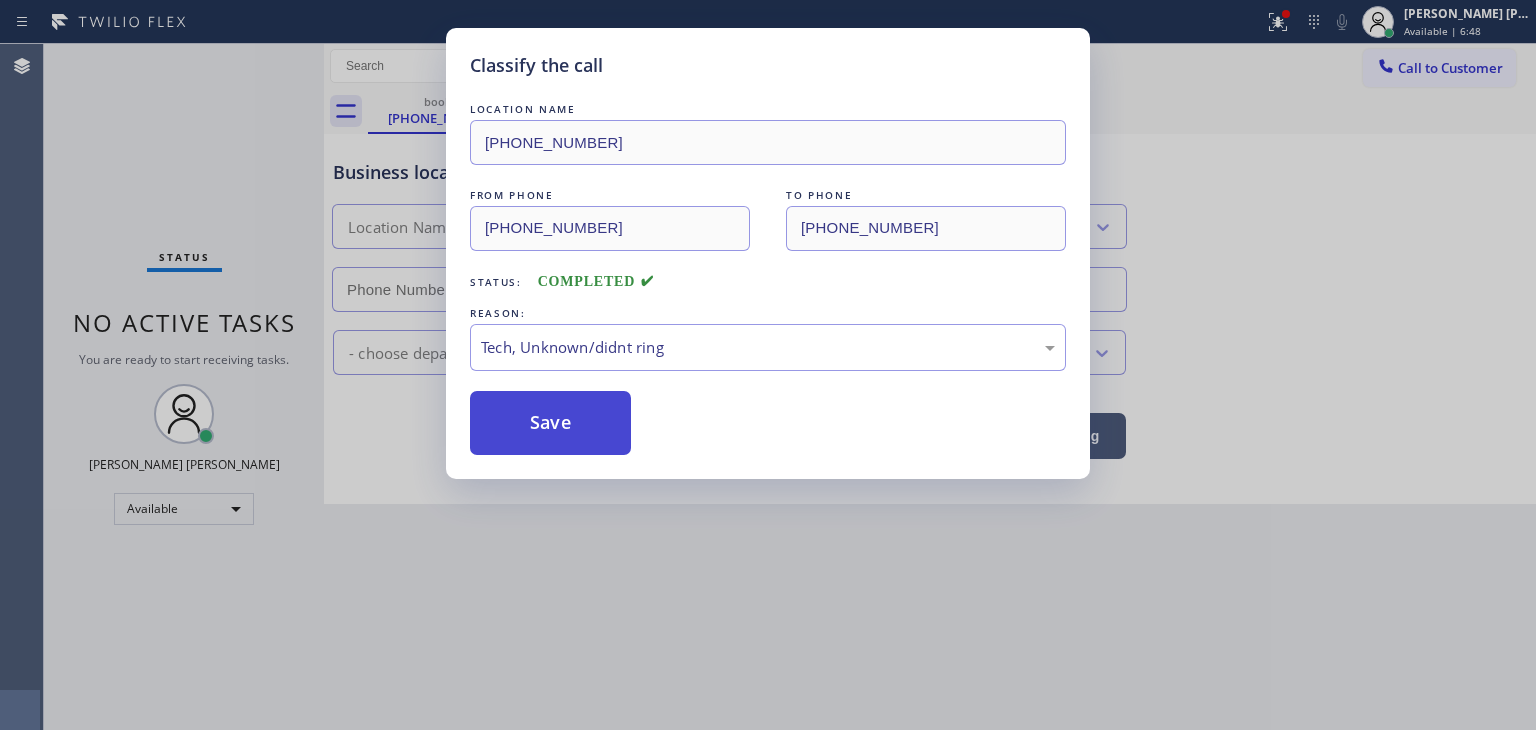 click on "Save" at bounding box center (550, 423) 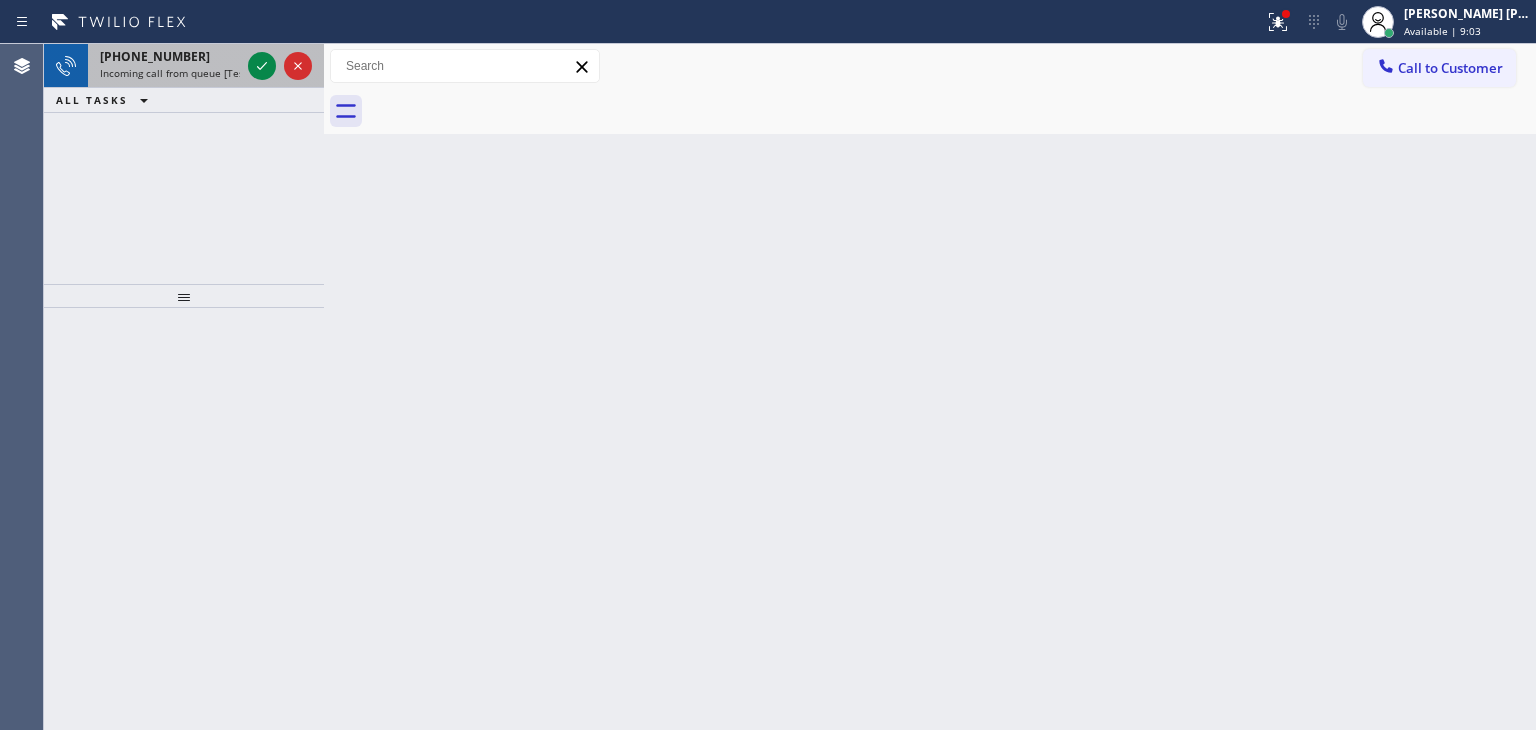 drag, startPoint x: 146, startPoint y: 126, endPoint x: 255, endPoint y: 81, distance: 117.923706 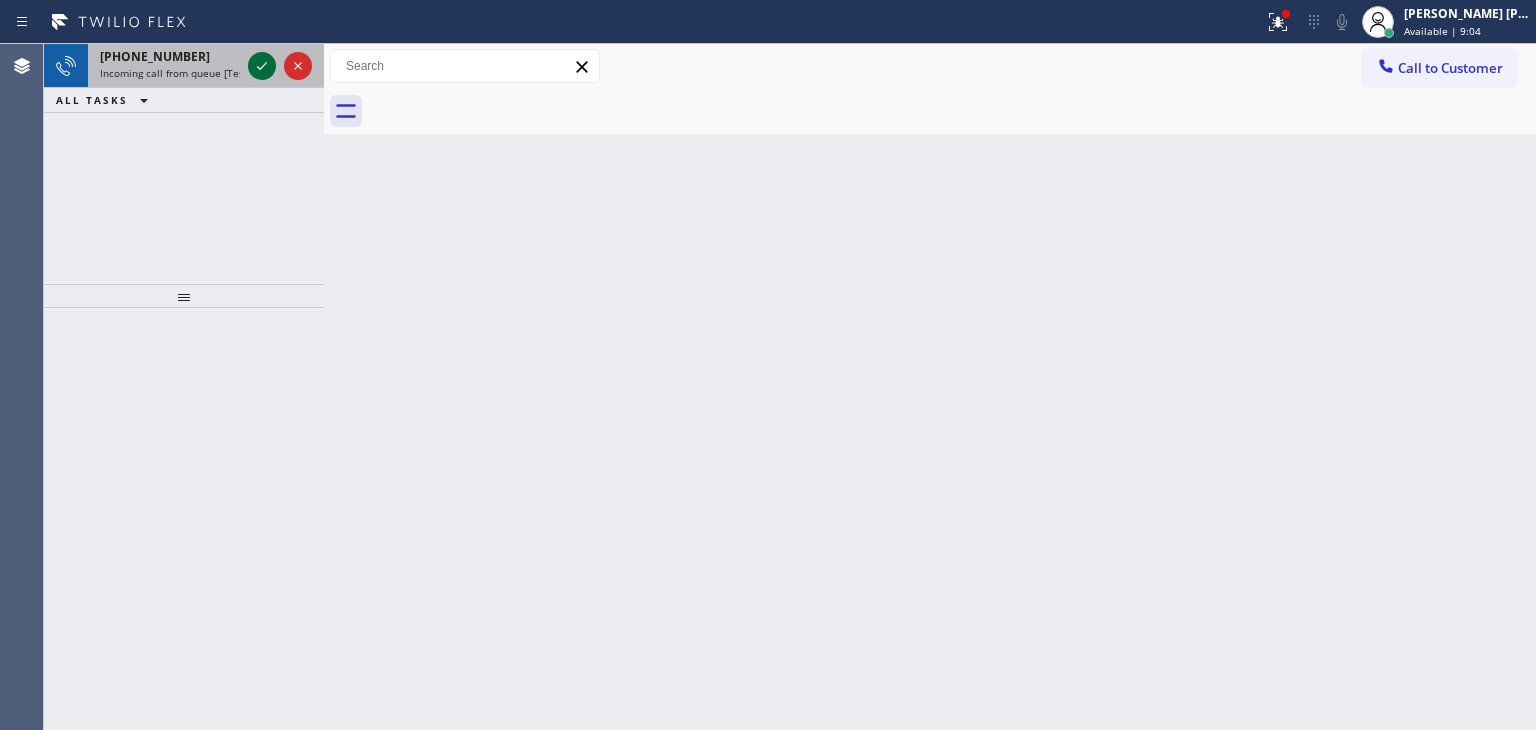 click 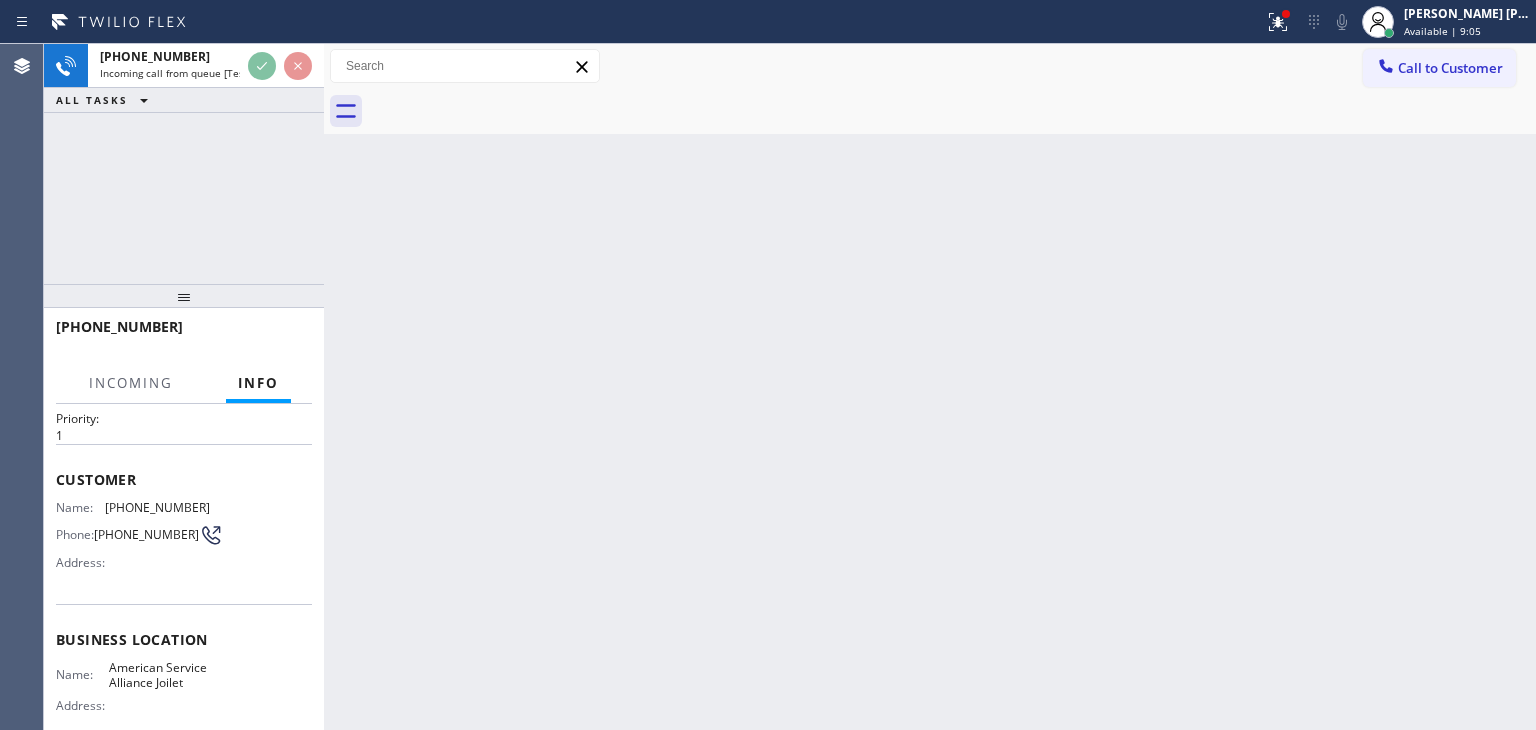 scroll, scrollTop: 100, scrollLeft: 0, axis: vertical 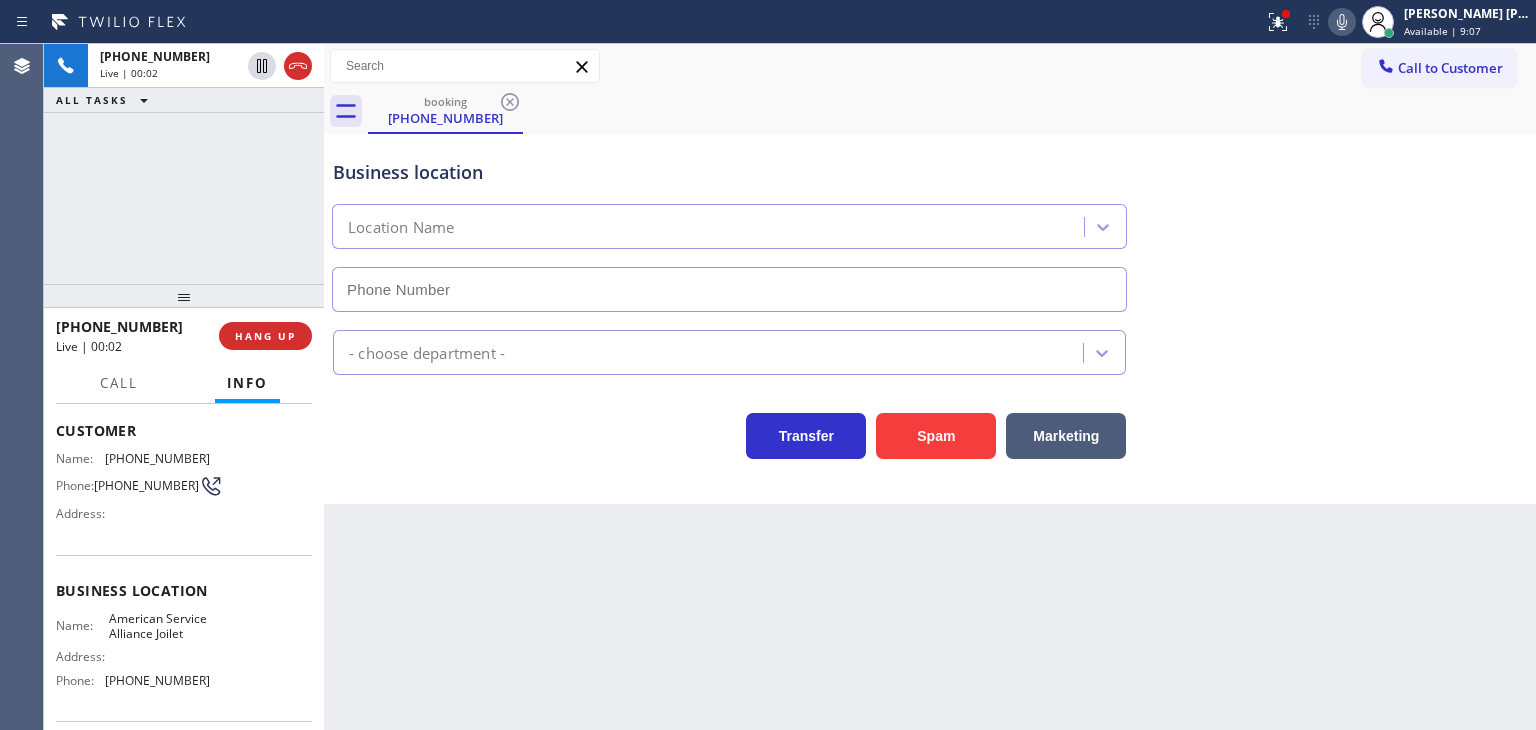 type on "[PHONE_NUMBER]" 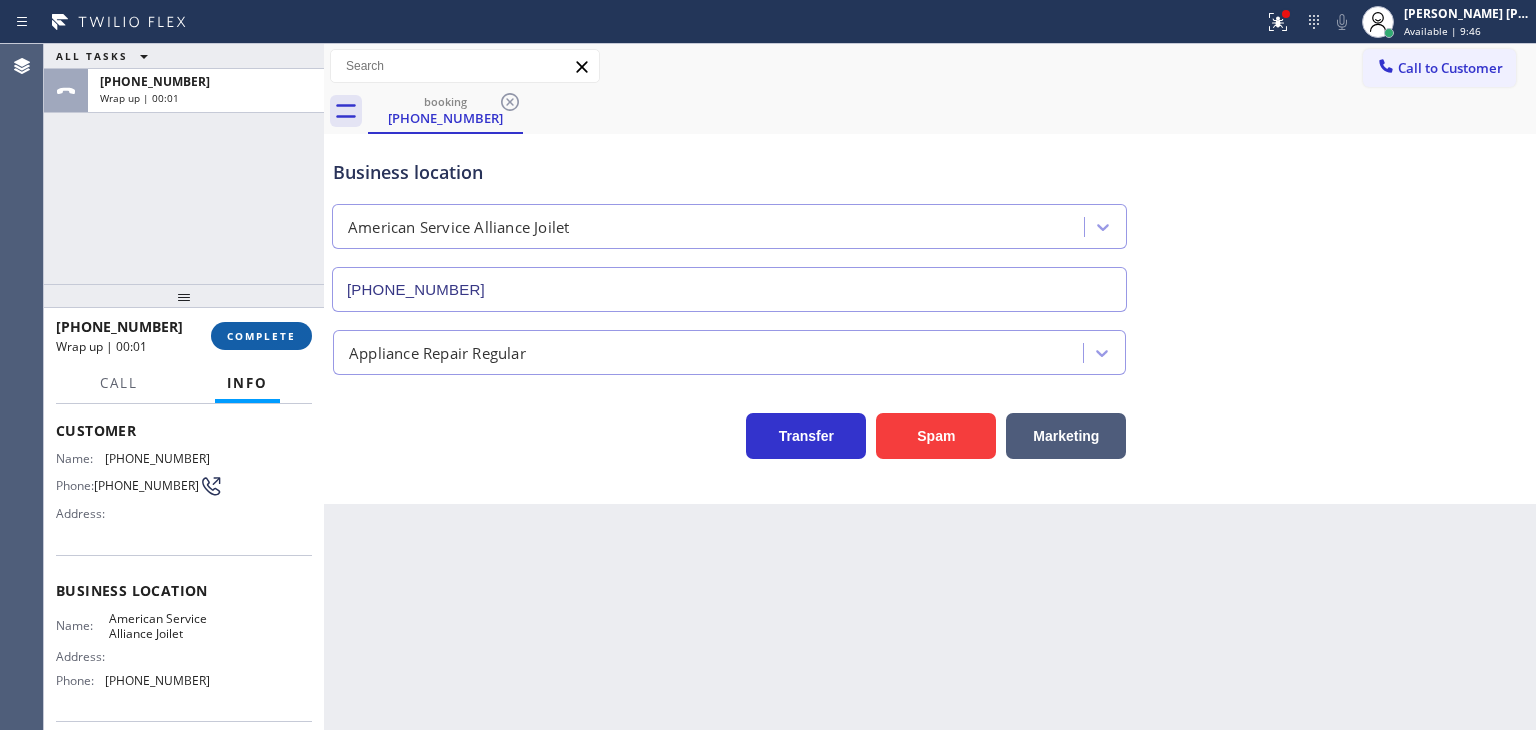 click on "COMPLETE" at bounding box center (261, 336) 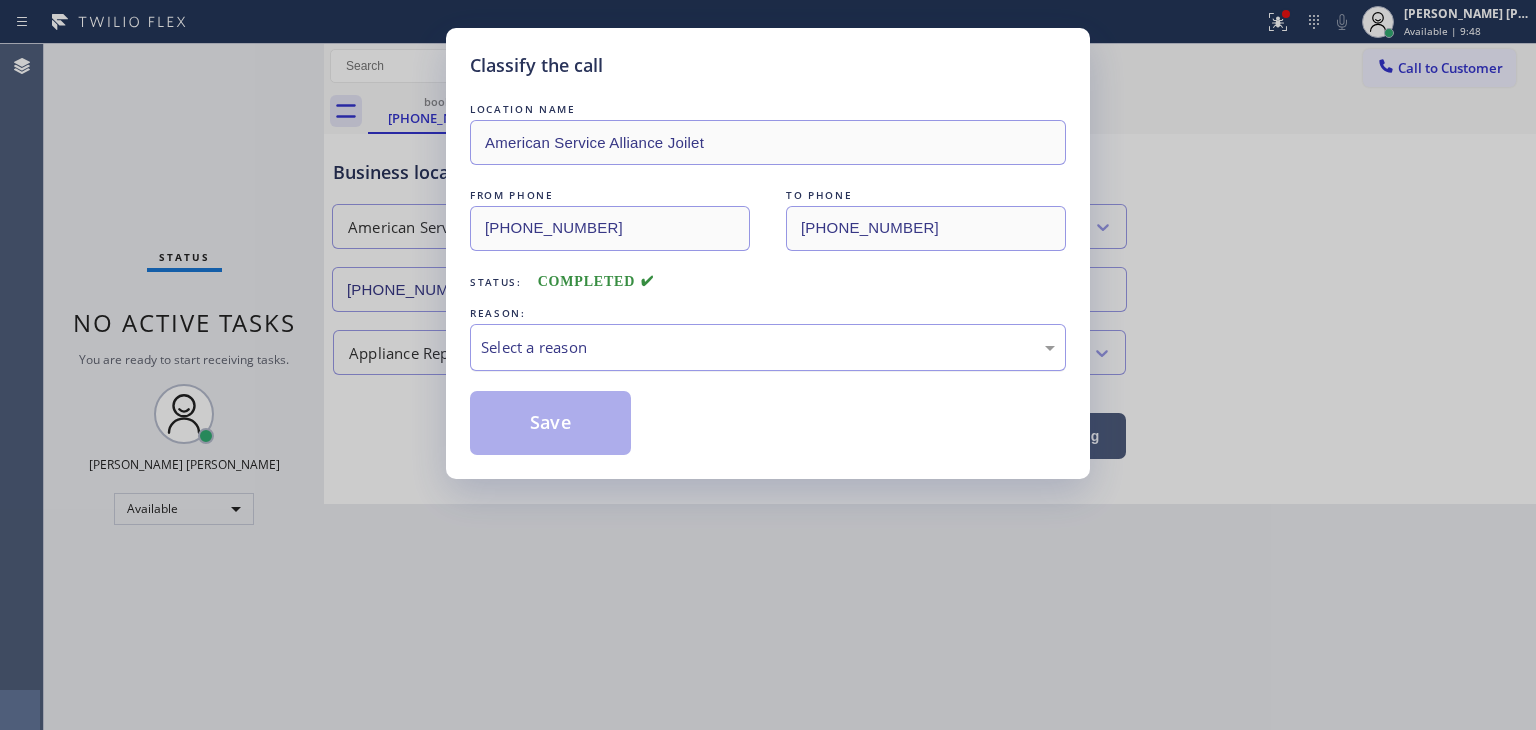 click on "Select a reason" at bounding box center [768, 347] 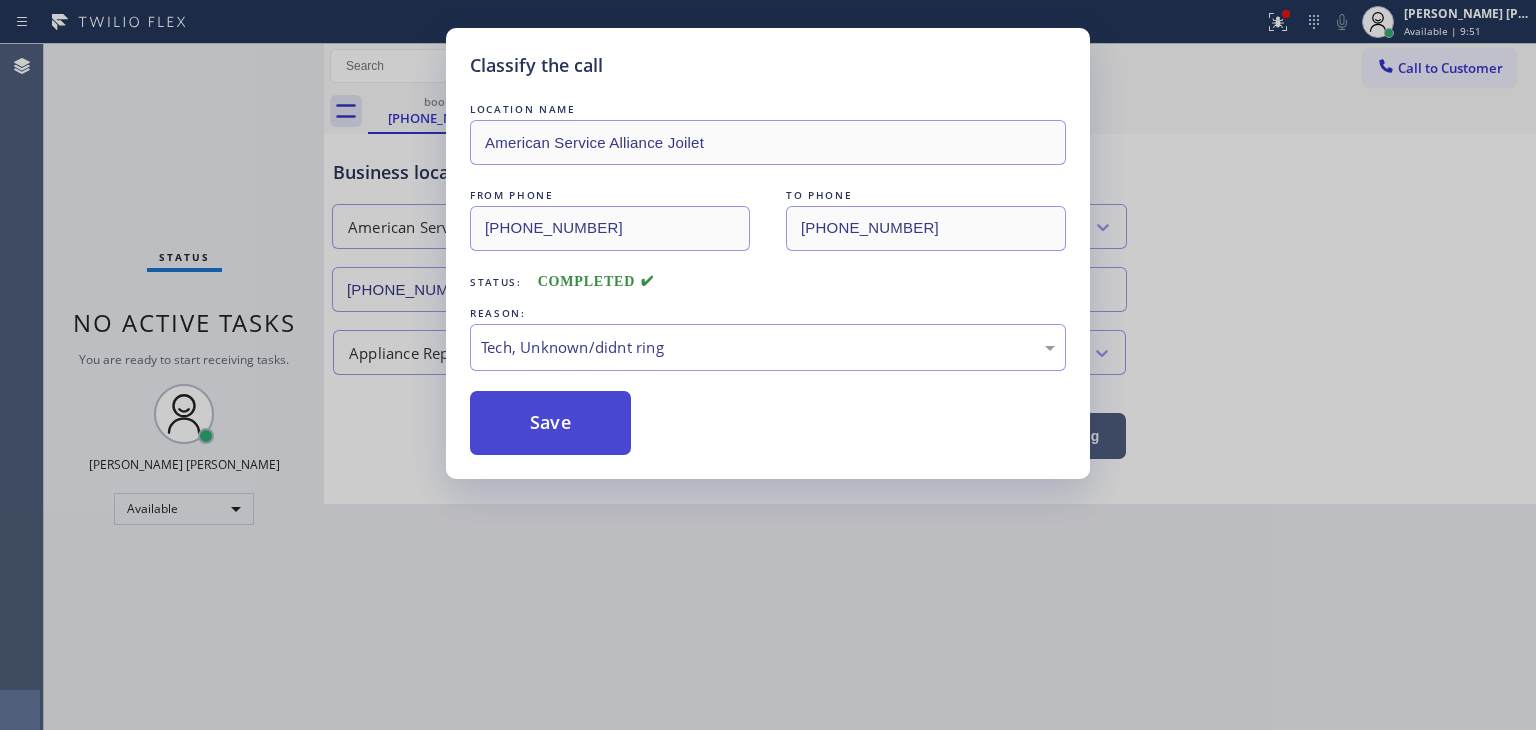 click on "Save" at bounding box center [550, 423] 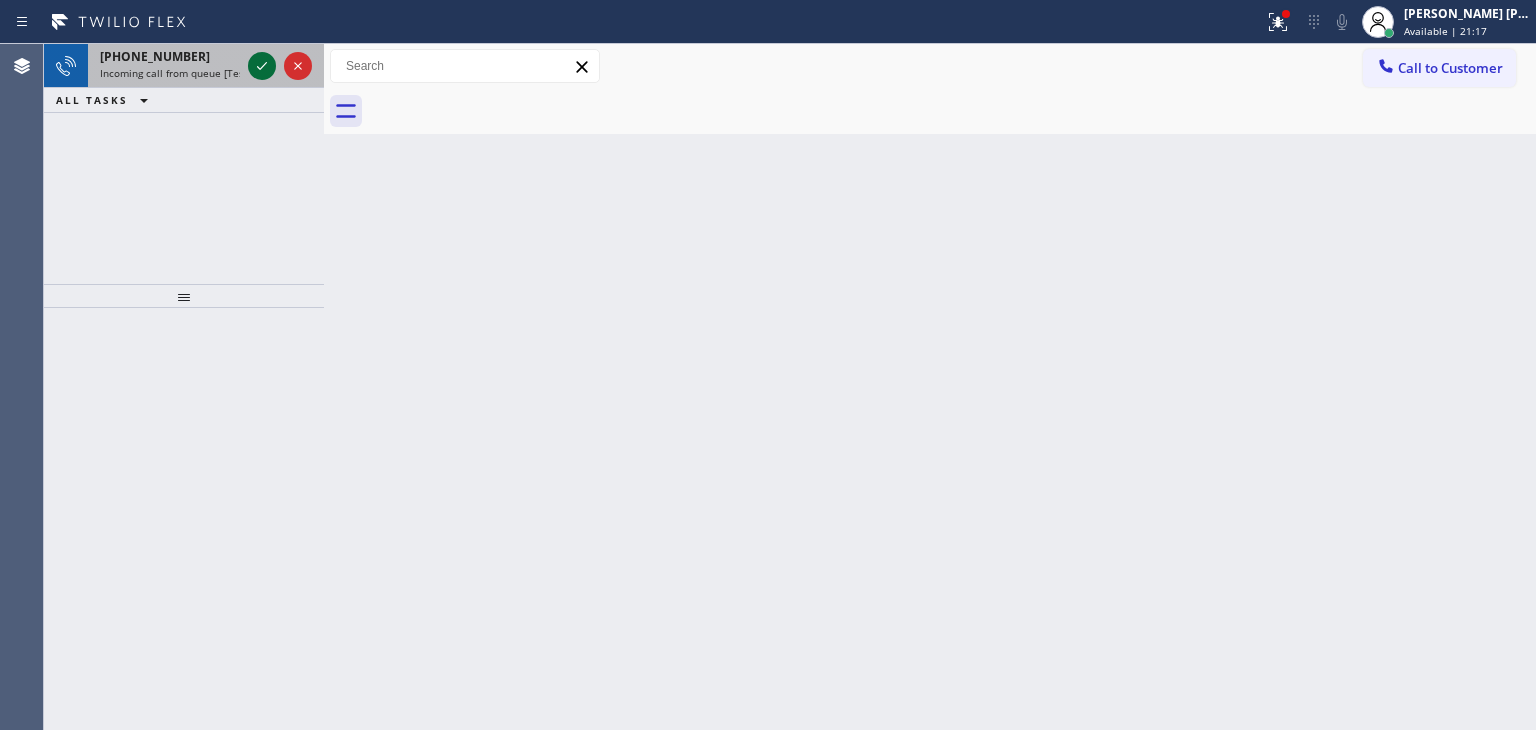 click 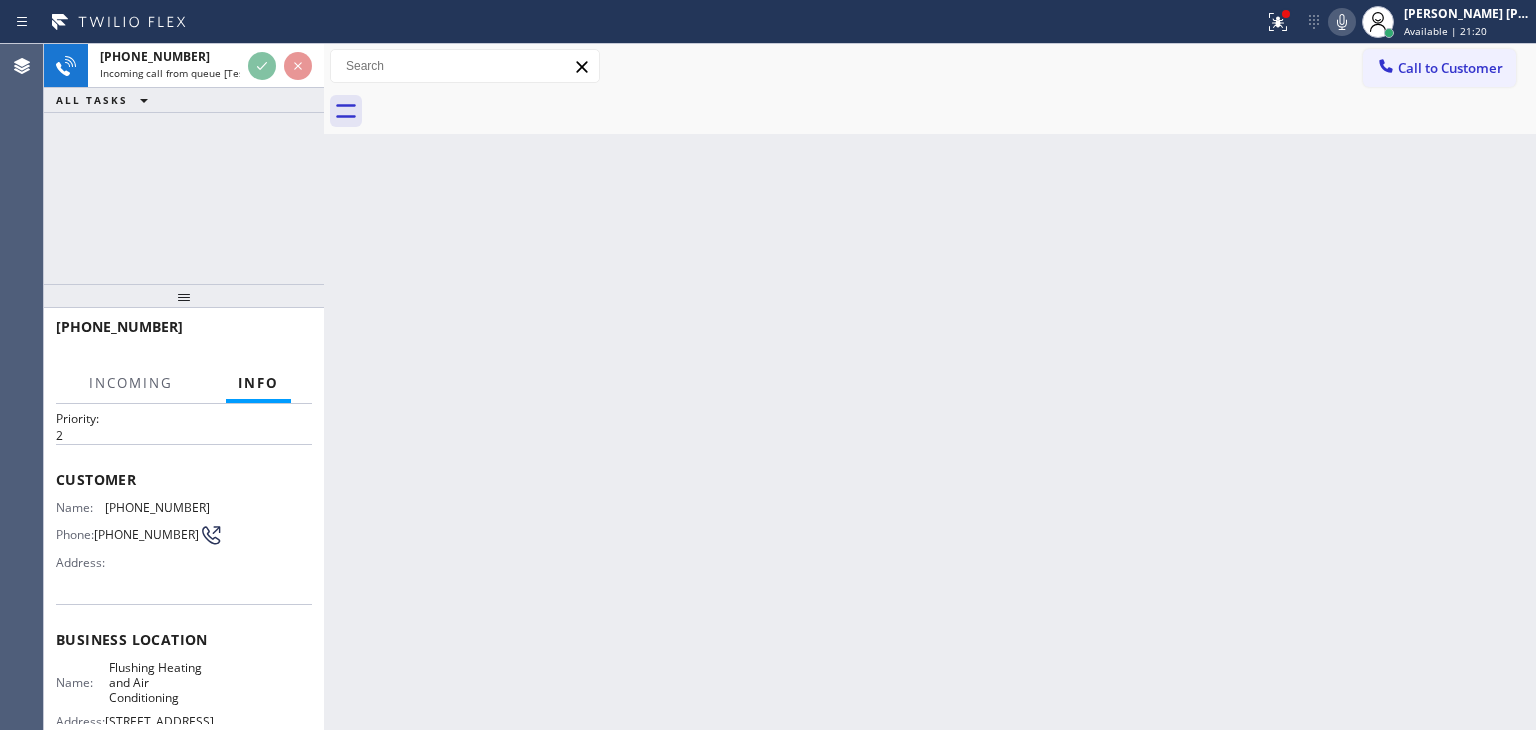 scroll, scrollTop: 100, scrollLeft: 0, axis: vertical 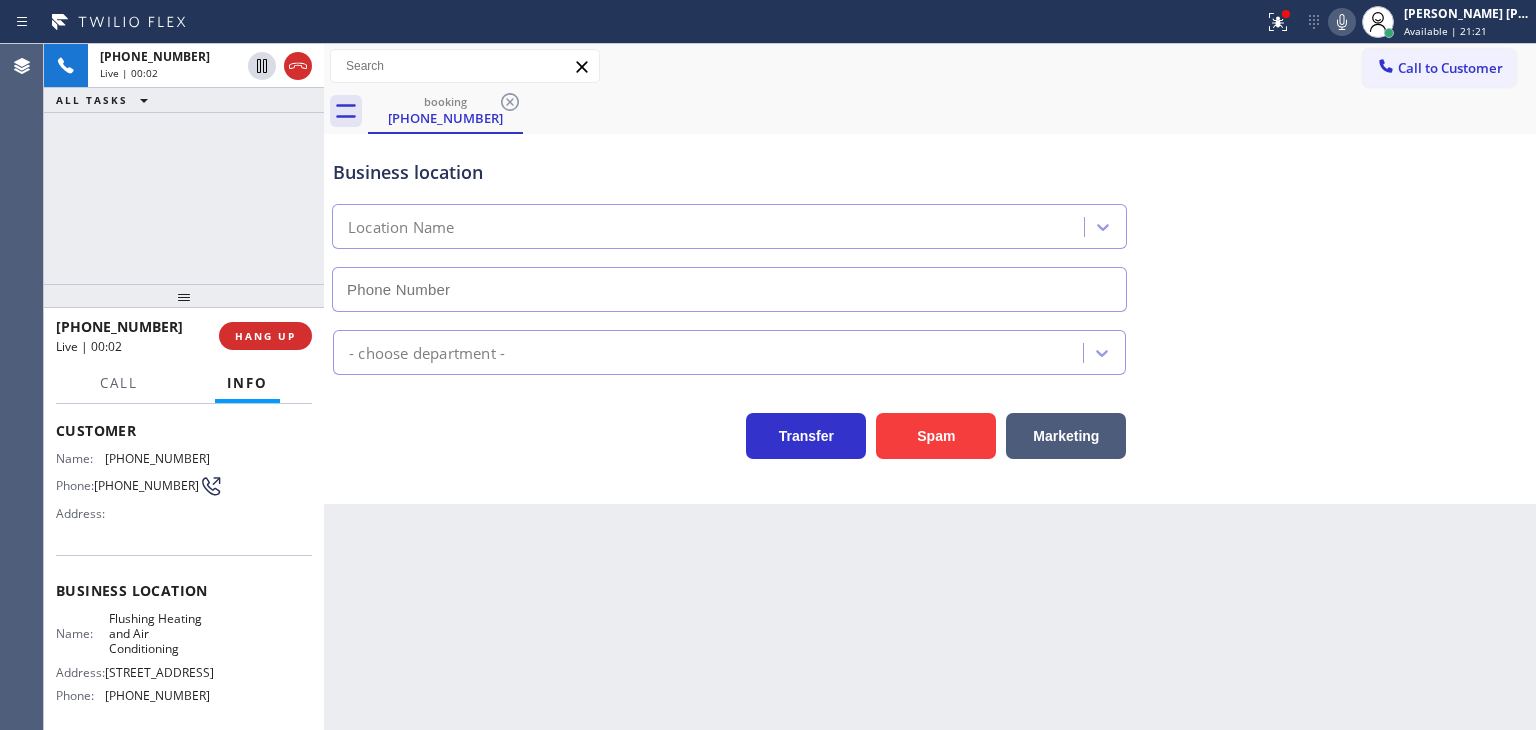 type on "[PHONE_NUMBER]" 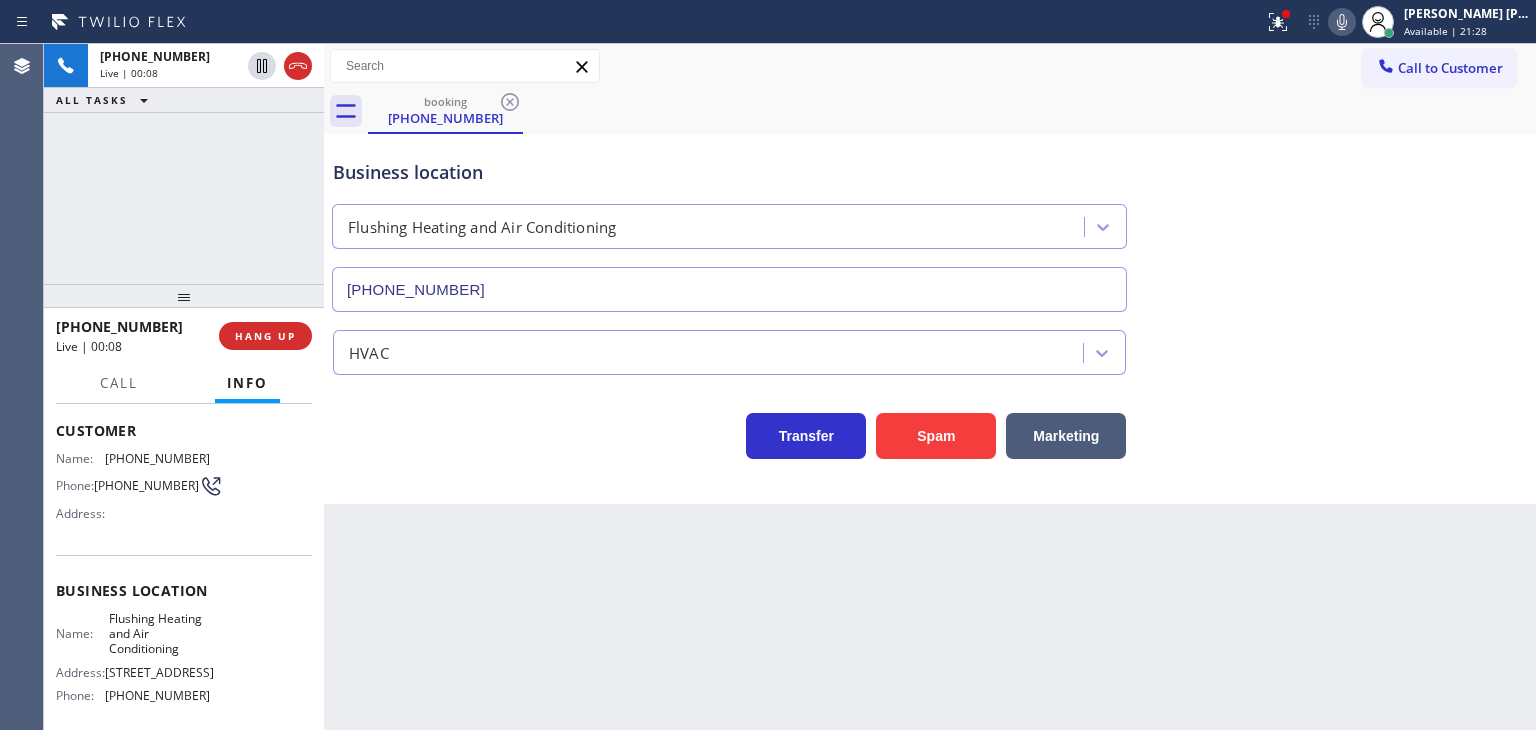 click 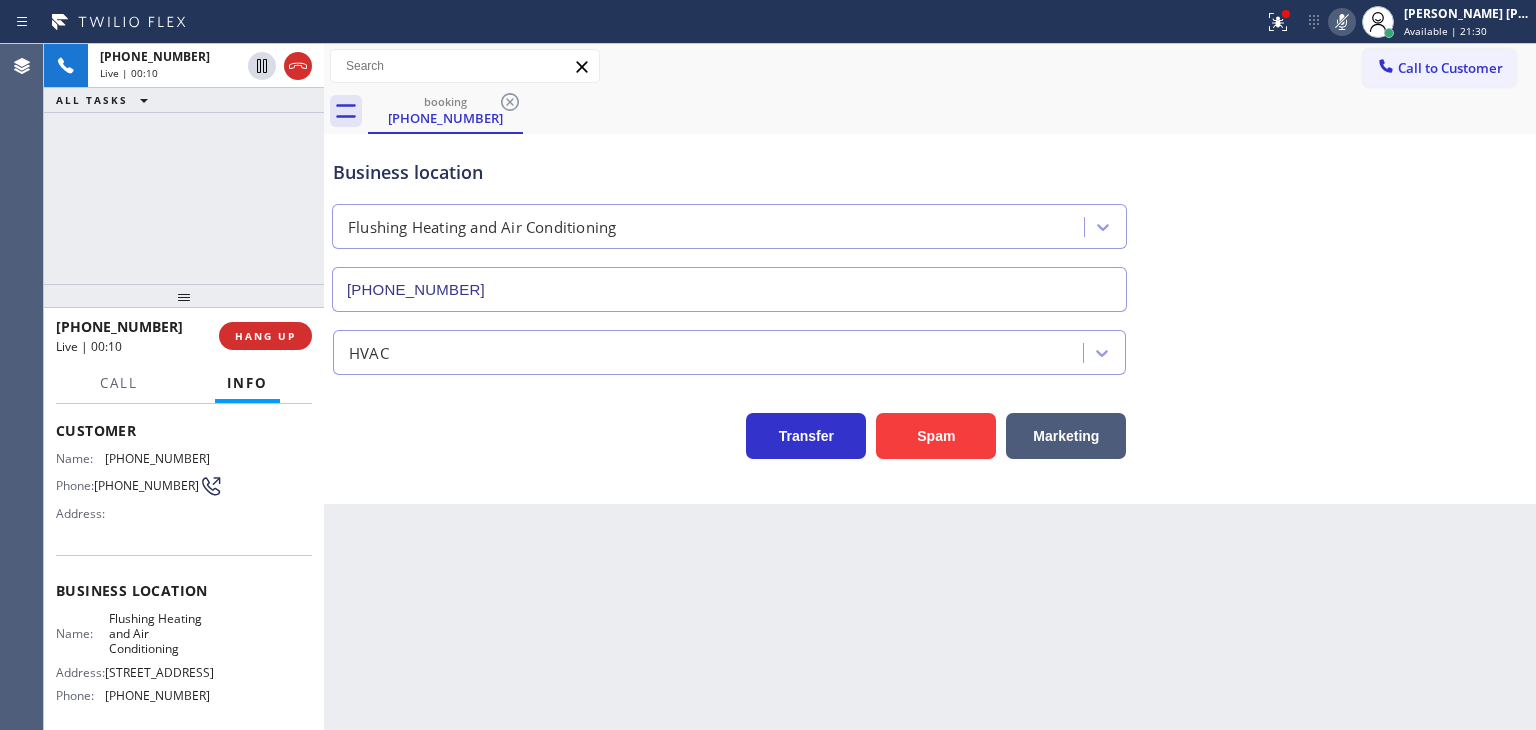 click 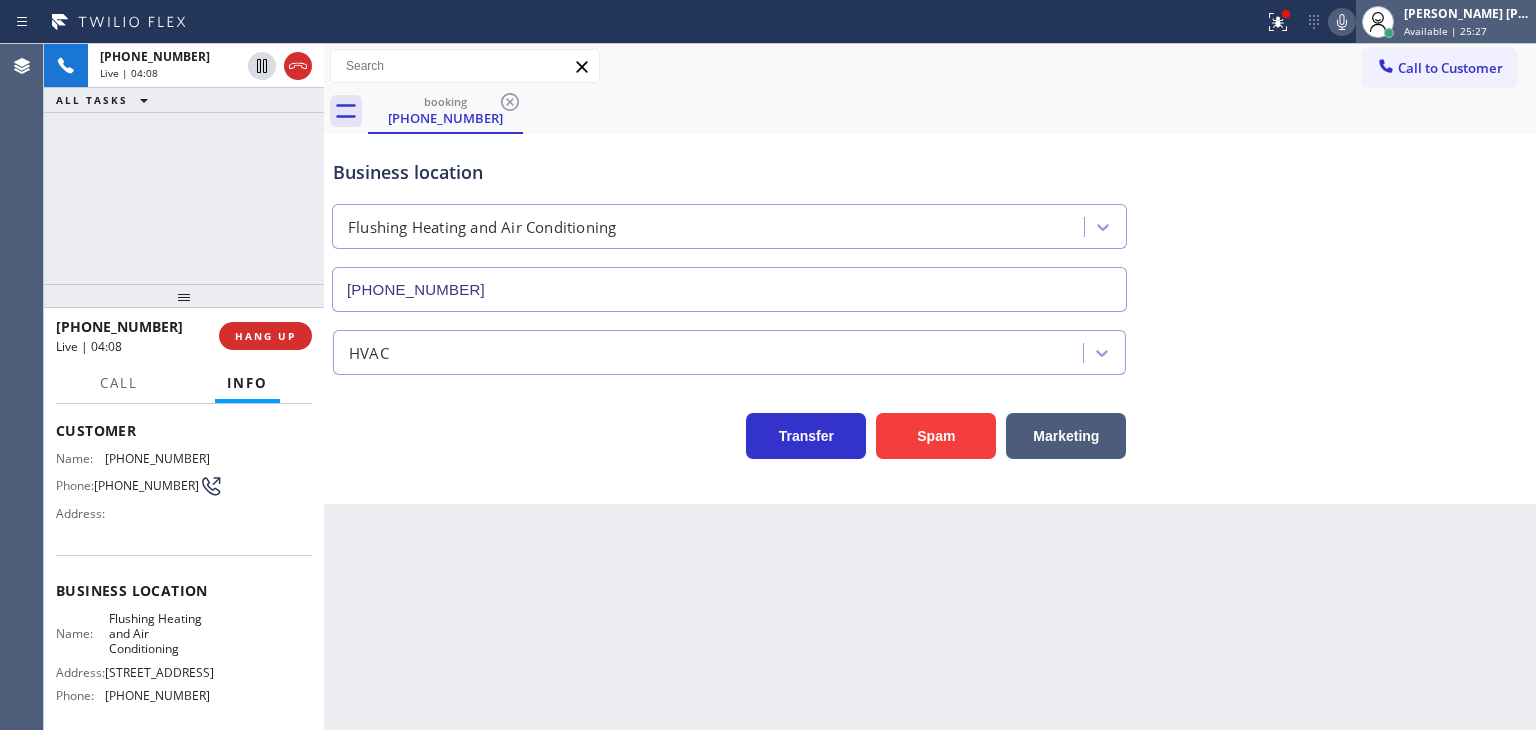 click on "[PERSON_NAME] [PERSON_NAME]" at bounding box center (1467, 13) 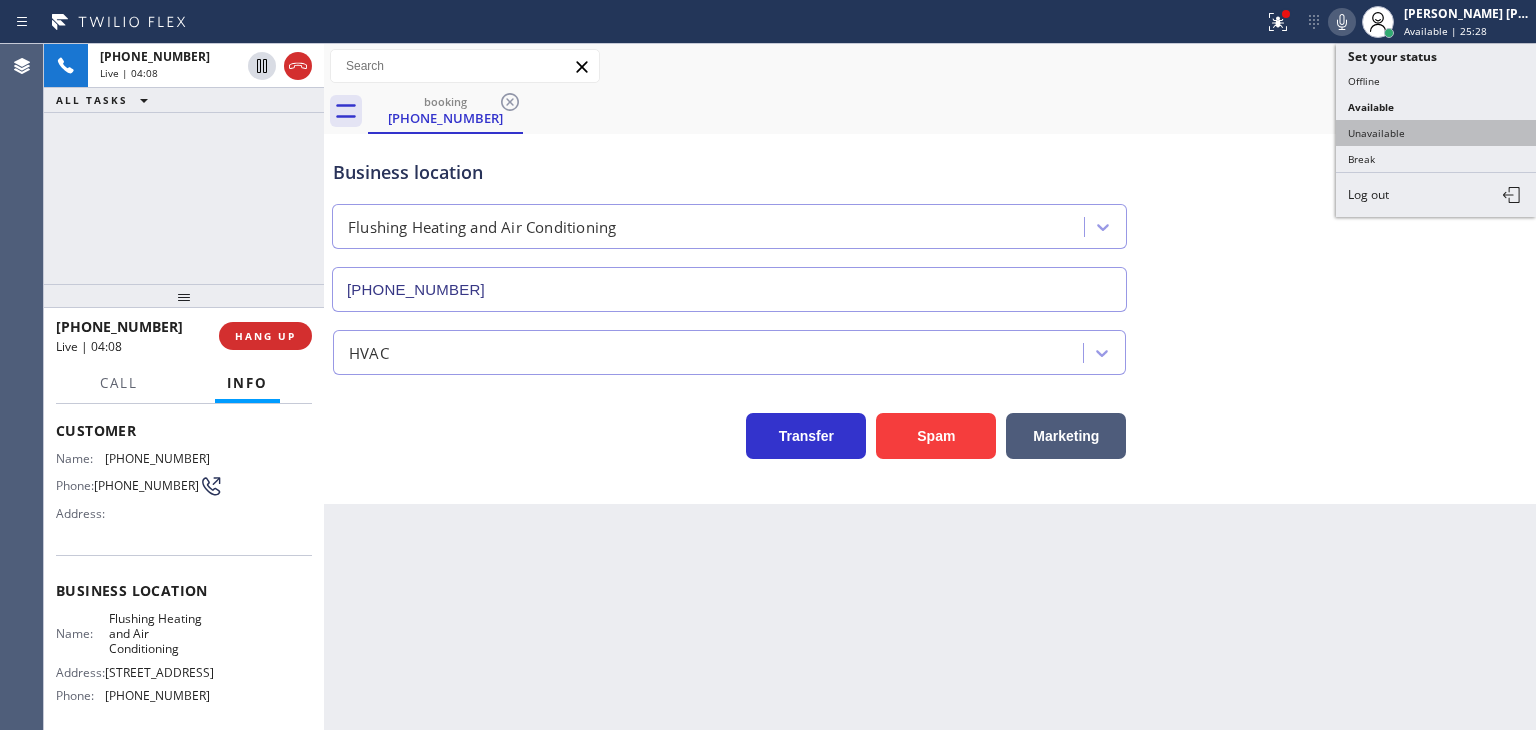 click on "Unavailable" at bounding box center [1436, 133] 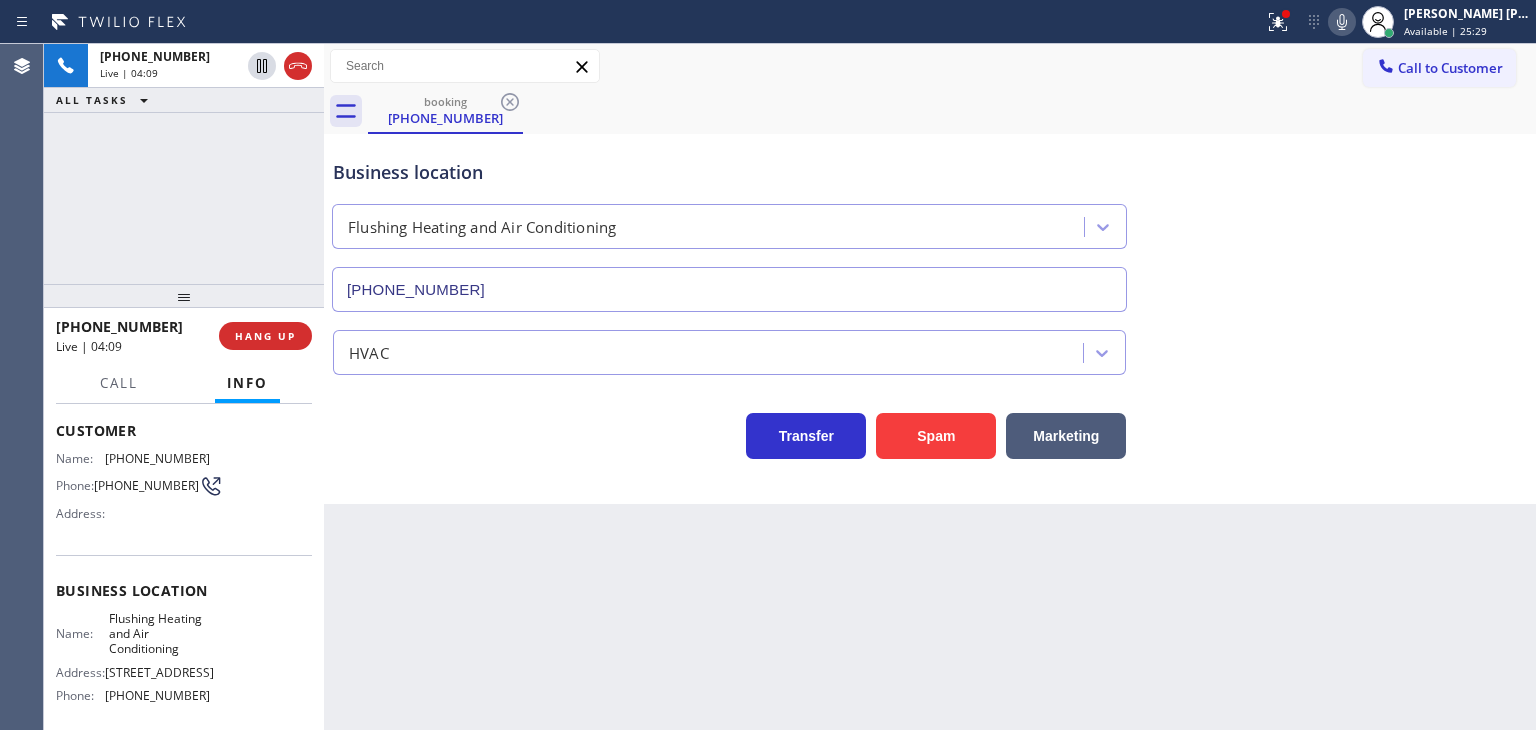 click 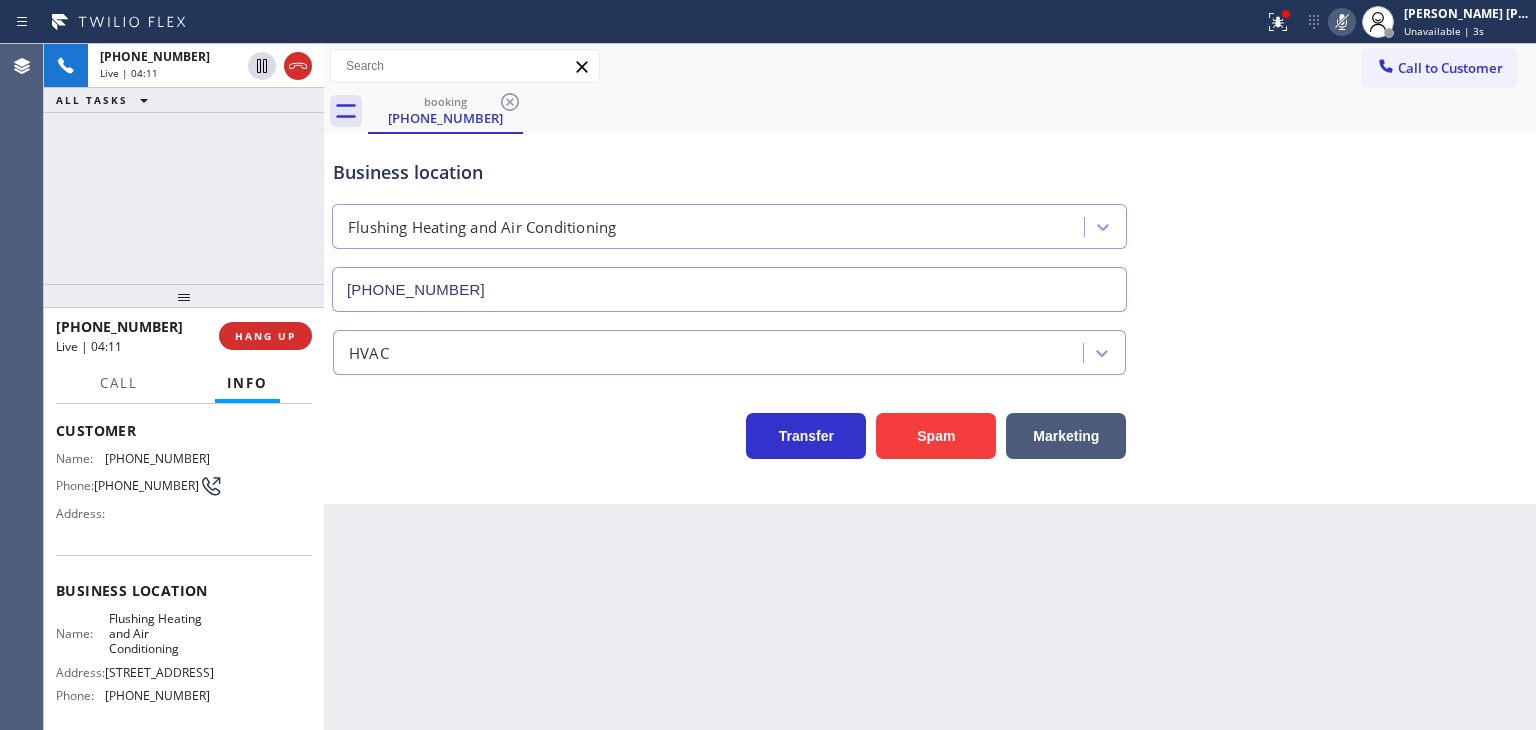 click 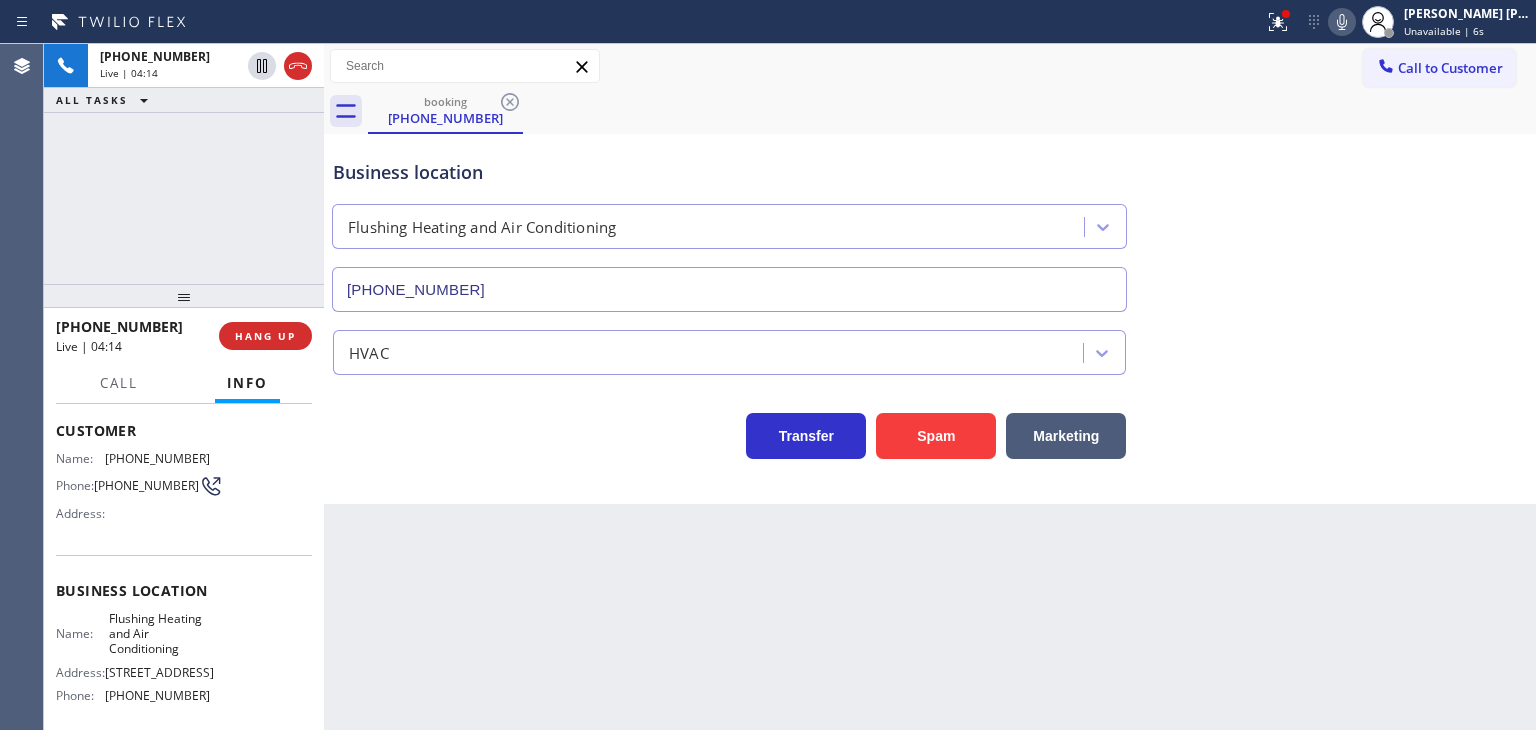 click 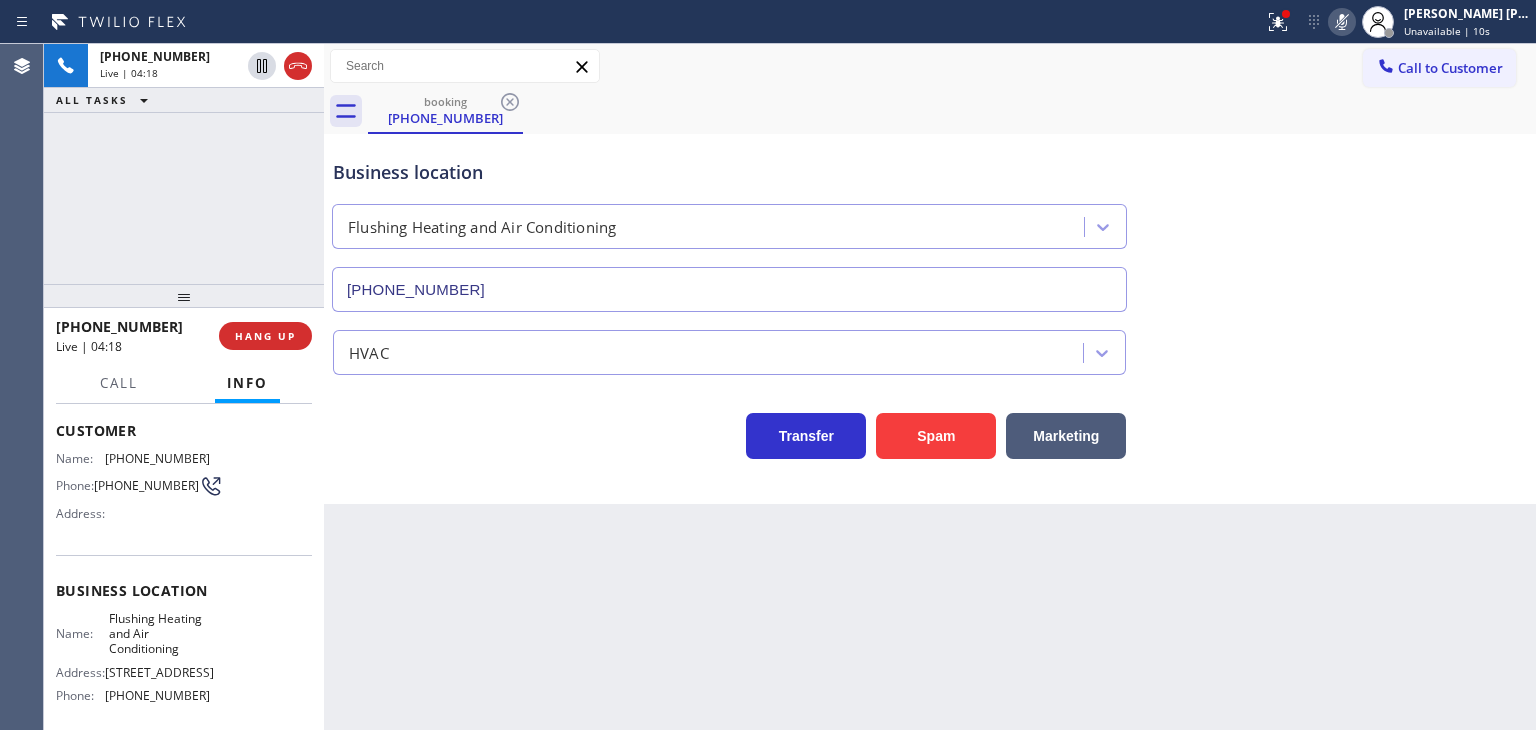 click 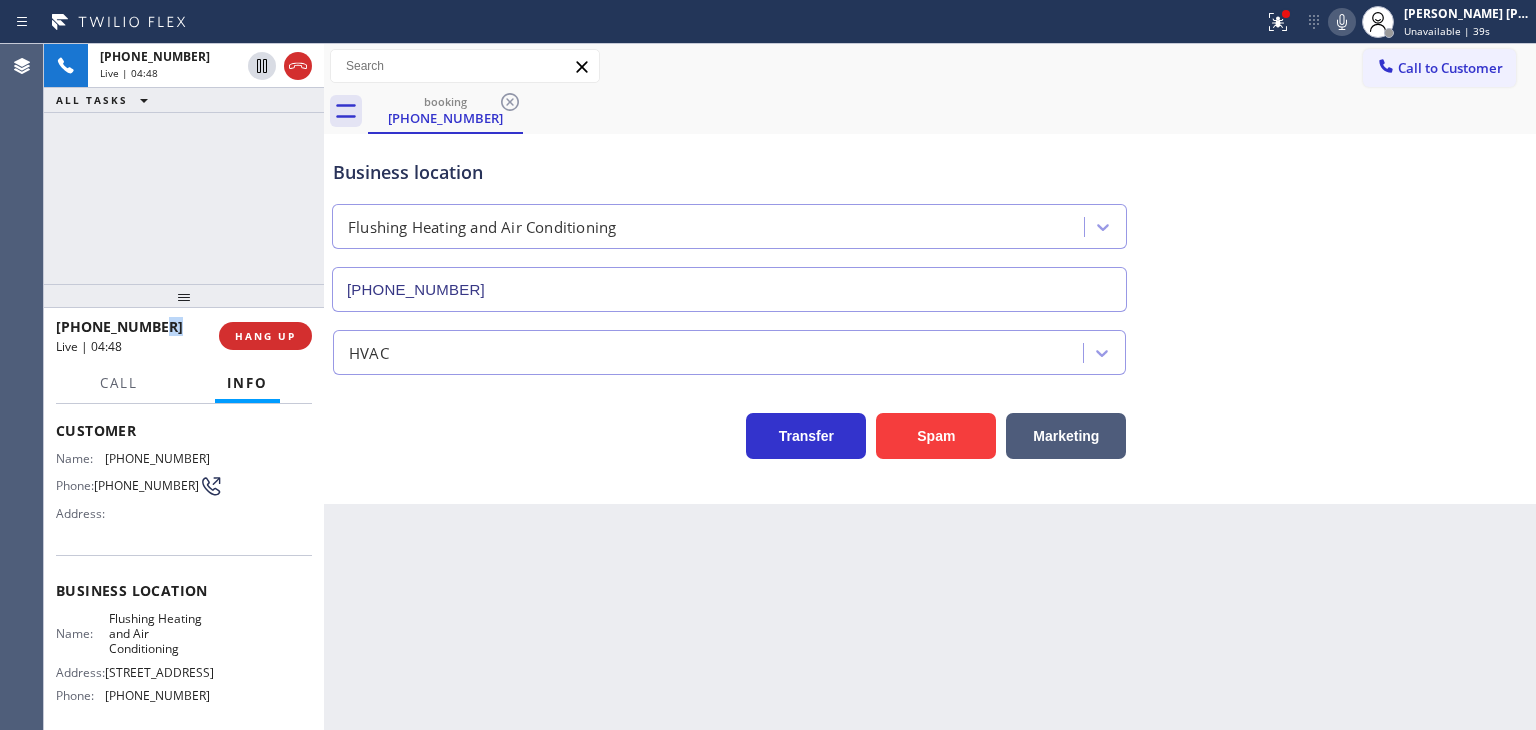 drag, startPoint x: 173, startPoint y: 333, endPoint x: 94, endPoint y: 343, distance: 79.630394 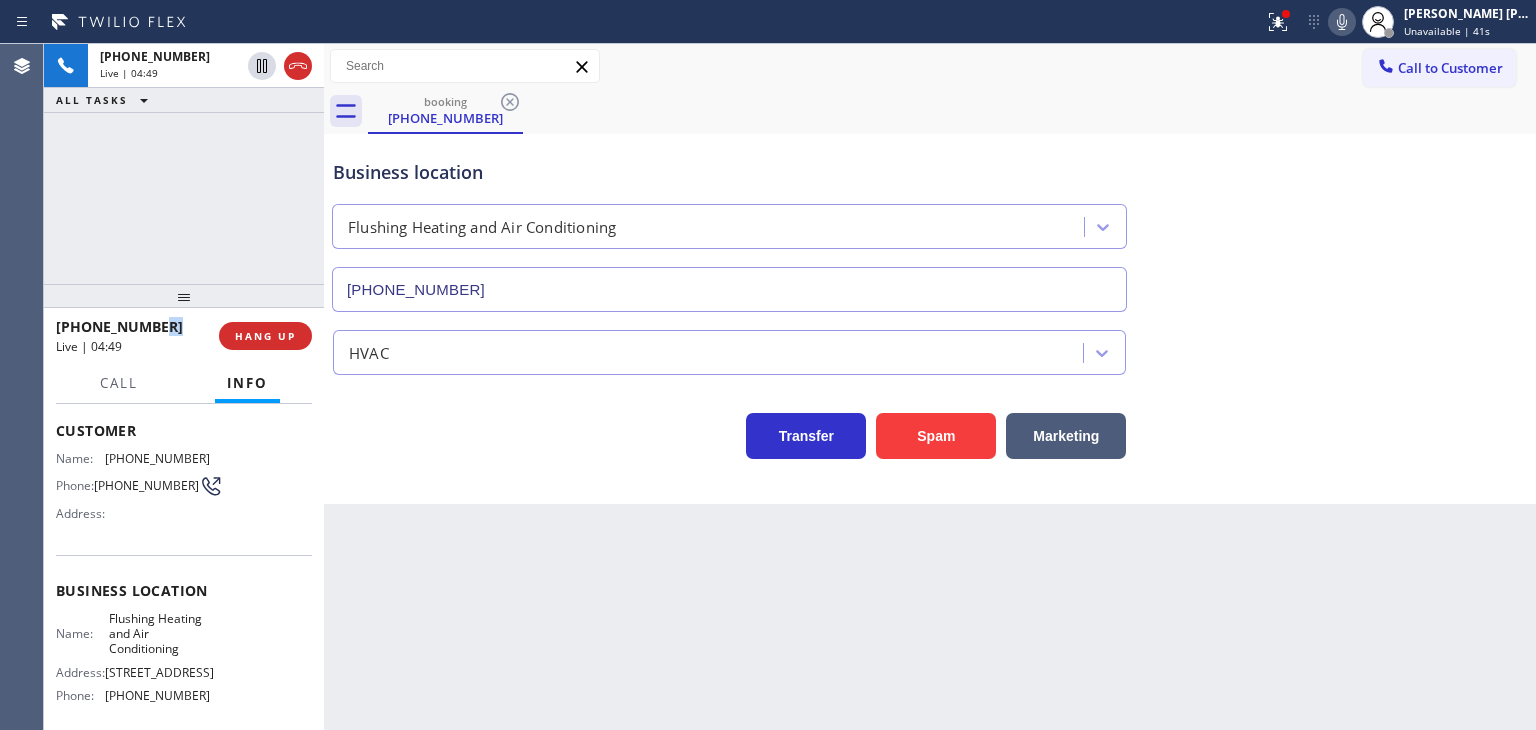 click on "[PHONE_NUMBER]" at bounding box center (130, 326) 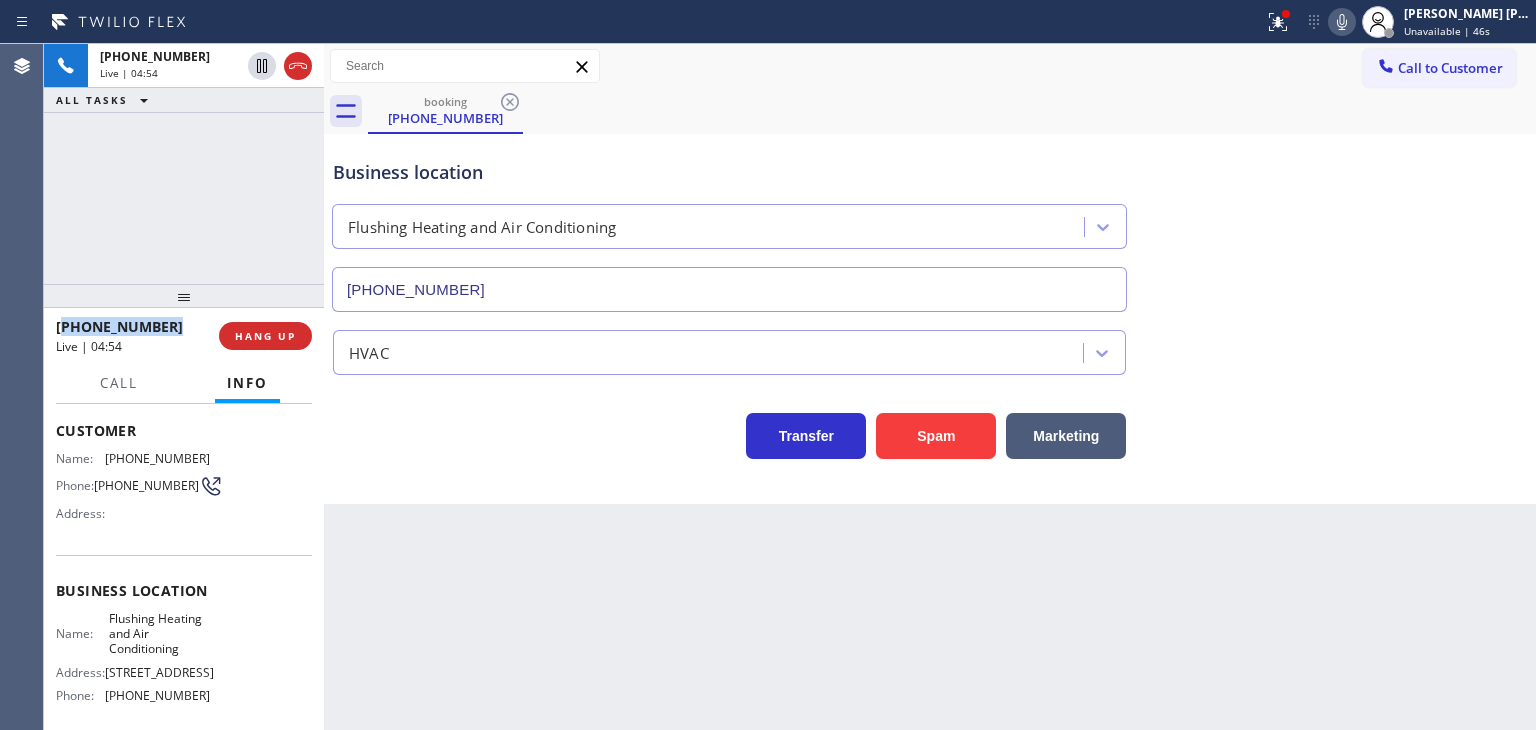 drag, startPoint x: 161, startPoint y: 329, endPoint x: 114, endPoint y: 325, distance: 47.169907 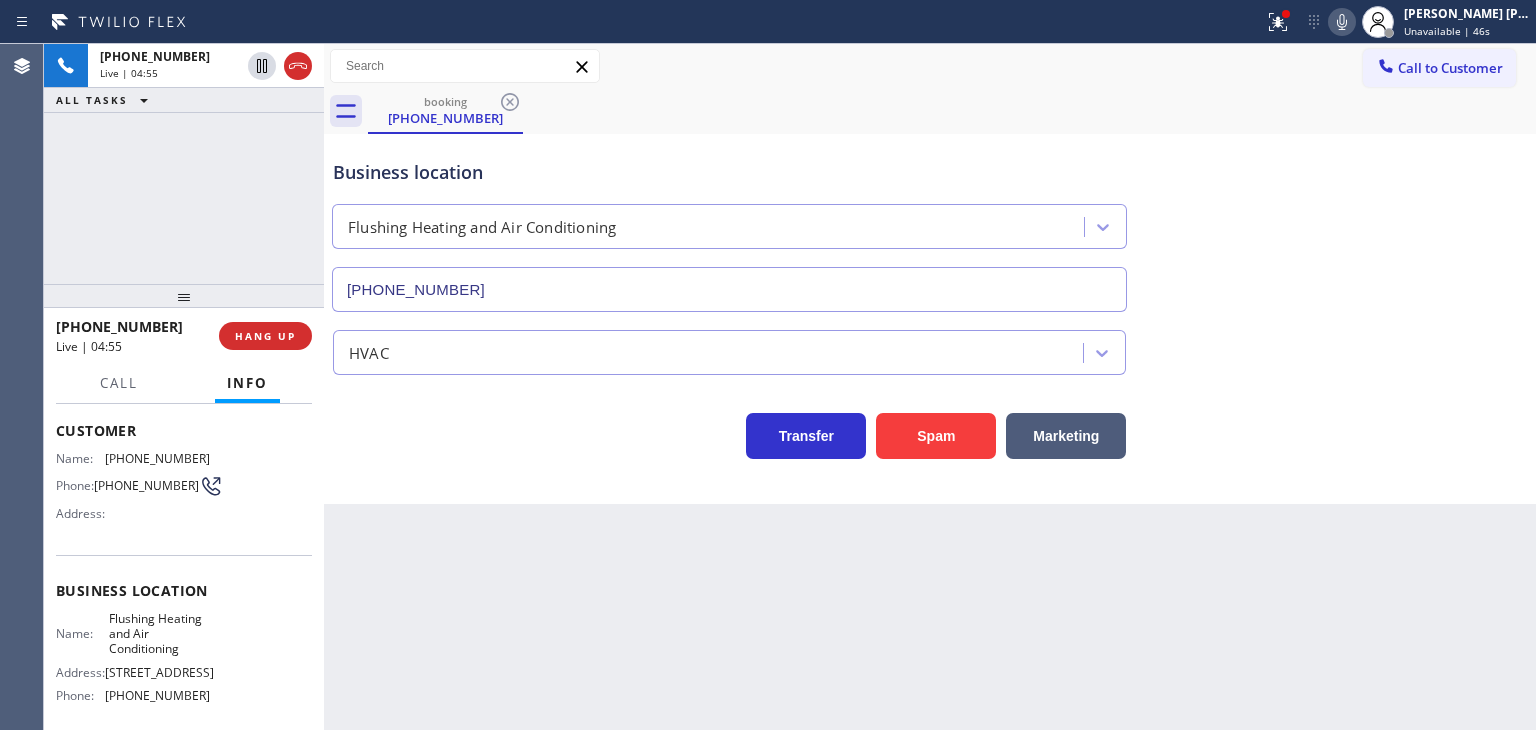 click on "Live | 04:55" at bounding box center (130, 346) 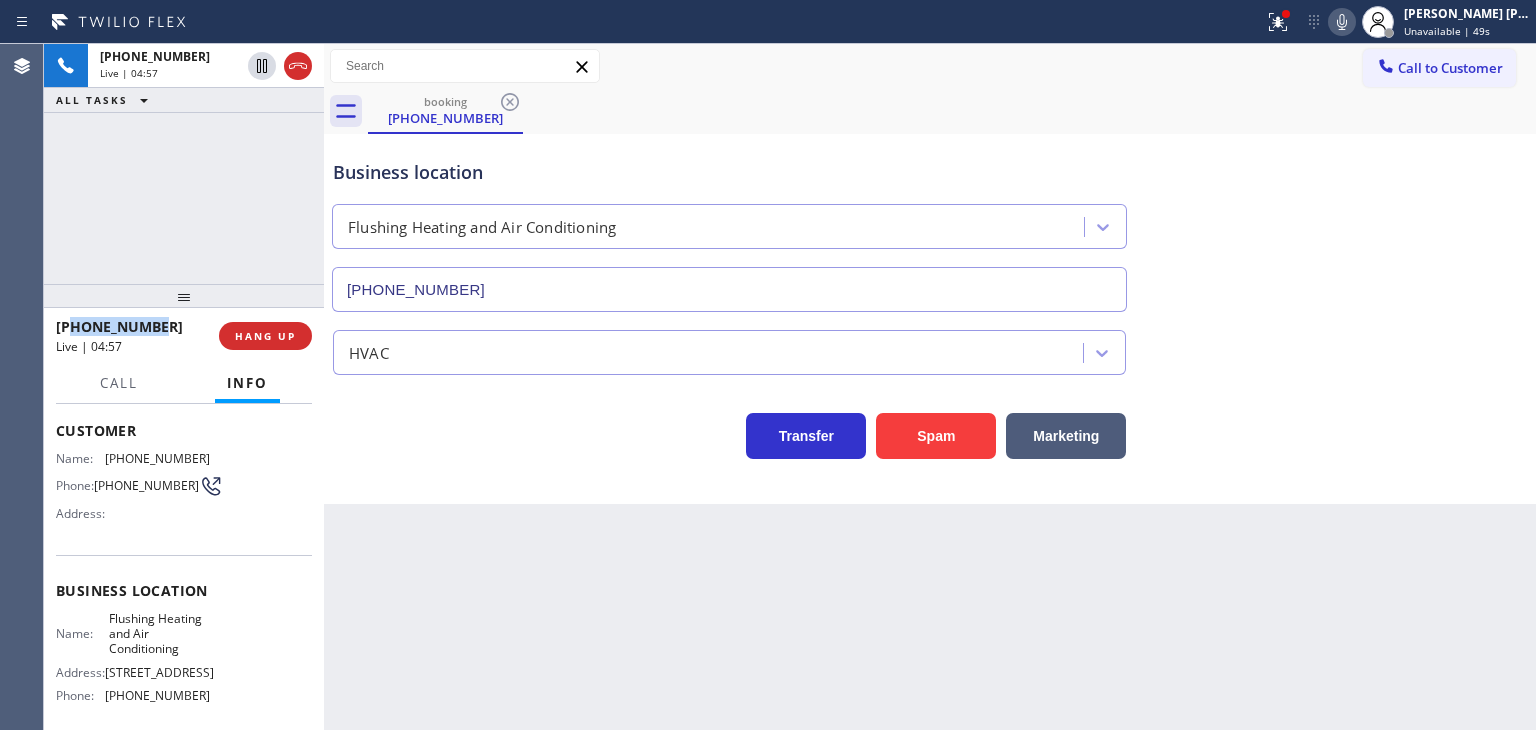 drag, startPoint x: 172, startPoint y: 322, endPoint x: 74, endPoint y: 319, distance: 98.045906 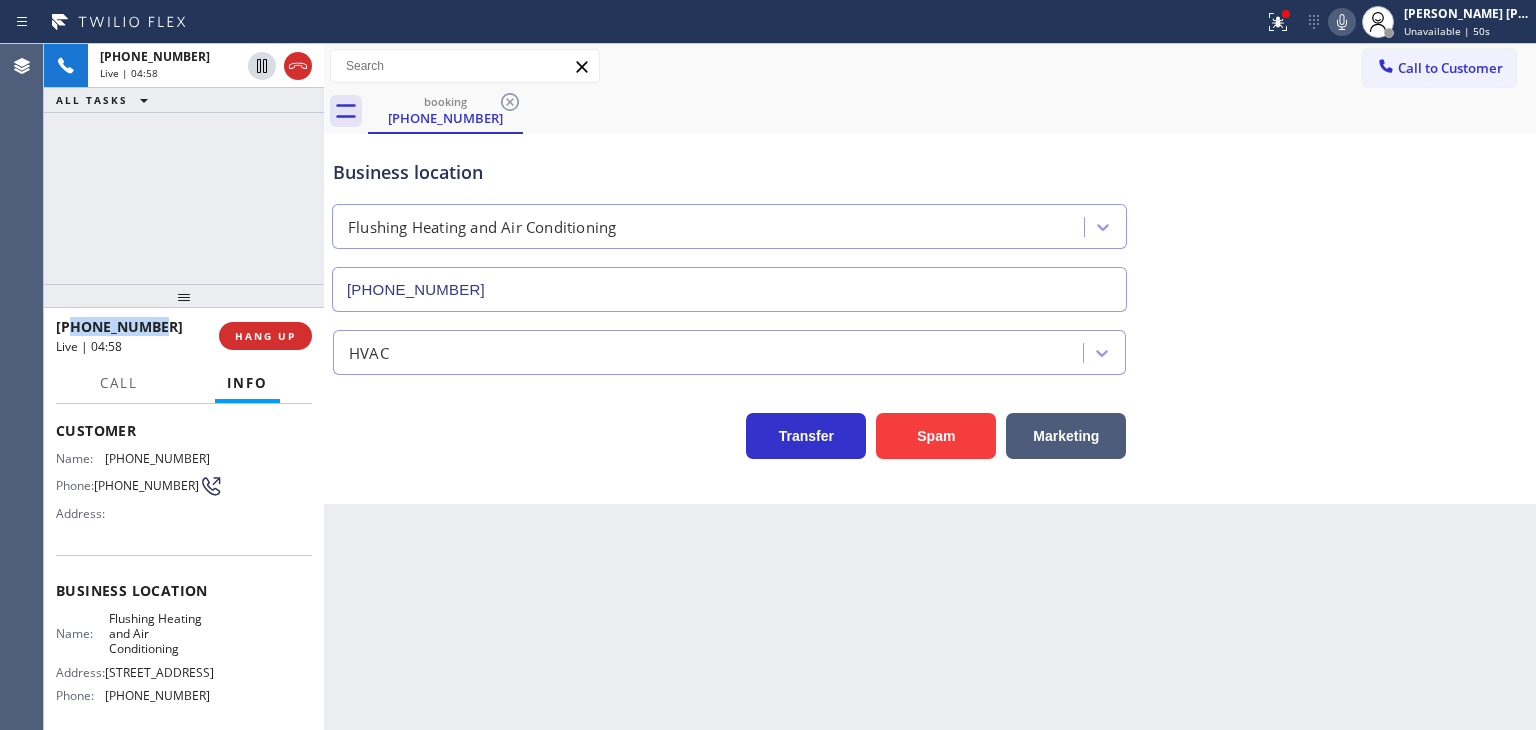 copy on "6468818020" 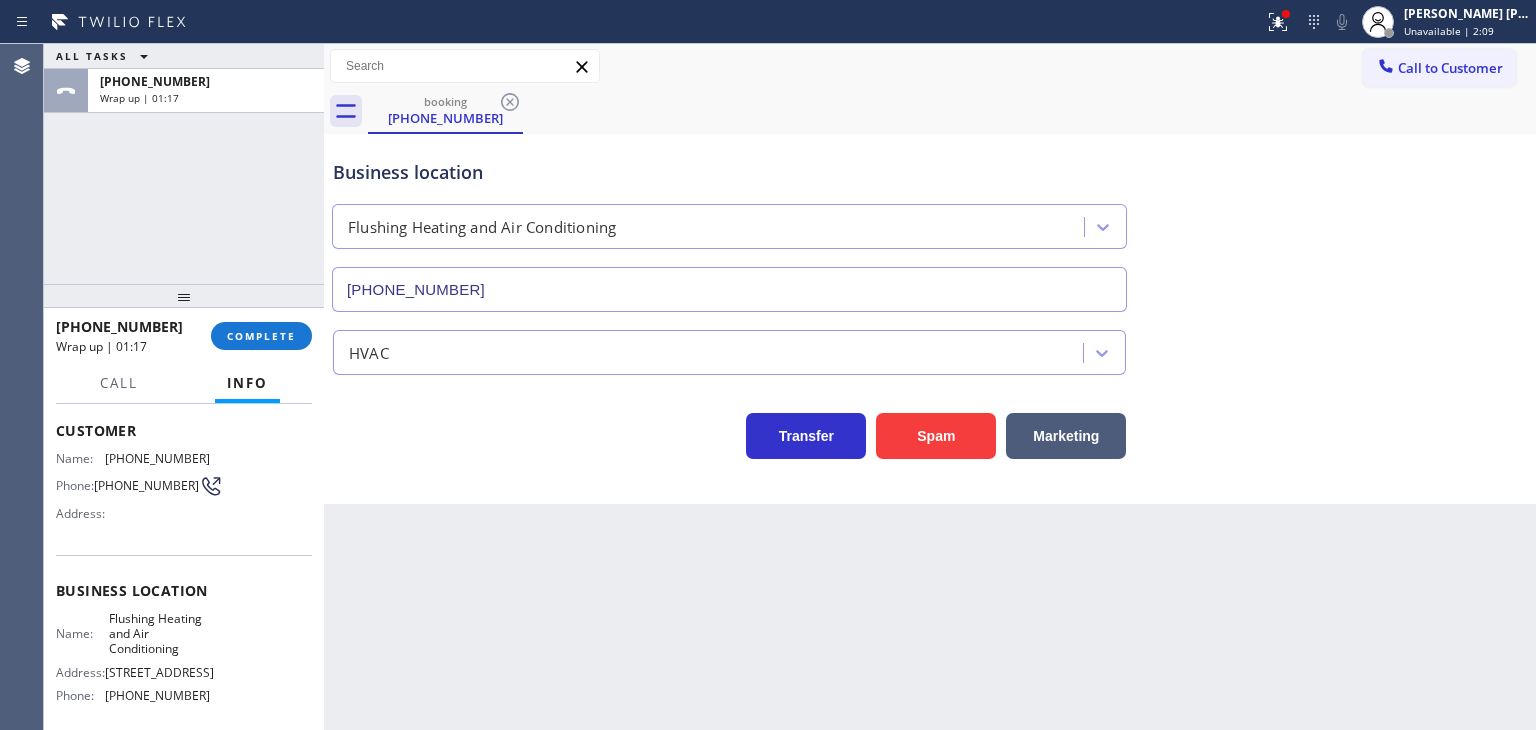 click on "Business location Flushing Heating and Air Conditioning [PHONE_NUMBER]" at bounding box center (930, 221) 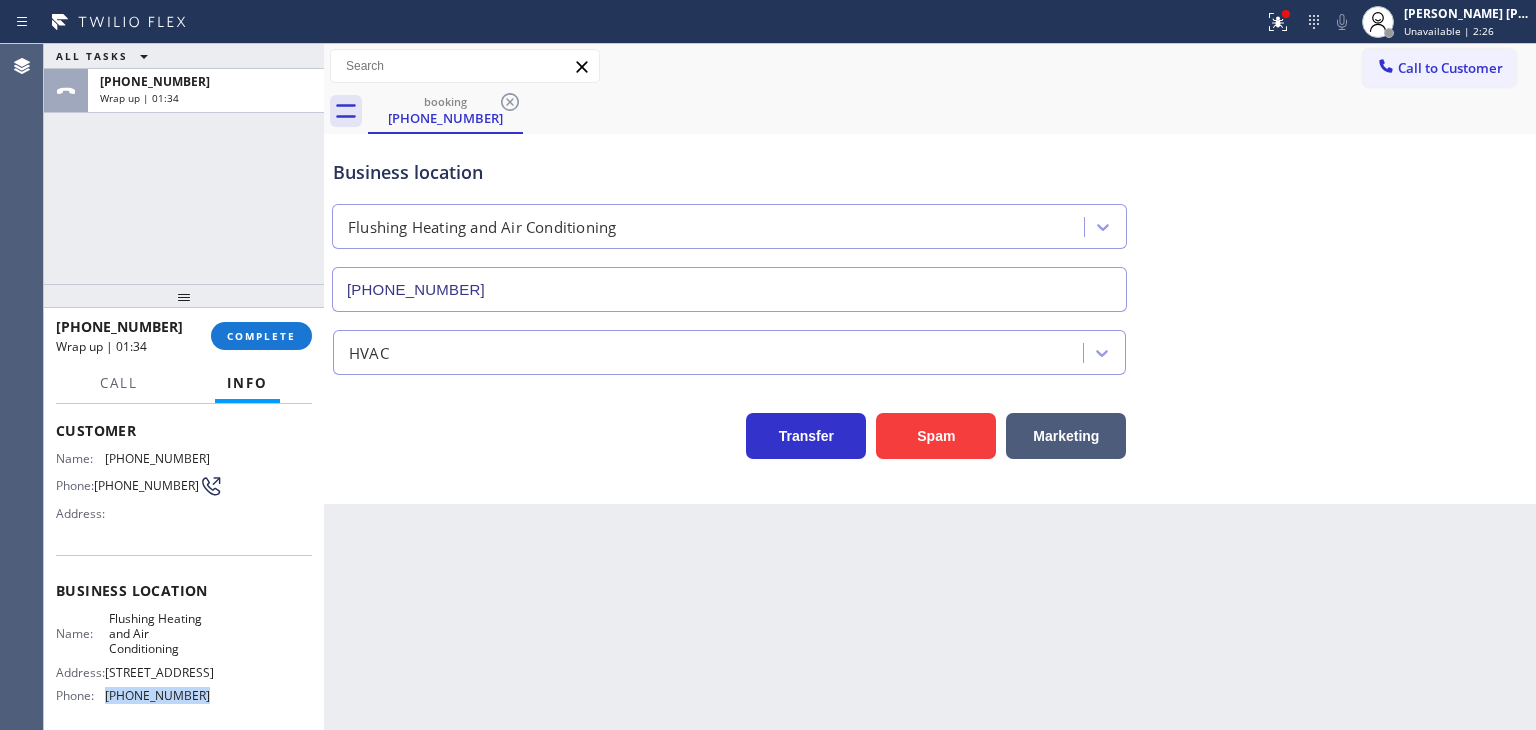 drag, startPoint x: 225, startPoint y: 701, endPoint x: 108, endPoint y: 673, distance: 120.30378 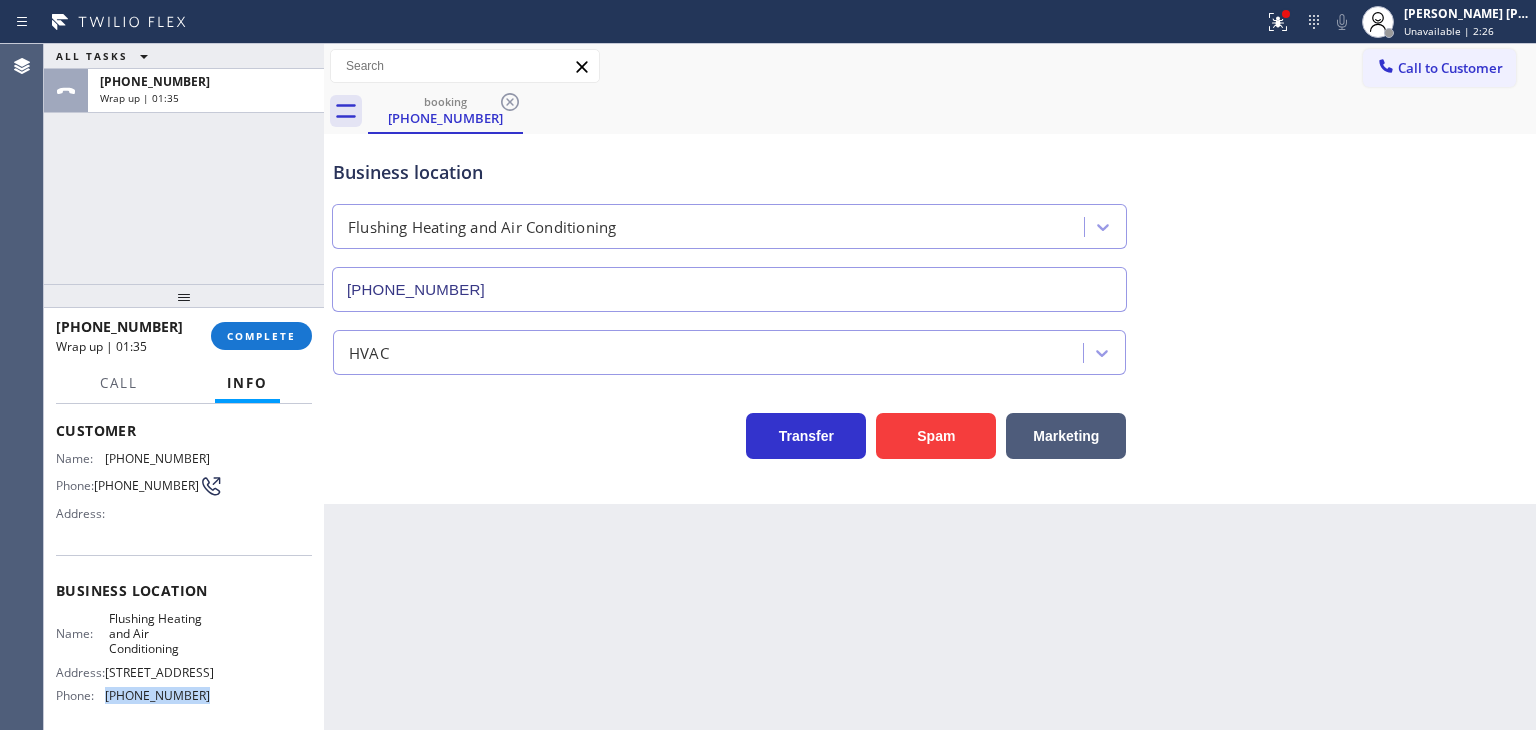 copy on "[PHONE_NUMBER]" 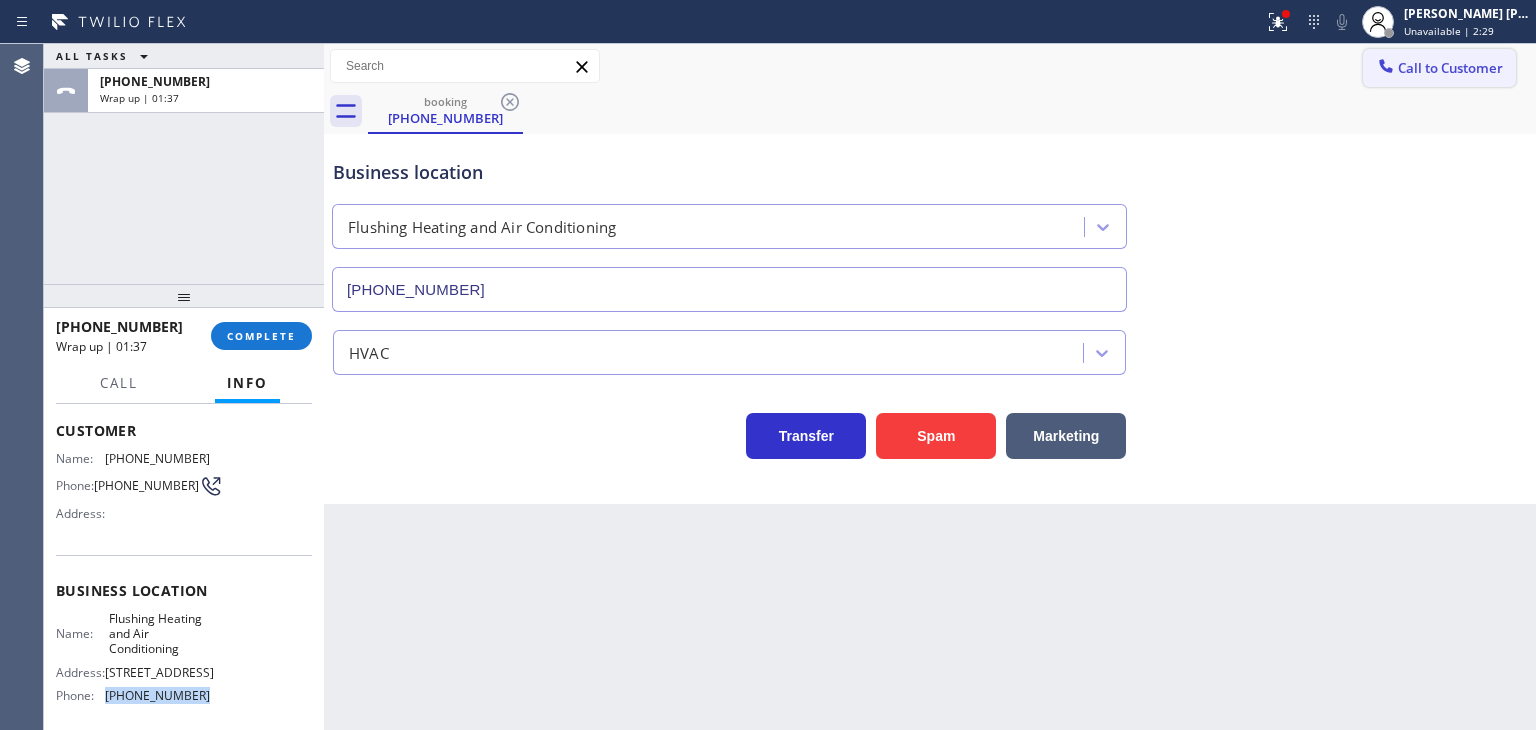 click on "Call to Customer" at bounding box center (1450, 68) 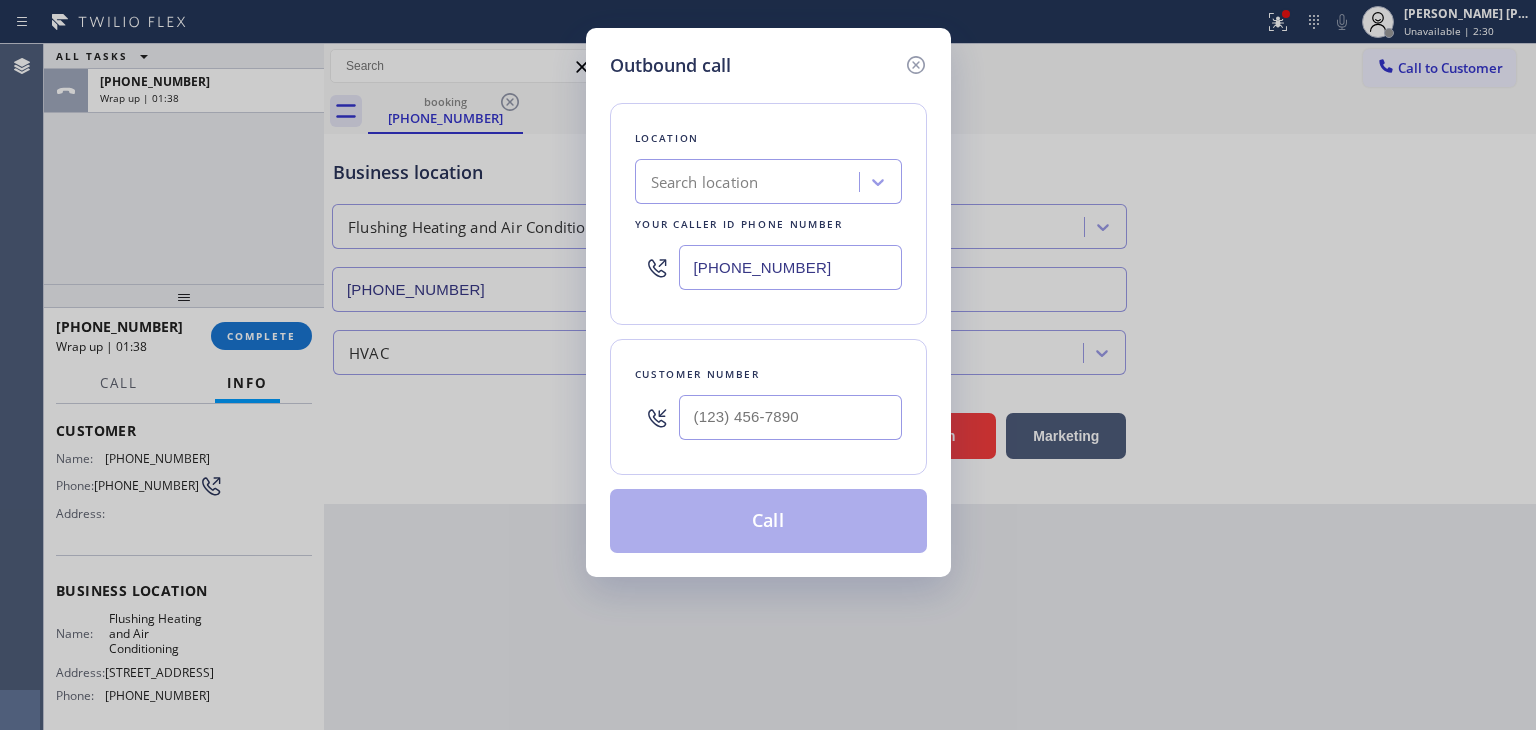 drag, startPoint x: 828, startPoint y: 261, endPoint x: 528, endPoint y: 272, distance: 300.2016 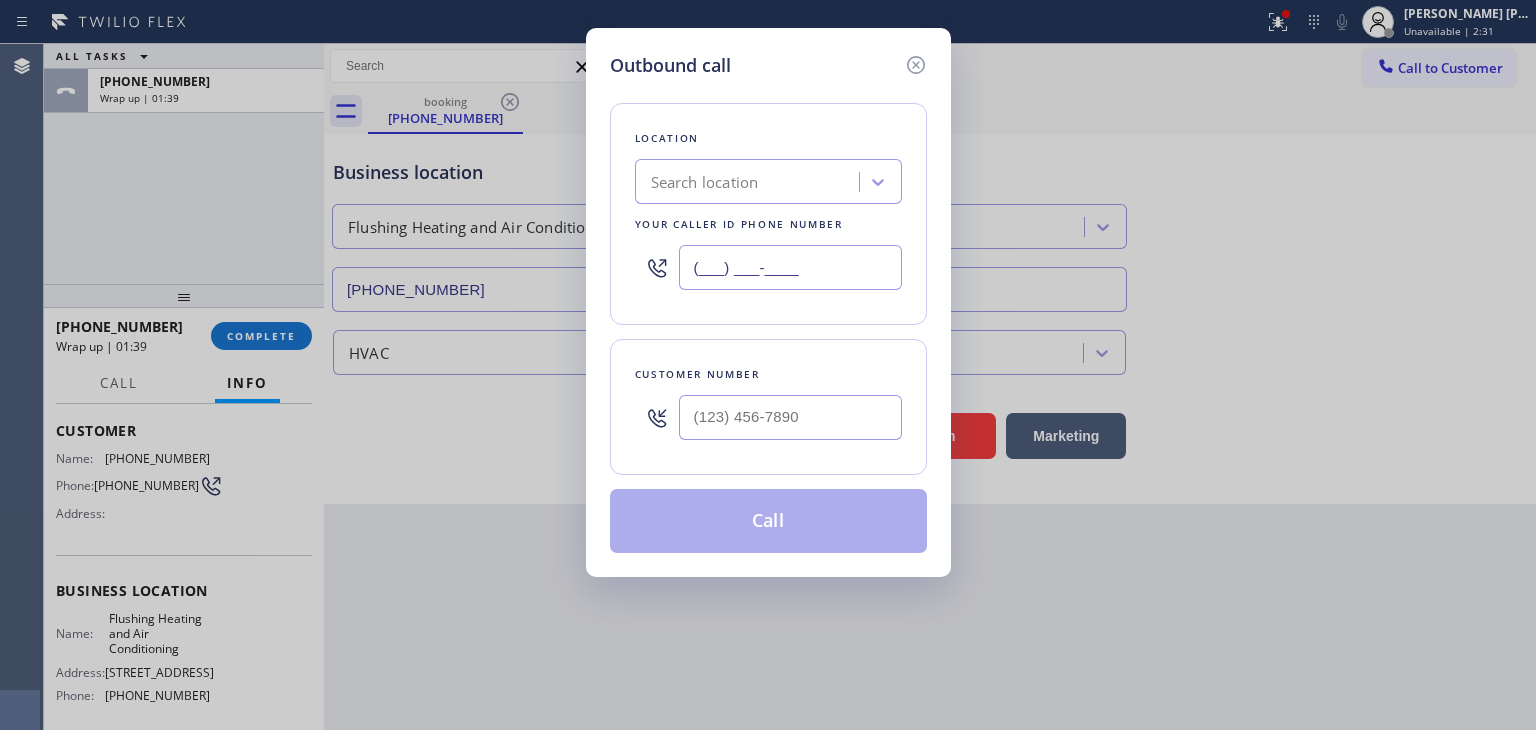 paste on "347) 690-7214" 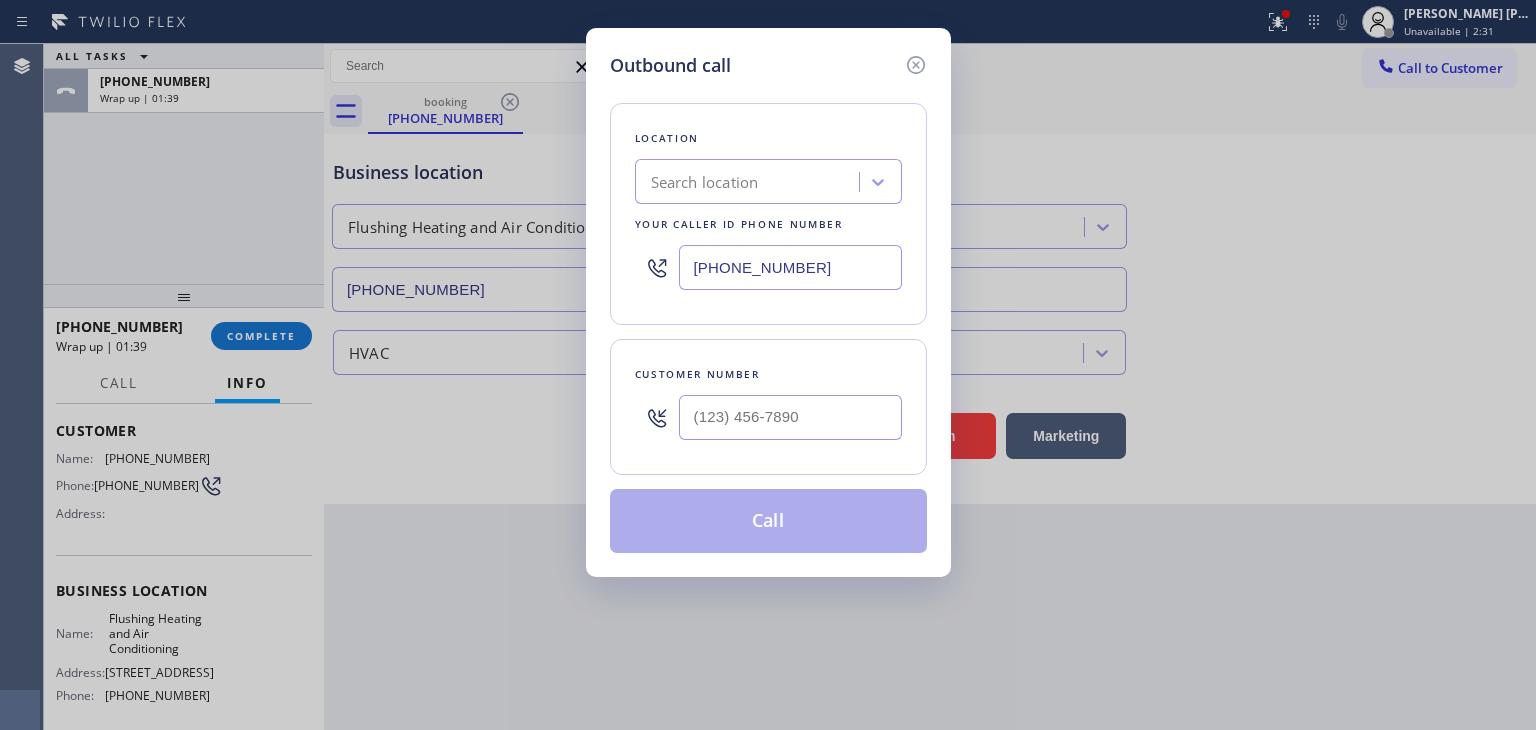 type on "[PHONE_NUMBER]" 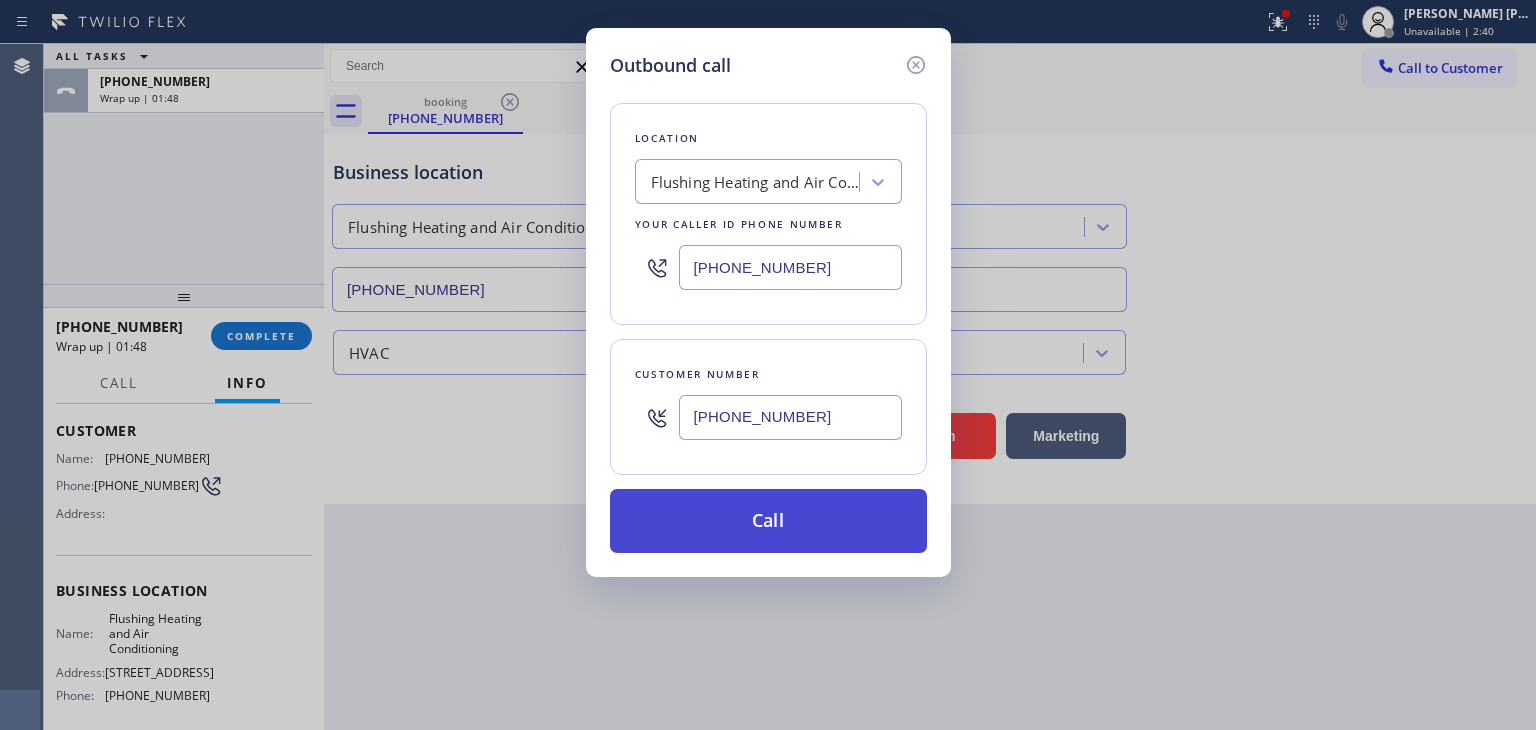 type on "[PHONE_NUMBER]" 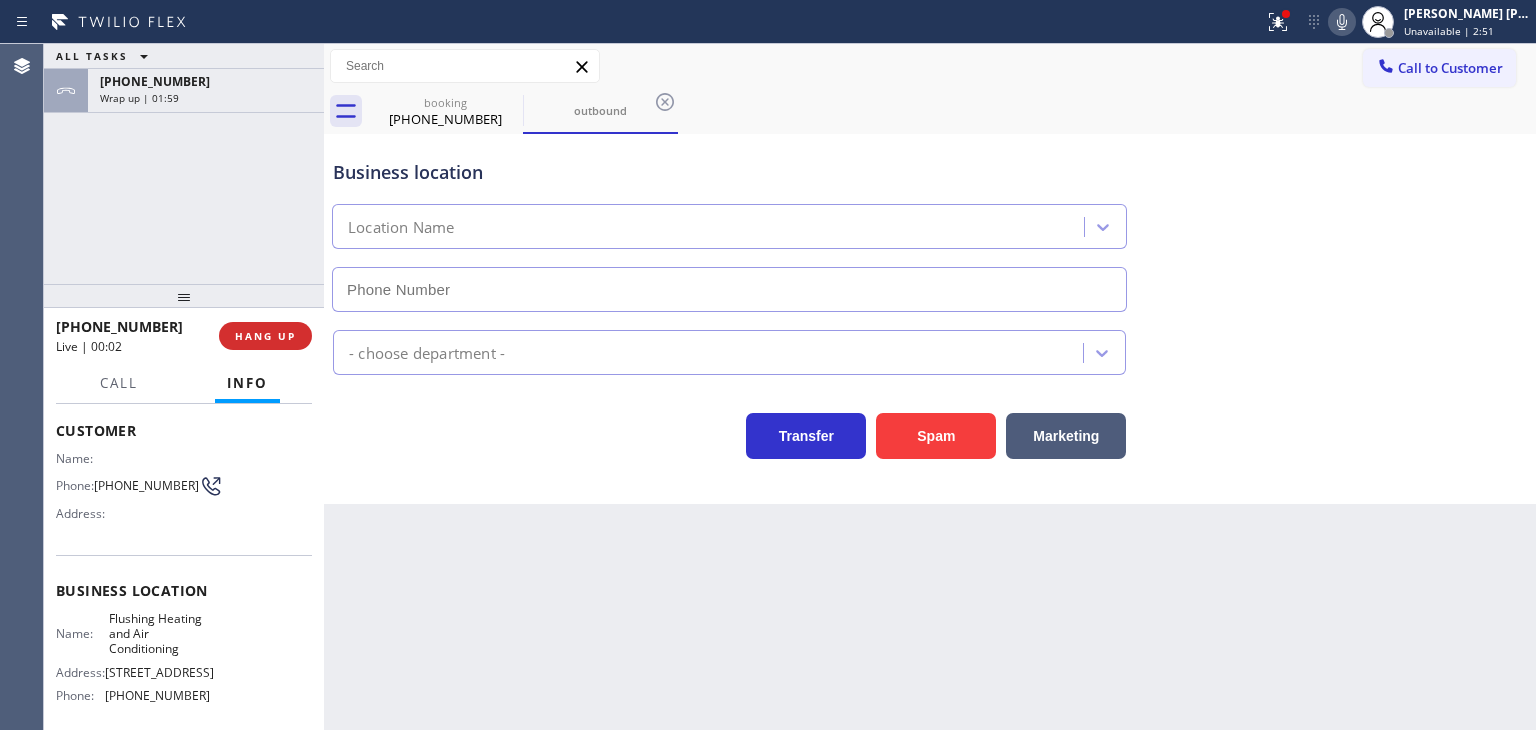 type on "[PHONE_NUMBER]" 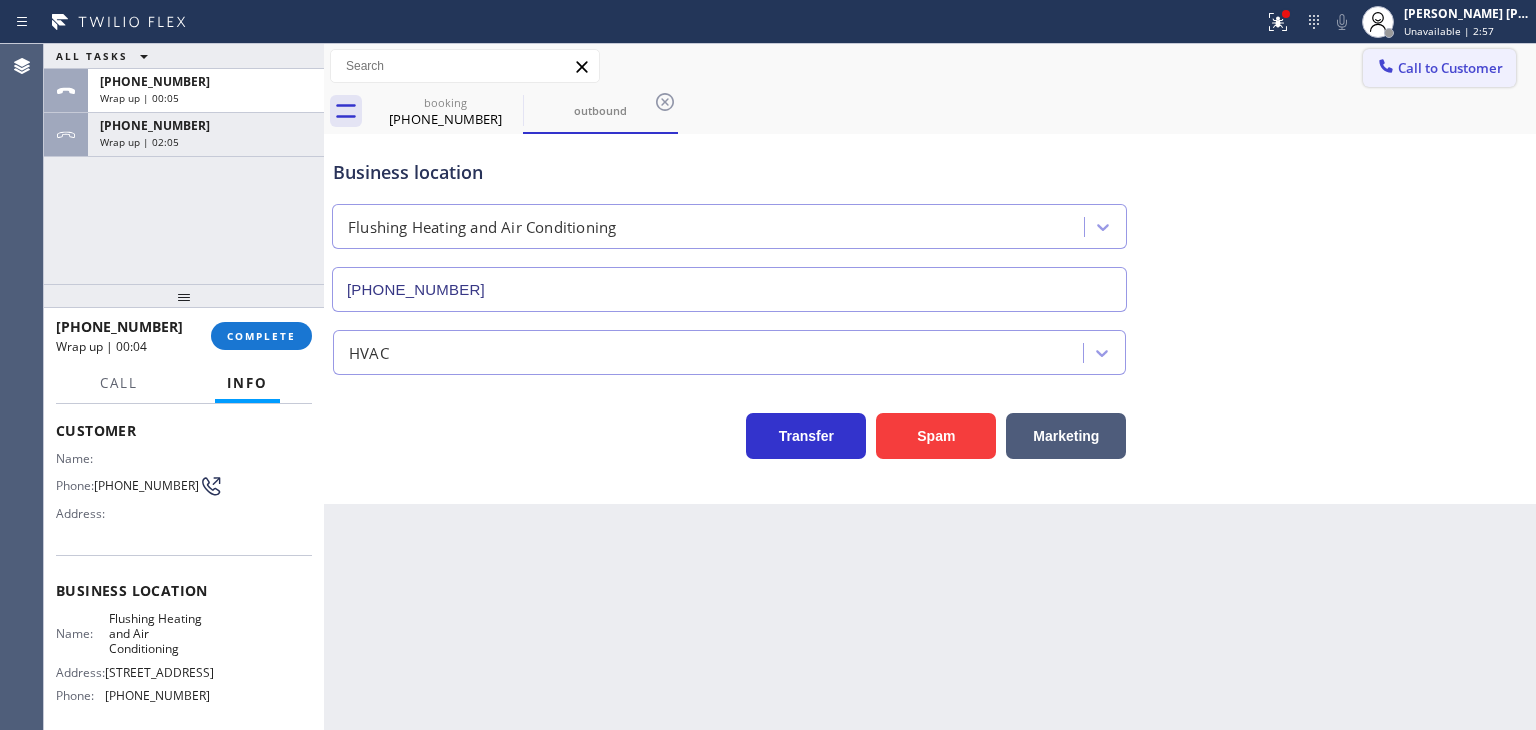 click on "Call to Customer" at bounding box center (1450, 68) 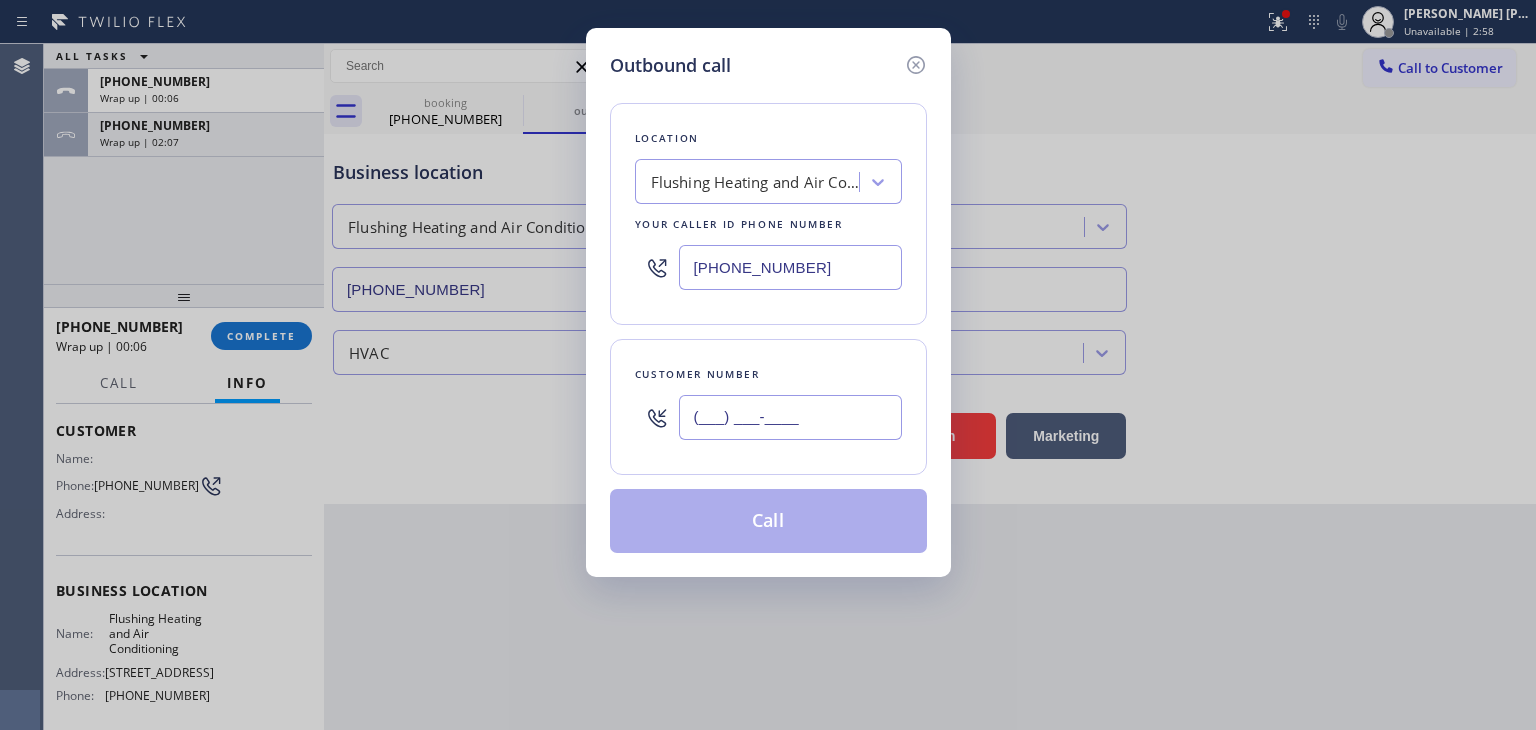 click on "(___) ___-____" at bounding box center [790, 417] 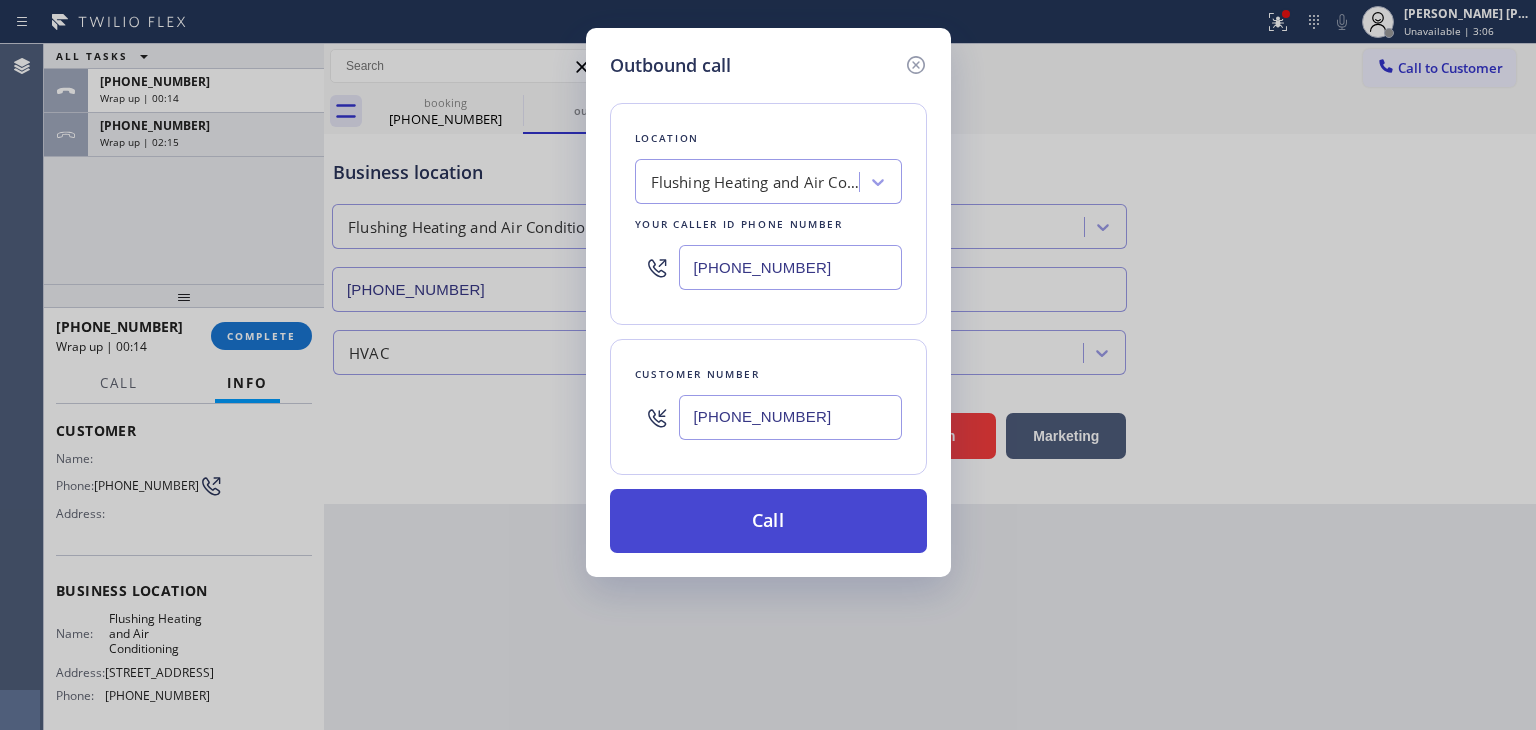 type on "[PHONE_NUMBER]" 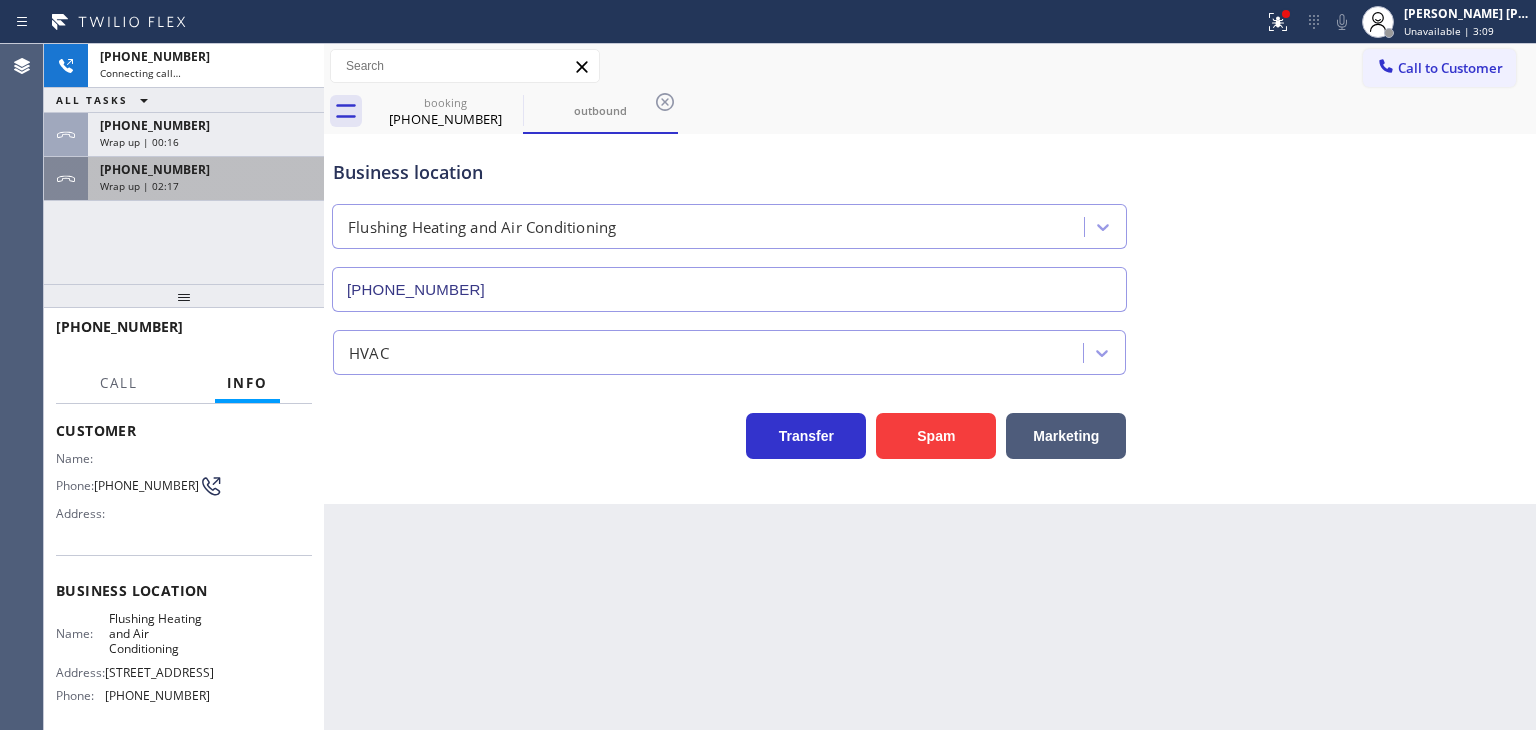 click on "[PHONE_NUMBER] Wrap up | 02:17" at bounding box center (184, 179) 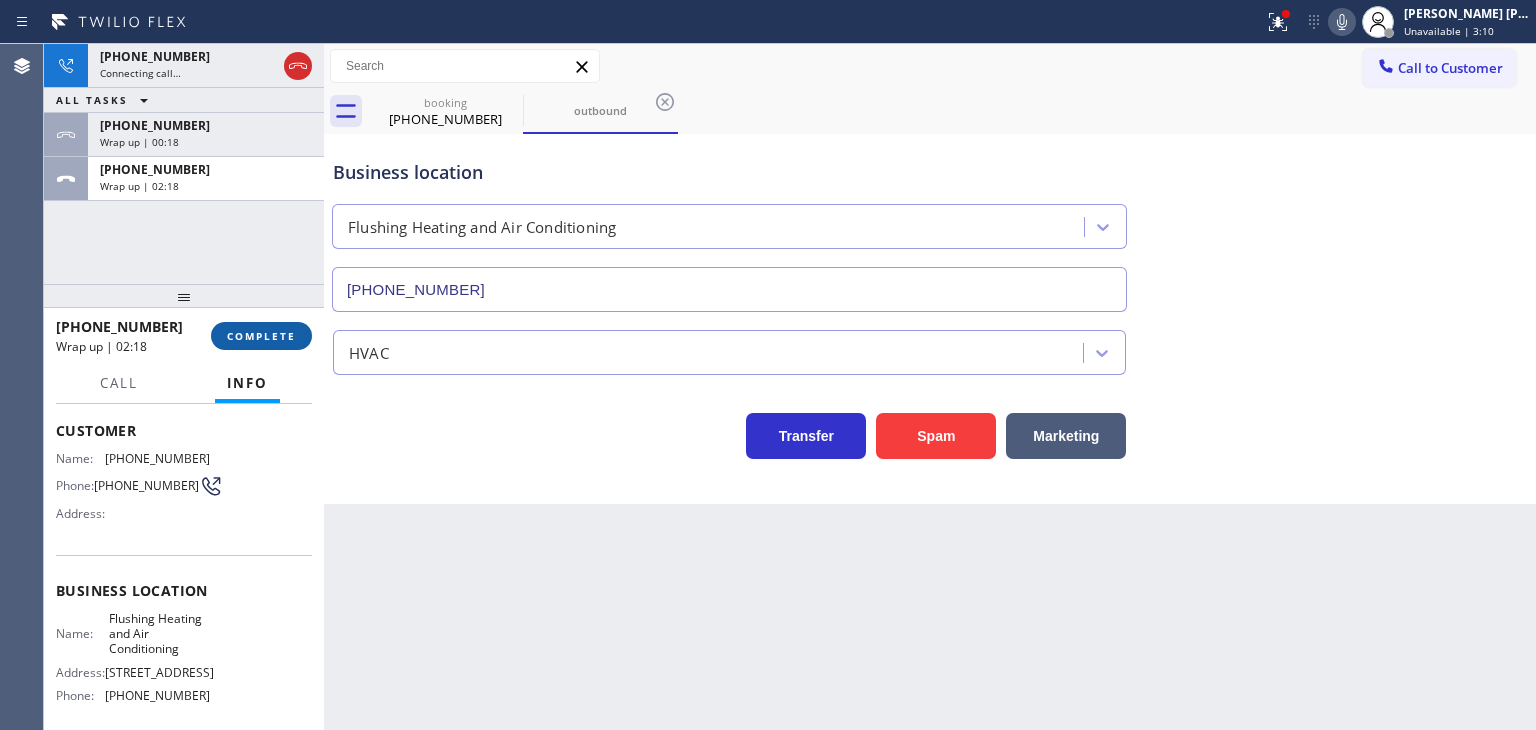 click on "COMPLETE" at bounding box center (261, 336) 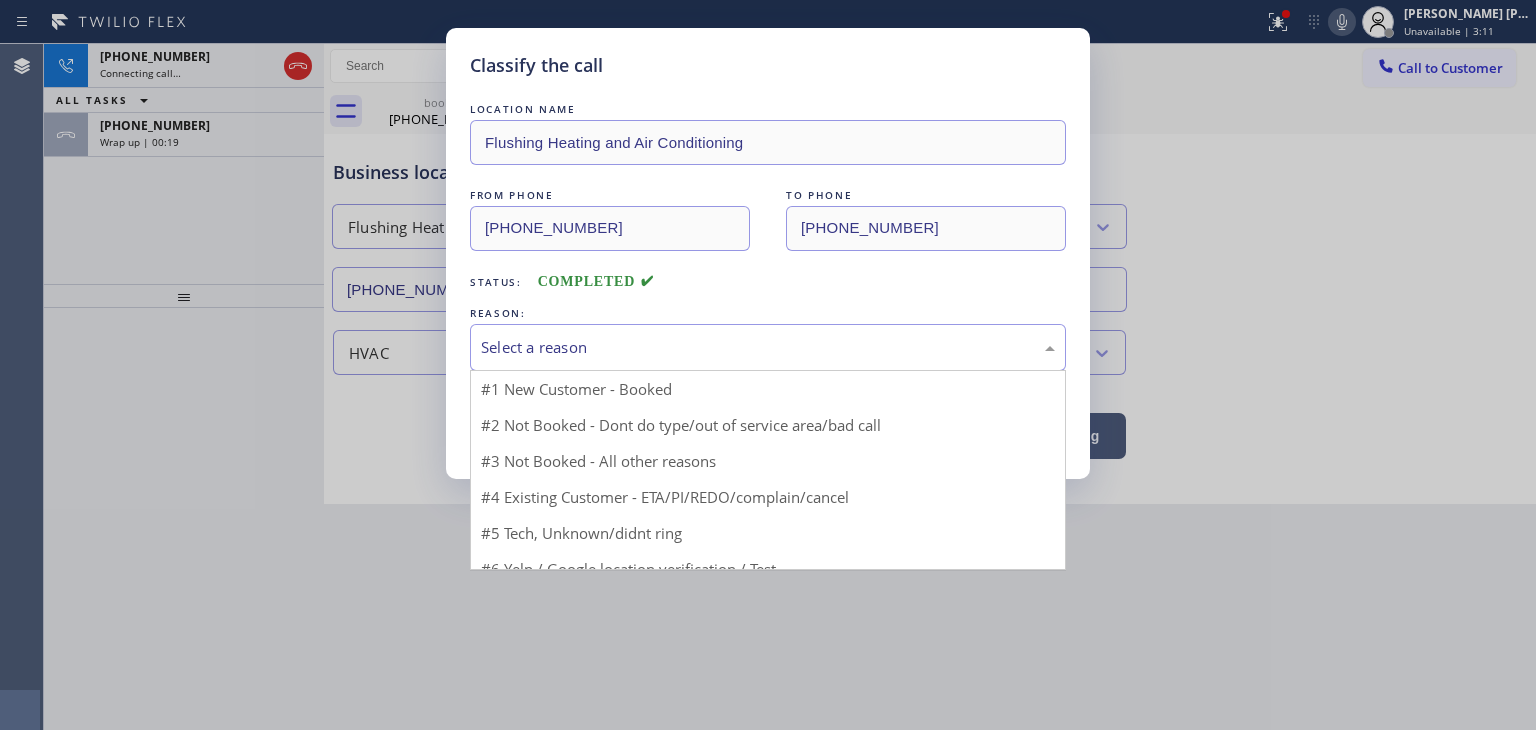 click on "Select a reason" at bounding box center [768, 347] 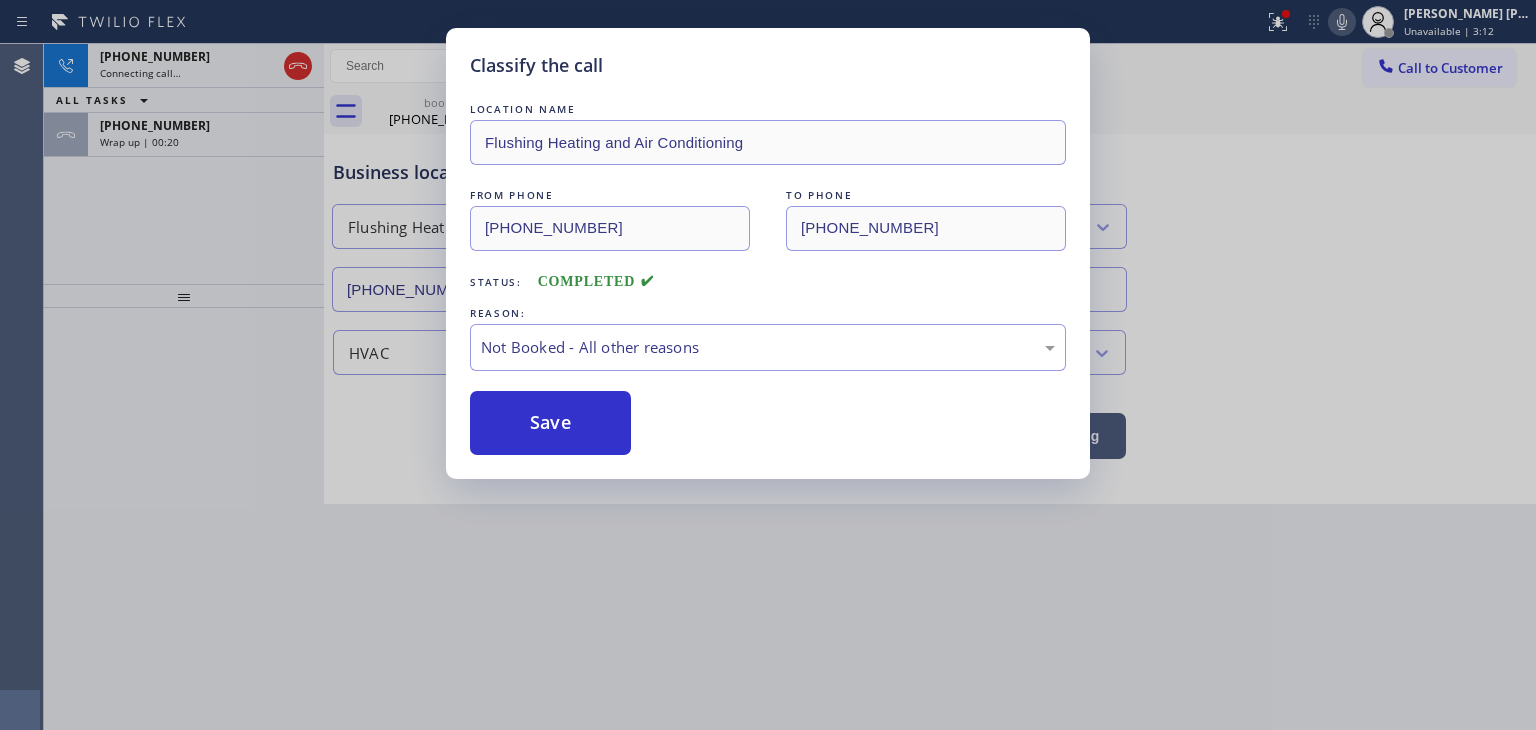 click on "Save" at bounding box center (550, 423) 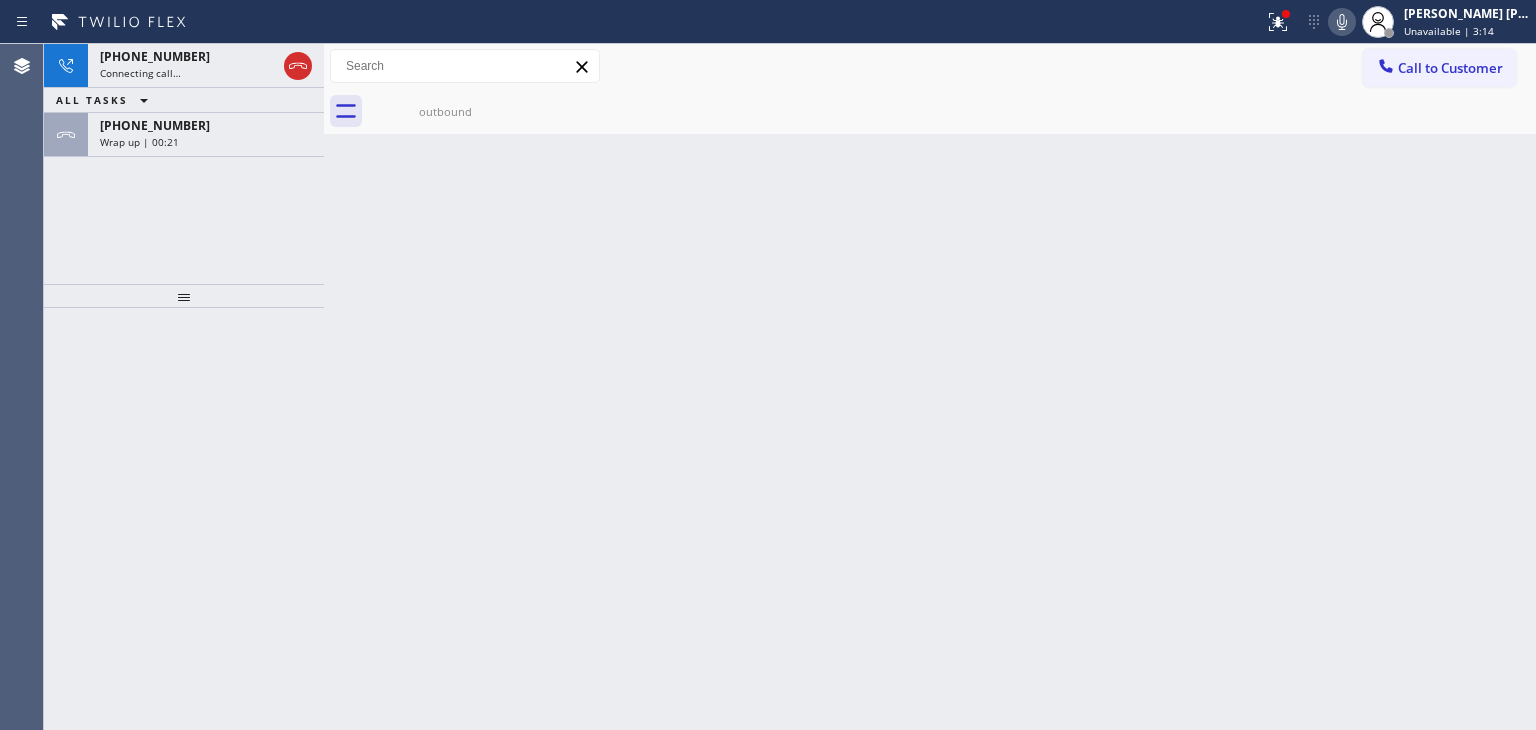 click on "[PHONE_NUMBER] Wrap up | 00:21" at bounding box center (202, 135) 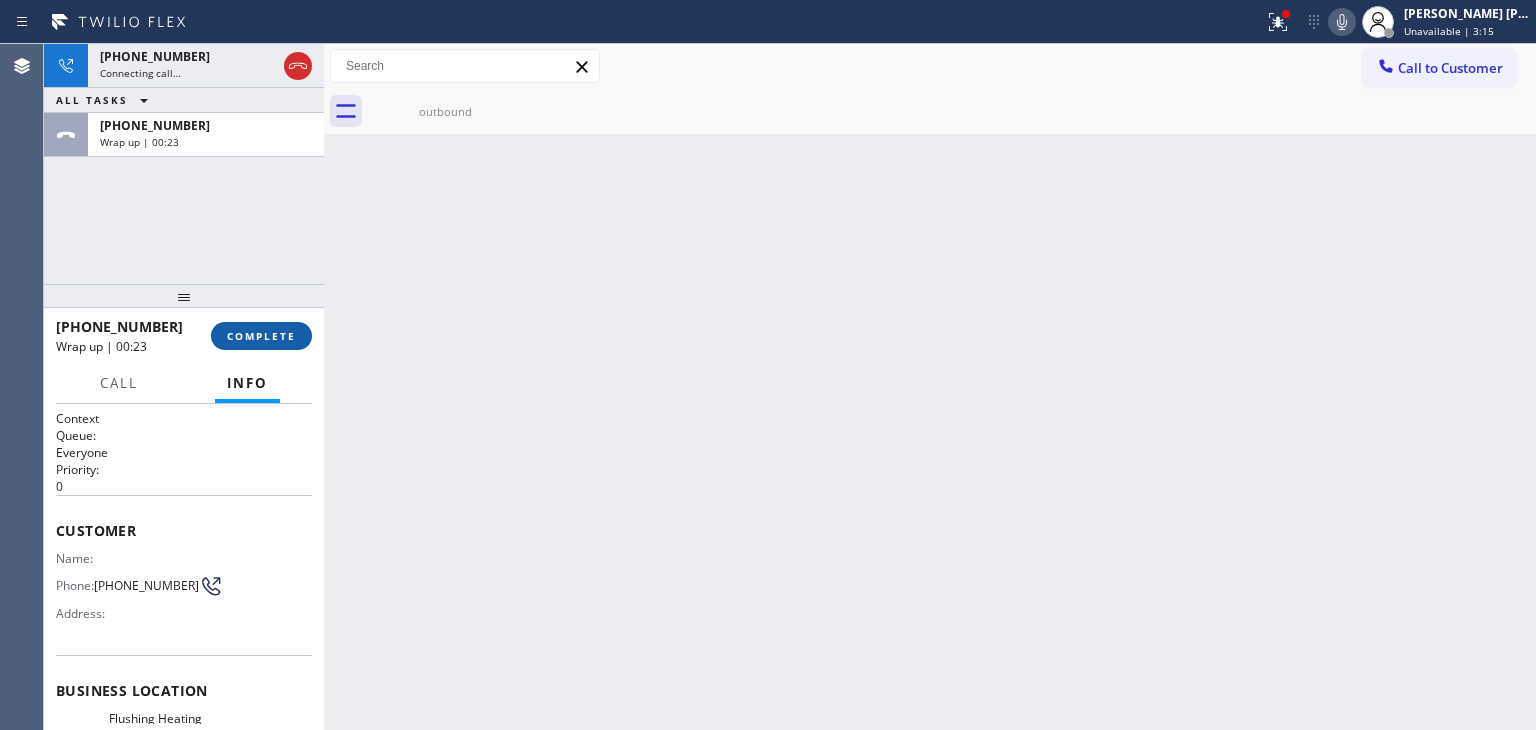 click on "COMPLETE" at bounding box center [261, 336] 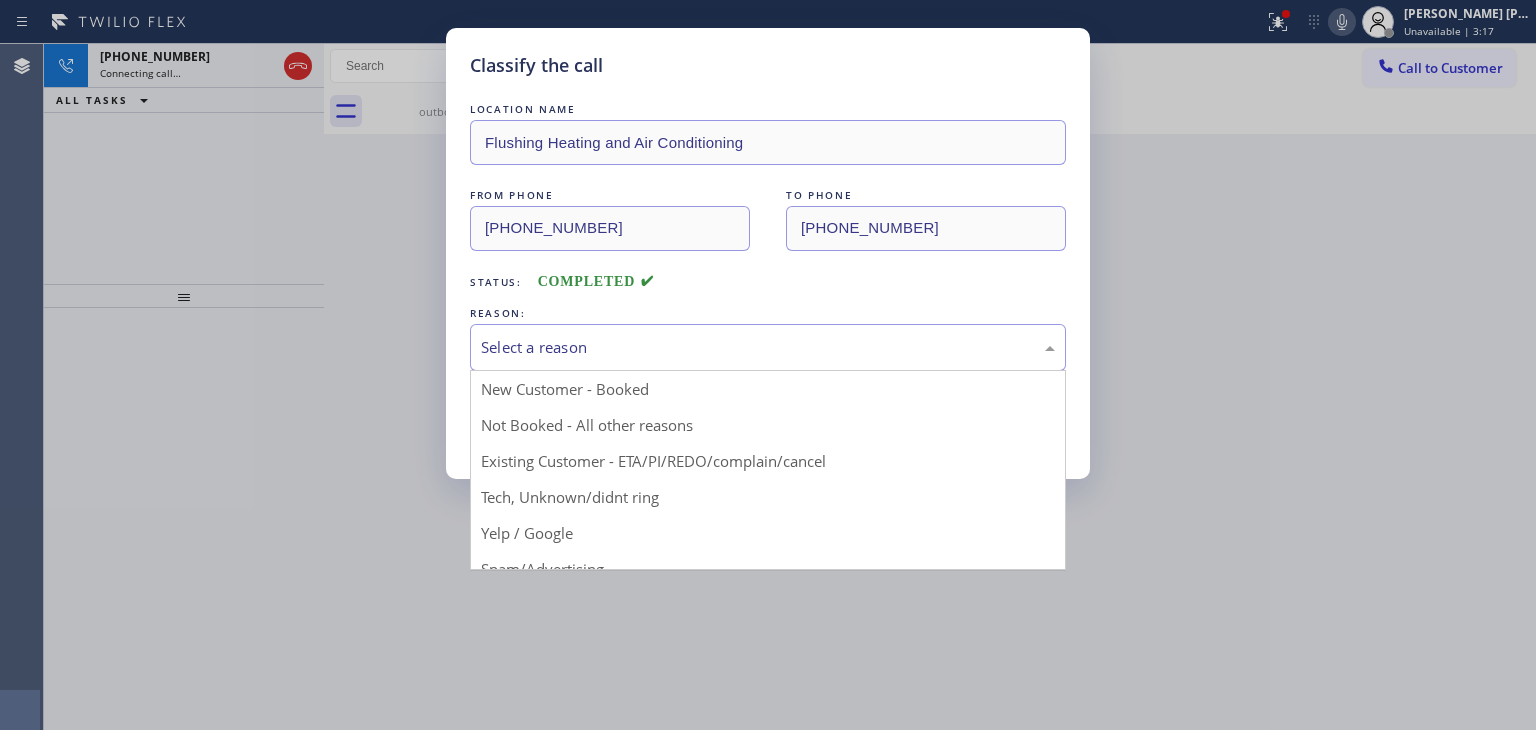 click on "Select a reason" at bounding box center [768, 347] 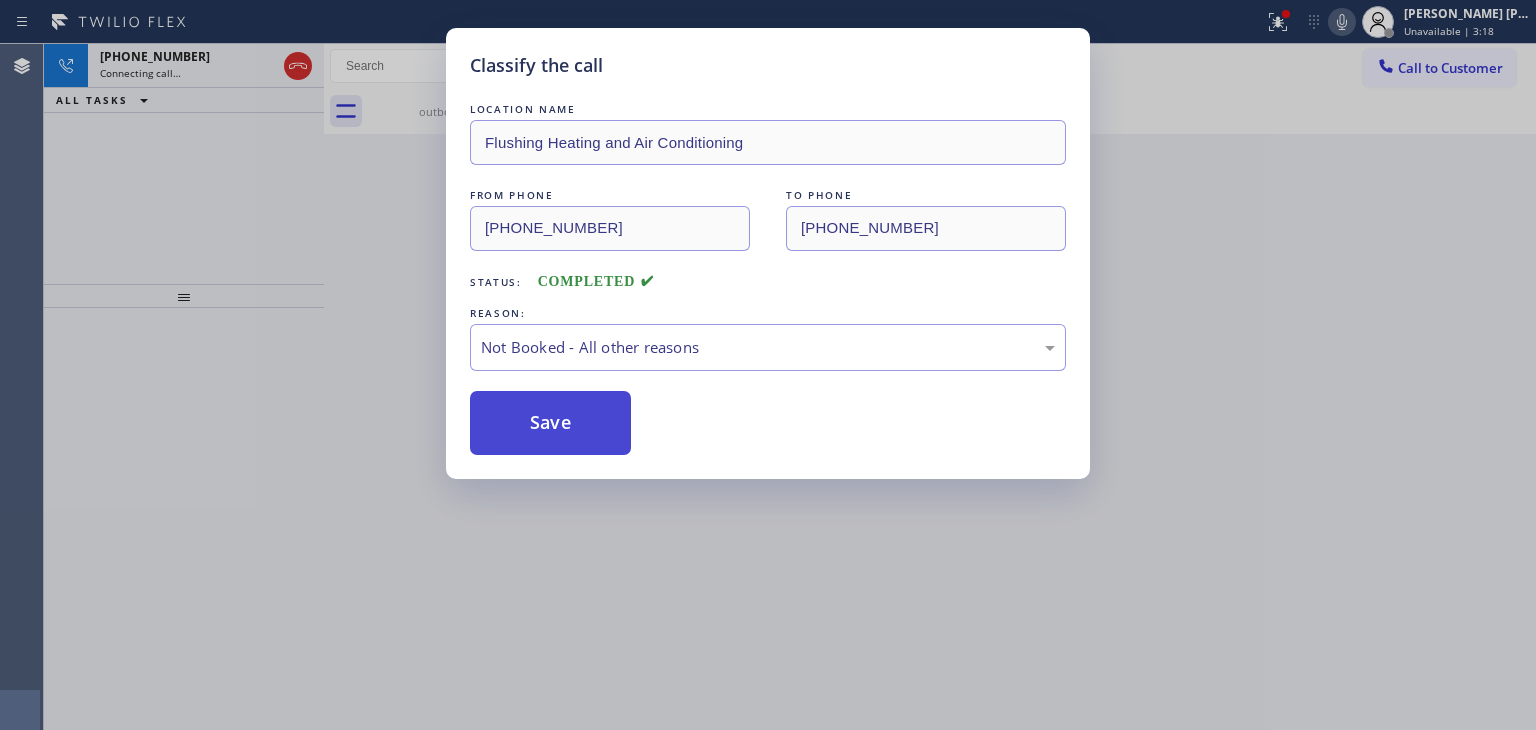 click on "Save" at bounding box center [550, 423] 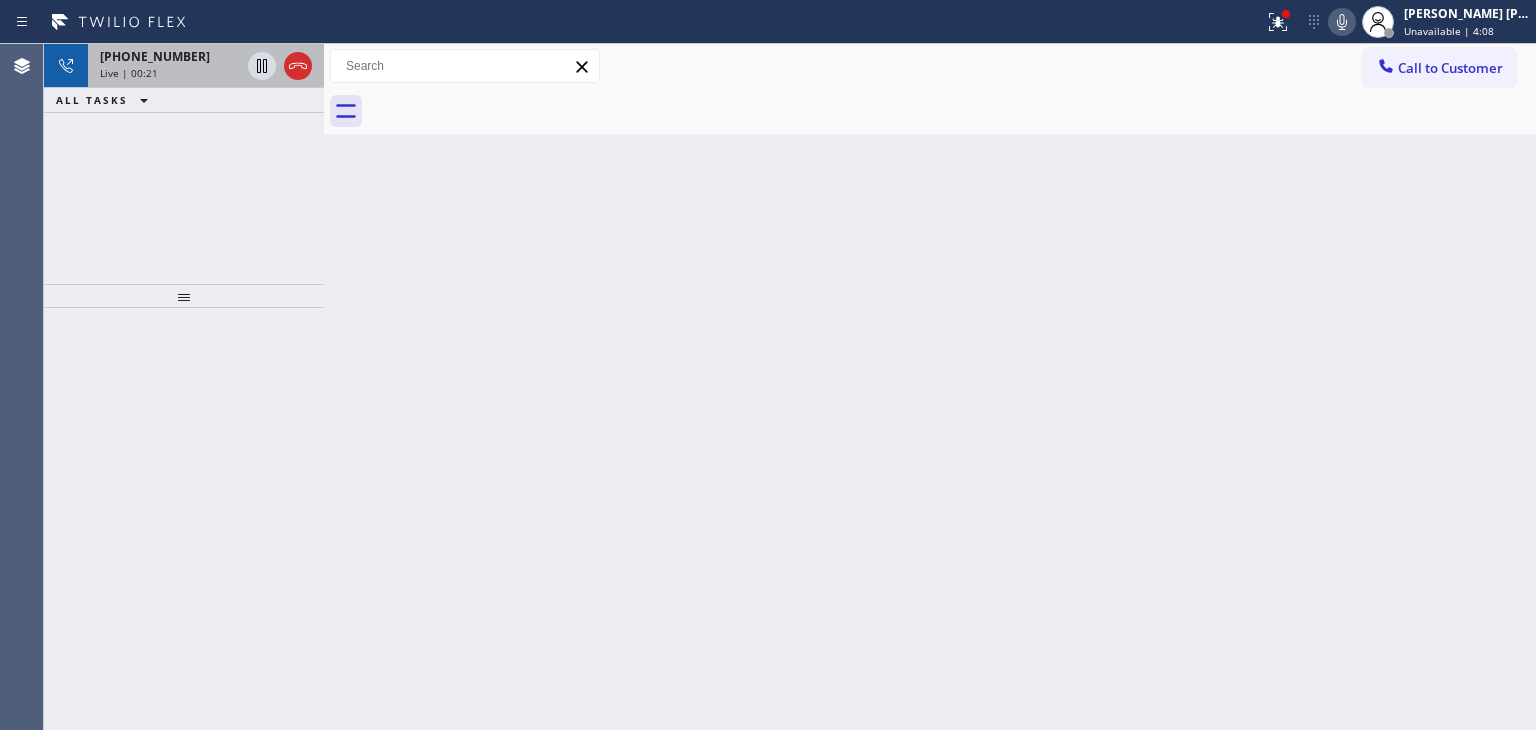 click on "Live | 00:21" at bounding box center (170, 73) 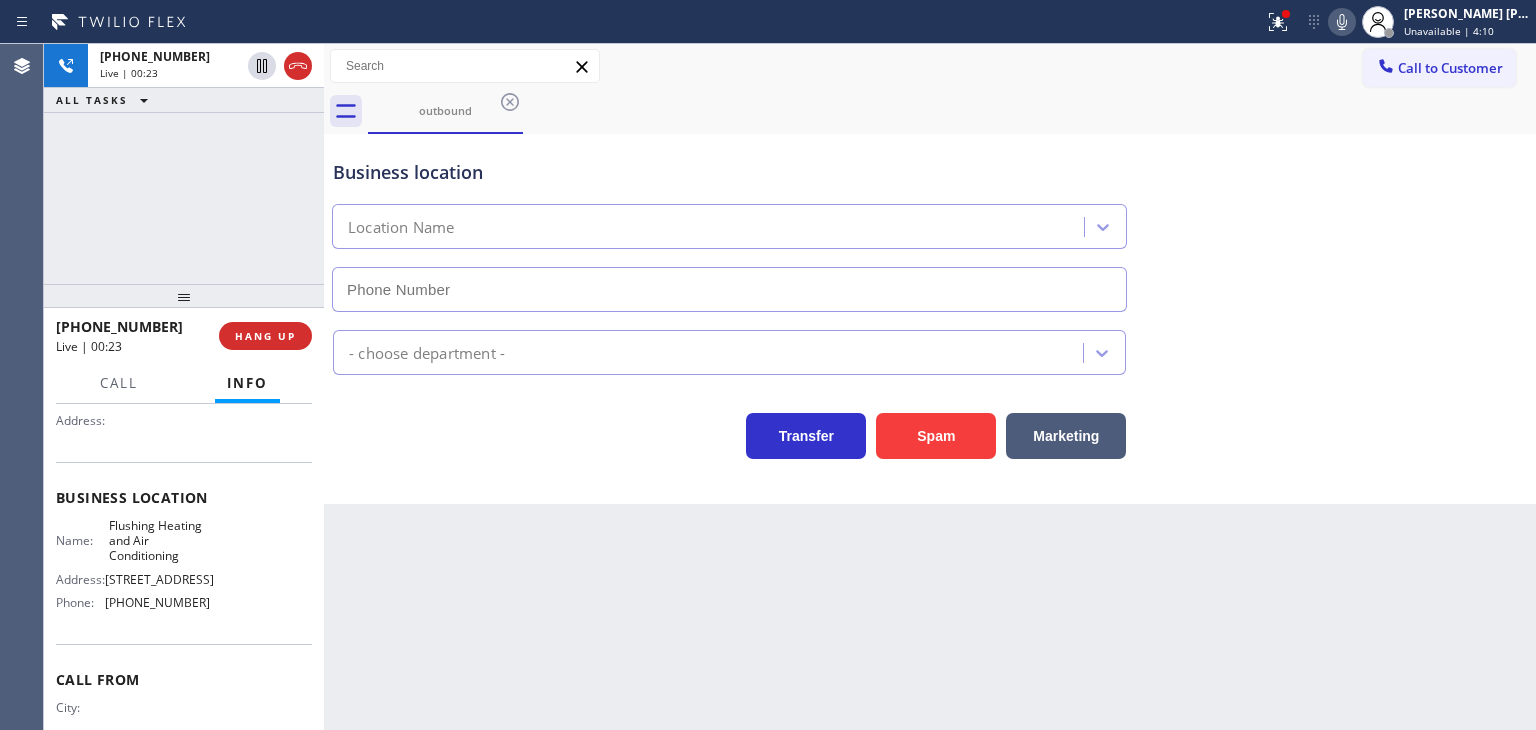 type on "[PHONE_NUMBER]" 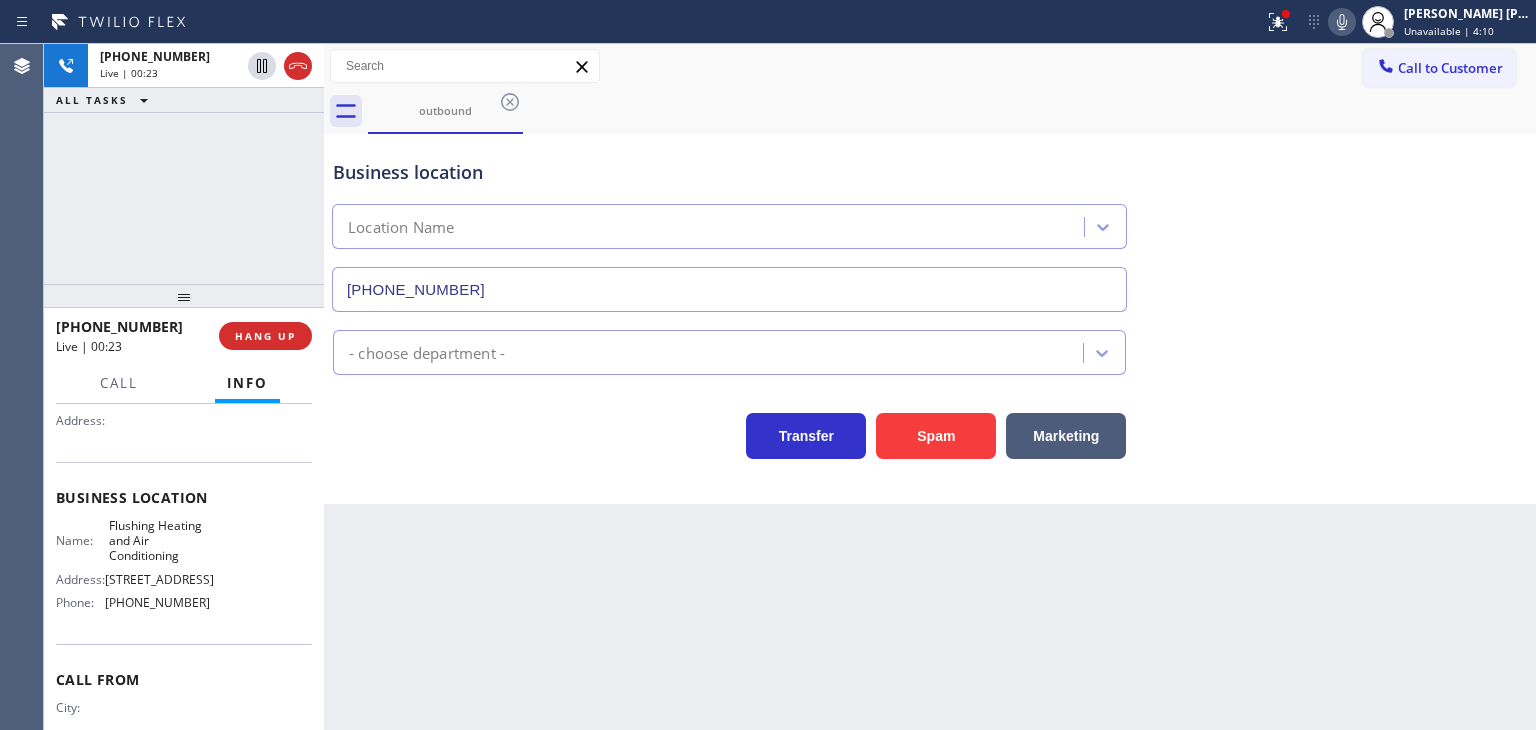 scroll, scrollTop: 200, scrollLeft: 0, axis: vertical 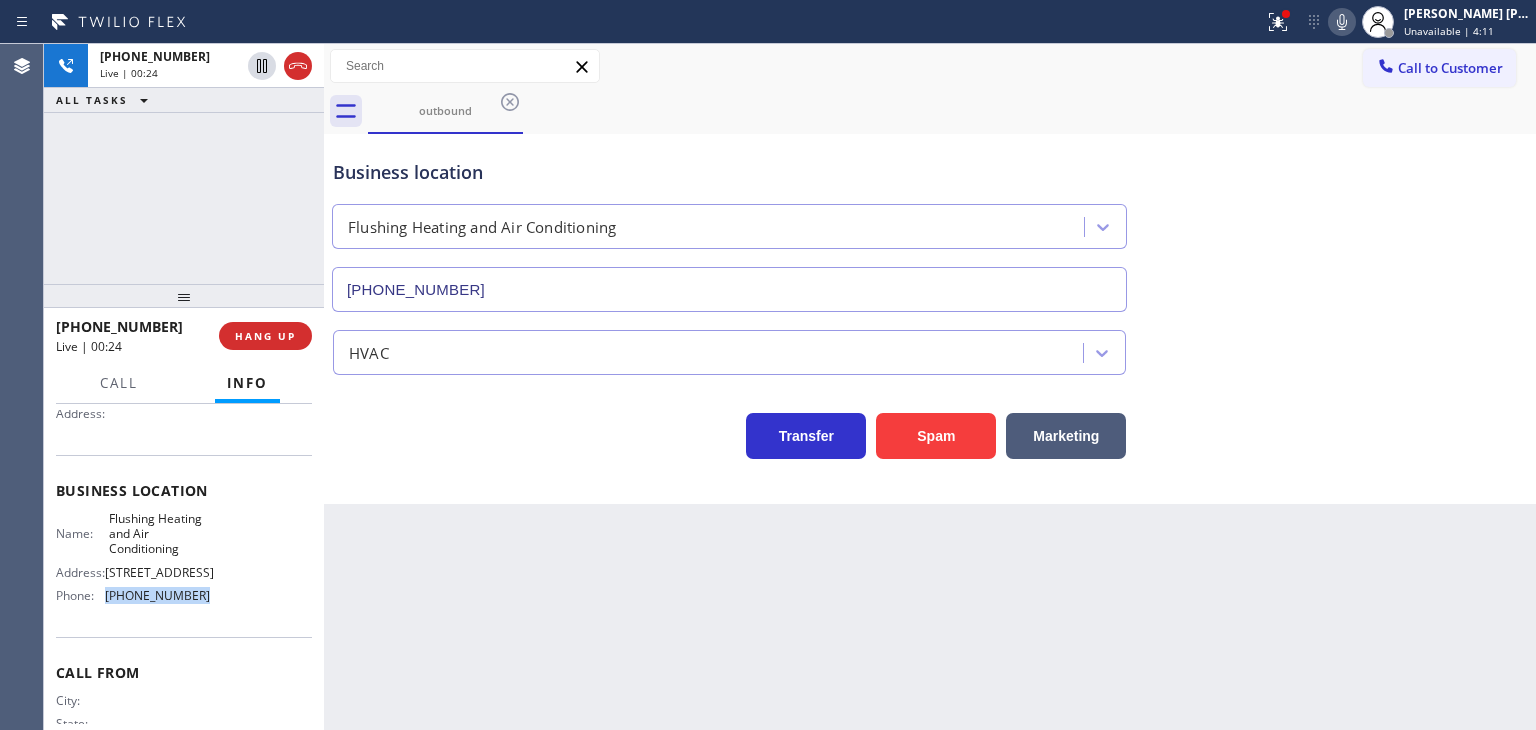 drag, startPoint x: 202, startPoint y: 605, endPoint x: 100, endPoint y: 601, distance: 102.0784 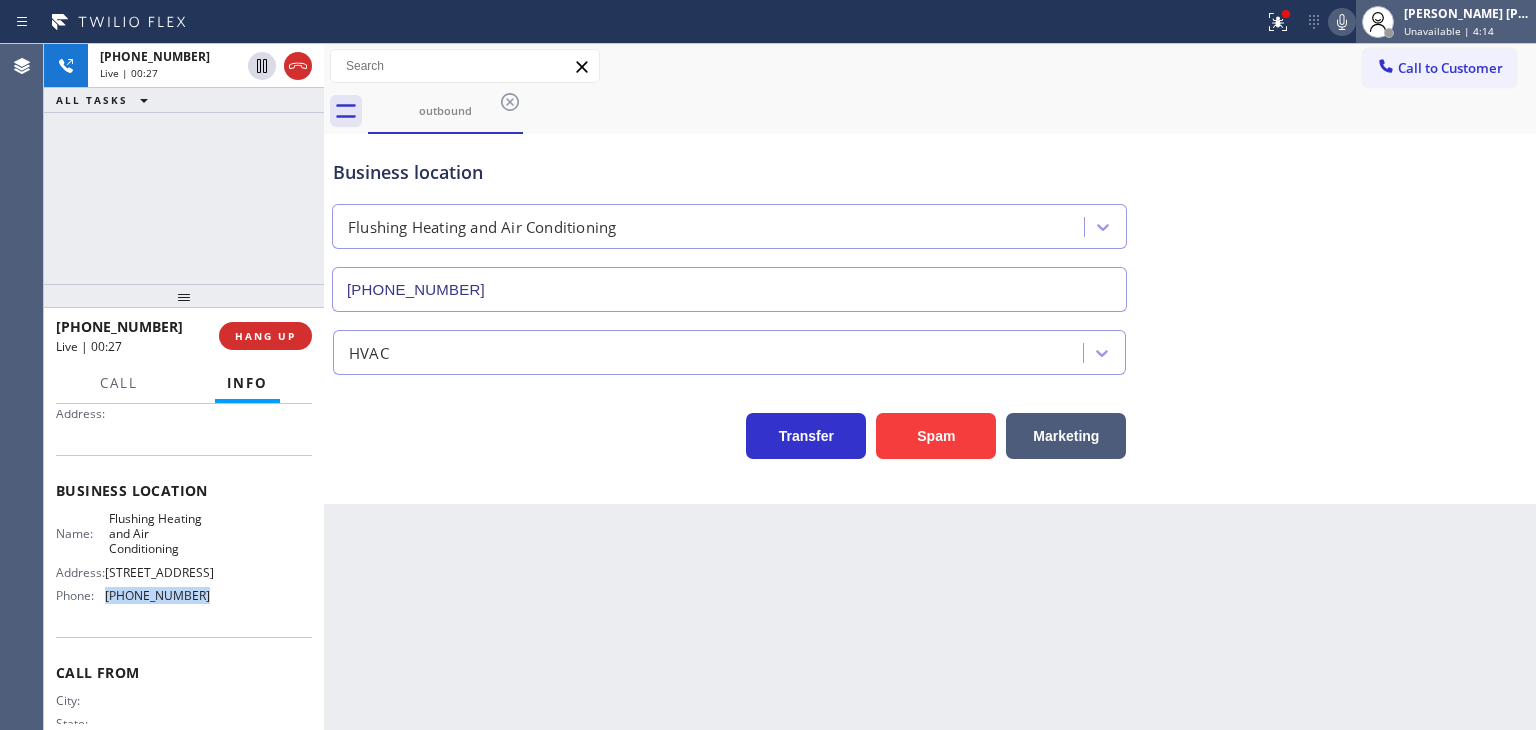 click on "[PERSON_NAME] [PERSON_NAME] Unavailable | 4:14" at bounding box center [1468, 21] 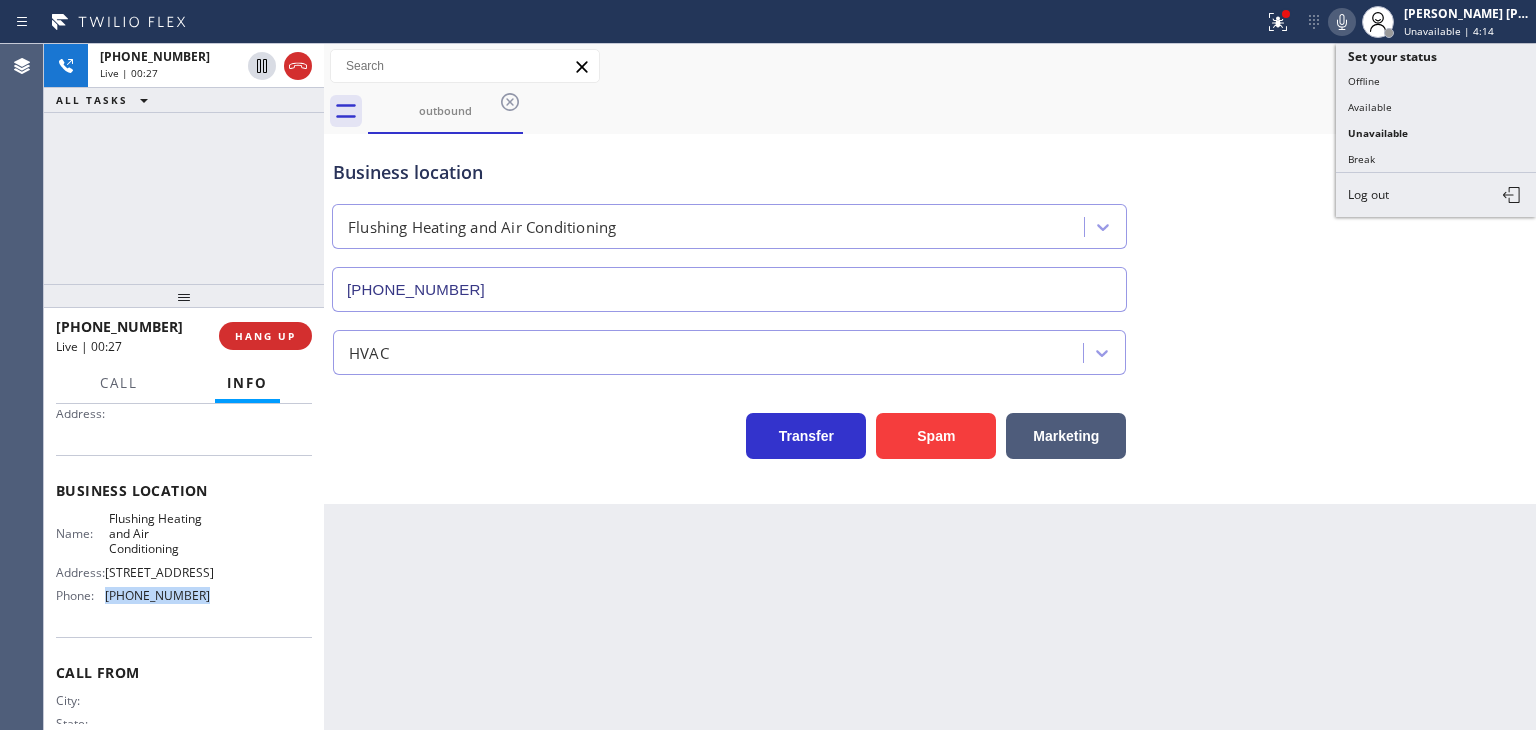 drag, startPoint x: 1425, startPoint y: 97, endPoint x: 1172, endPoint y: 0, distance: 270.95755 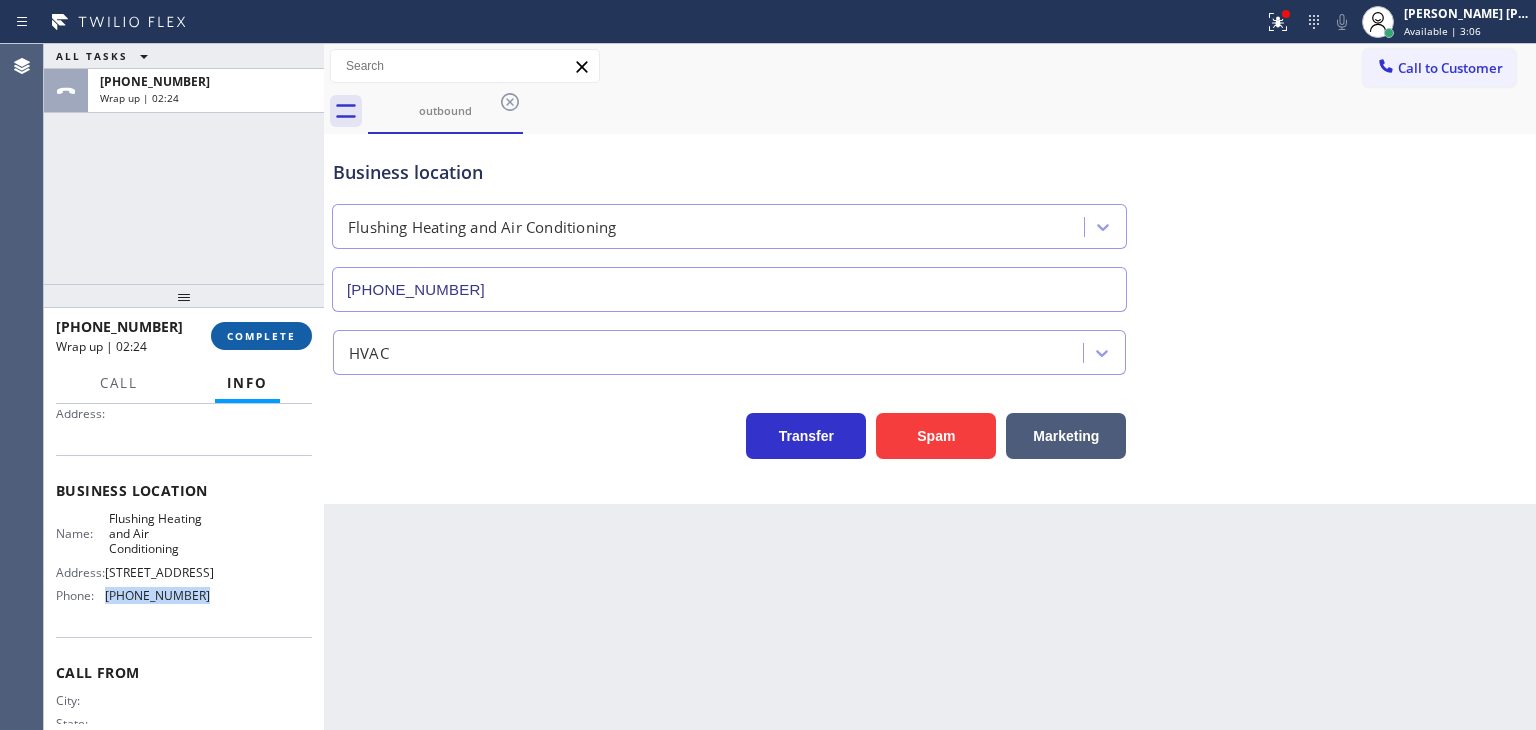 click on "COMPLETE" at bounding box center (261, 336) 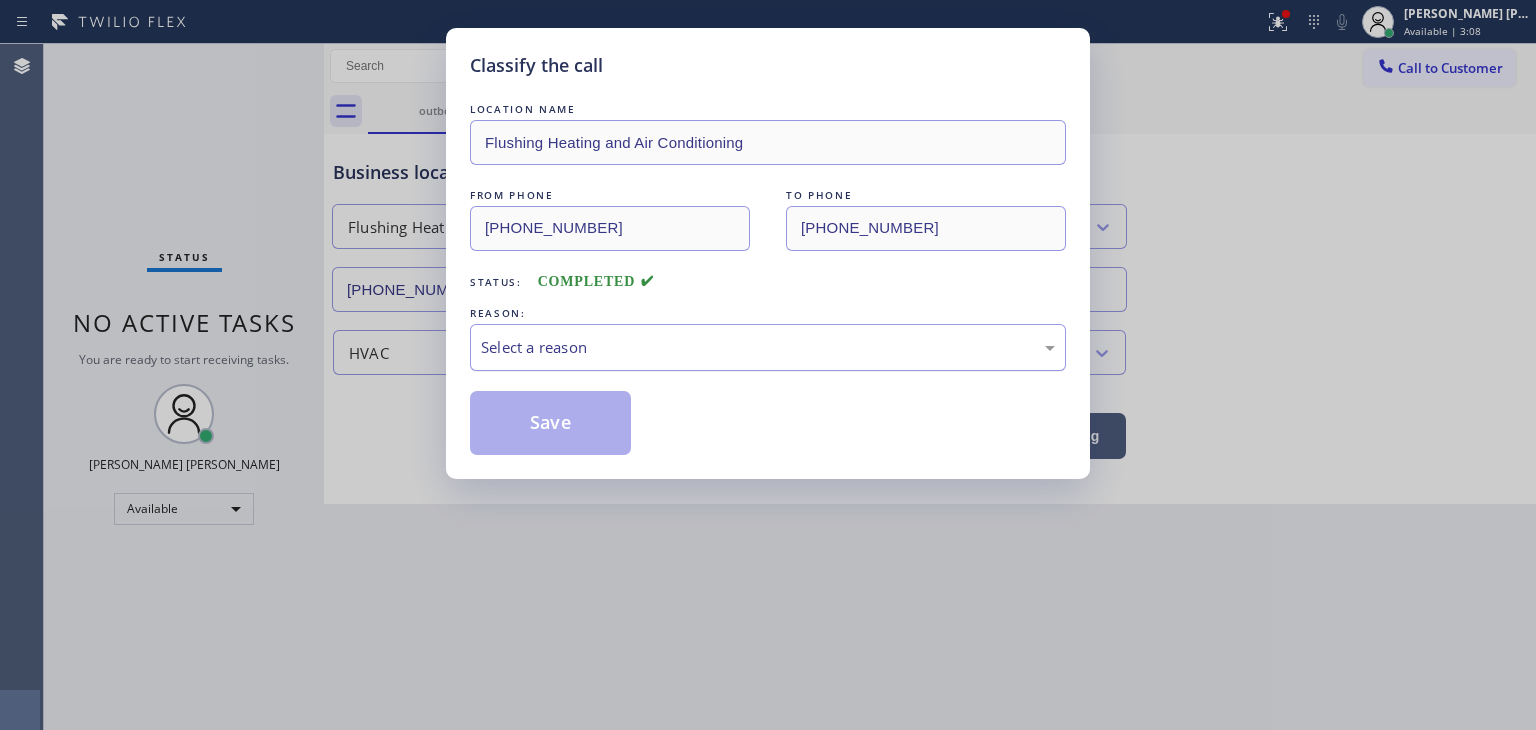 click on "Select a reason" at bounding box center (768, 347) 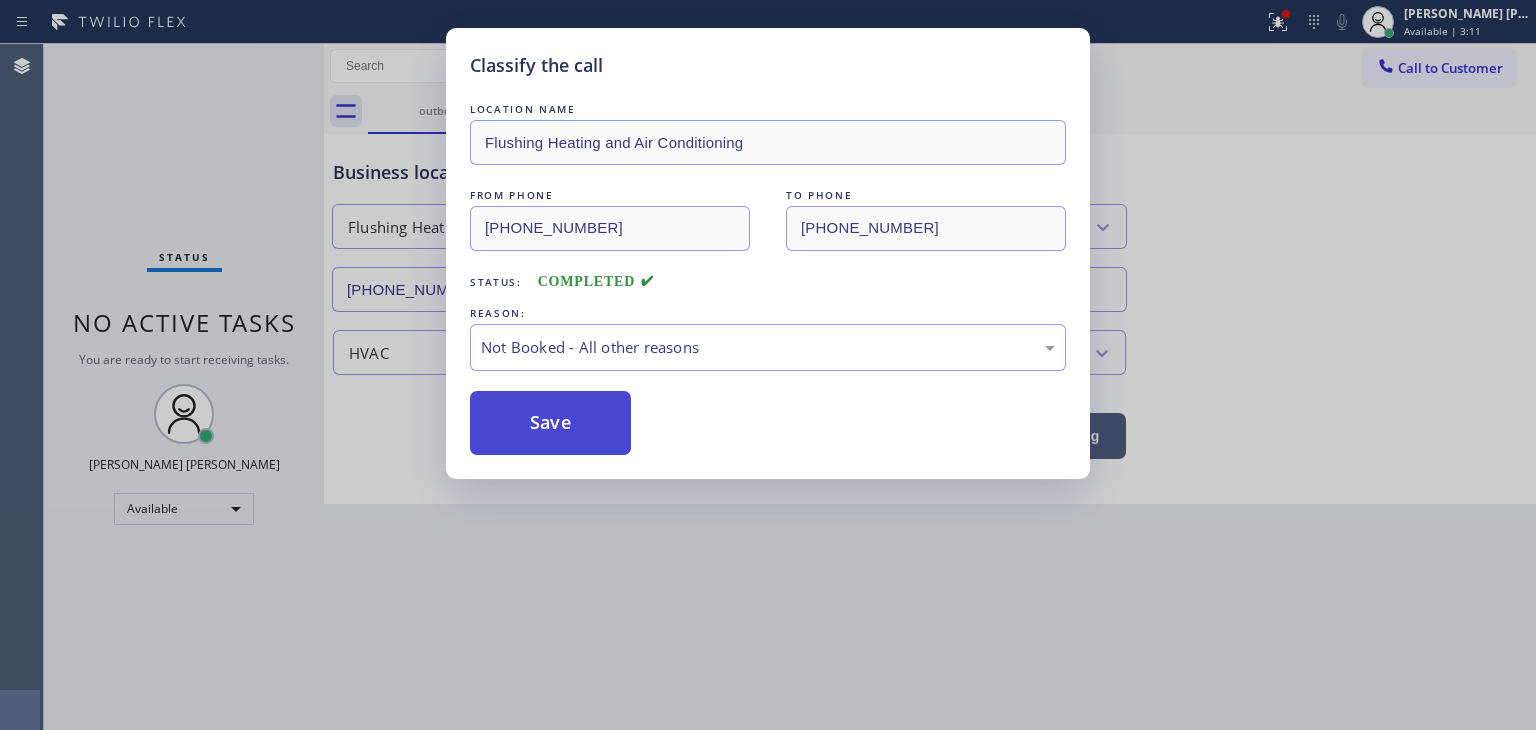 click on "Save" at bounding box center [550, 423] 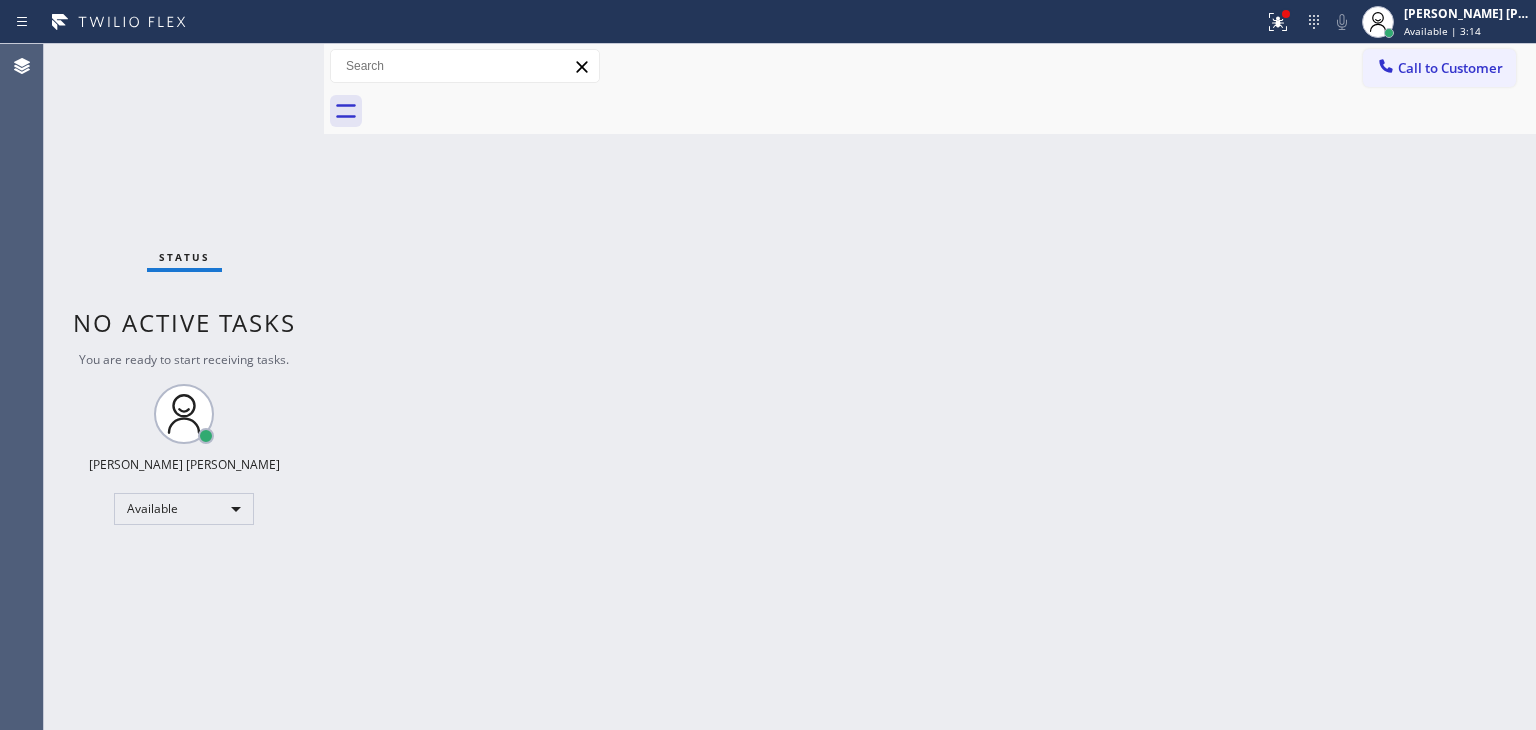 click on "Status   No active tasks     You are ready to start receiving tasks.   [PERSON_NAME] [PERSON_NAME] Available" at bounding box center (184, 387) 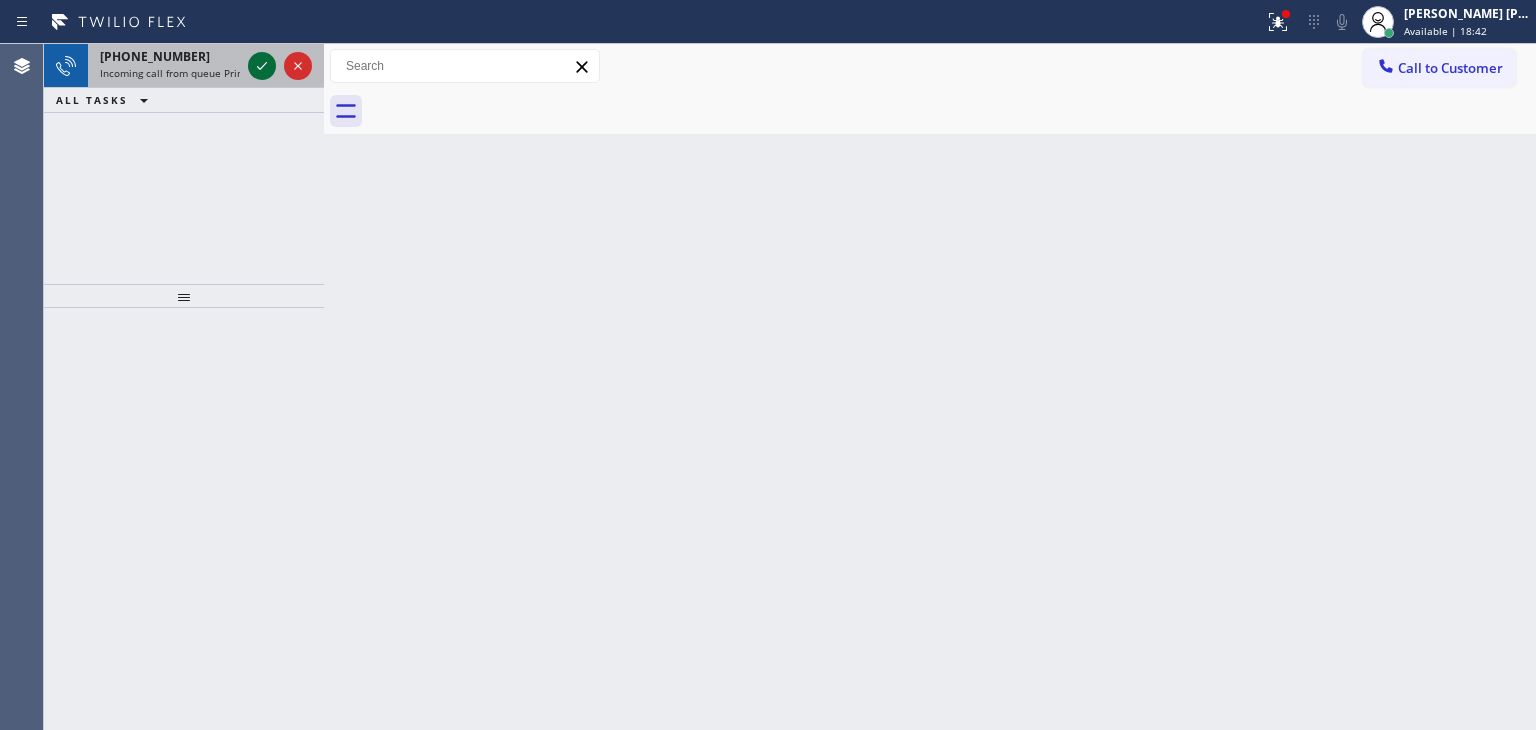 click 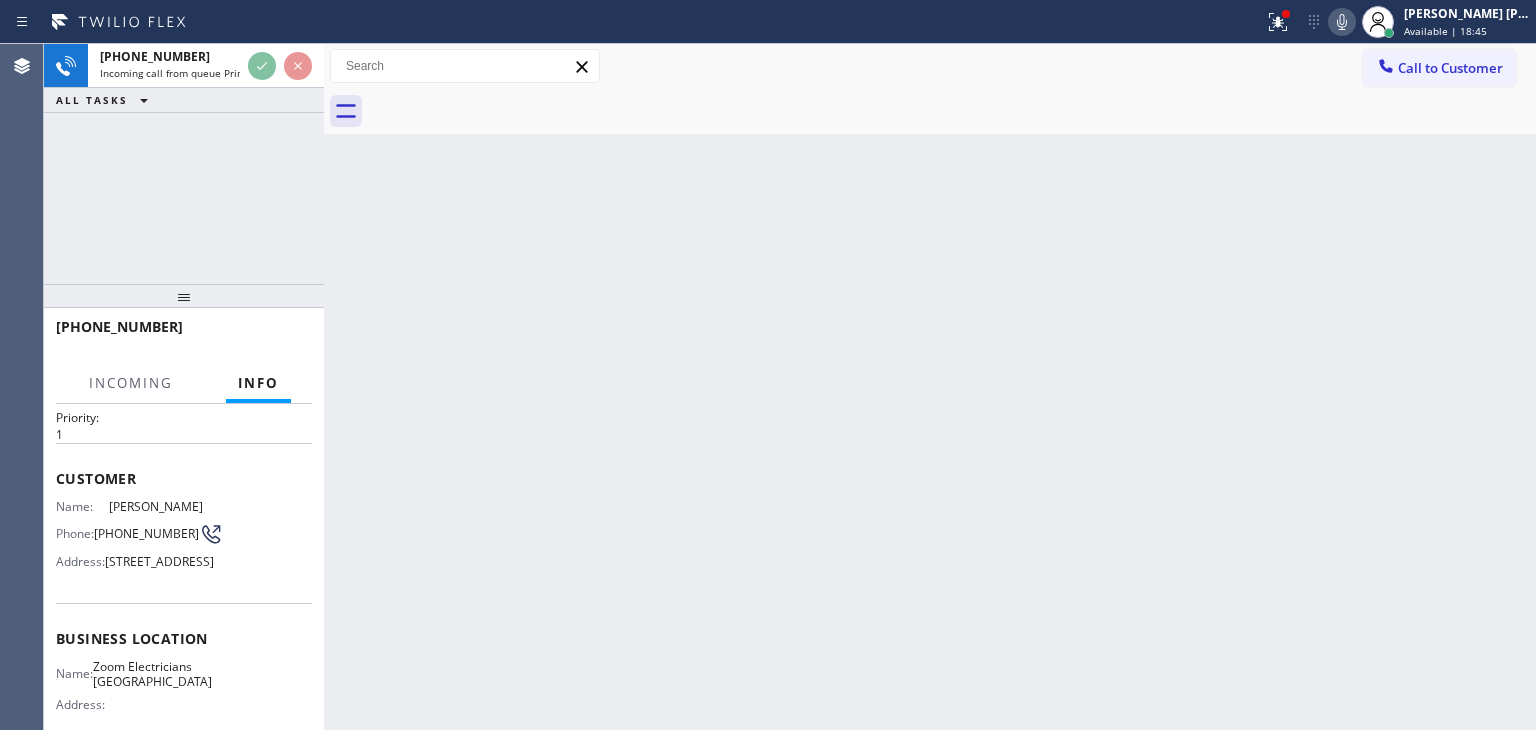 scroll, scrollTop: 100, scrollLeft: 0, axis: vertical 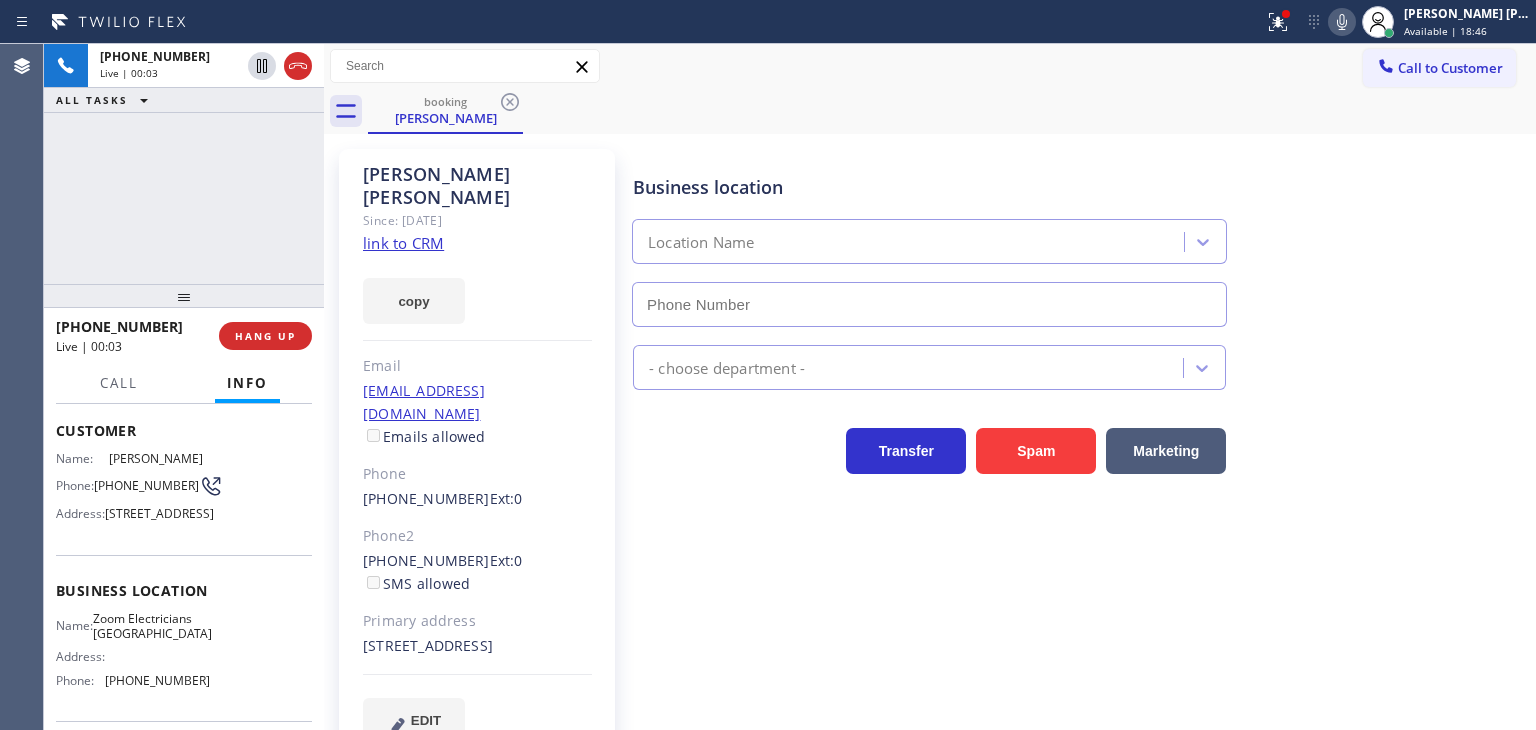 type on "[PHONE_NUMBER]" 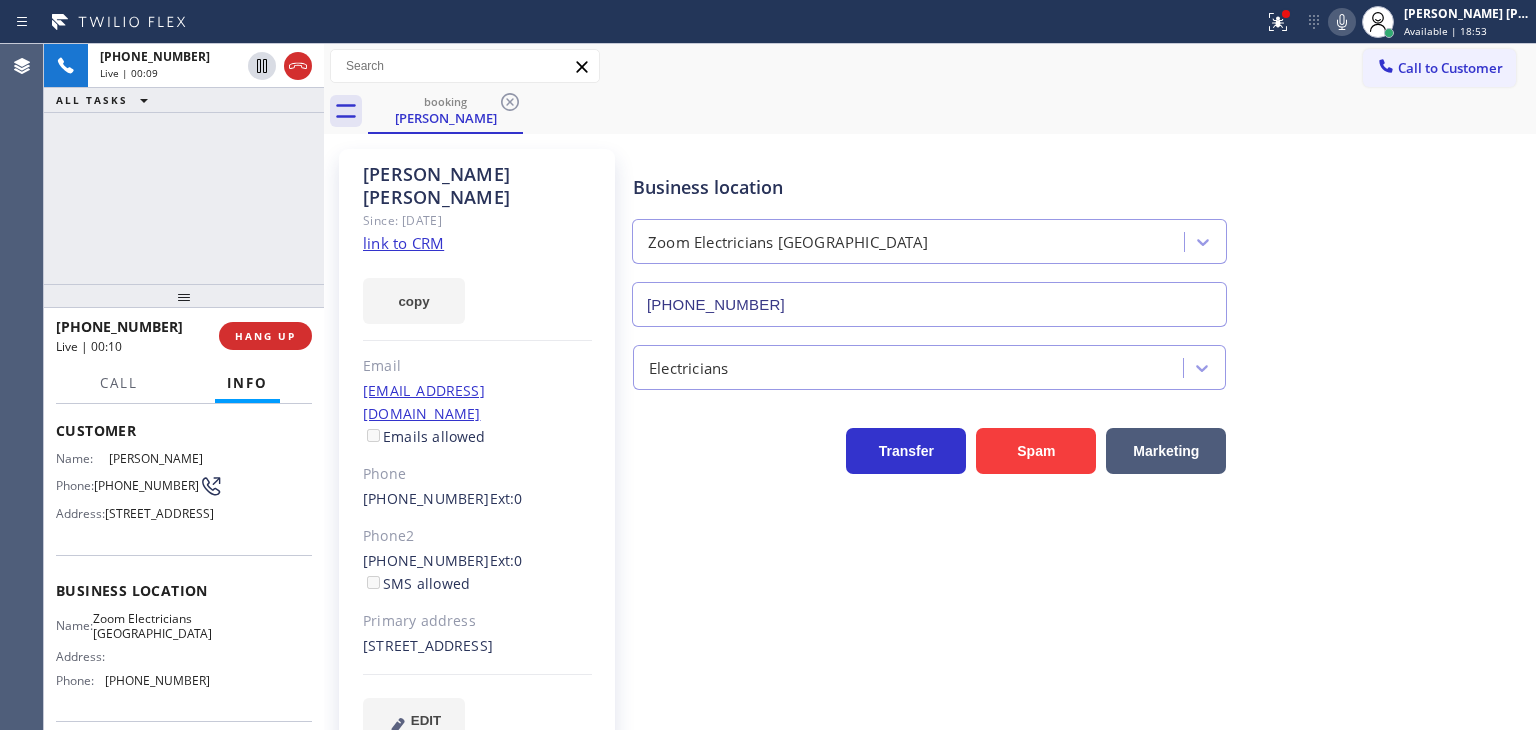click on "link to CRM" 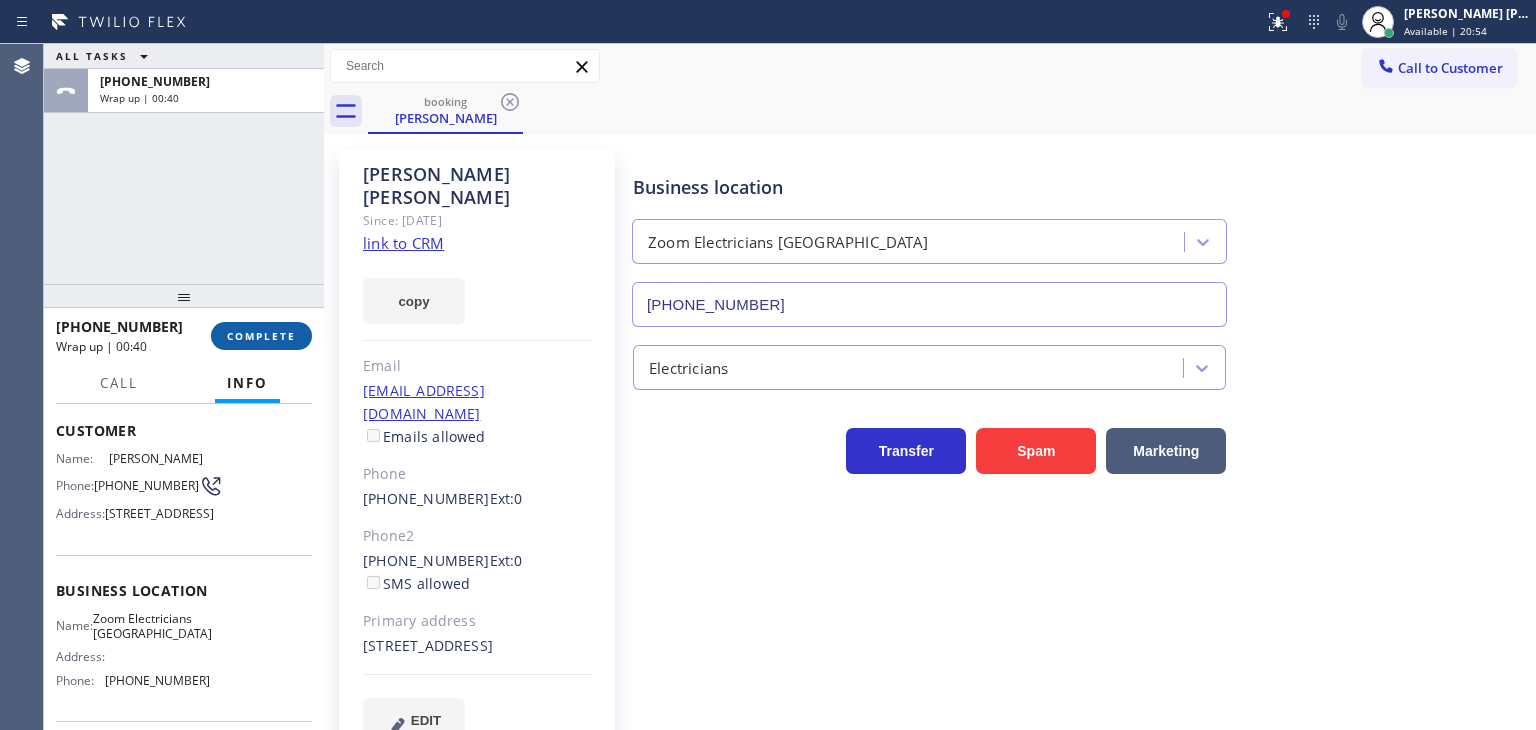 click on "COMPLETE" at bounding box center [261, 336] 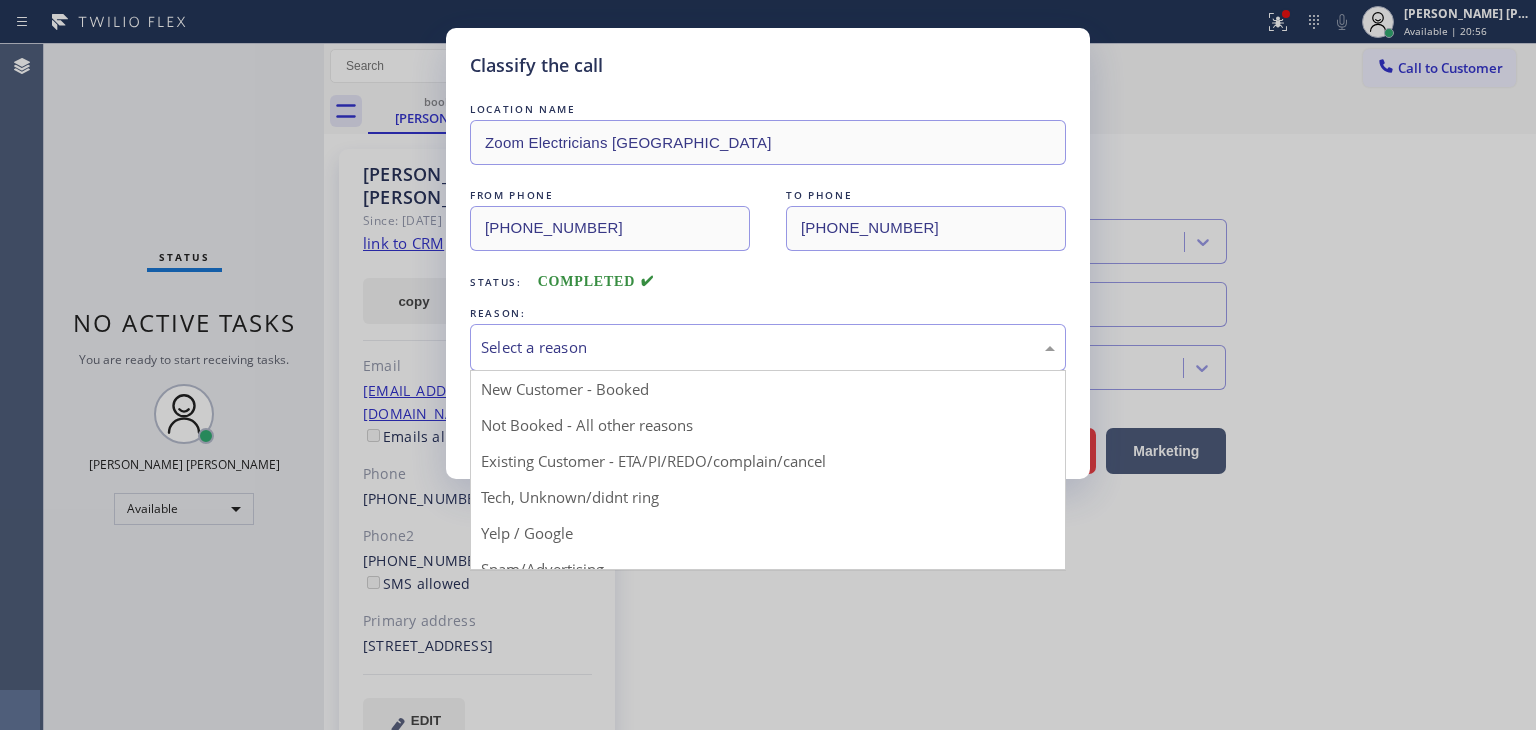 click on "Select a reason" at bounding box center (768, 347) 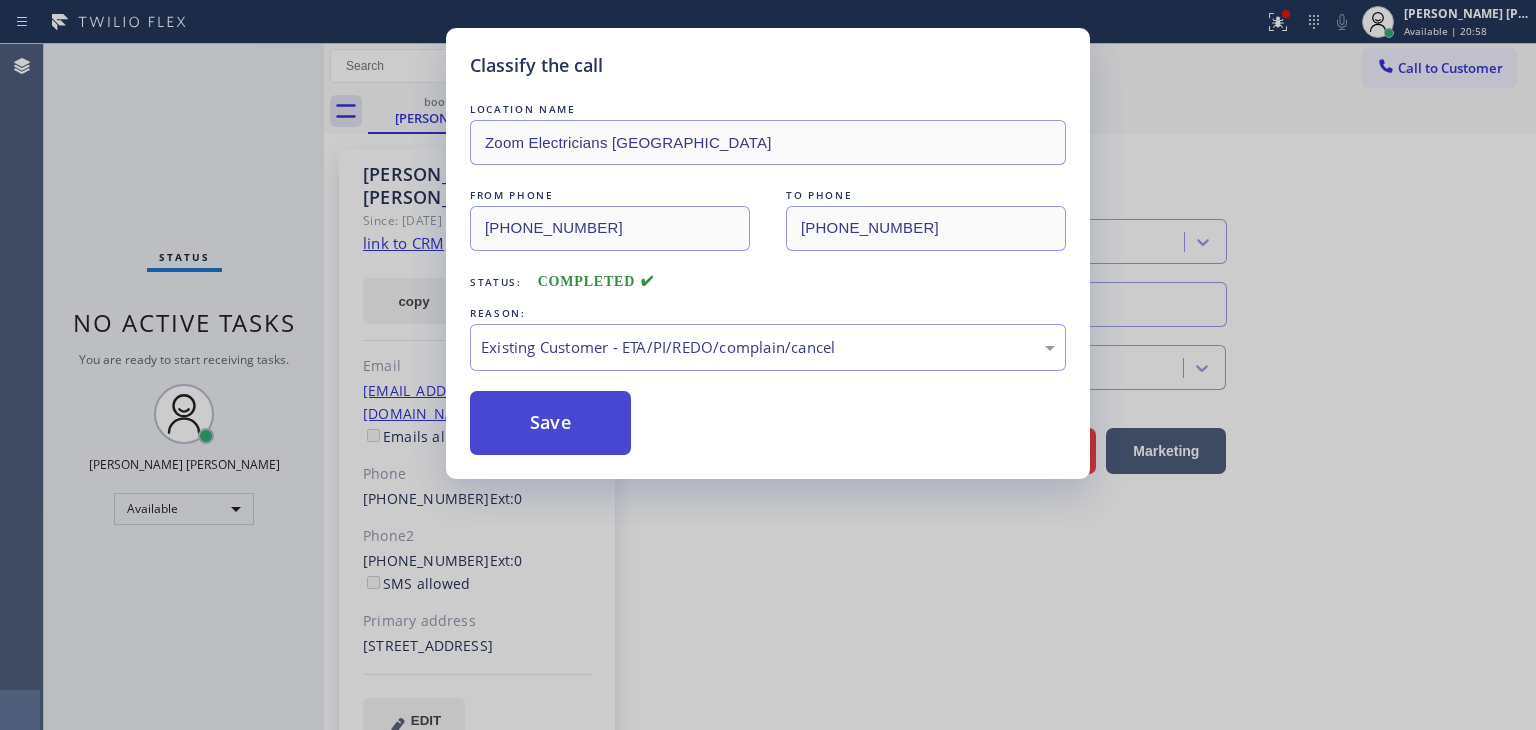 click on "Save" at bounding box center [550, 423] 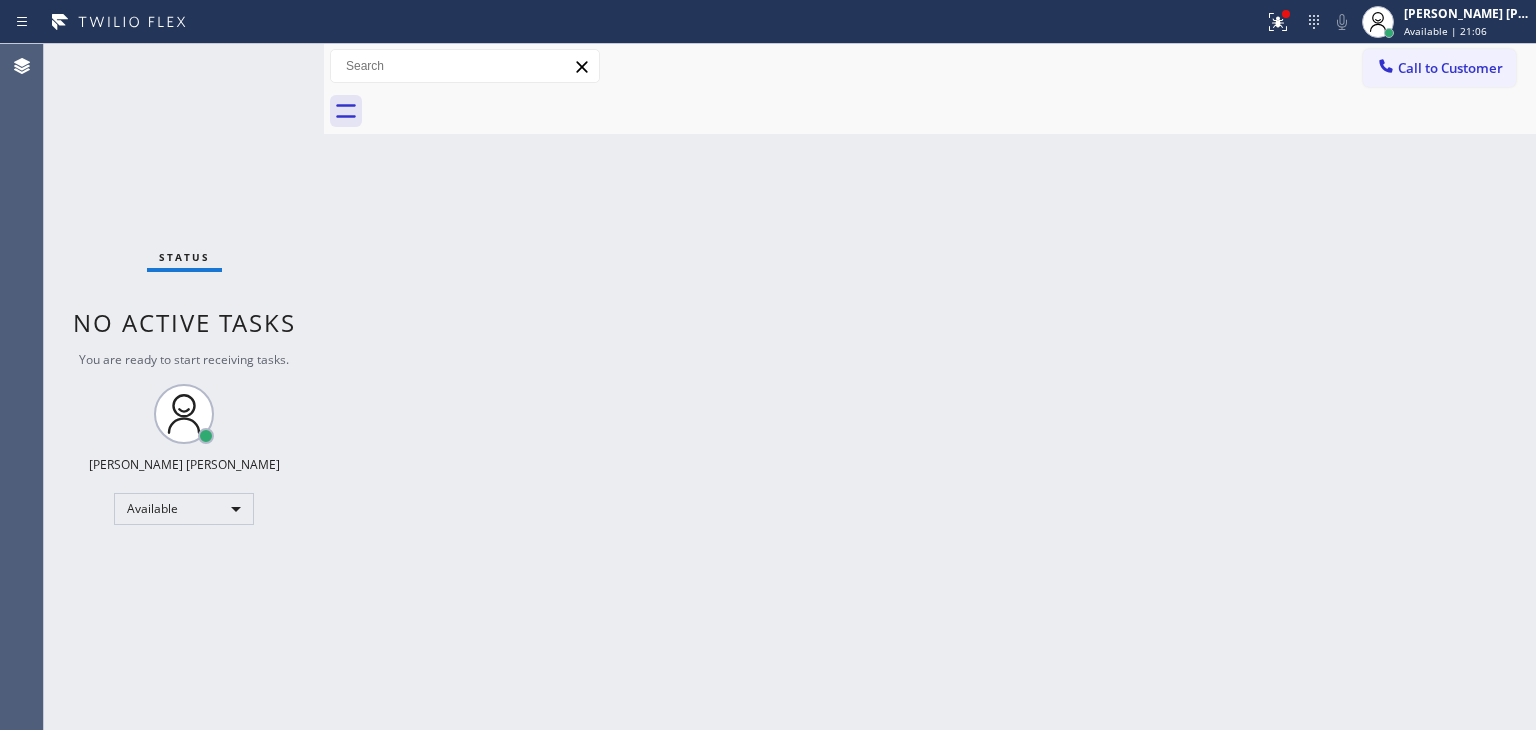 click on "Status   No active tasks     You are ready to start receiving tasks.   [PERSON_NAME] [PERSON_NAME] Available" at bounding box center (184, 387) 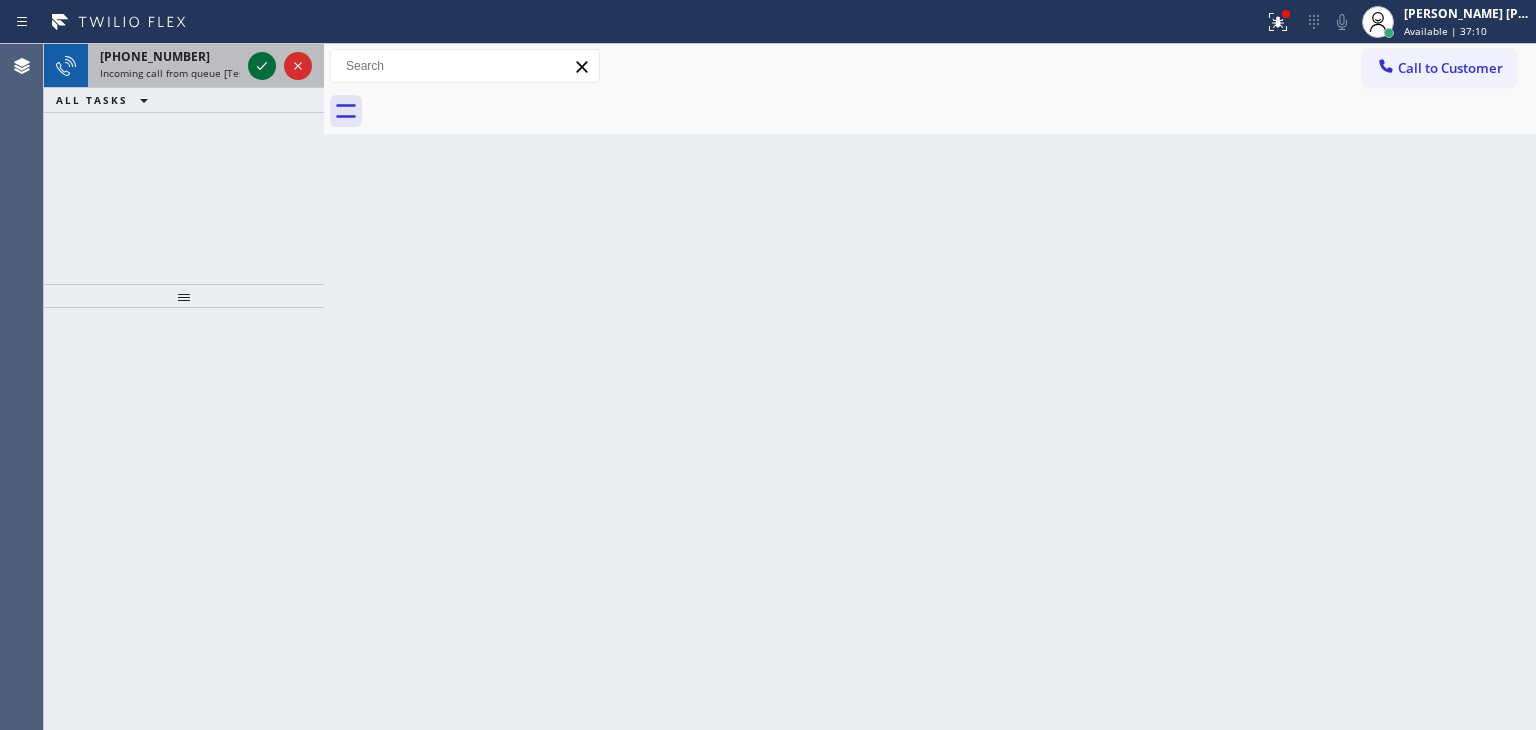 click 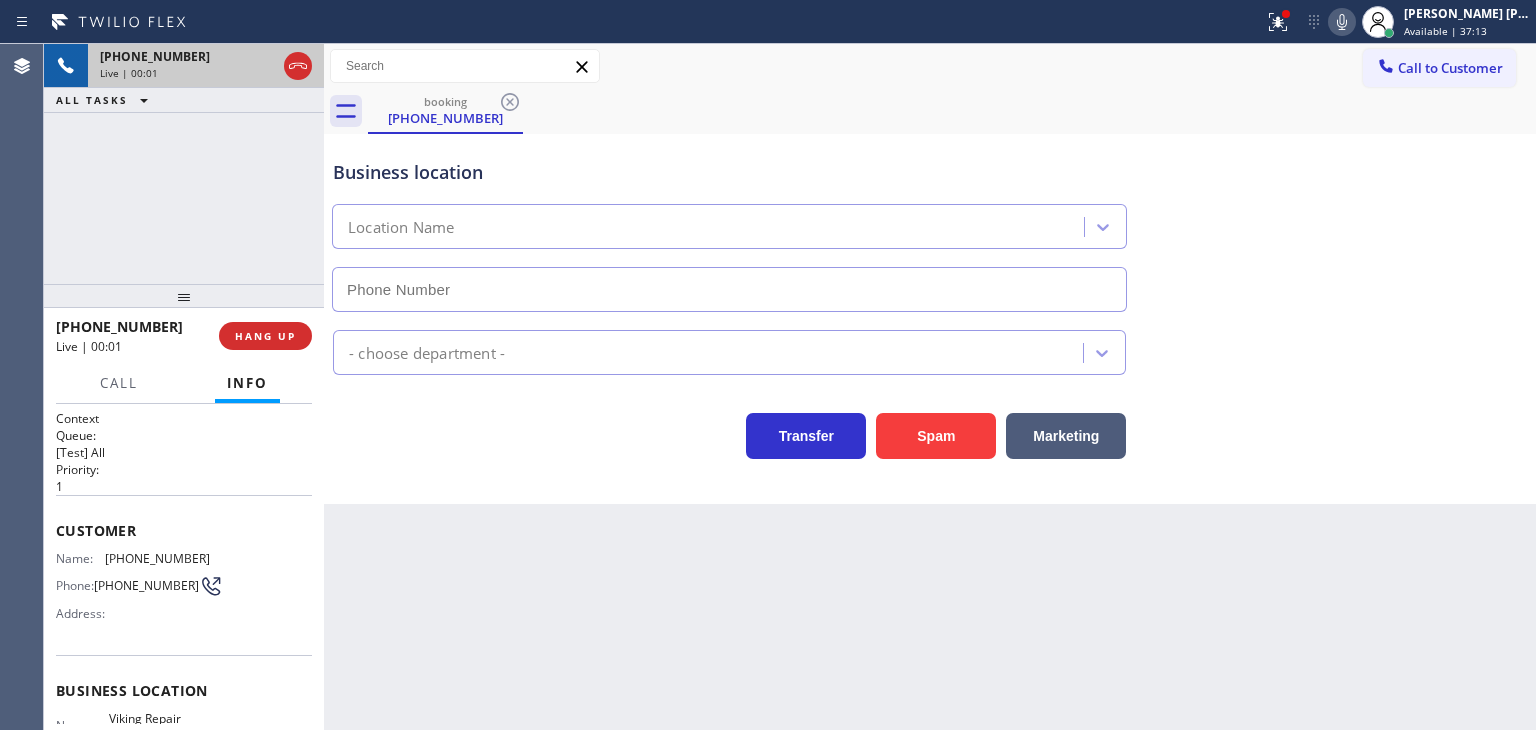 type on "[PHONE_NUMBER]" 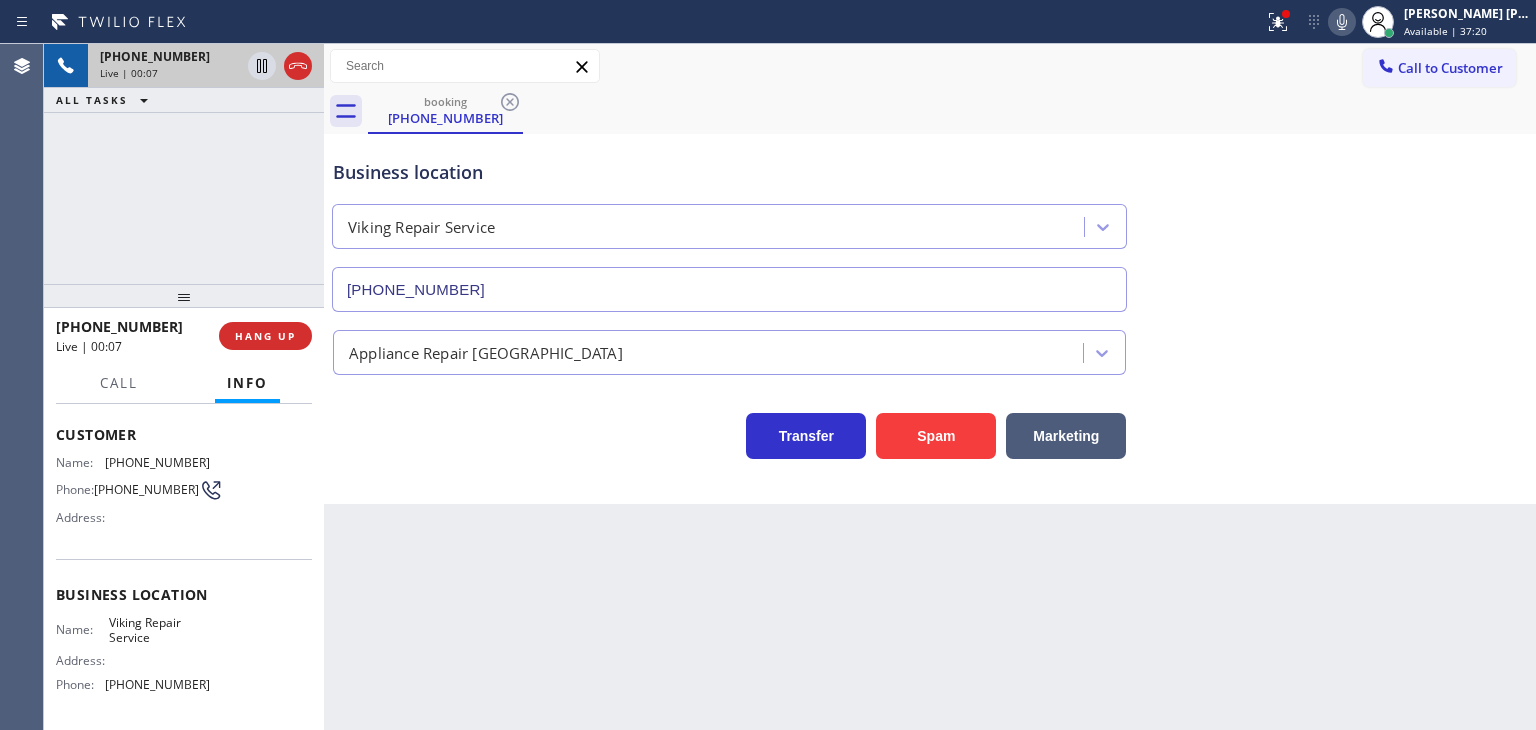 scroll, scrollTop: 200, scrollLeft: 0, axis: vertical 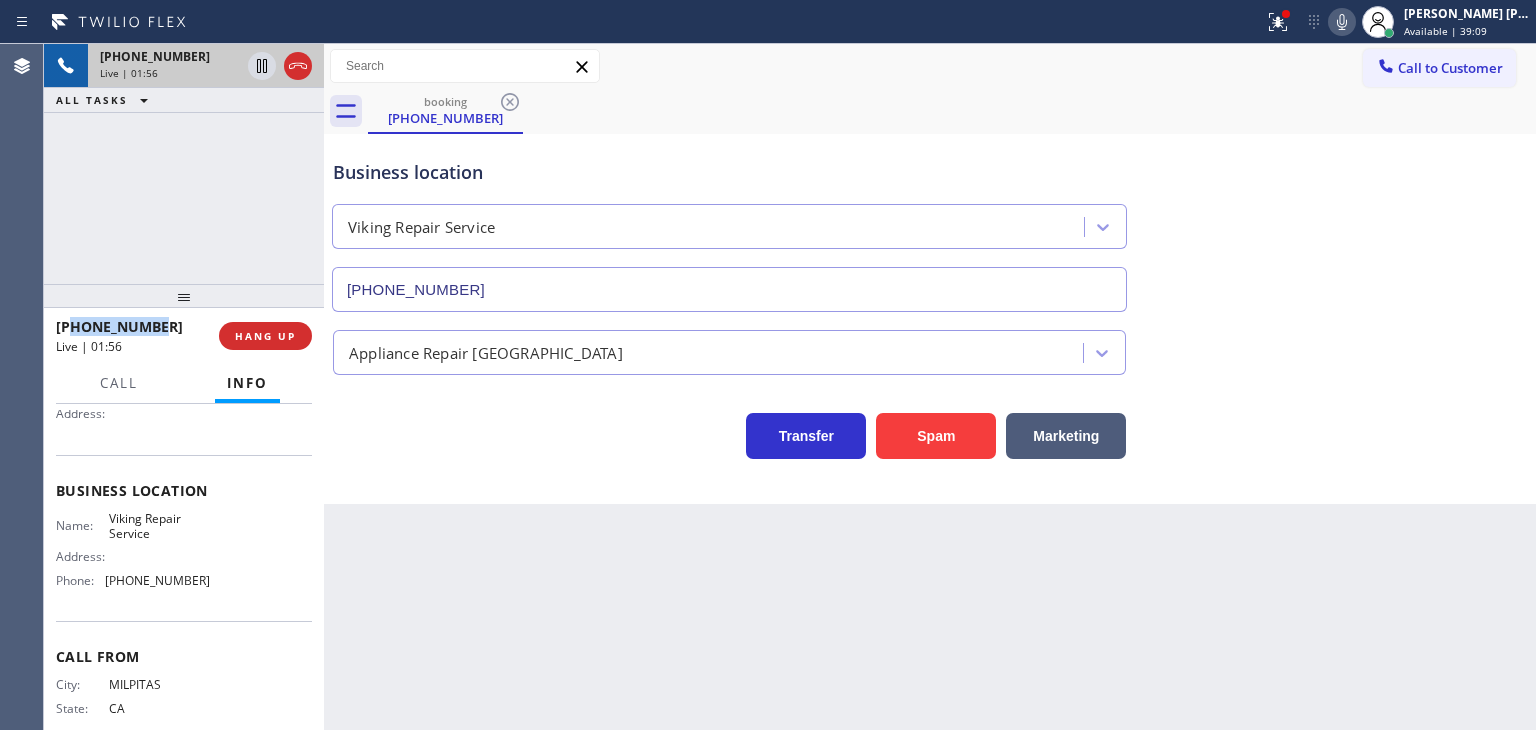 drag, startPoint x: 165, startPoint y: 323, endPoint x: 76, endPoint y: 321, distance: 89.02247 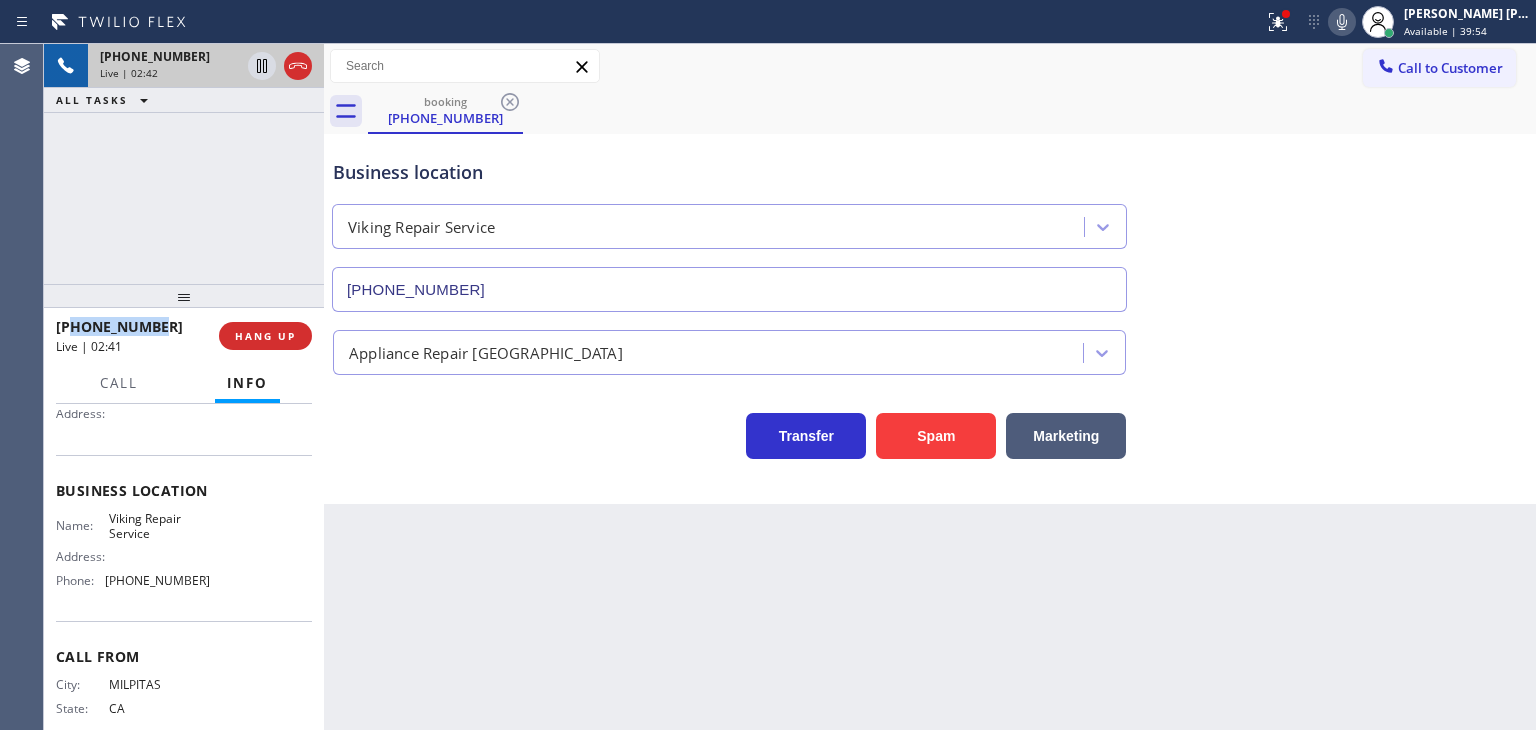 click 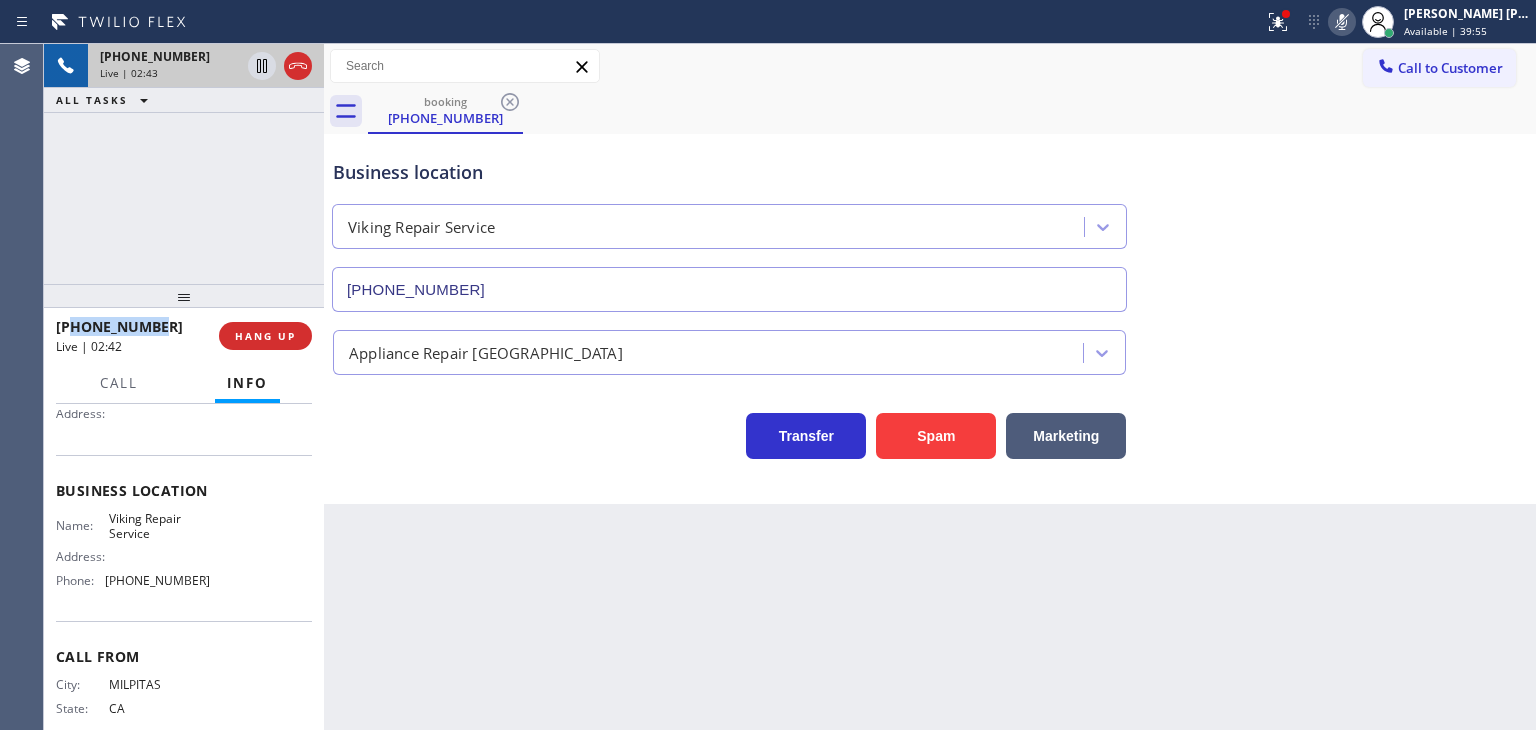 click 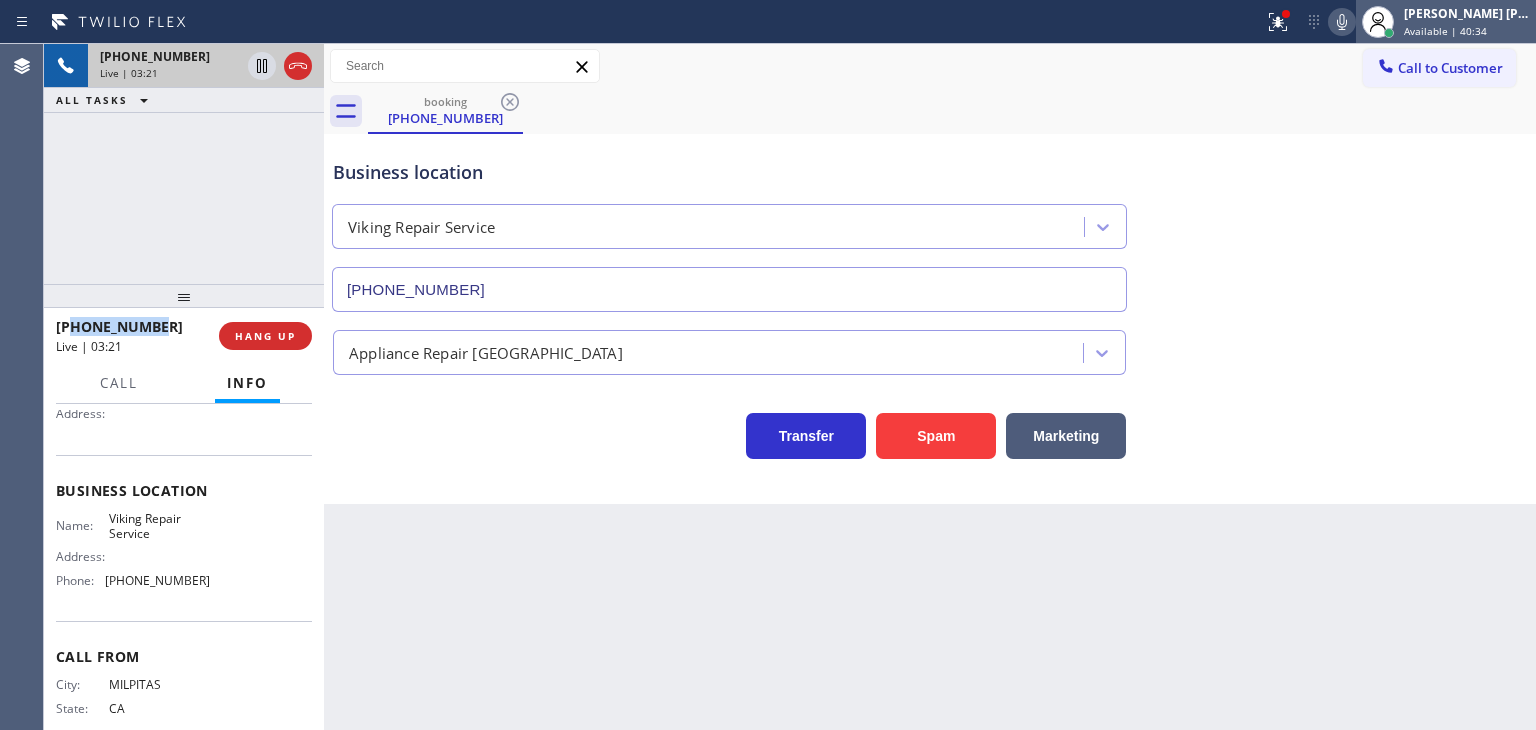 click on "[PERSON_NAME] [PERSON_NAME] Available | 40:34" at bounding box center (1468, 21) 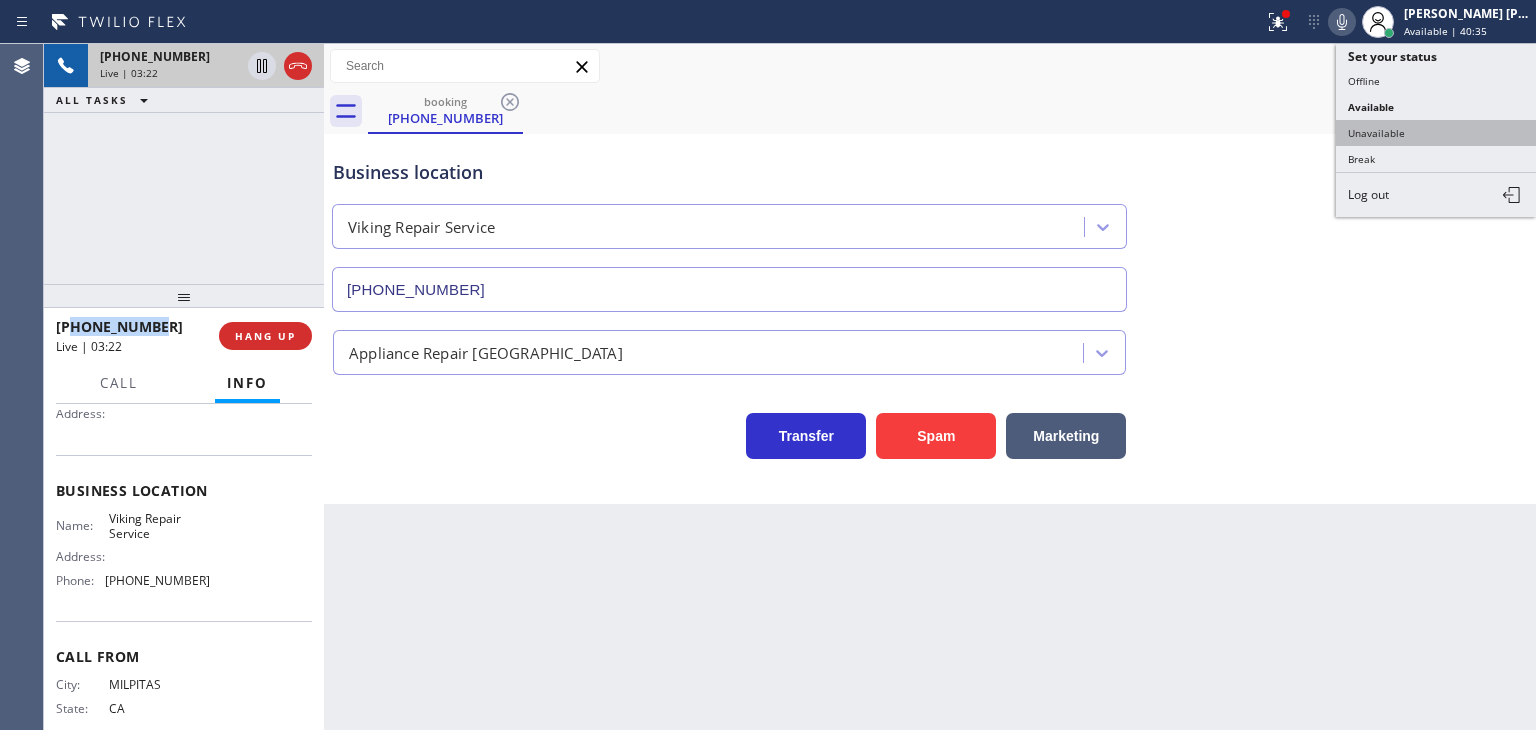 click on "Unavailable" at bounding box center (1436, 133) 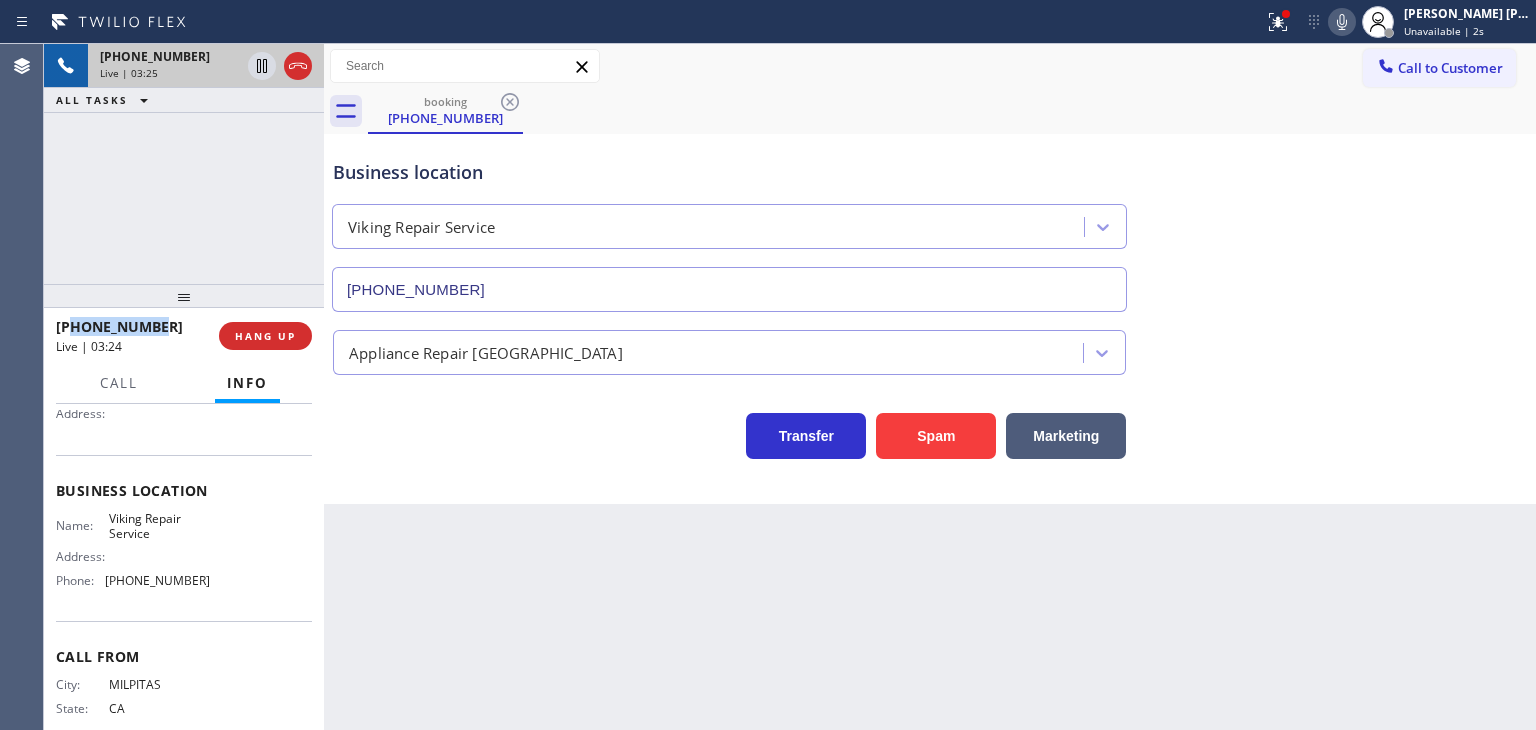 click 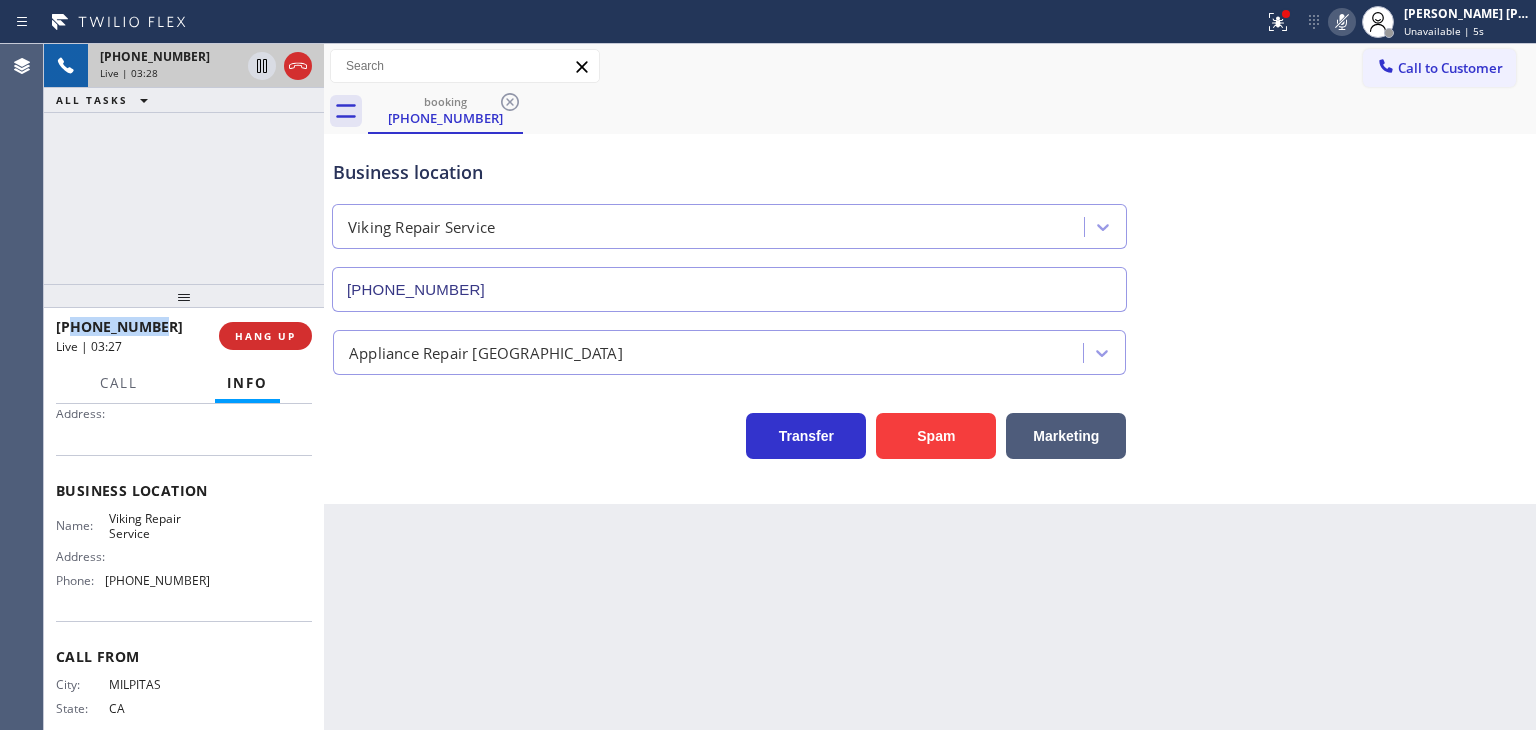 click 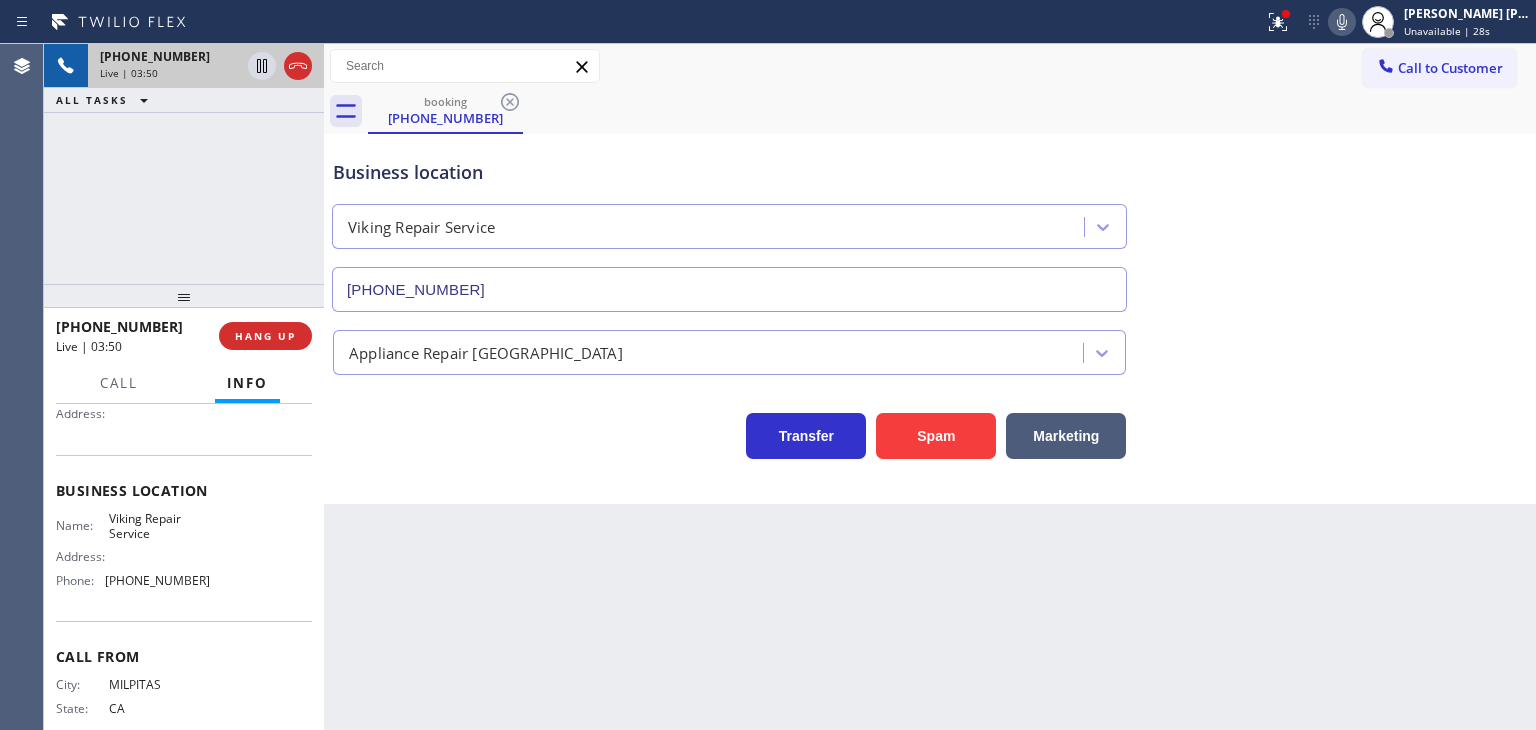 drag, startPoint x: 615, startPoint y: 161, endPoint x: 652, endPoint y: 96, distance: 74.793045 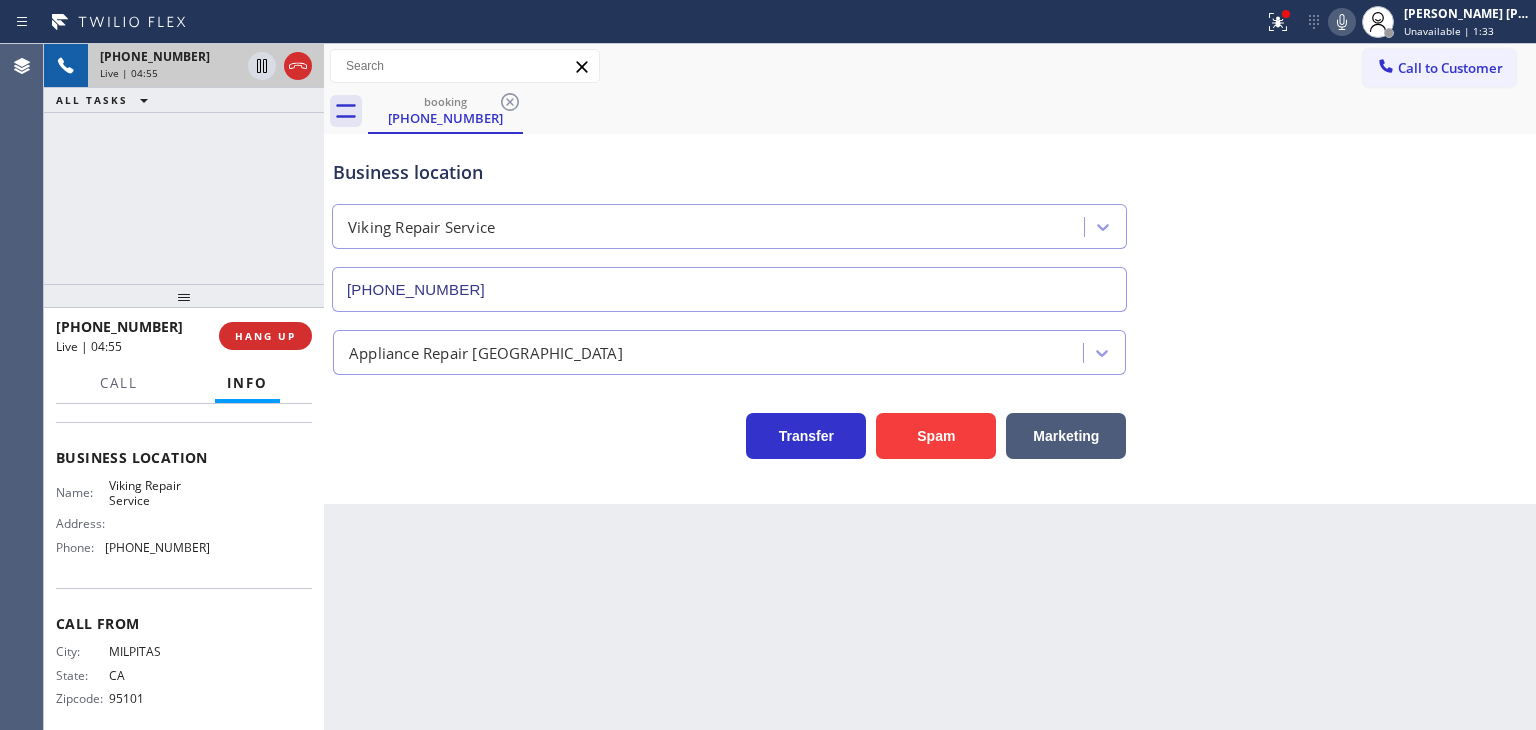 scroll, scrollTop: 251, scrollLeft: 0, axis: vertical 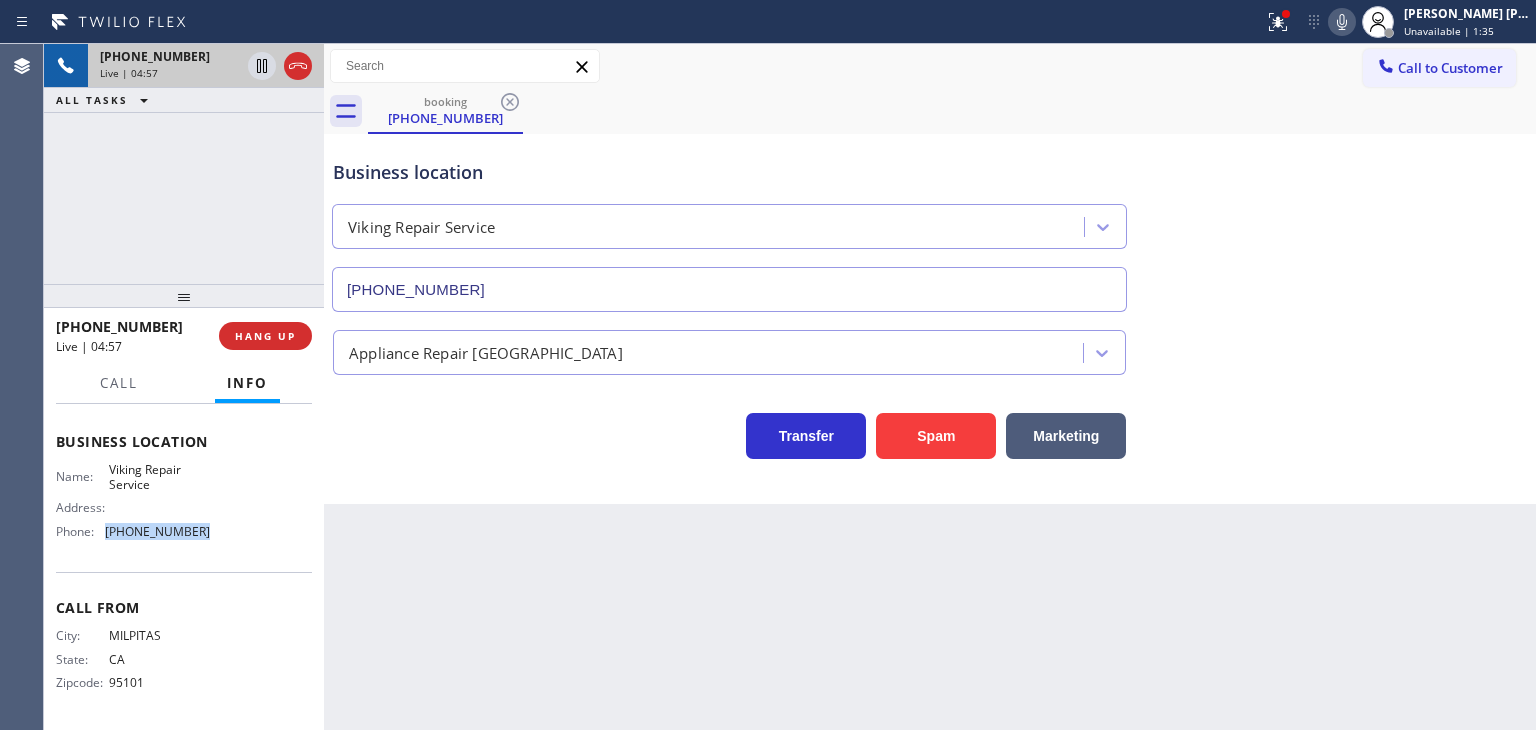 drag, startPoint x: 216, startPoint y: 521, endPoint x: 104, endPoint y: 542, distance: 113.951744 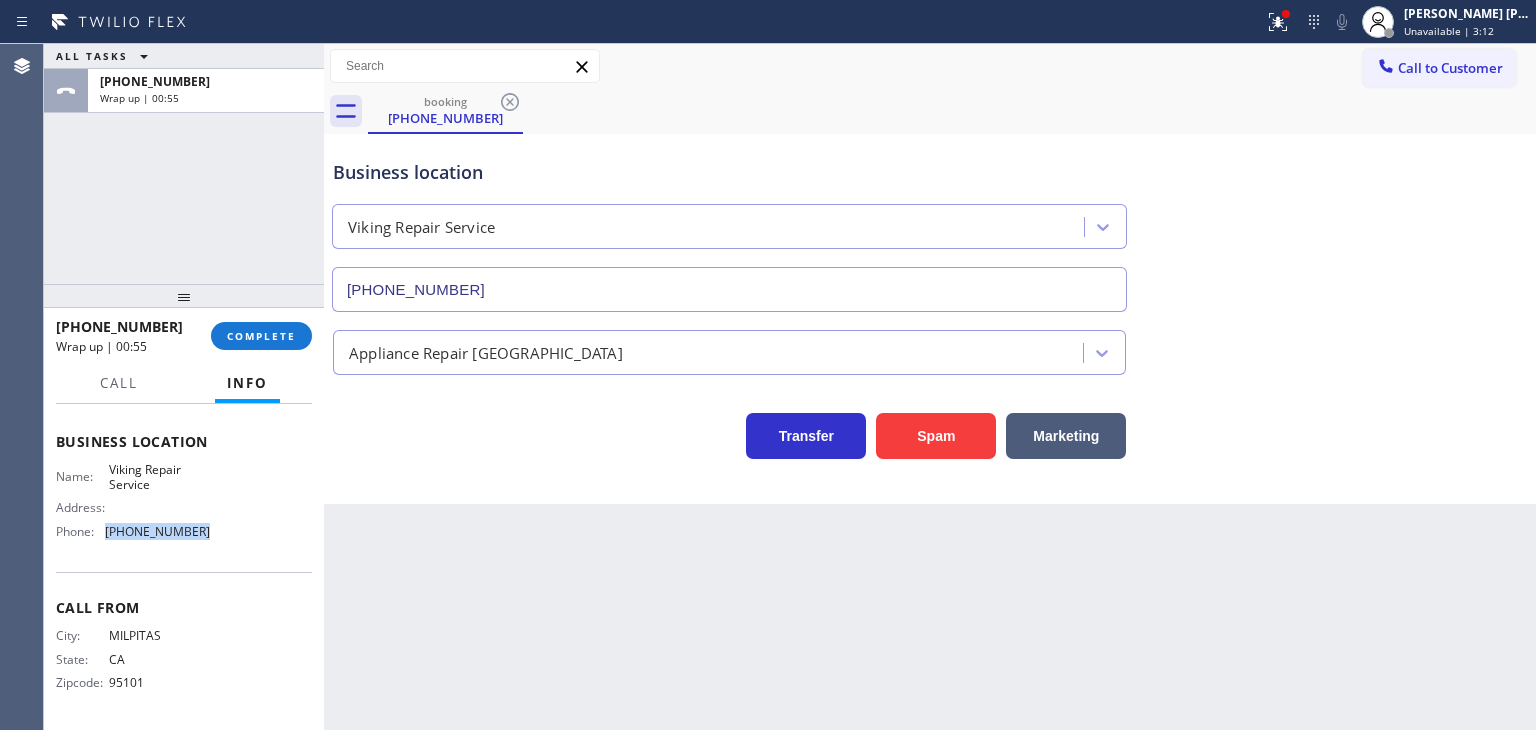 drag, startPoint x: 1457, startPoint y: 29, endPoint x: 1457, endPoint y: 46, distance: 17 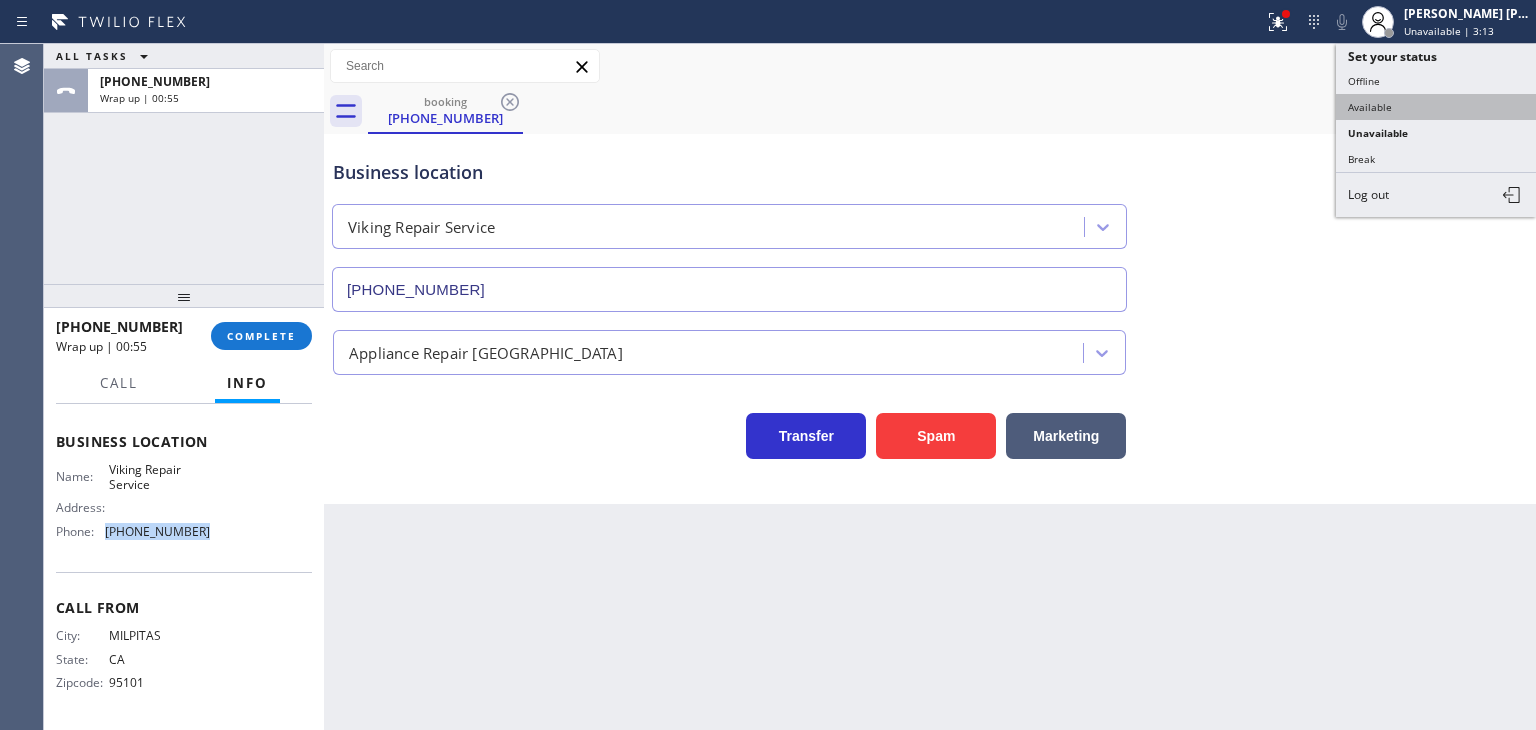 click on "Available" at bounding box center (1436, 107) 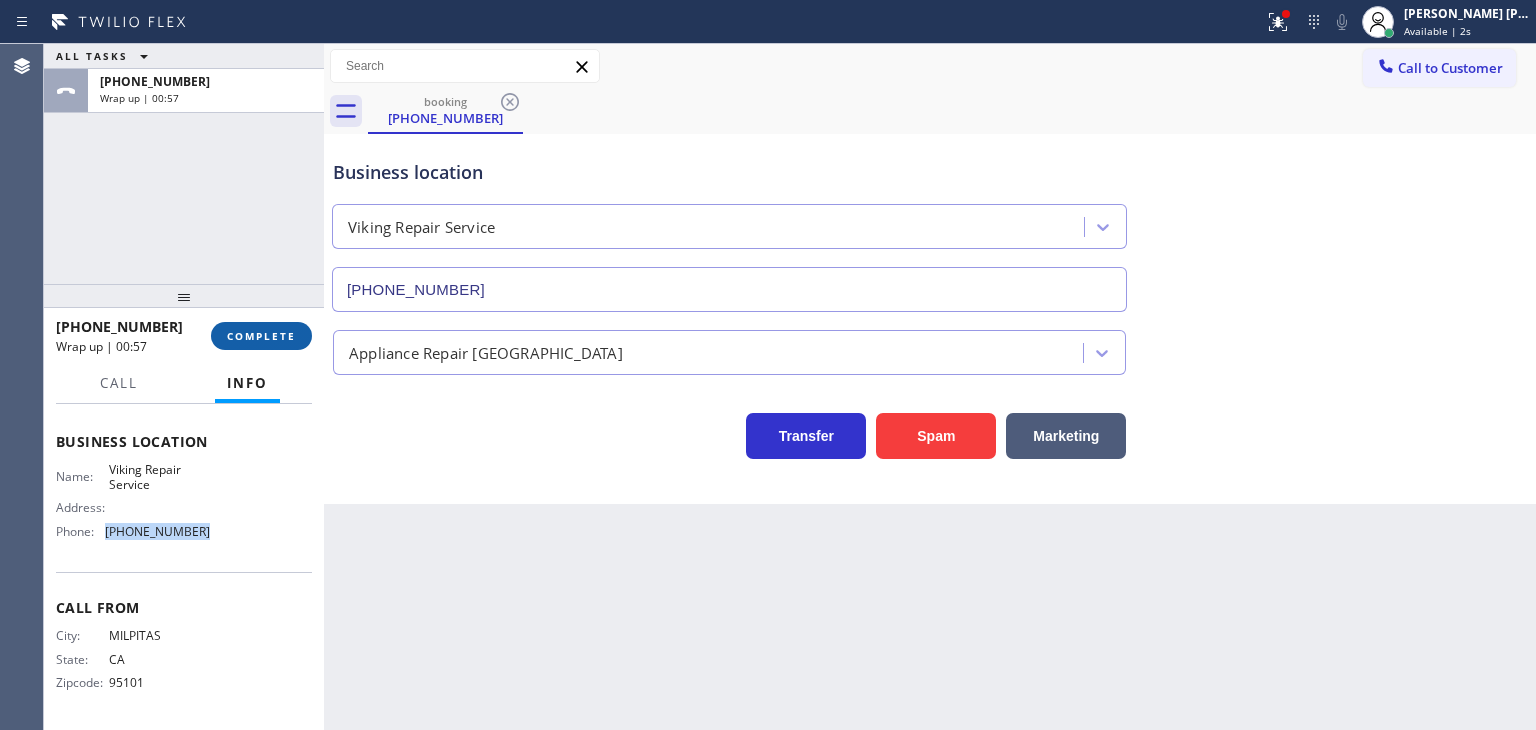 click on "COMPLETE" at bounding box center [261, 336] 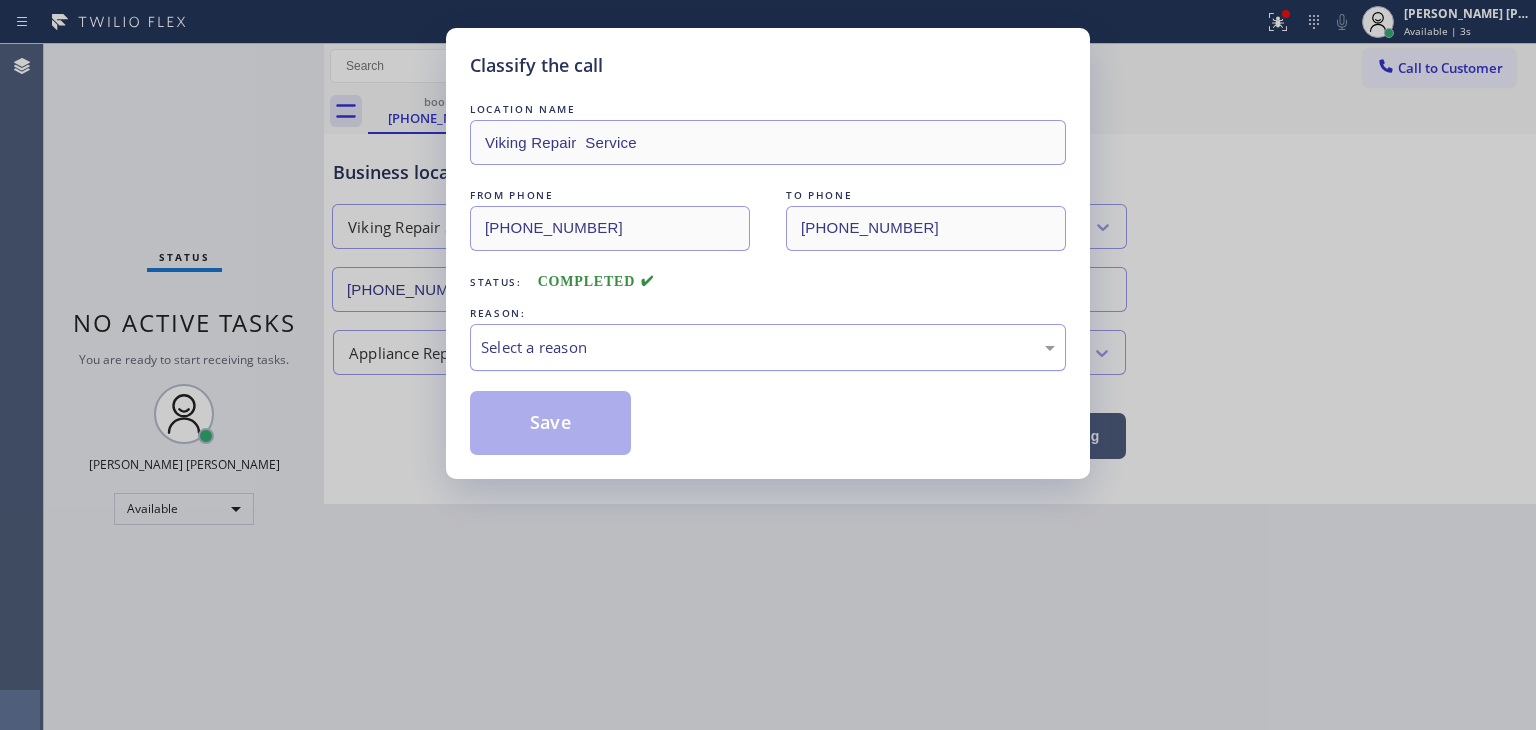 click on "Select a reason" at bounding box center (768, 347) 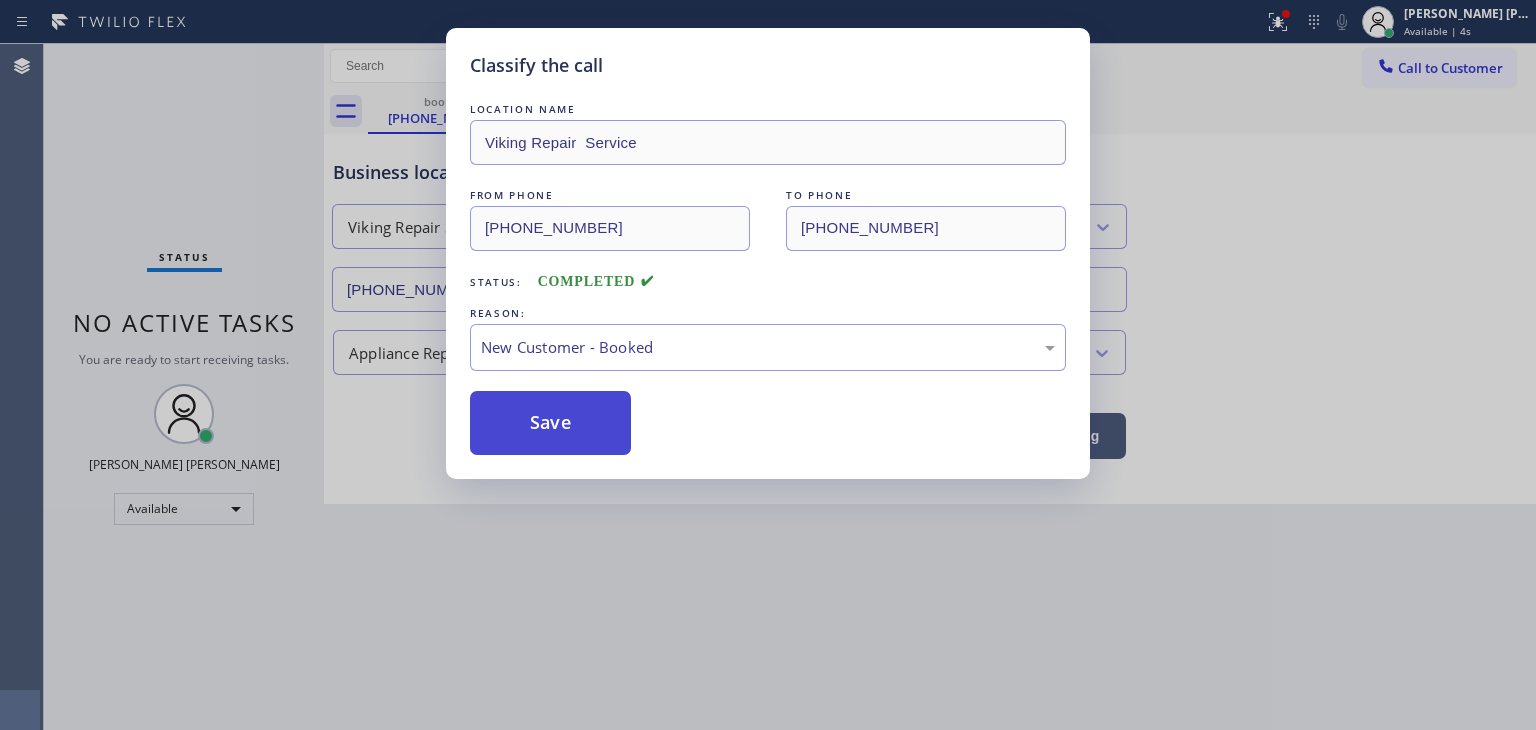 click on "Save" at bounding box center [550, 423] 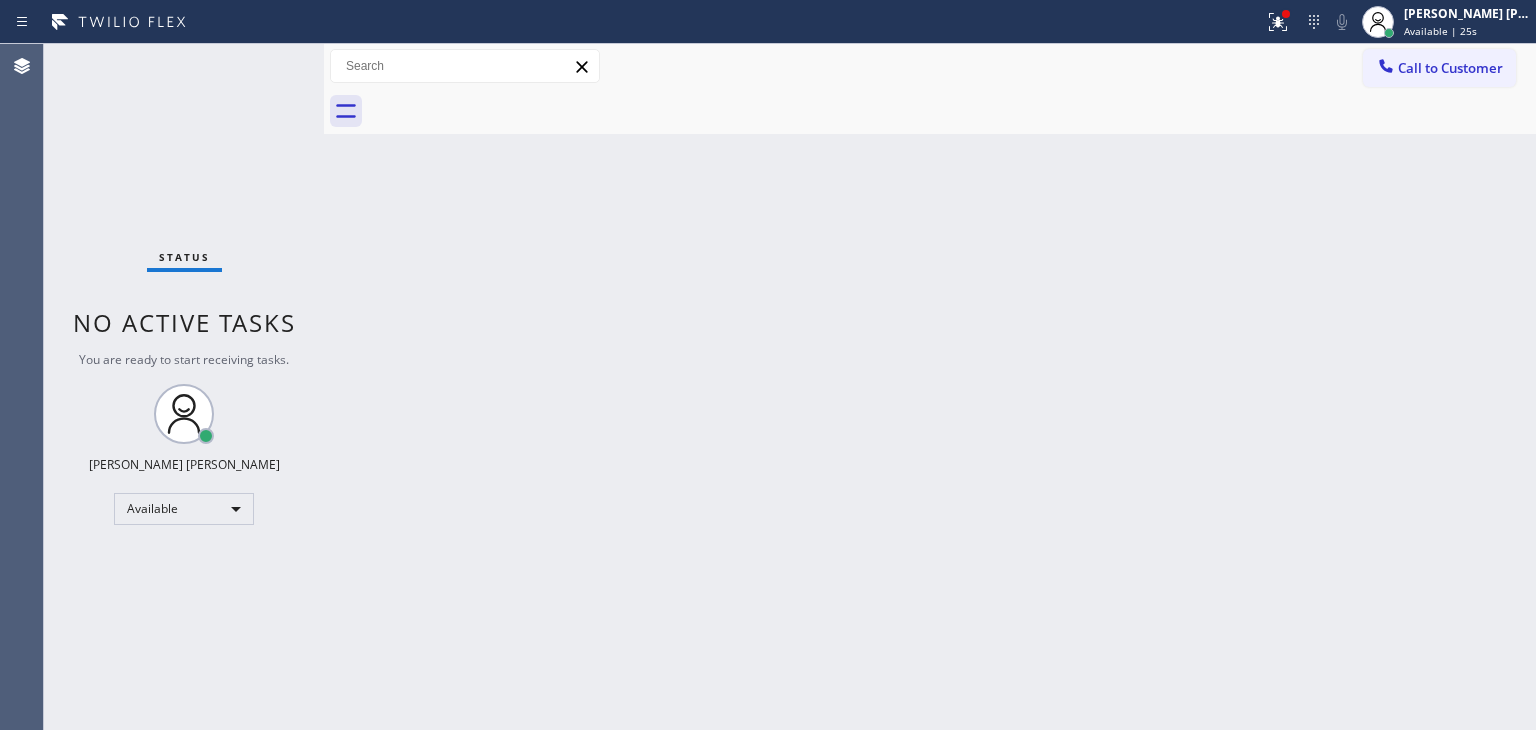 click on "Back to Dashboard Change Sender ID Customers Technicians Select a contact Outbound call Technician Search Technician Your caller id phone number Your caller id phone number Call Technician info Name   Phone none Address none Change Sender ID HVAC [PHONE_NUMBER] 5 Star Appliance [PHONE_NUMBER] Appliance Repair [PHONE_NUMBER] Plumbing [PHONE_NUMBER] Air Duct Cleaning [PHONE_NUMBER]  Electricians [PHONE_NUMBER] Cancel Change Check personal SMS Reset Change No tabs Call to Customer Outbound call Location Flushing Heating and Air Conditioning Your caller id phone number [PHONE_NUMBER] Customer number Call Outbound call Technician Search Technician Your caller id phone number Your caller id phone number Call" at bounding box center [930, 387] 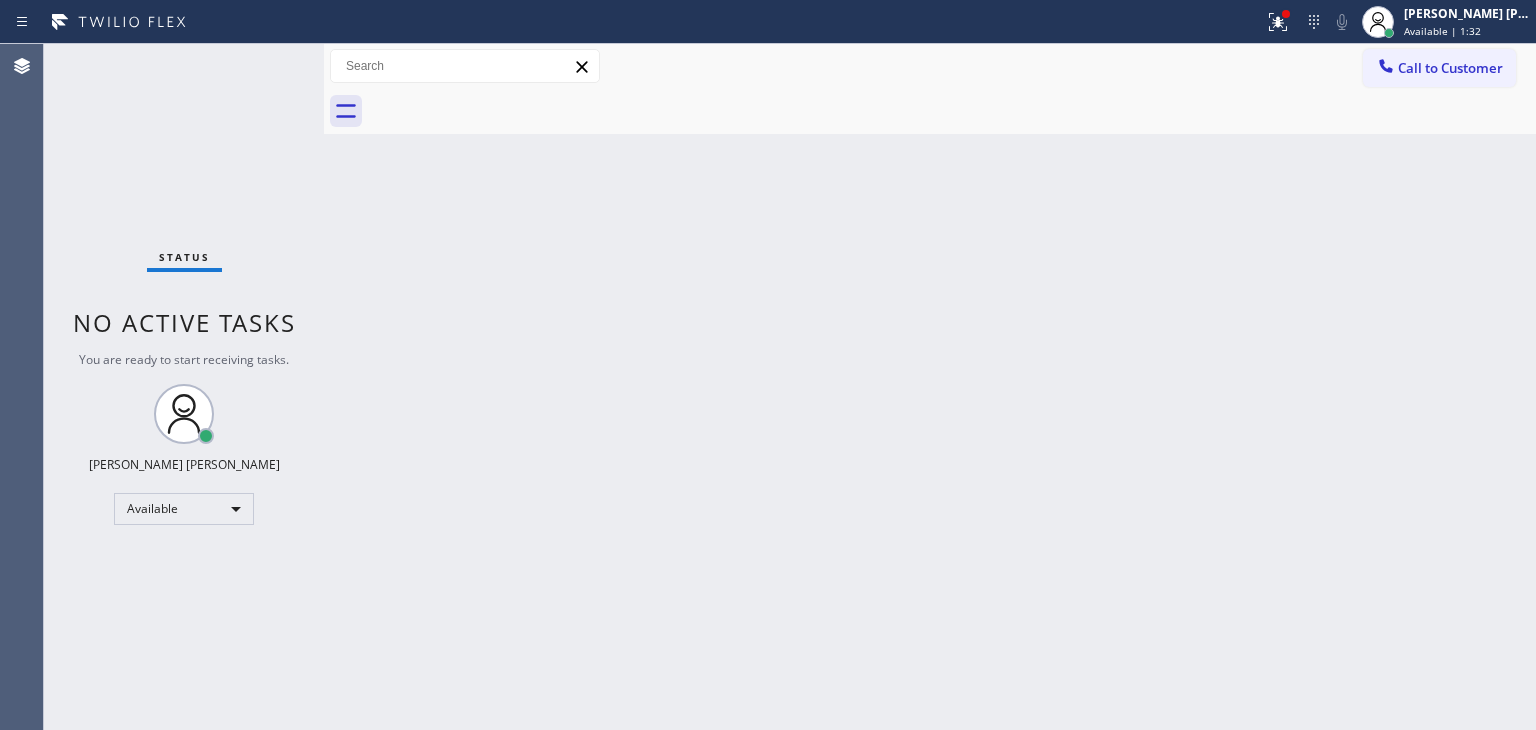 click on "Status   No active tasks     You are ready to start receiving tasks.   [PERSON_NAME] [PERSON_NAME] Available" at bounding box center [184, 387] 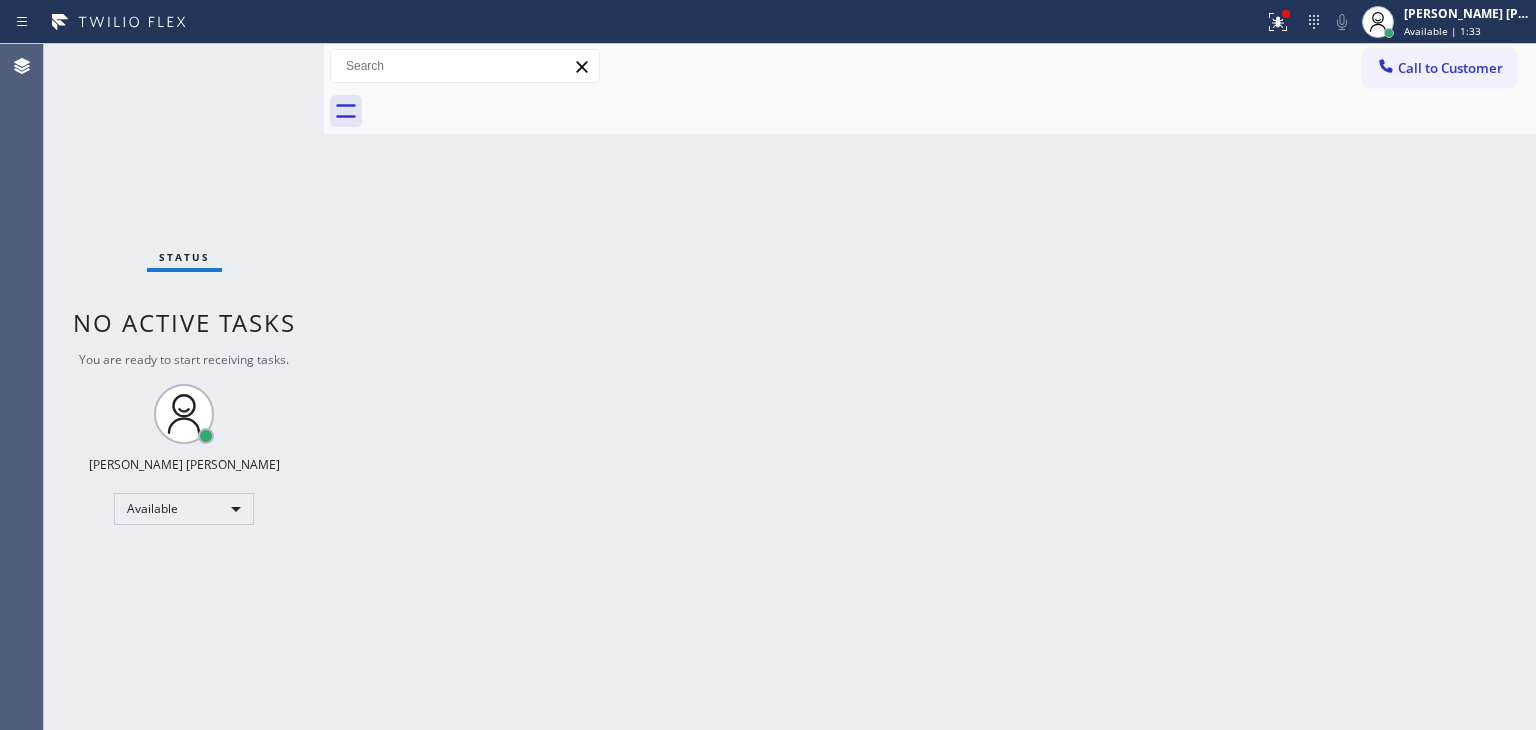 click on "Status   No active tasks     You are ready to start receiving tasks.   [PERSON_NAME] [PERSON_NAME] Available" at bounding box center [184, 387] 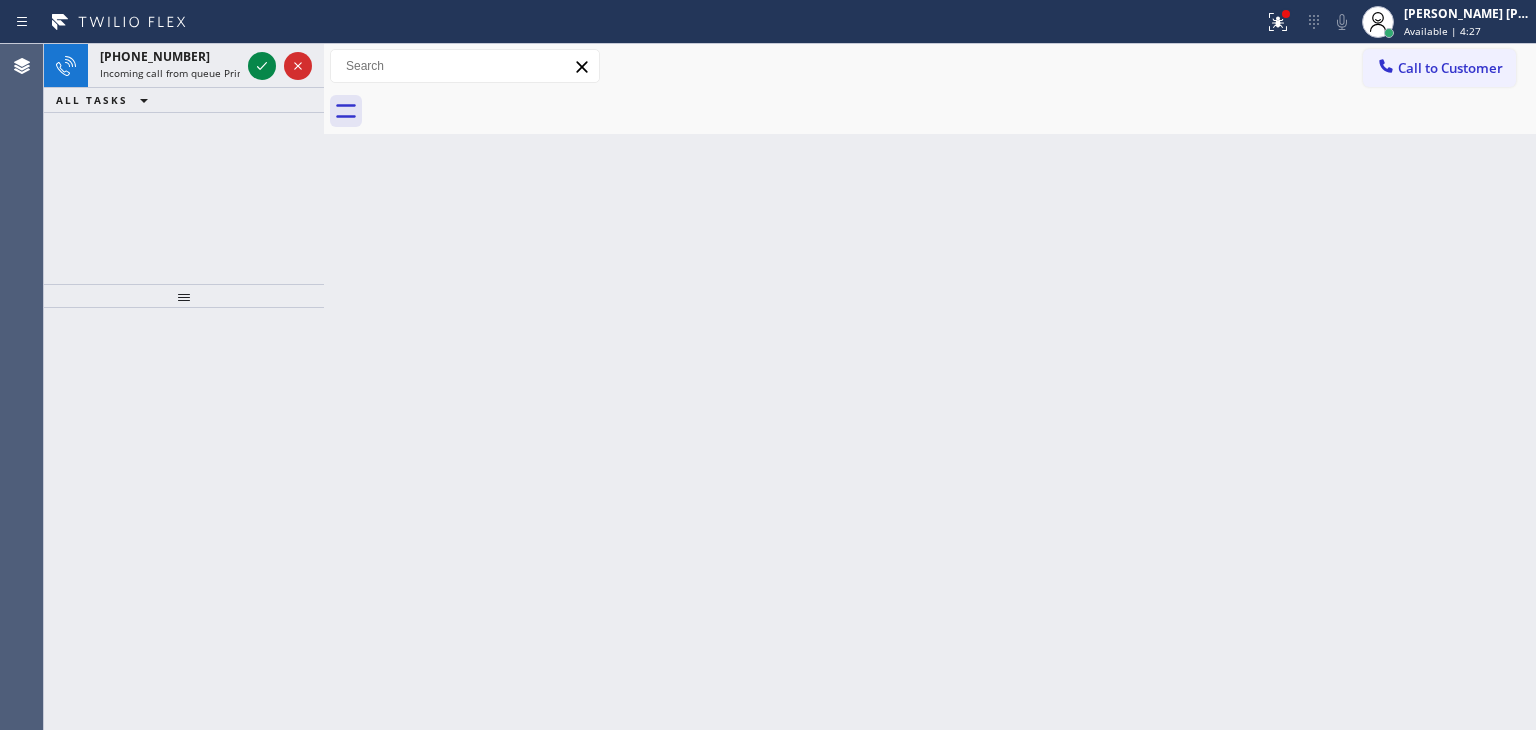click on "[PHONE_NUMBER] Incoming call from queue Primary EL ALL TASKS ALL TASKS ACTIVE TASKS TASKS IN WRAP UP" at bounding box center (184, 164) 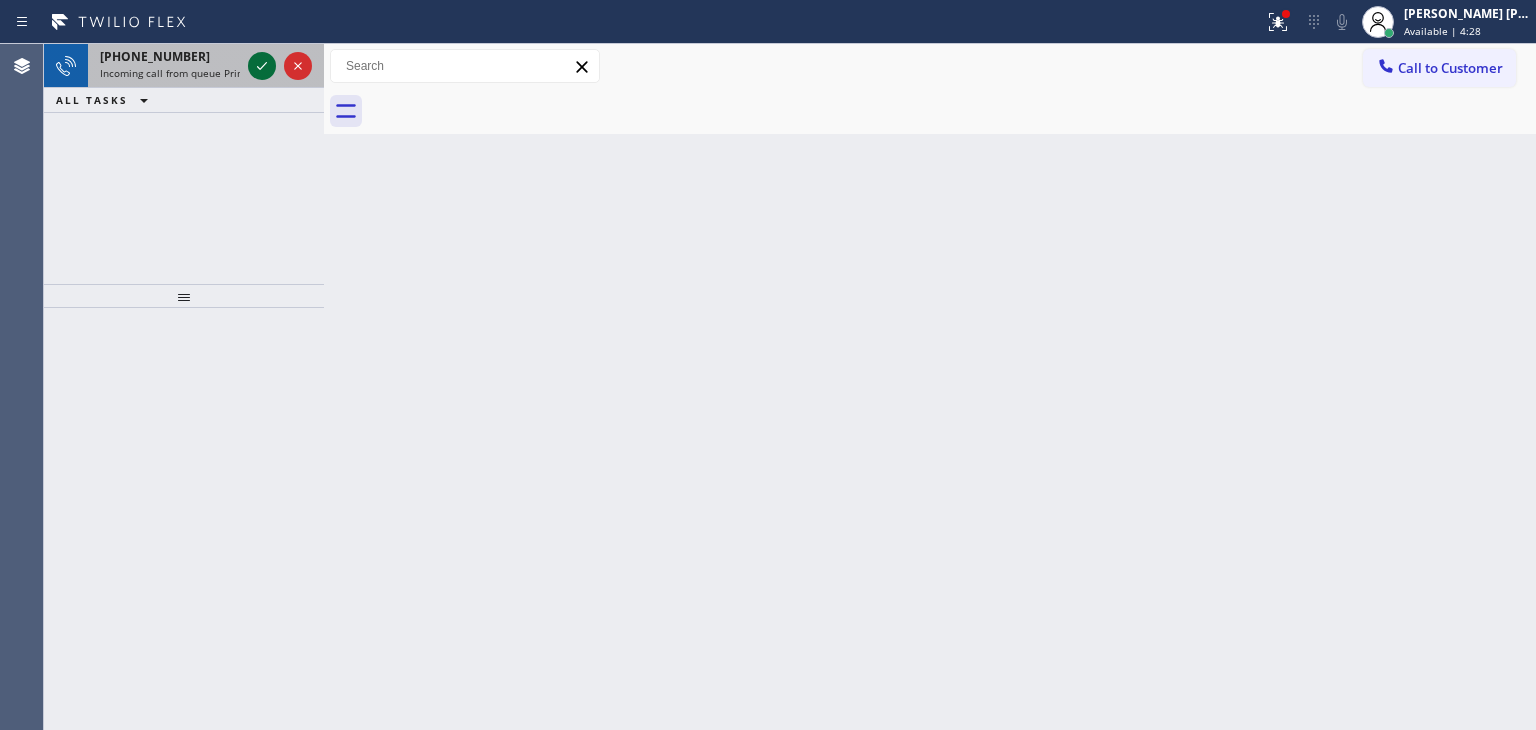 click 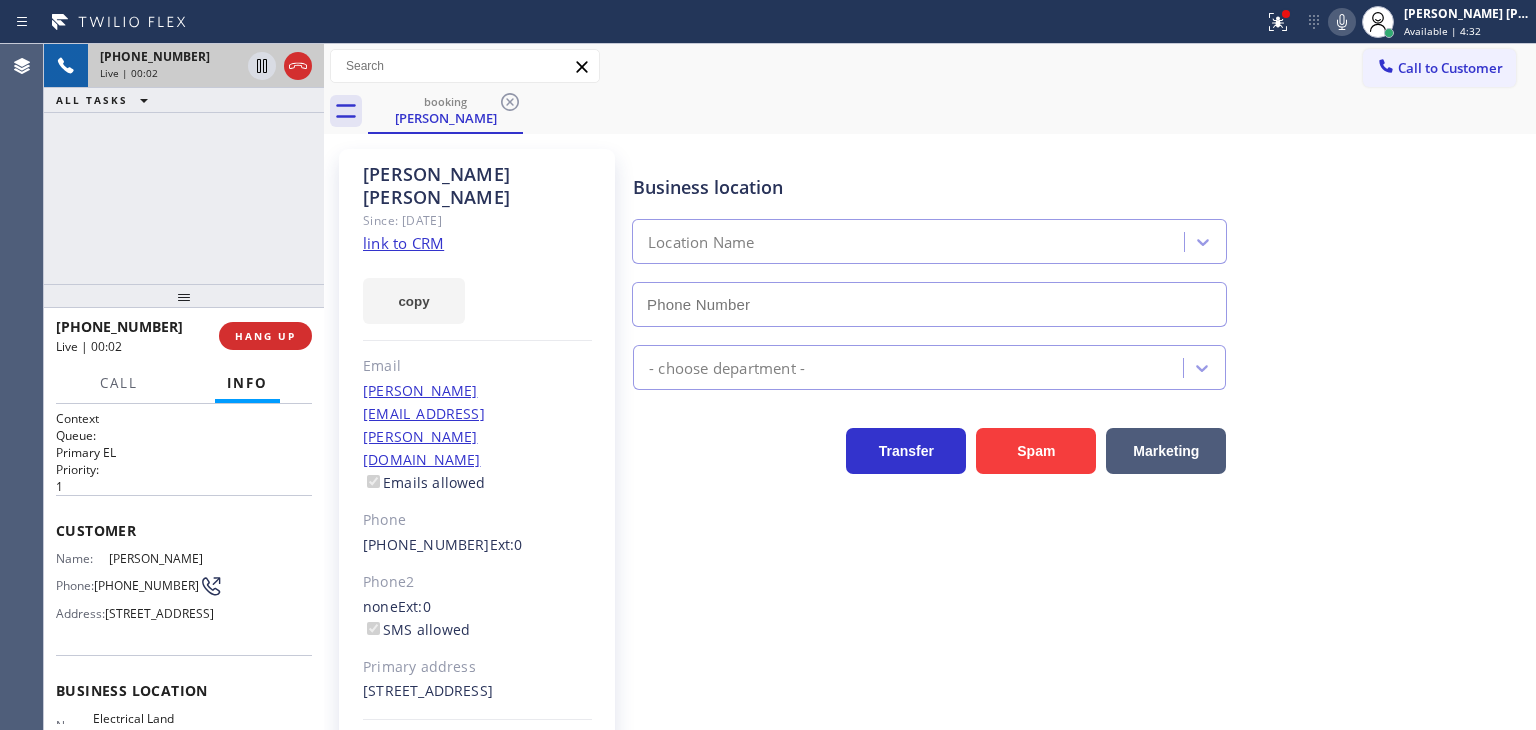 type on "[PHONE_NUMBER]" 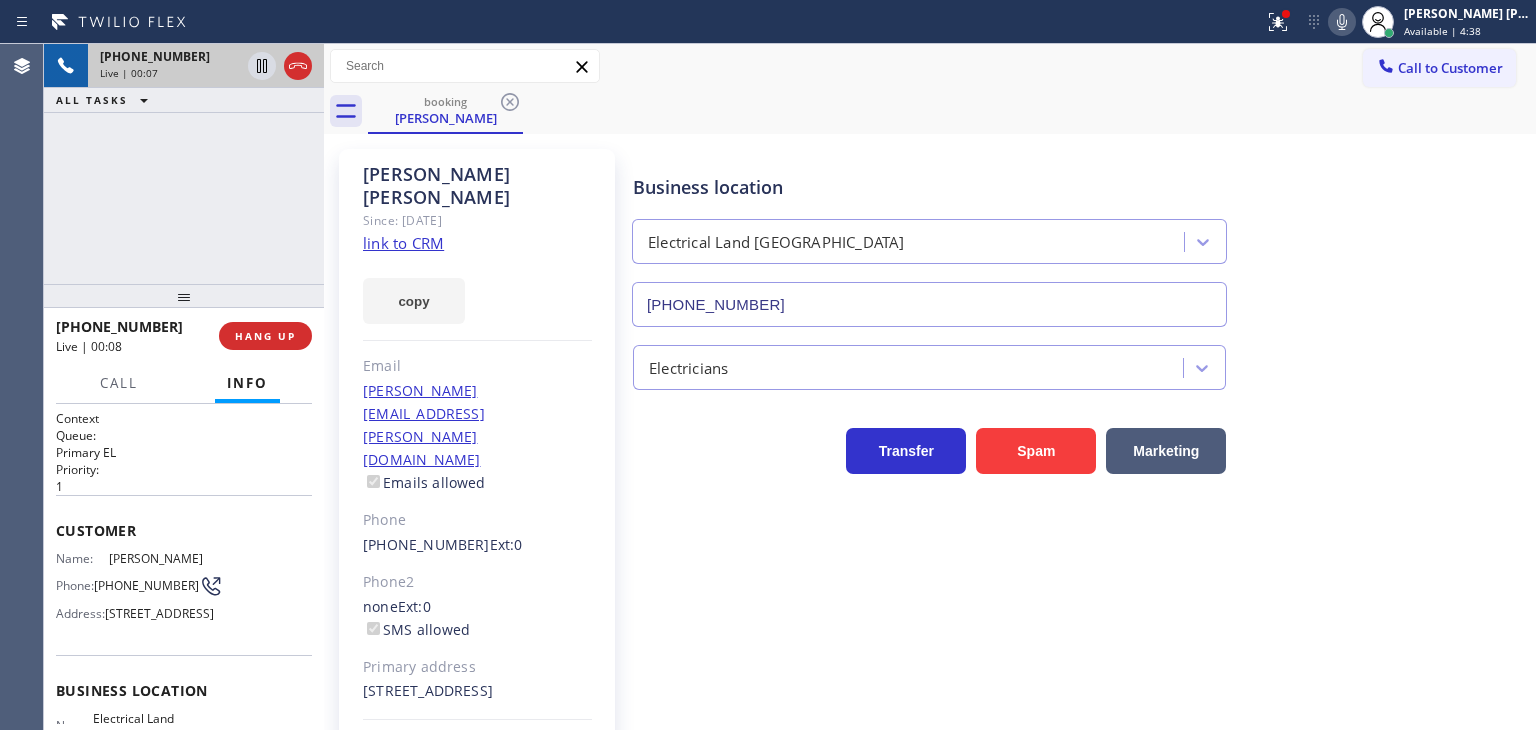 click on "link to CRM" 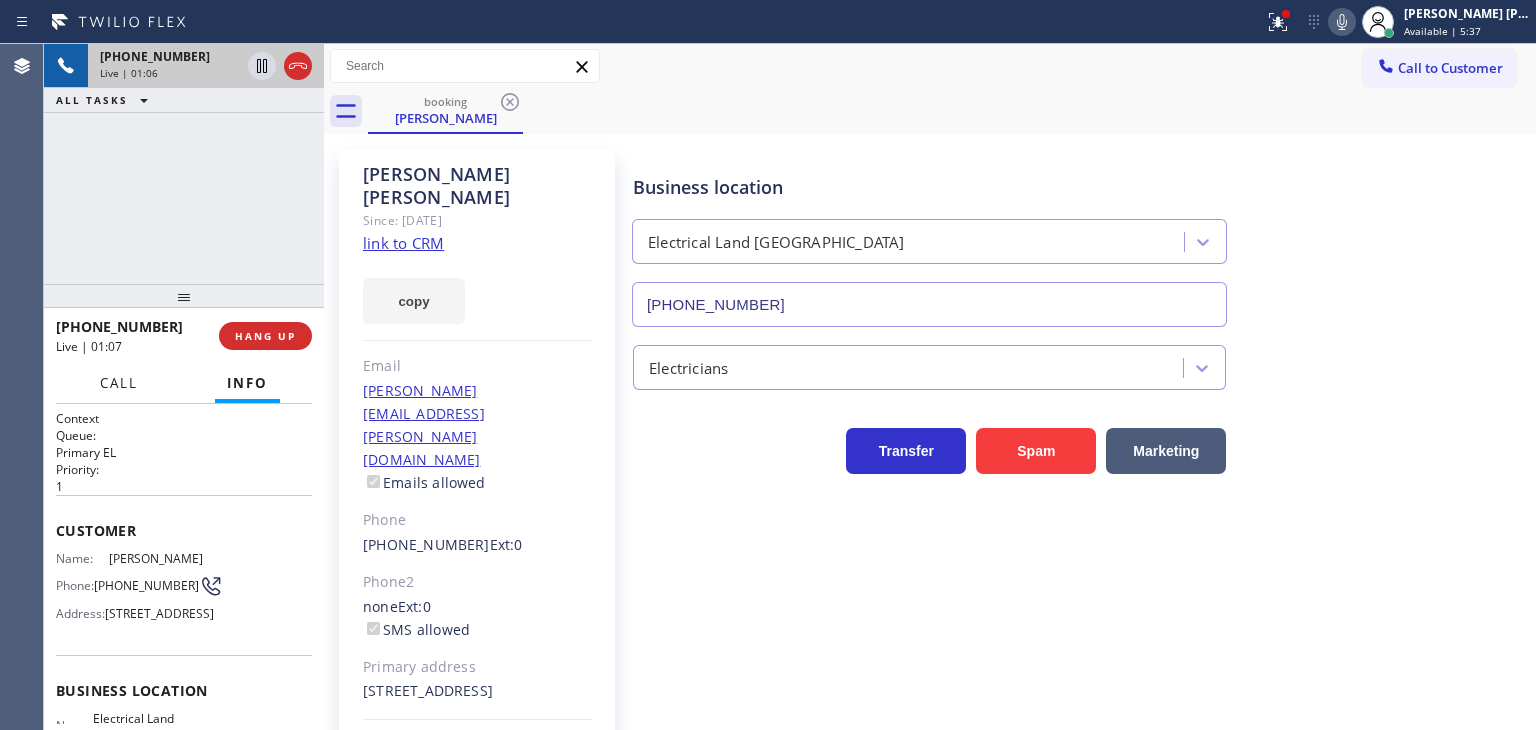 click on "Call" at bounding box center [119, 383] 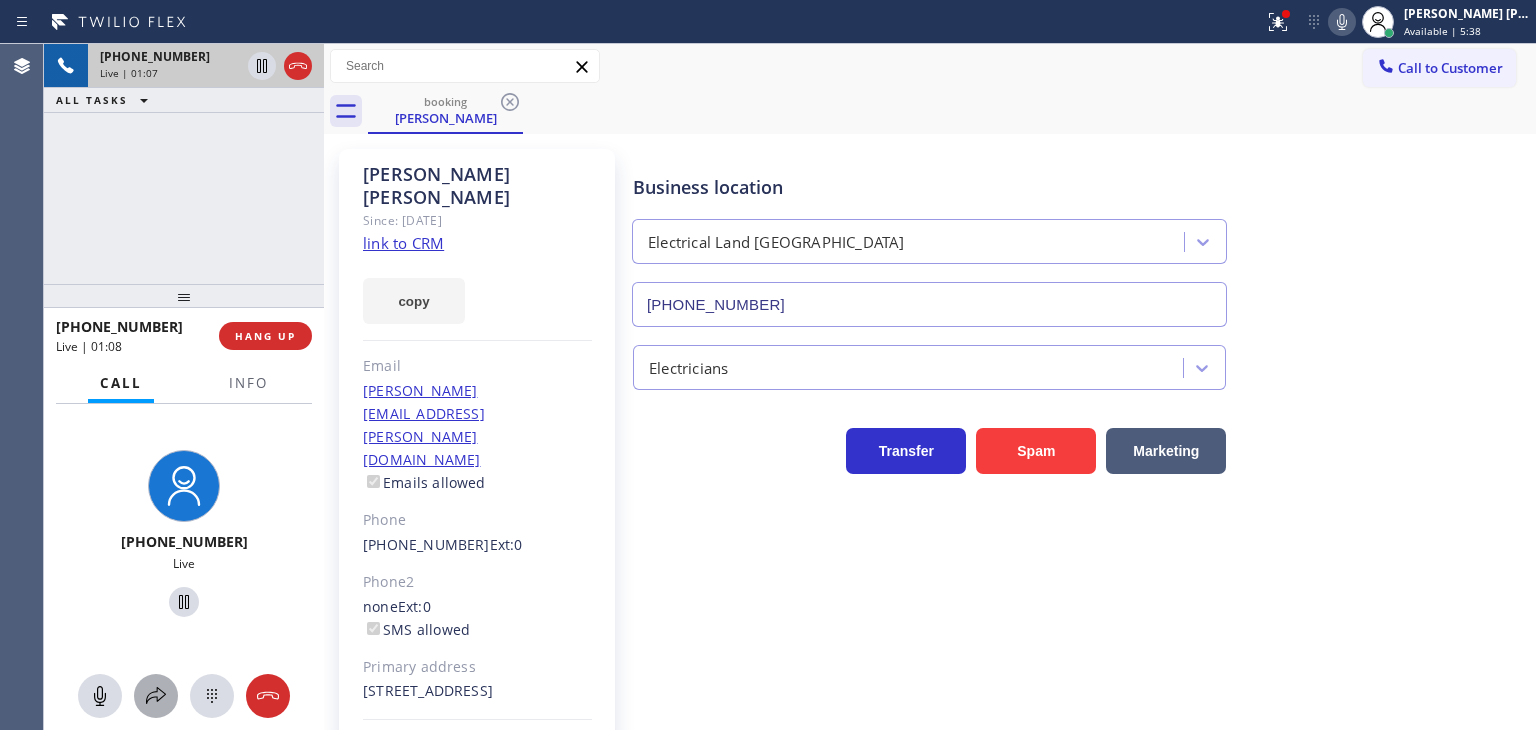click 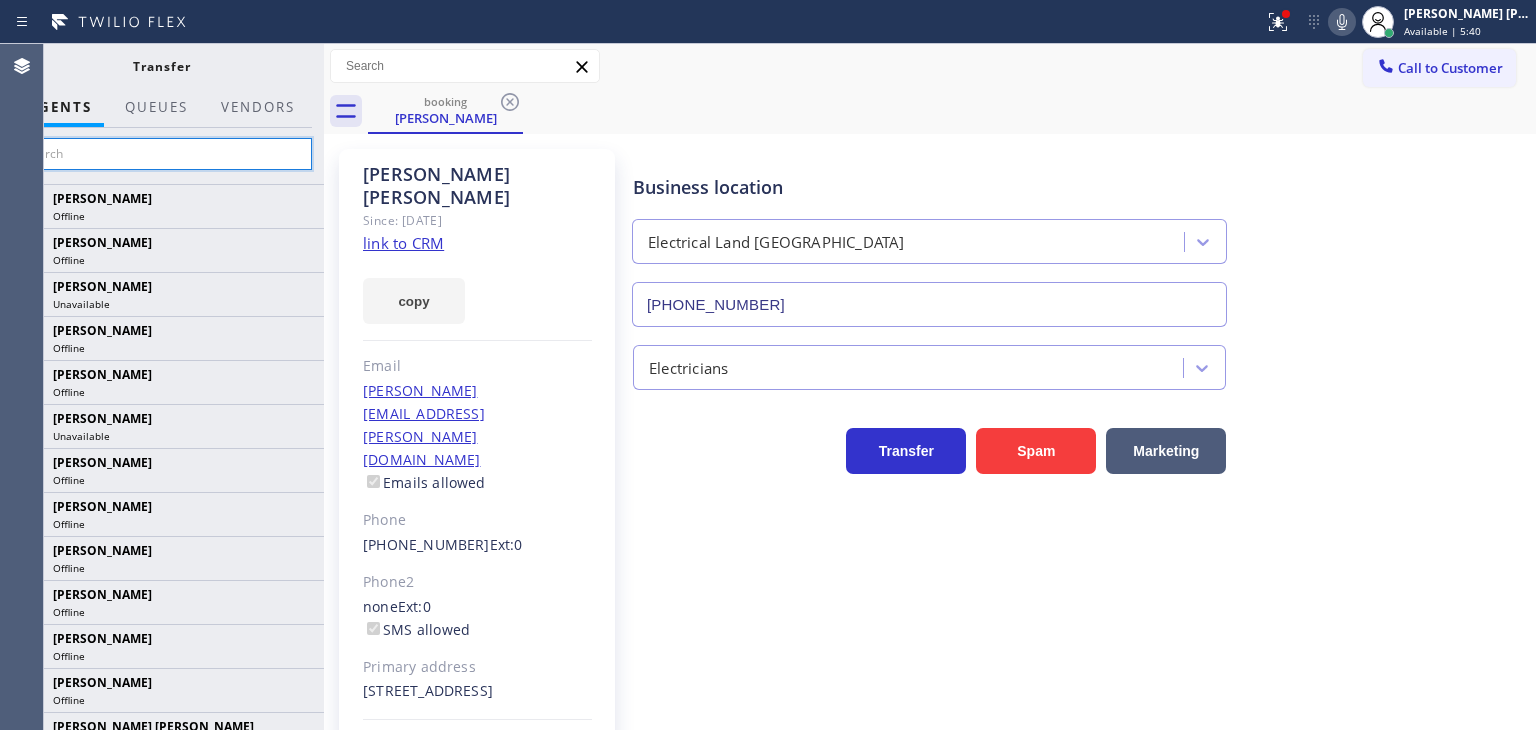 click at bounding box center (161, 154) 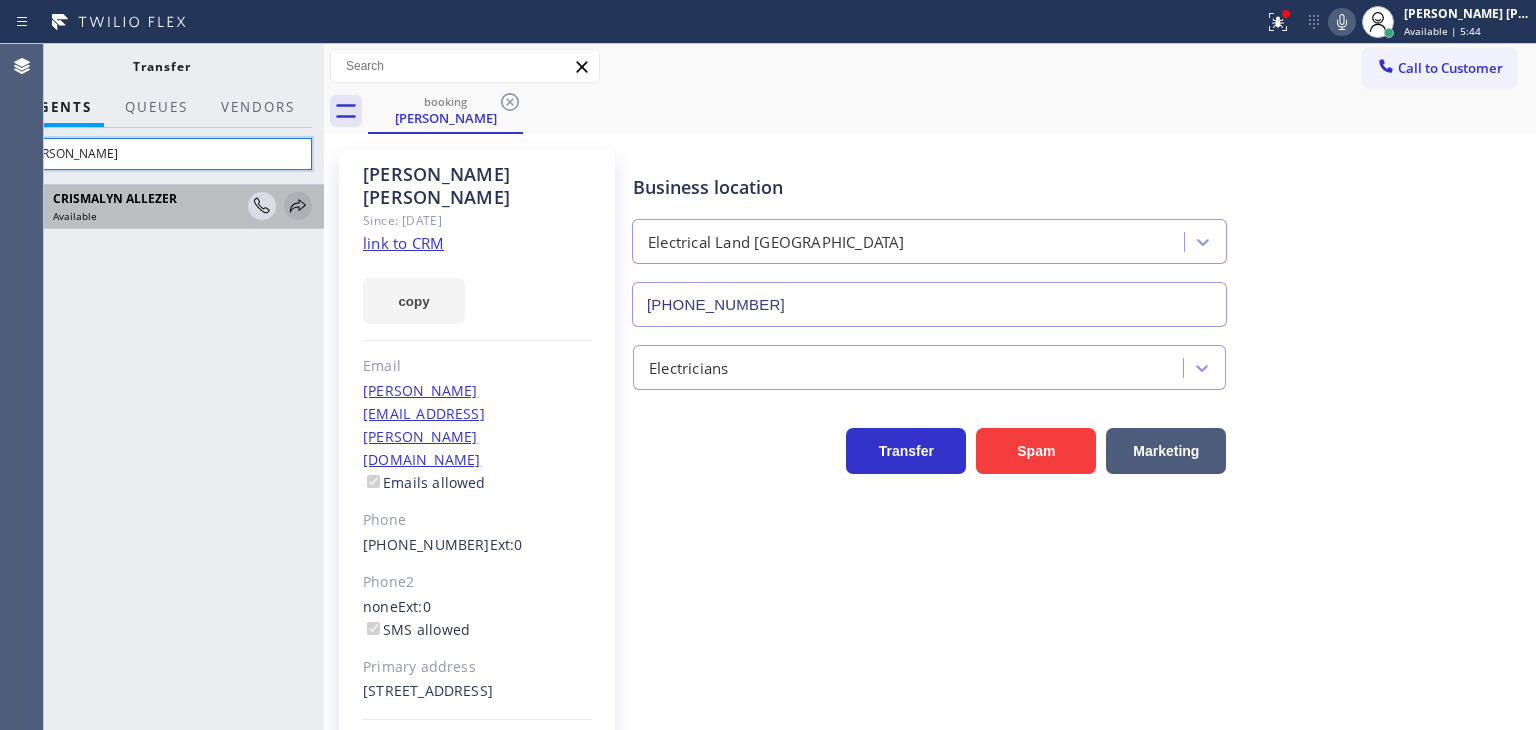 type on "[PERSON_NAME]" 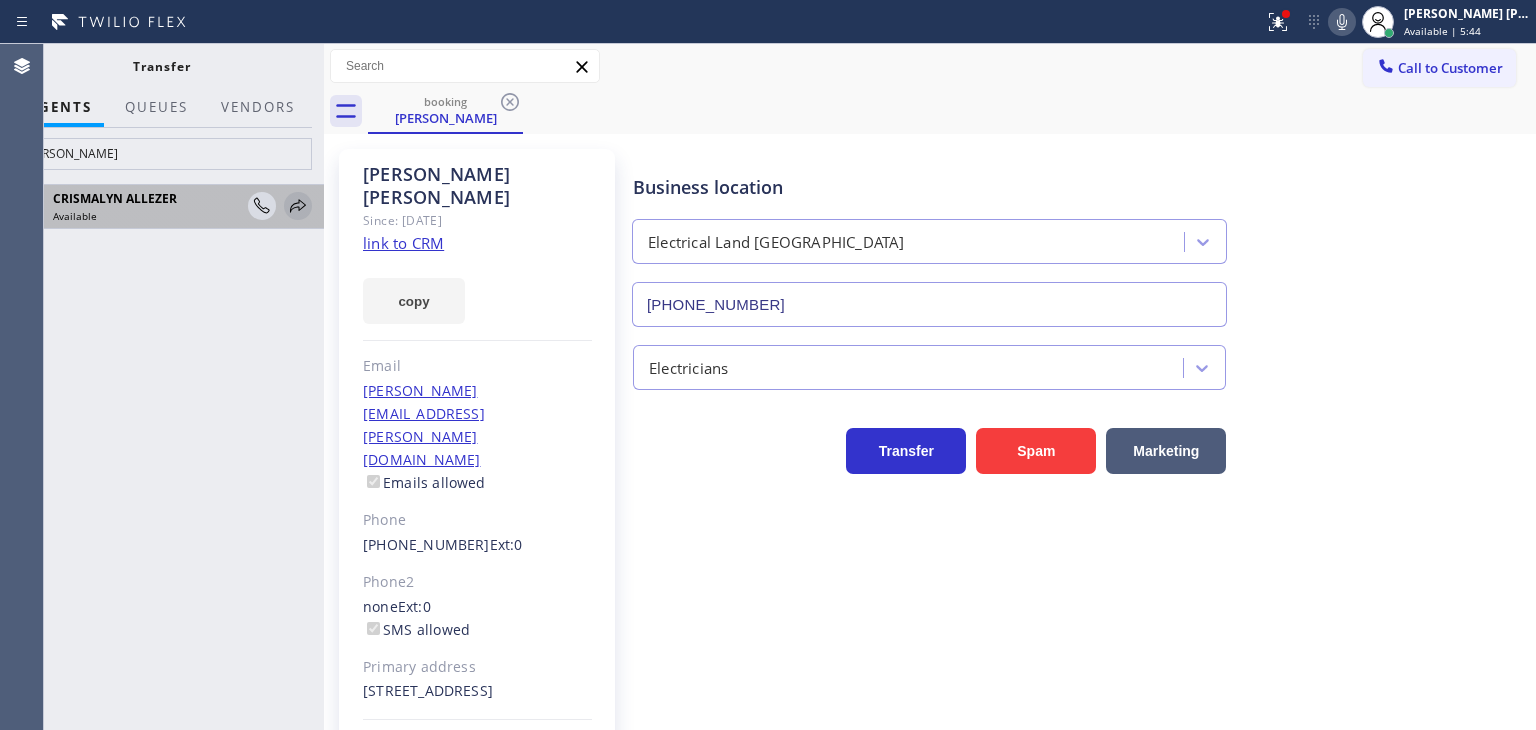 click 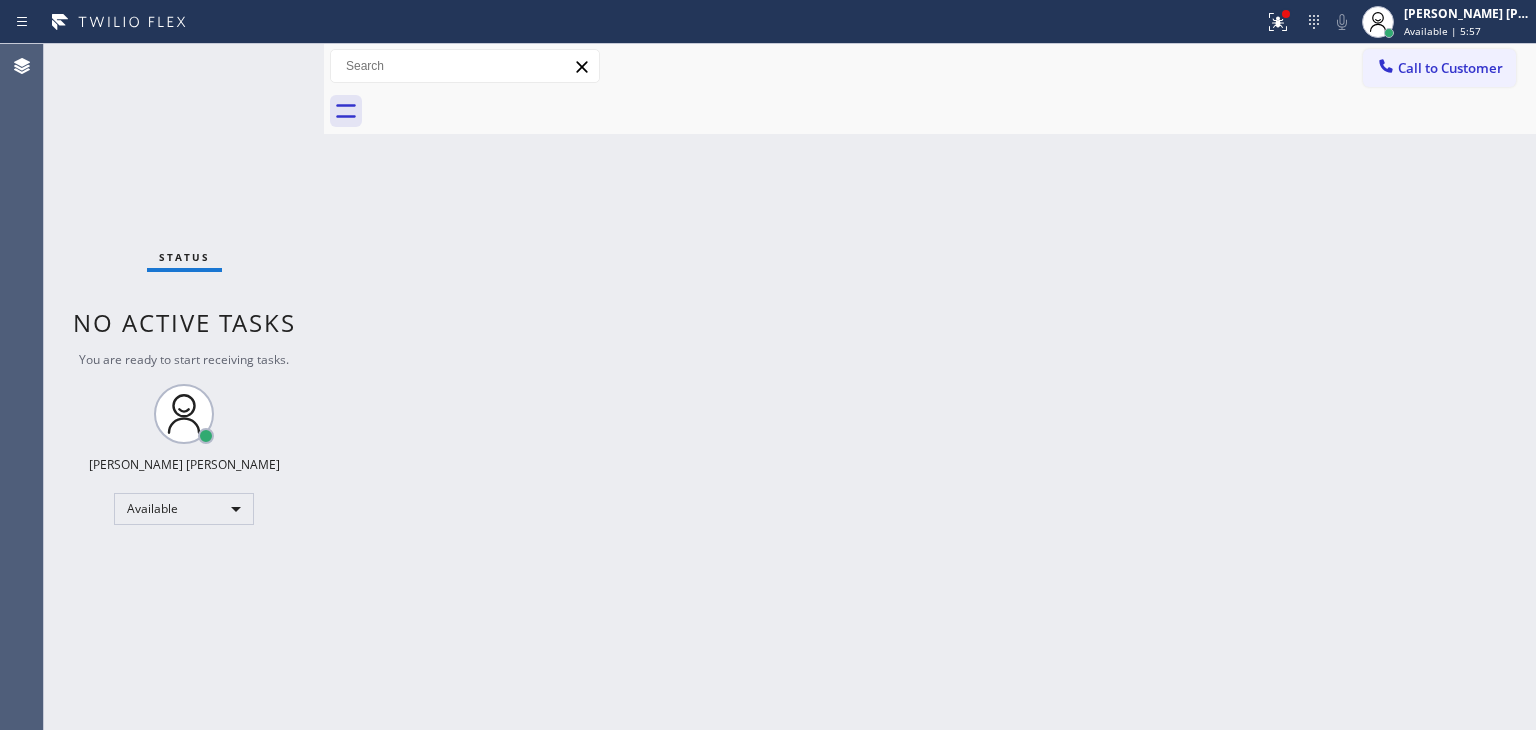 click on "Status   No active tasks     You are ready to start receiving tasks.   [PERSON_NAME] [PERSON_NAME] Available" at bounding box center [184, 387] 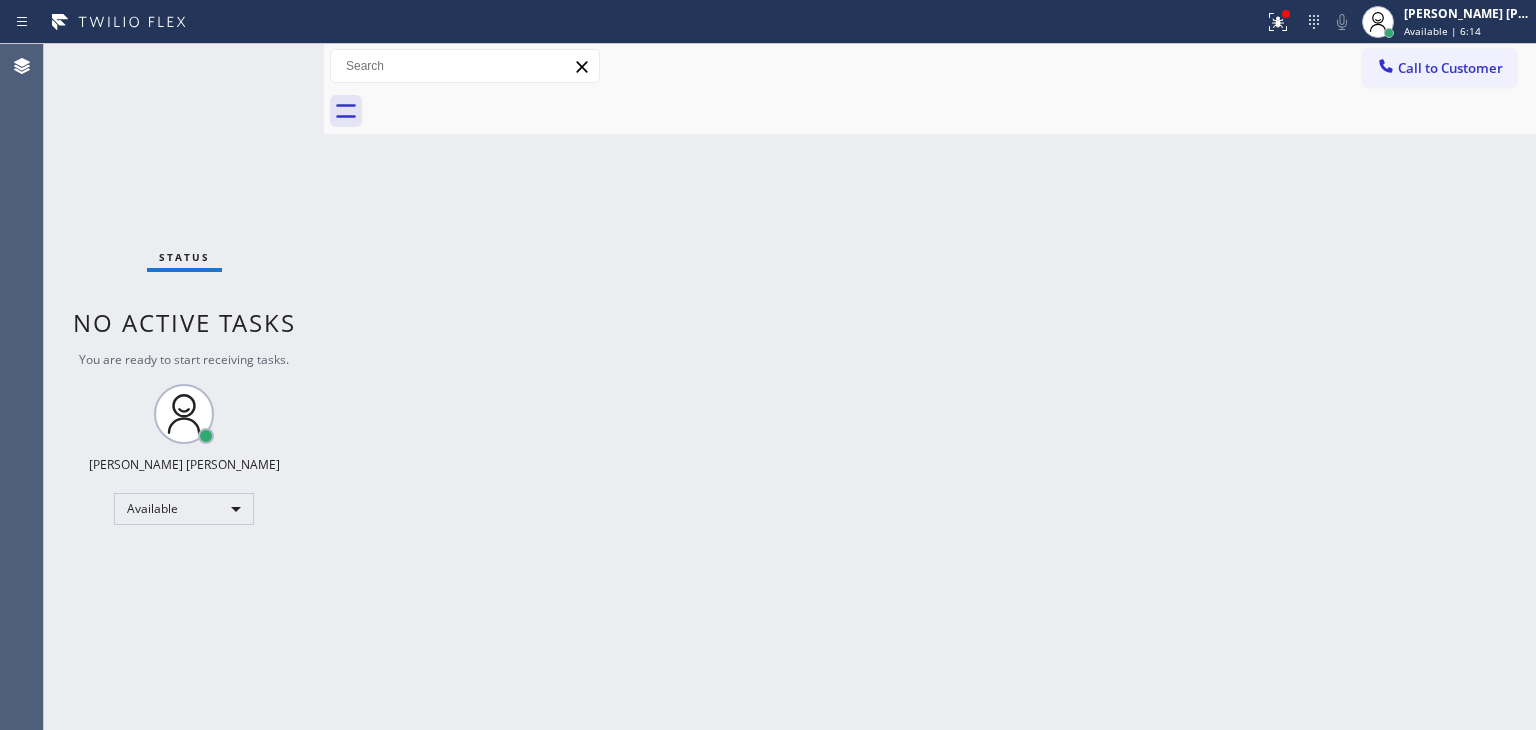 click on "Status   No active tasks     You are ready to start receiving tasks.   [PERSON_NAME] [PERSON_NAME] Available" at bounding box center (184, 387) 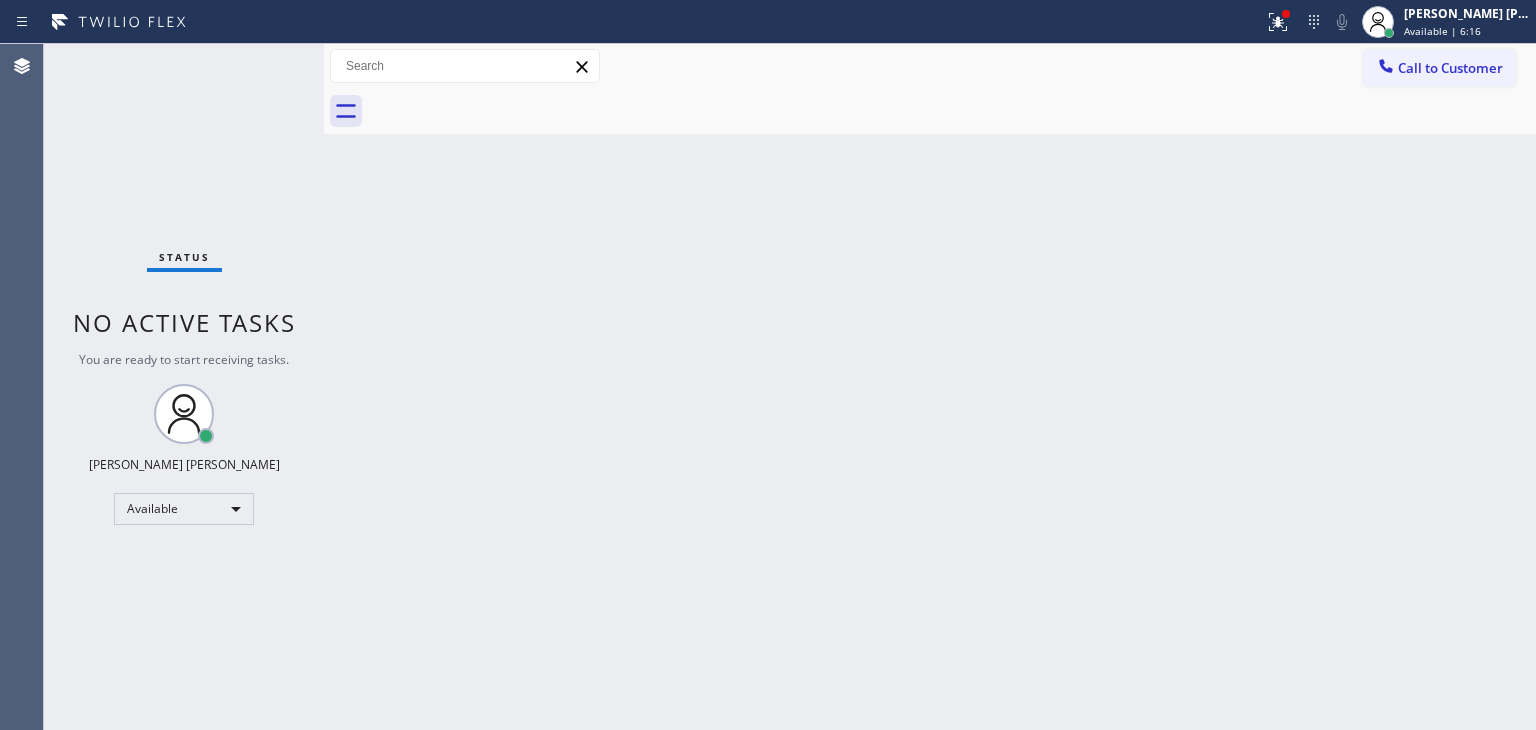 click on "Status   No active tasks     You are ready to start receiving tasks.   [PERSON_NAME] [PERSON_NAME] Available" at bounding box center [184, 387] 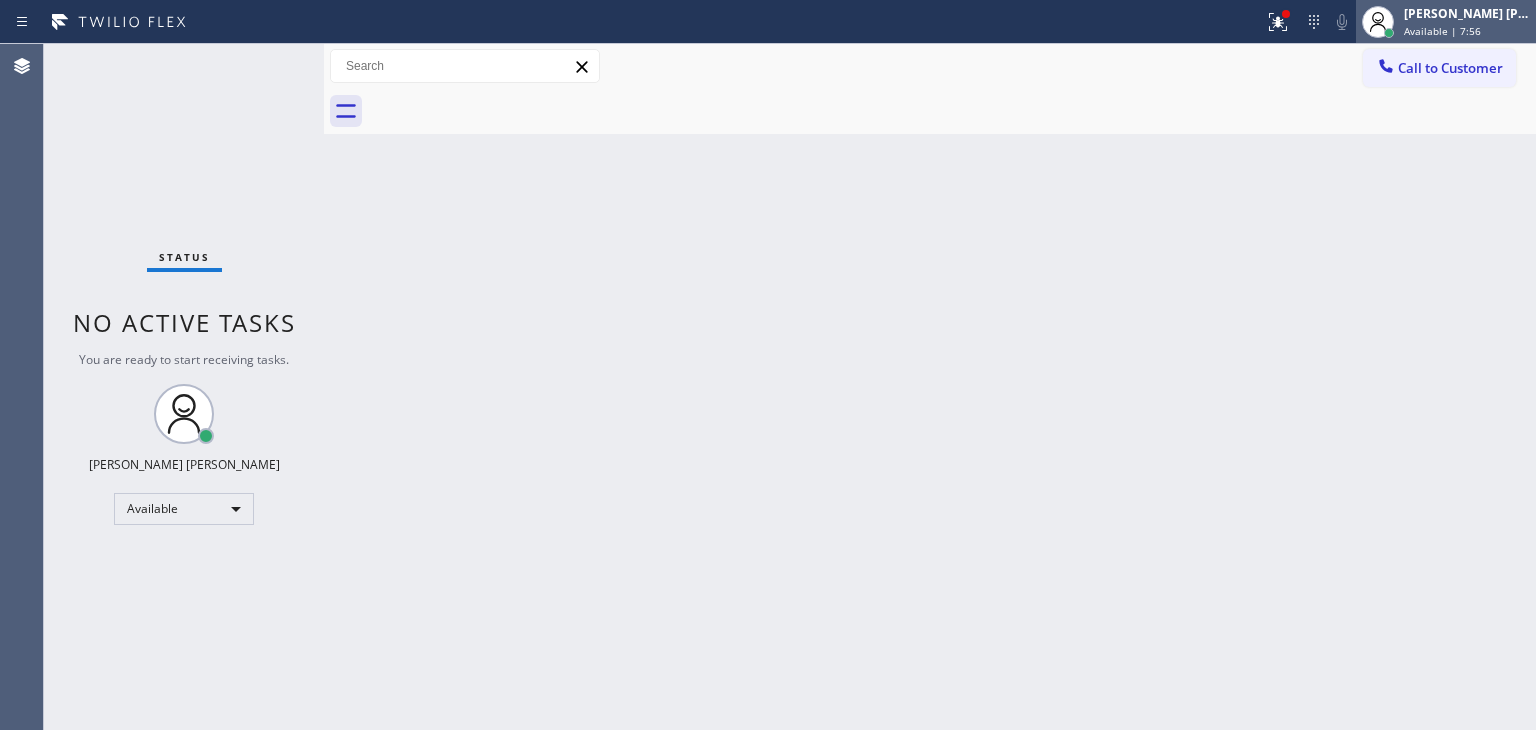 click on "Available | 7:56" at bounding box center [1442, 31] 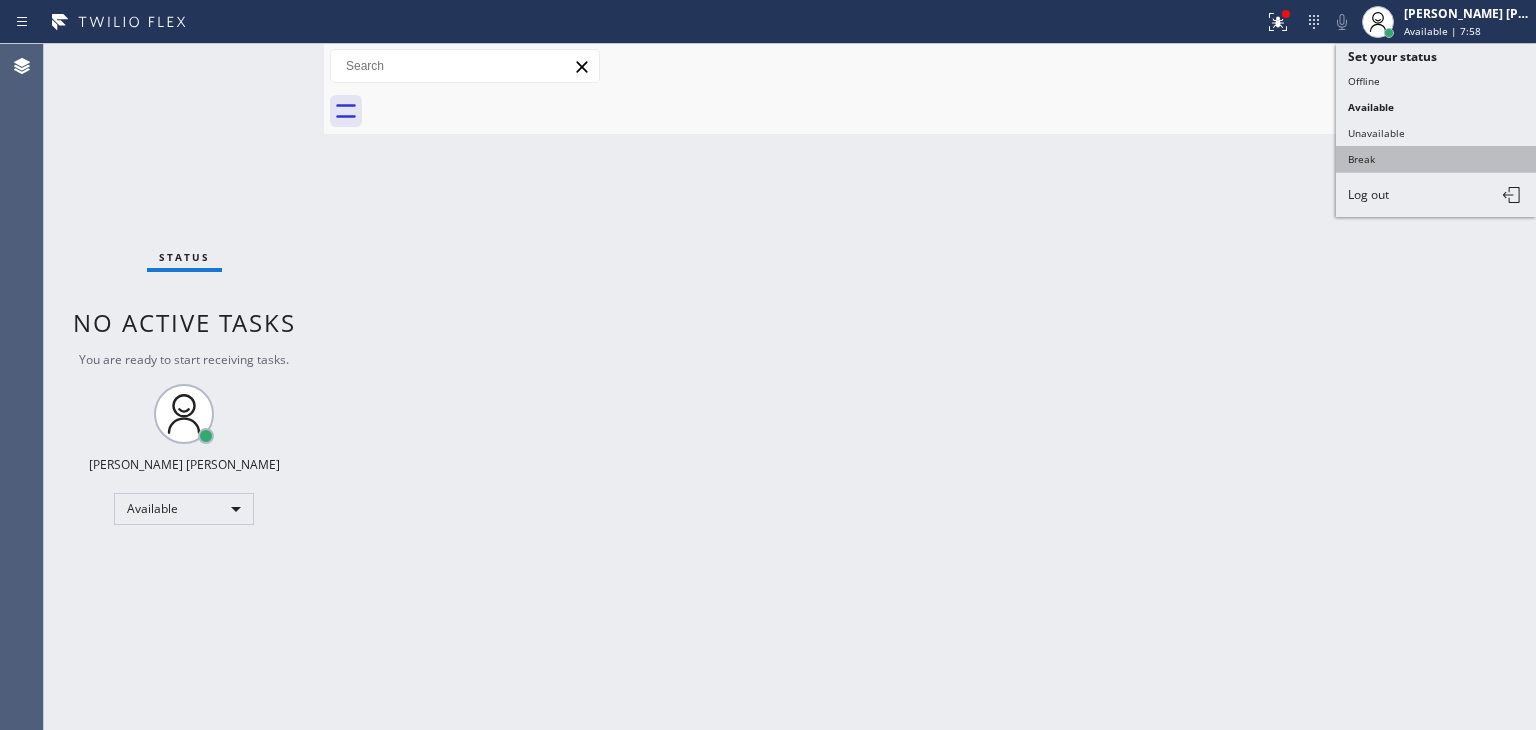 click on "Break" at bounding box center (1436, 159) 